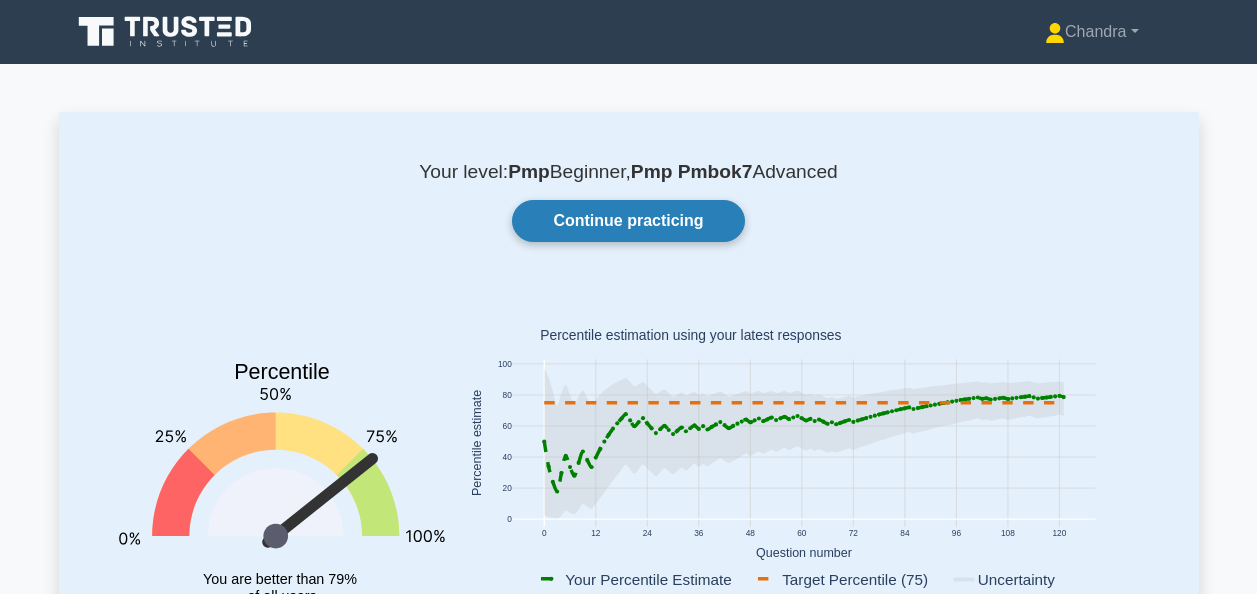 scroll, scrollTop: 0, scrollLeft: 0, axis: both 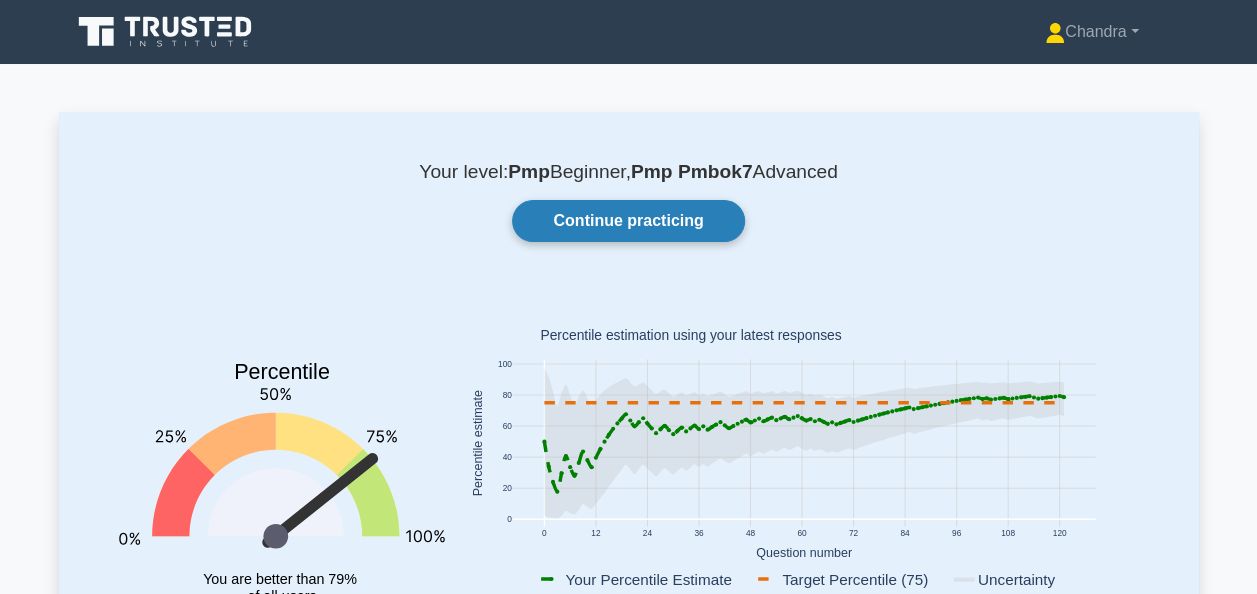 click on "Continue practicing" at bounding box center (628, 221) 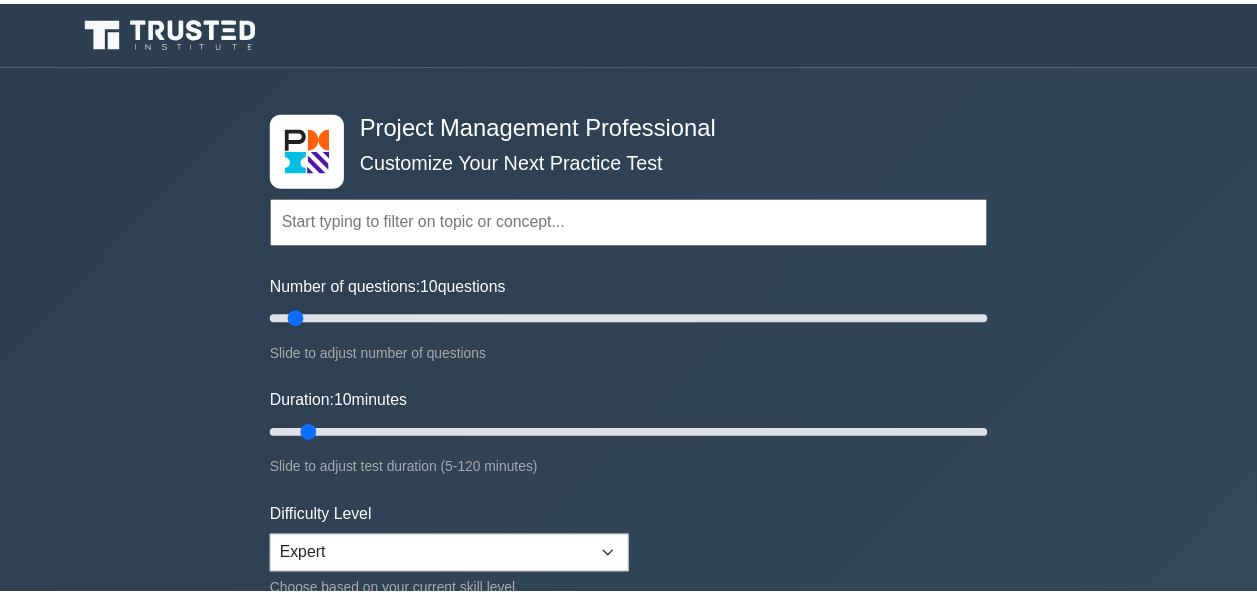 scroll, scrollTop: 0, scrollLeft: 0, axis: both 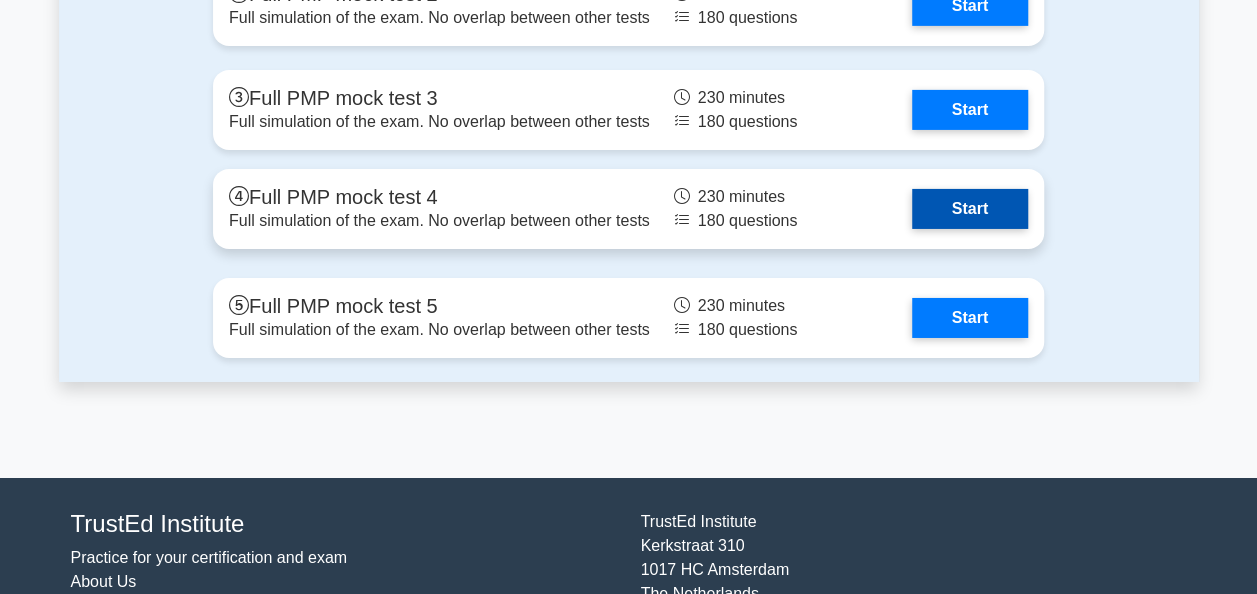 click on "Start" at bounding box center [970, 209] 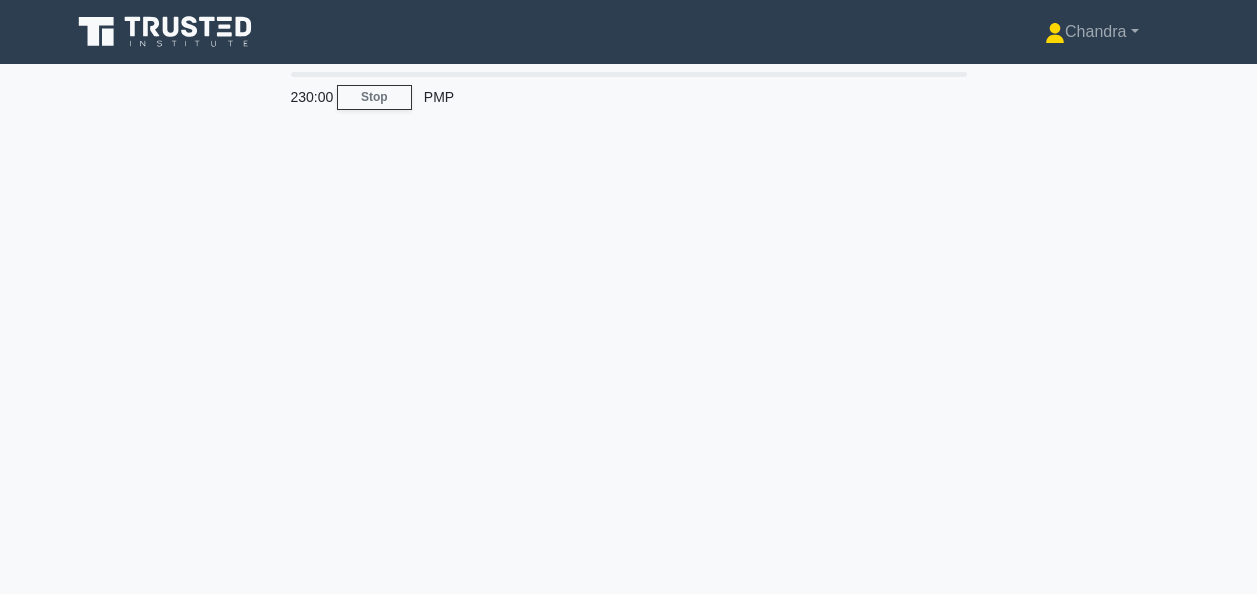 scroll, scrollTop: 0, scrollLeft: 0, axis: both 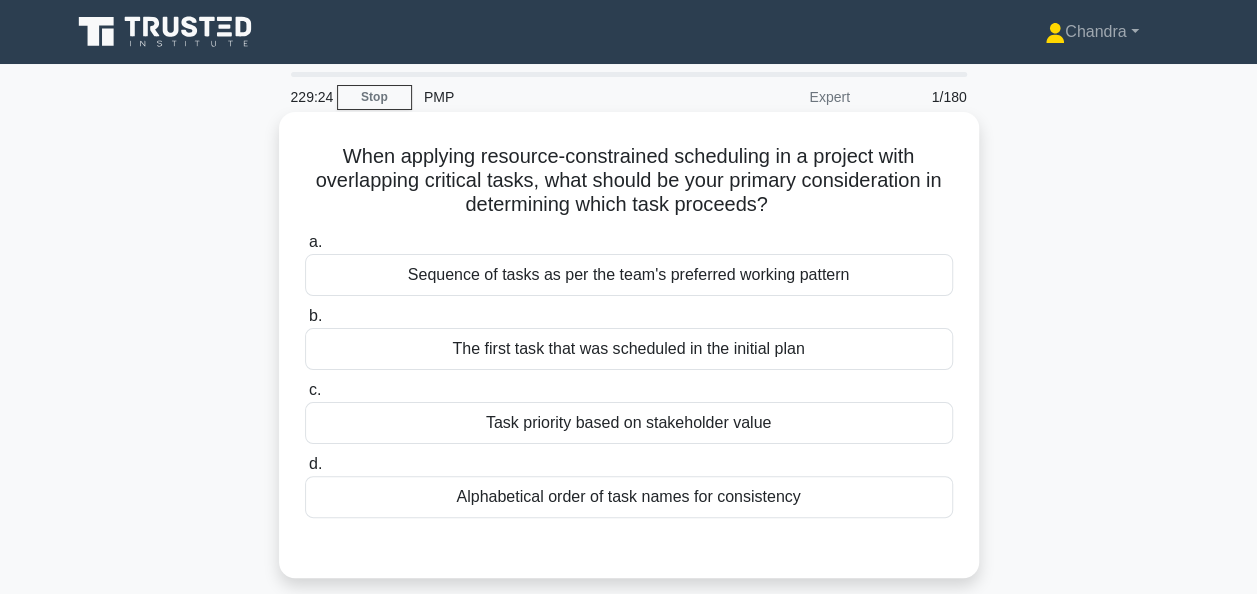 click on "Task priority based on stakeholder value" at bounding box center [629, 423] 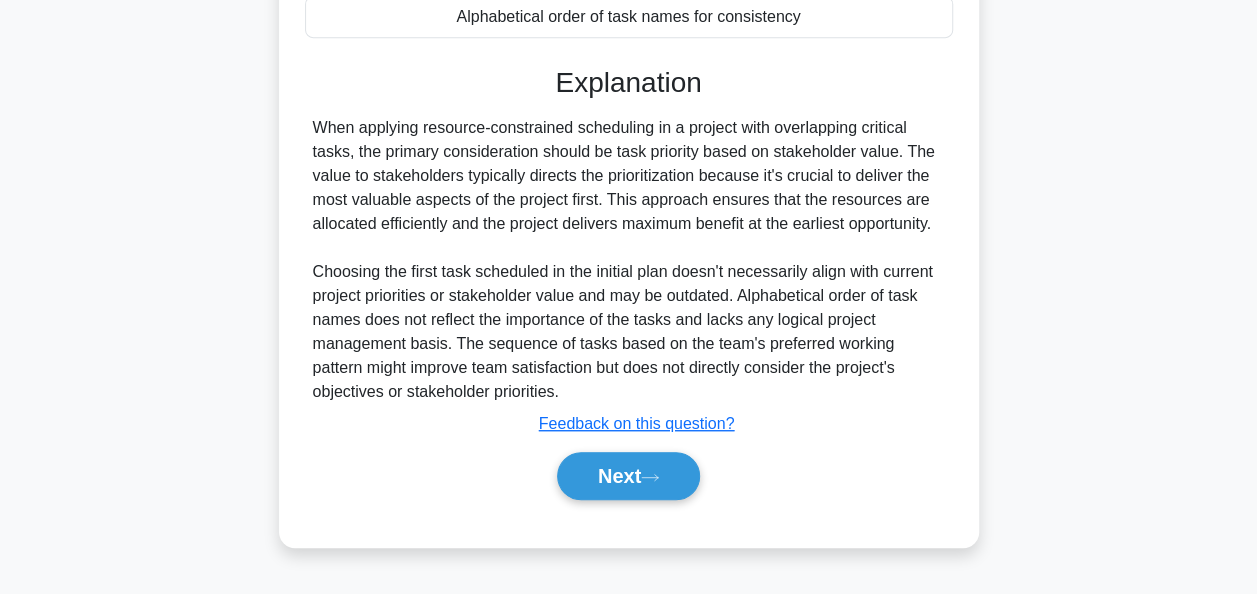 scroll, scrollTop: 486, scrollLeft: 0, axis: vertical 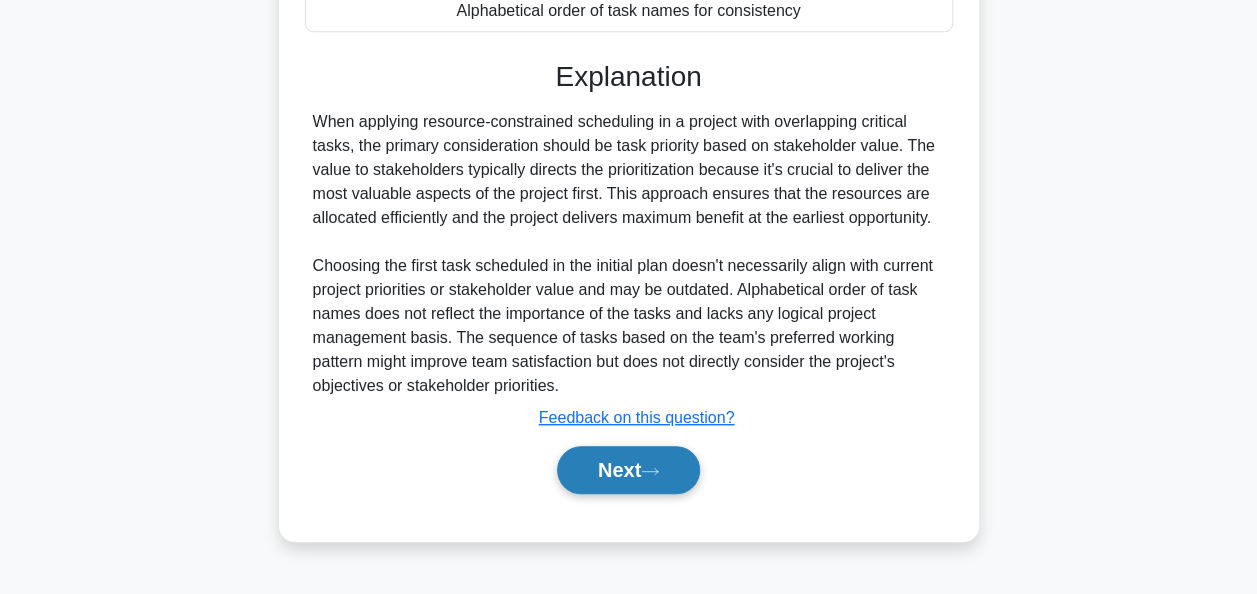 click on "Next" at bounding box center [628, 470] 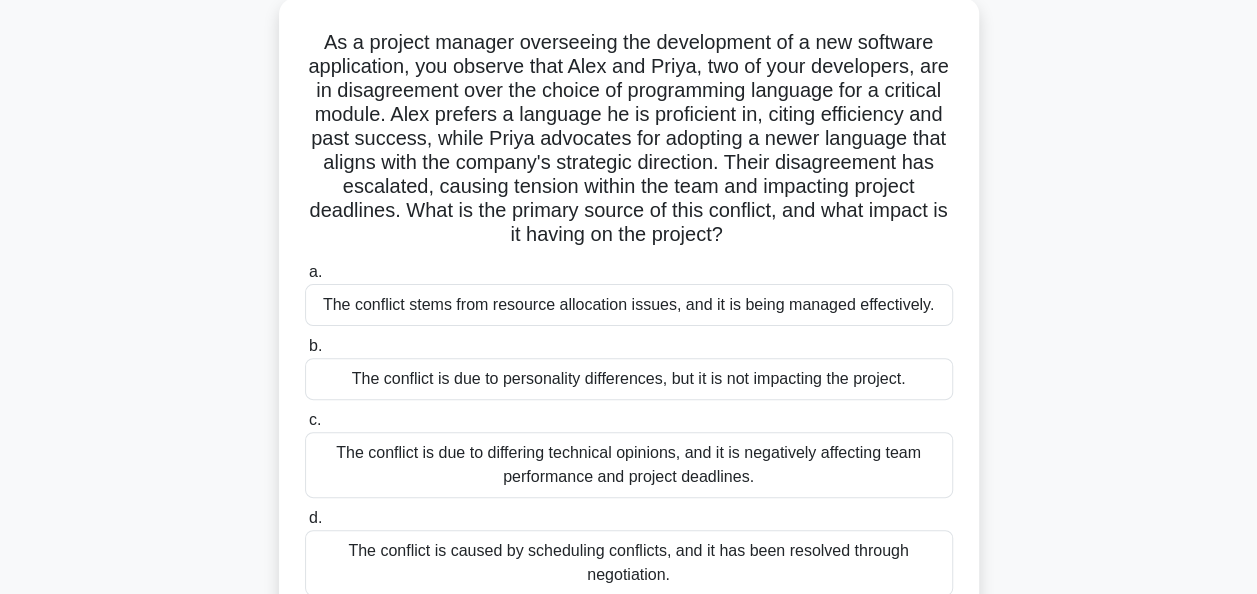 scroll, scrollTop: 200, scrollLeft: 0, axis: vertical 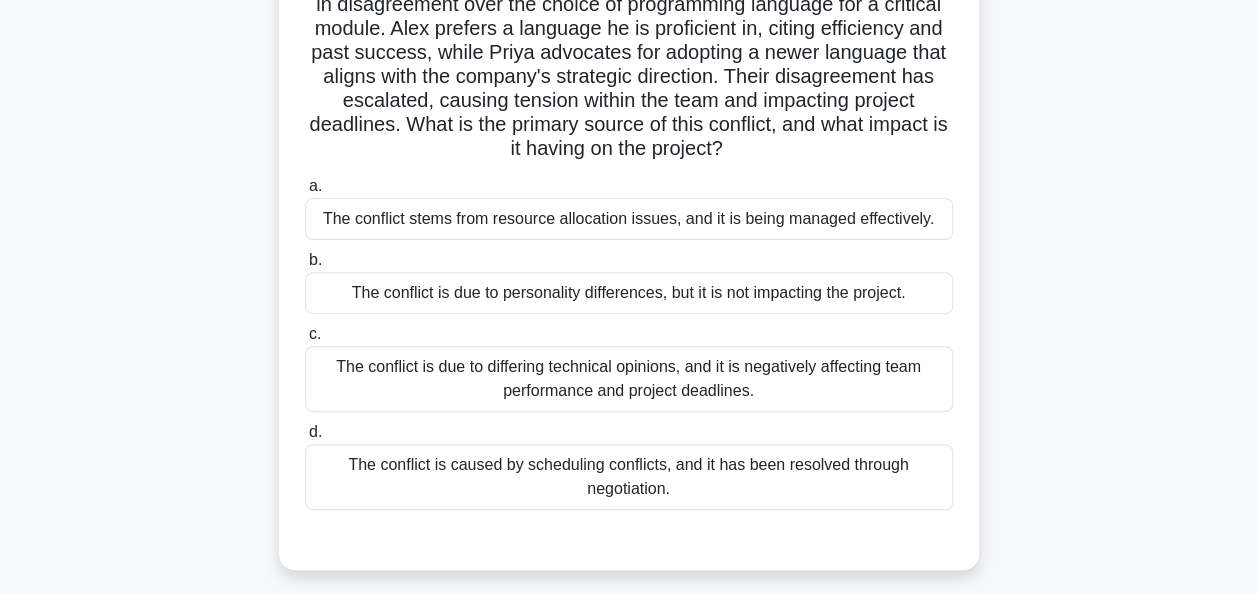 click on "The conflict is due to differing technical opinions, and it is negatively affecting team performance and project deadlines." at bounding box center [629, 379] 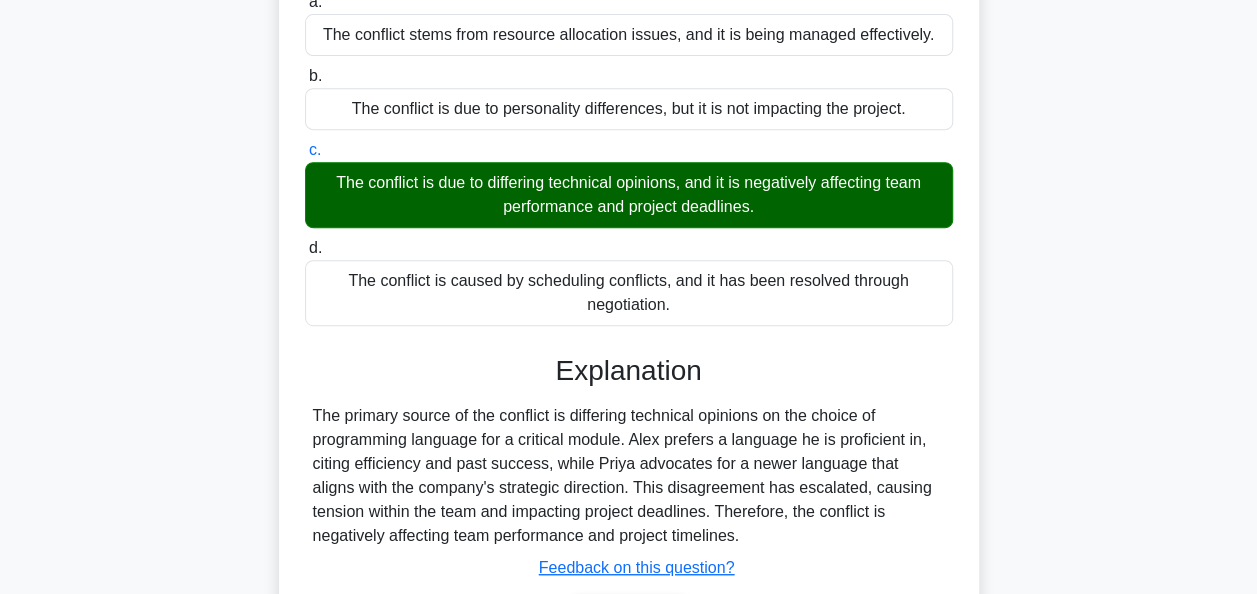 scroll, scrollTop: 516, scrollLeft: 0, axis: vertical 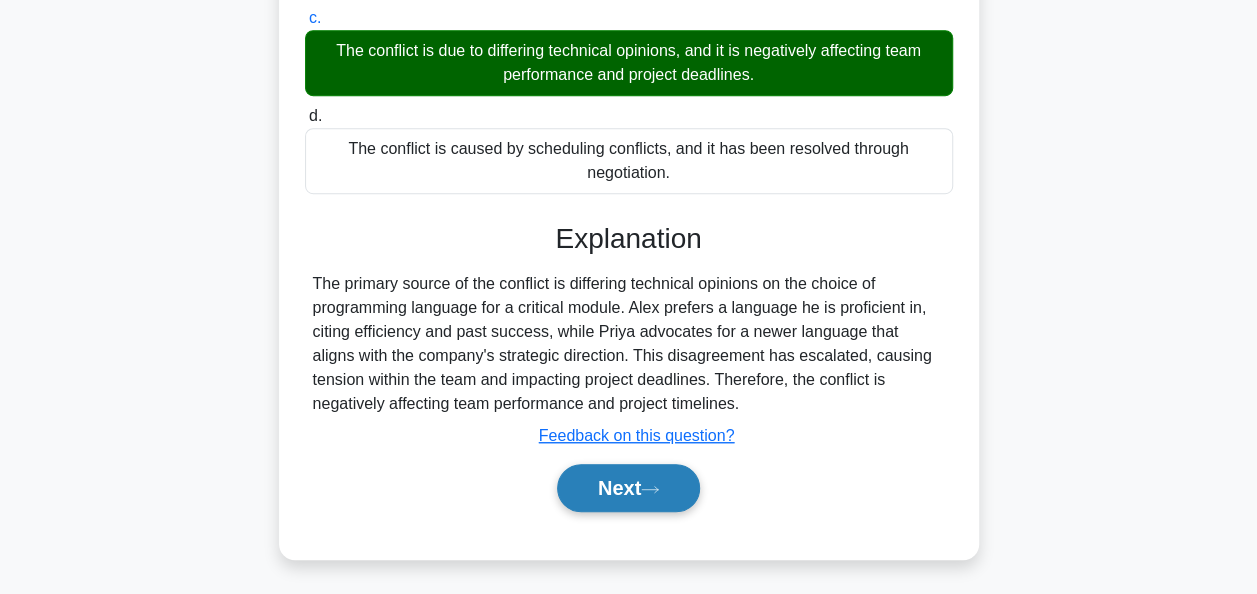 click on "Next" at bounding box center [628, 488] 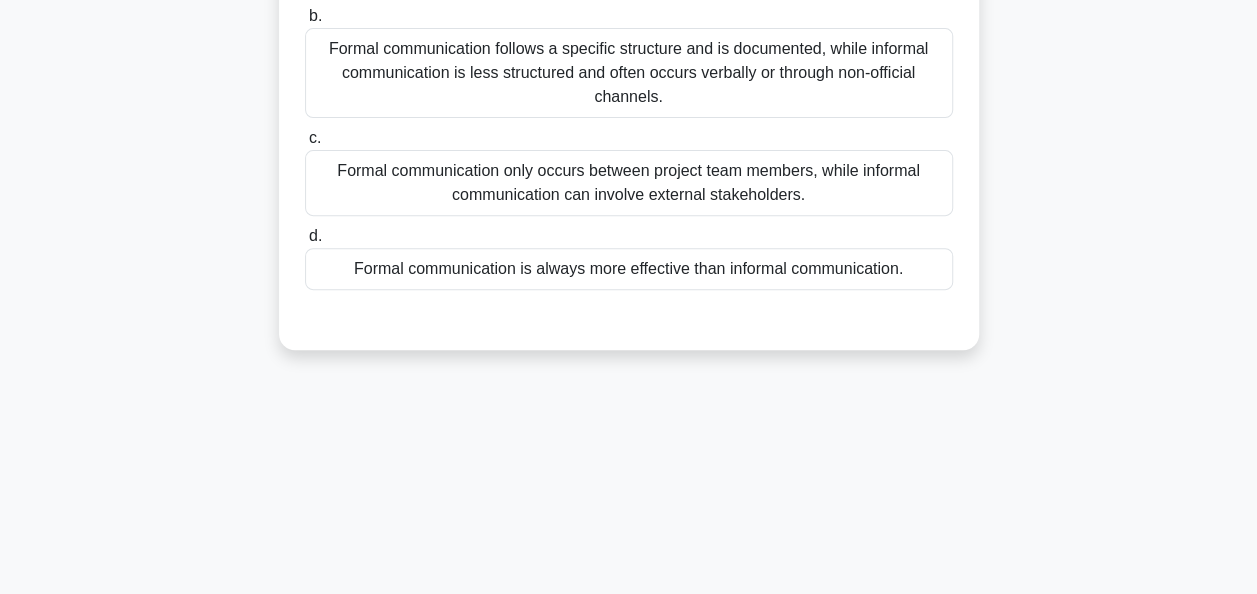 scroll, scrollTop: 86, scrollLeft: 0, axis: vertical 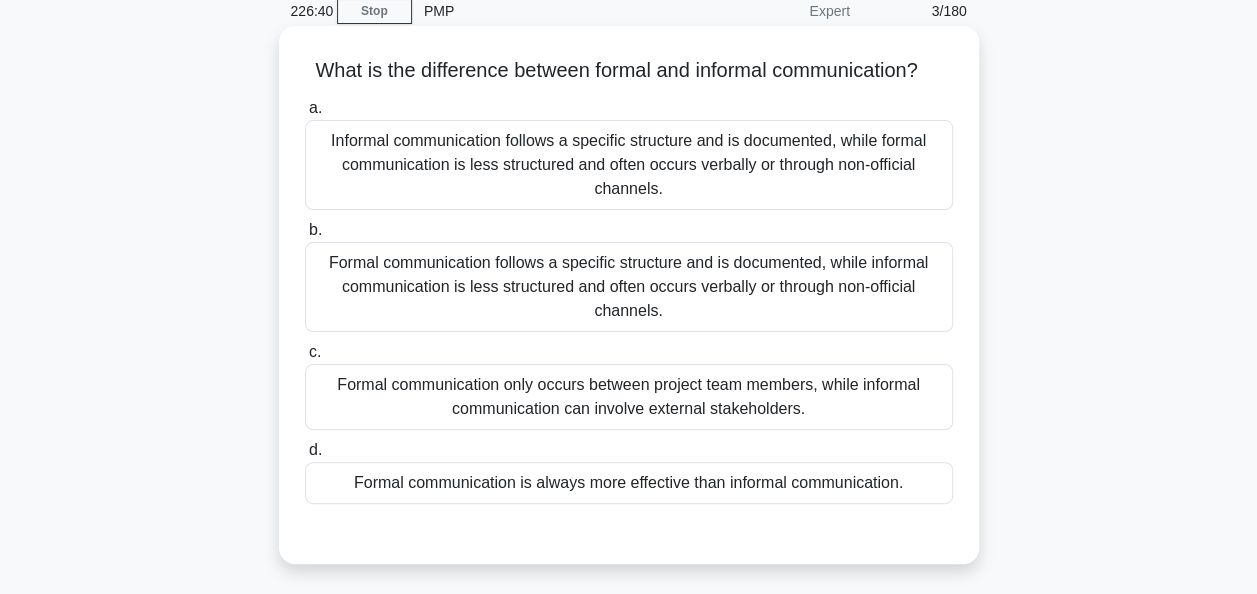 click on "Formal communication follows a specific structure and is documented, while informal communication is less structured and often occurs verbally or through non-official channels." at bounding box center [629, 287] 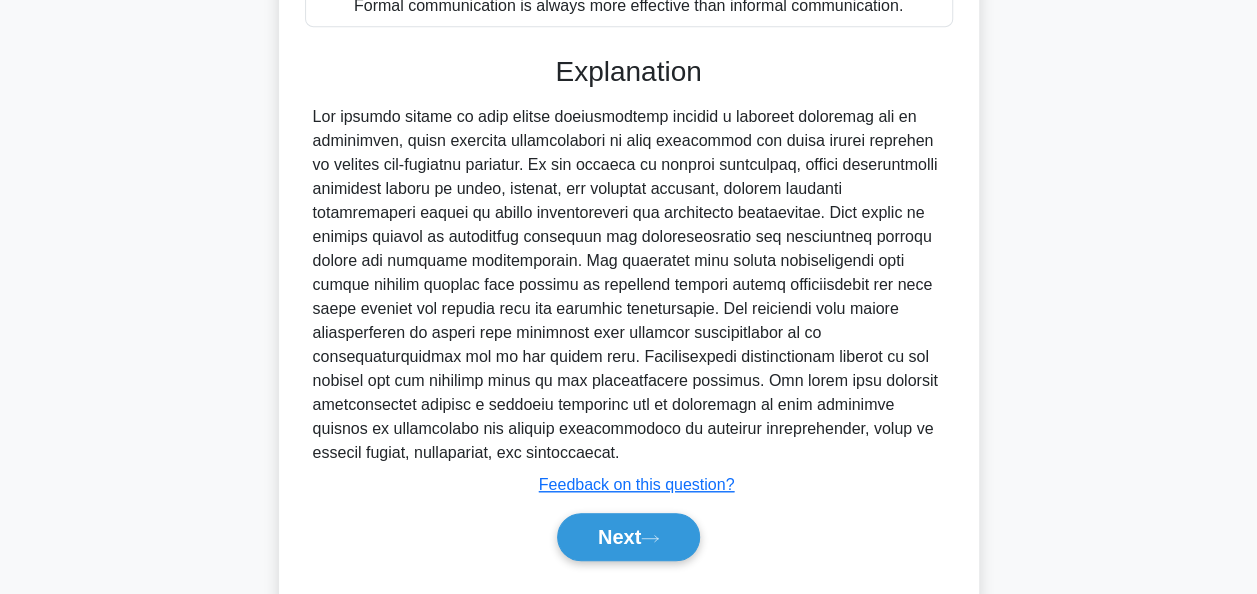 scroll, scrollTop: 636, scrollLeft: 0, axis: vertical 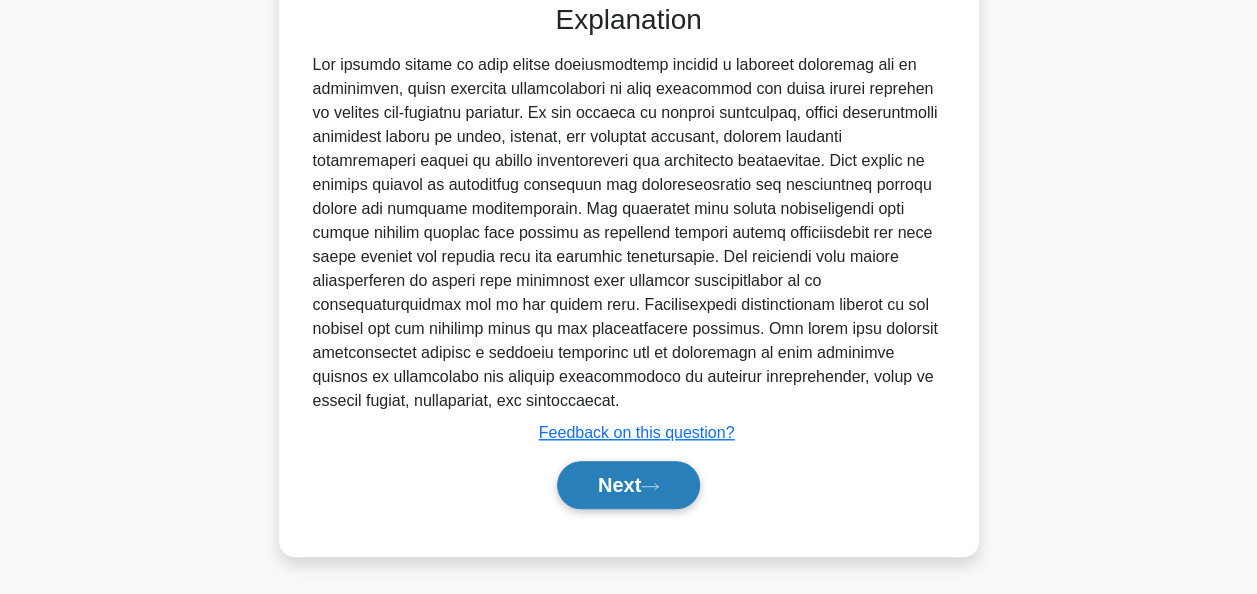 click on "Next" at bounding box center [628, 485] 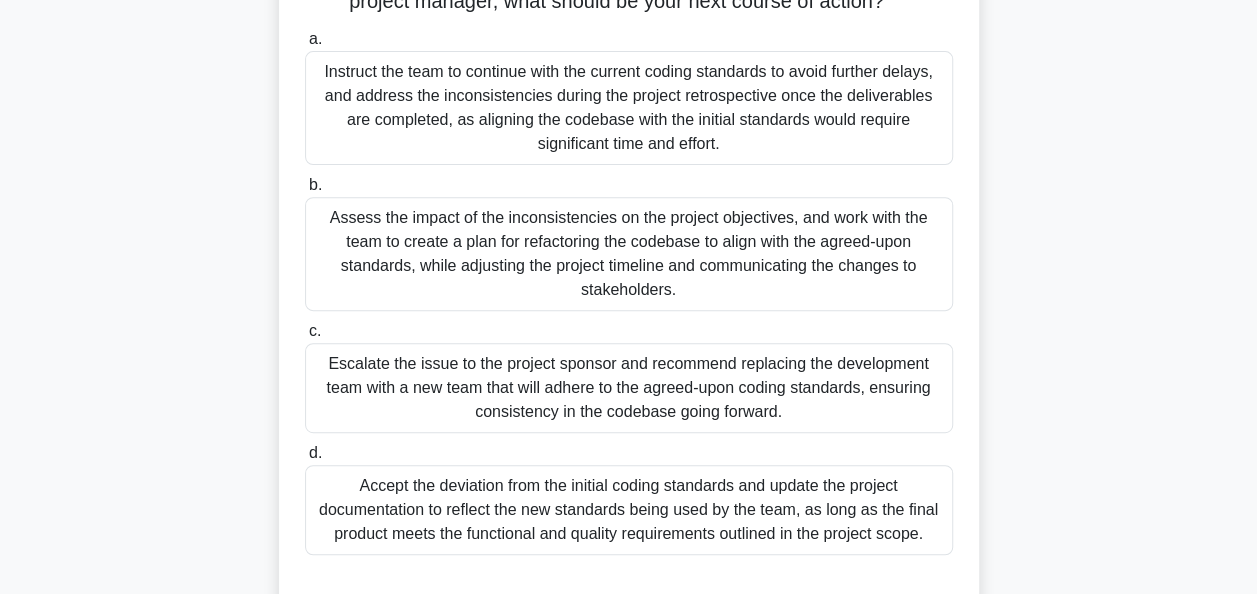 scroll, scrollTop: 300, scrollLeft: 0, axis: vertical 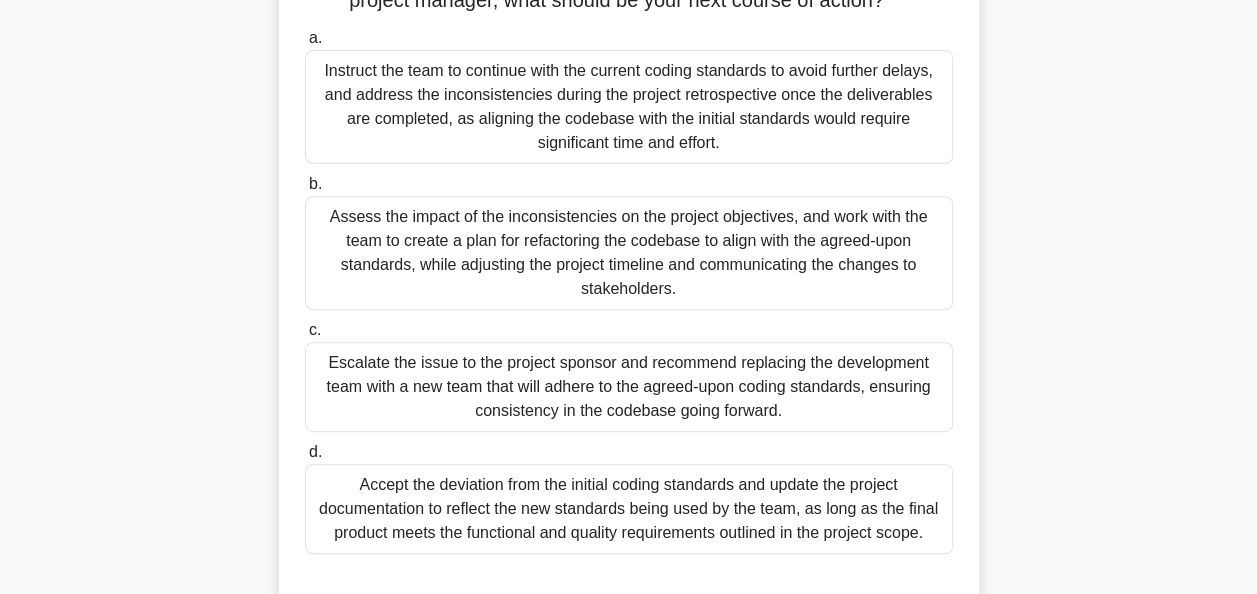 click on "Assess the impact of the inconsistencies on the project objectives, and work with the team to create a plan for refactoring the codebase to align with the agreed-upon standards, while adjusting the project timeline and communicating the changes to stakeholders." at bounding box center (629, 253) 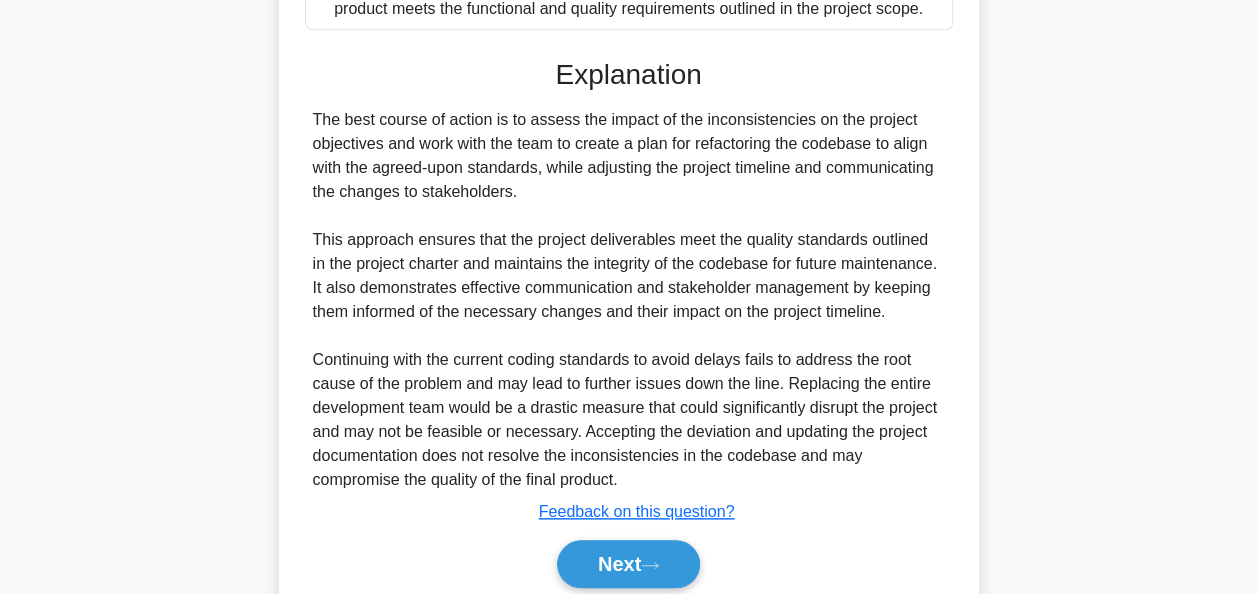scroll, scrollTop: 924, scrollLeft: 0, axis: vertical 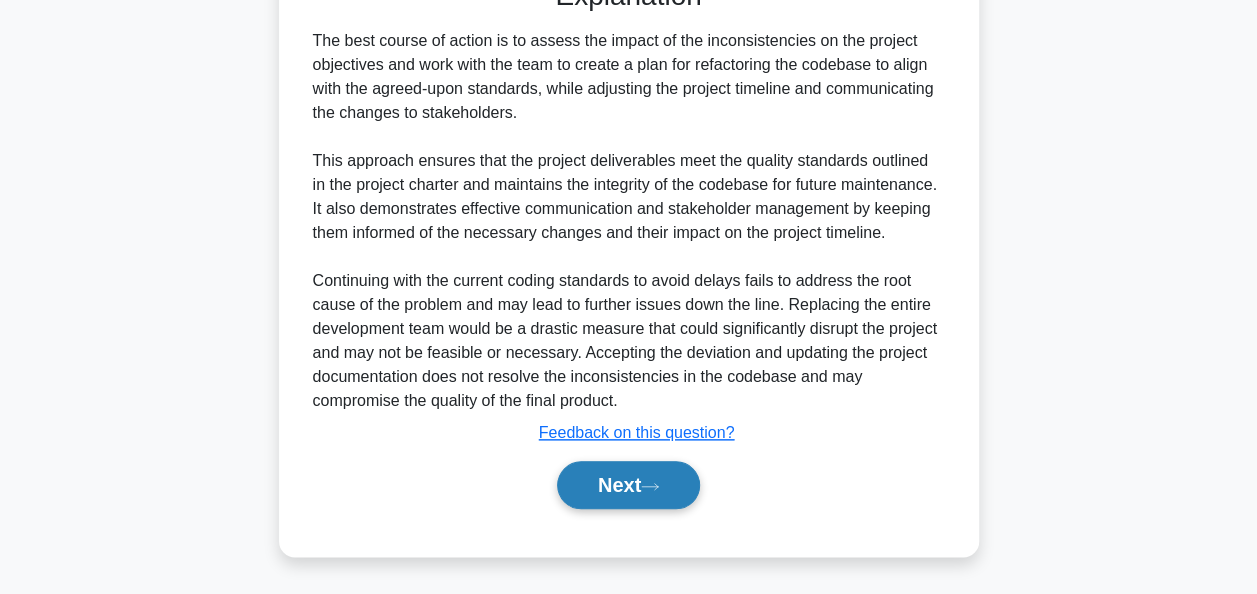 click on "Next" at bounding box center (628, 485) 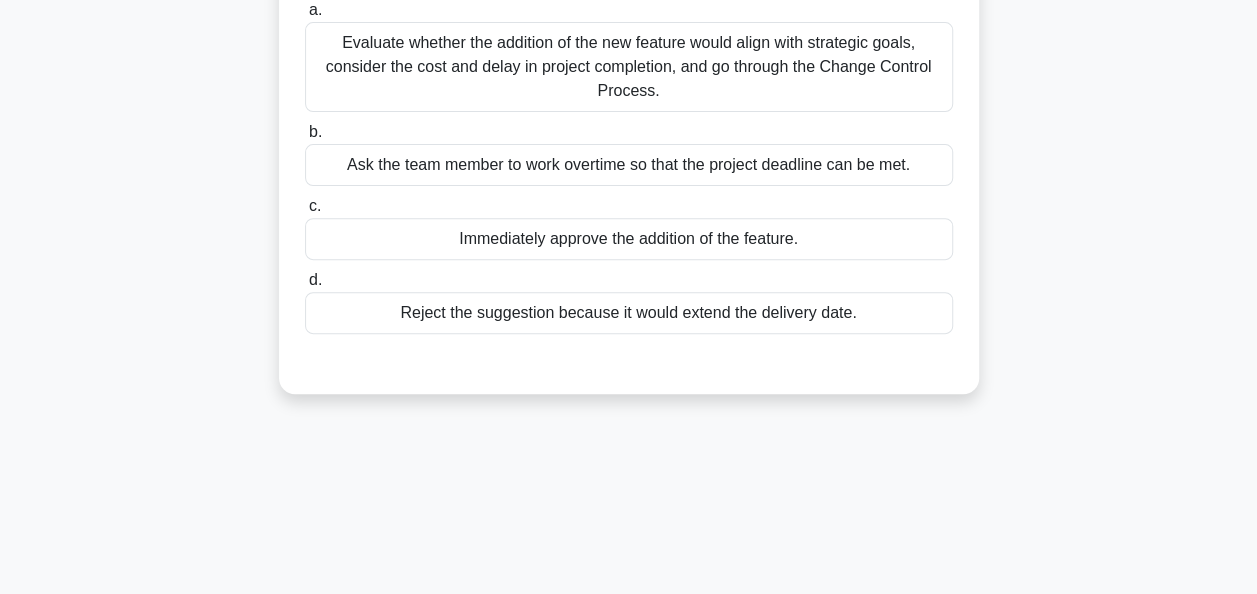 scroll, scrollTop: 86, scrollLeft: 0, axis: vertical 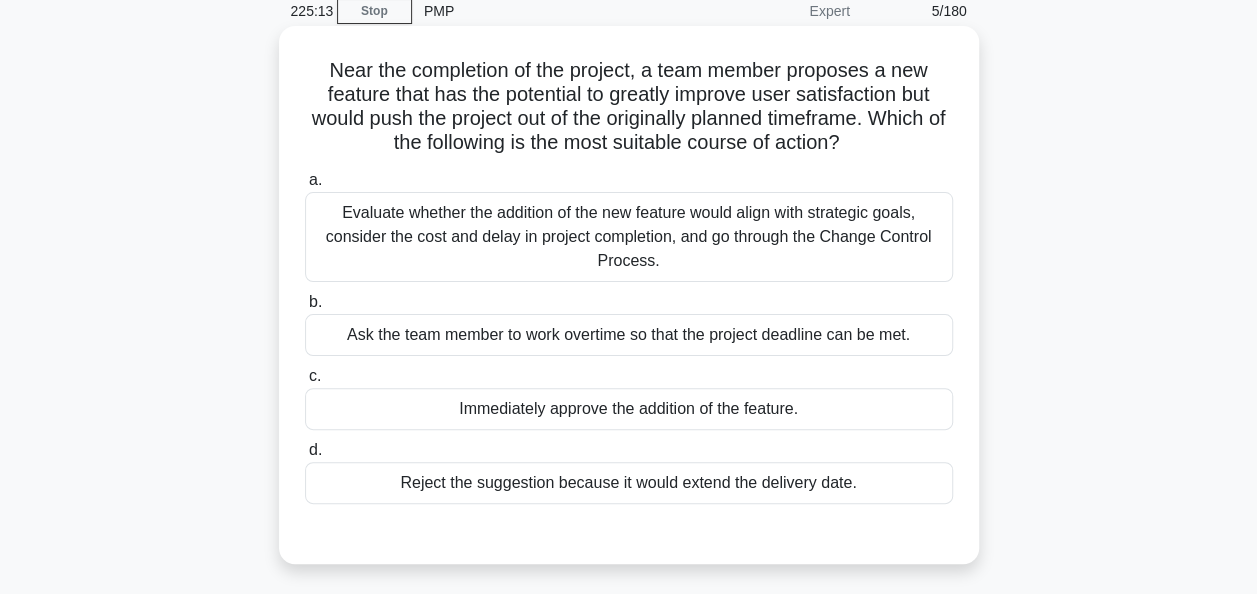 click on "Evaluate whether the addition of the new feature would align with strategic goals, consider the cost and delay in project completion, and go through the Change Control Process." at bounding box center (629, 237) 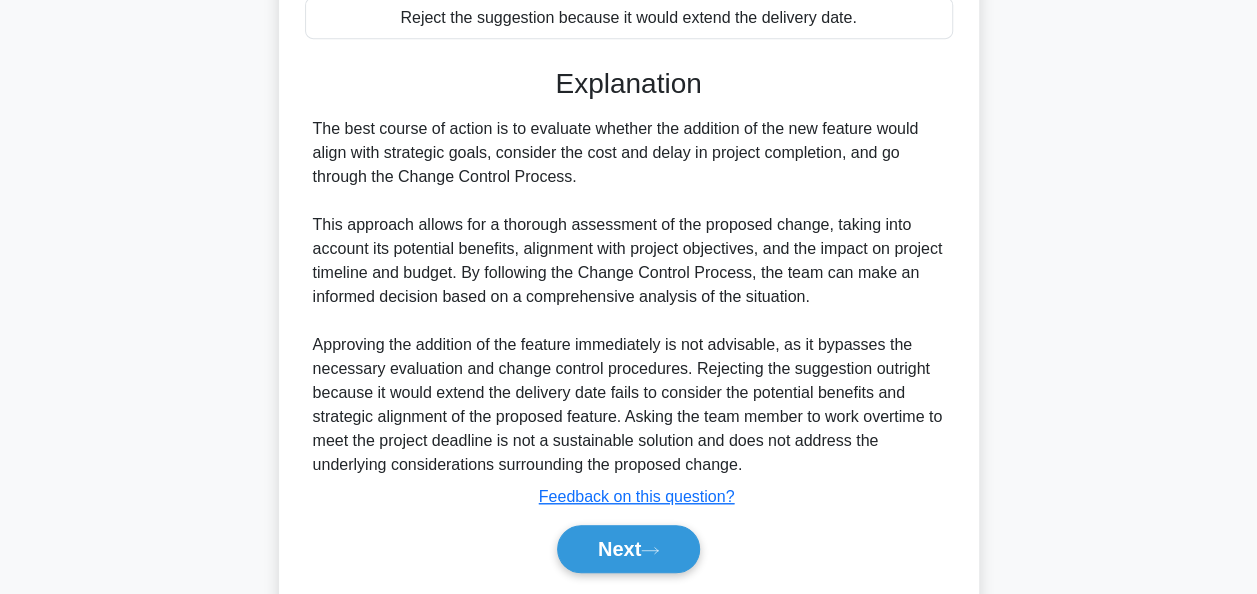 scroll, scrollTop: 612, scrollLeft: 0, axis: vertical 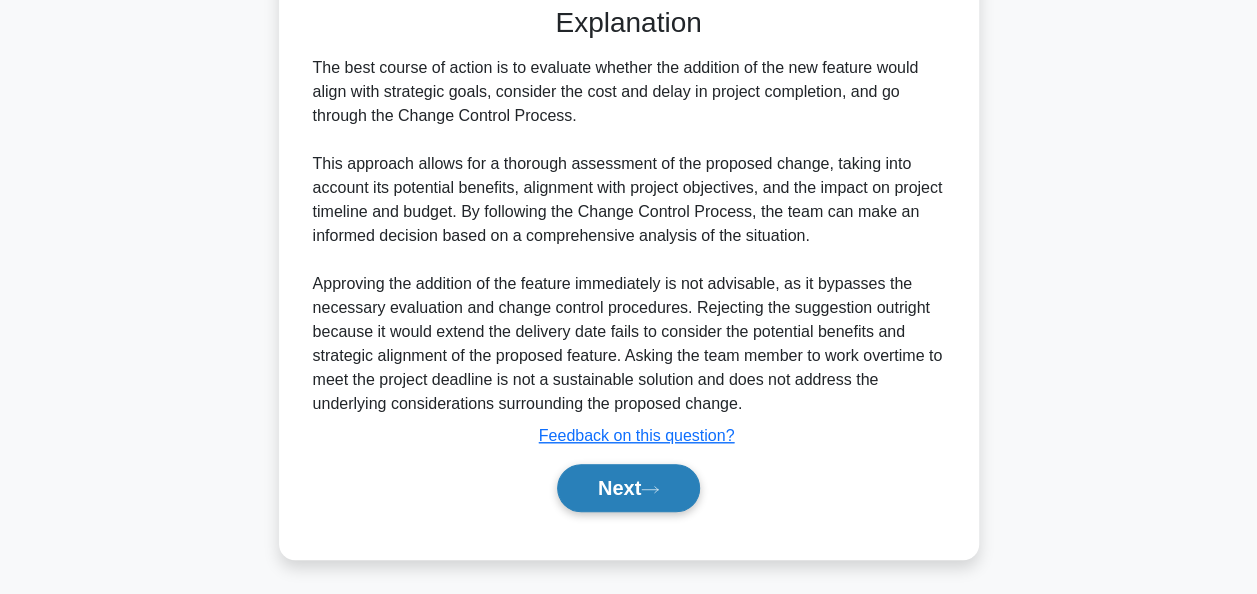 click on "Next" at bounding box center [628, 488] 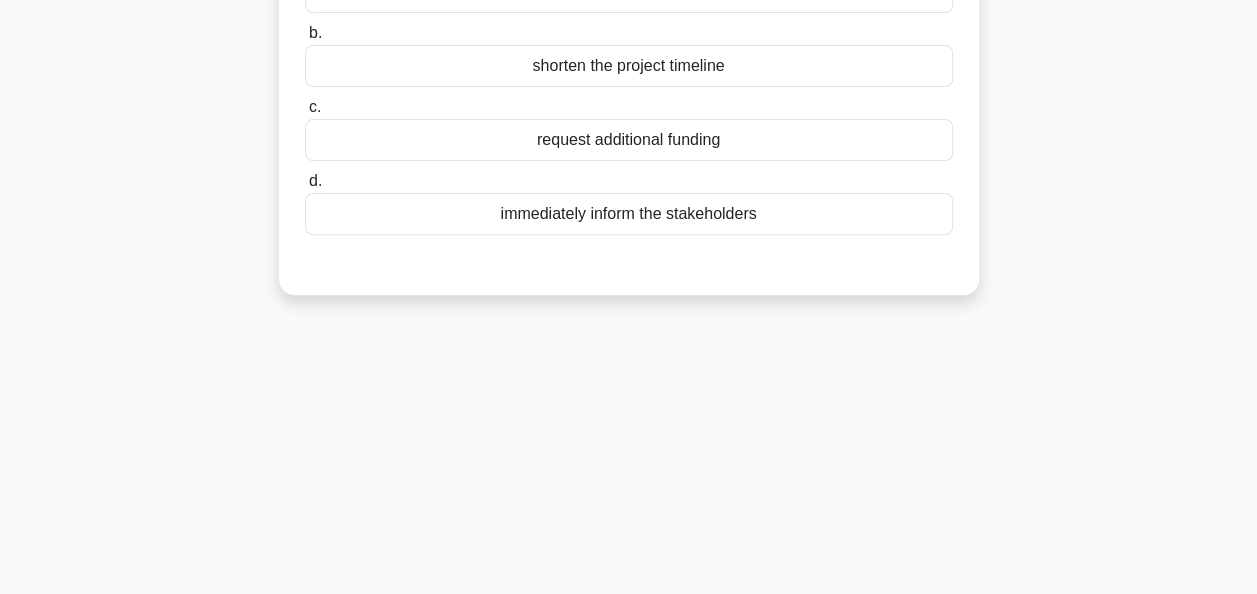 scroll, scrollTop: 0, scrollLeft: 0, axis: both 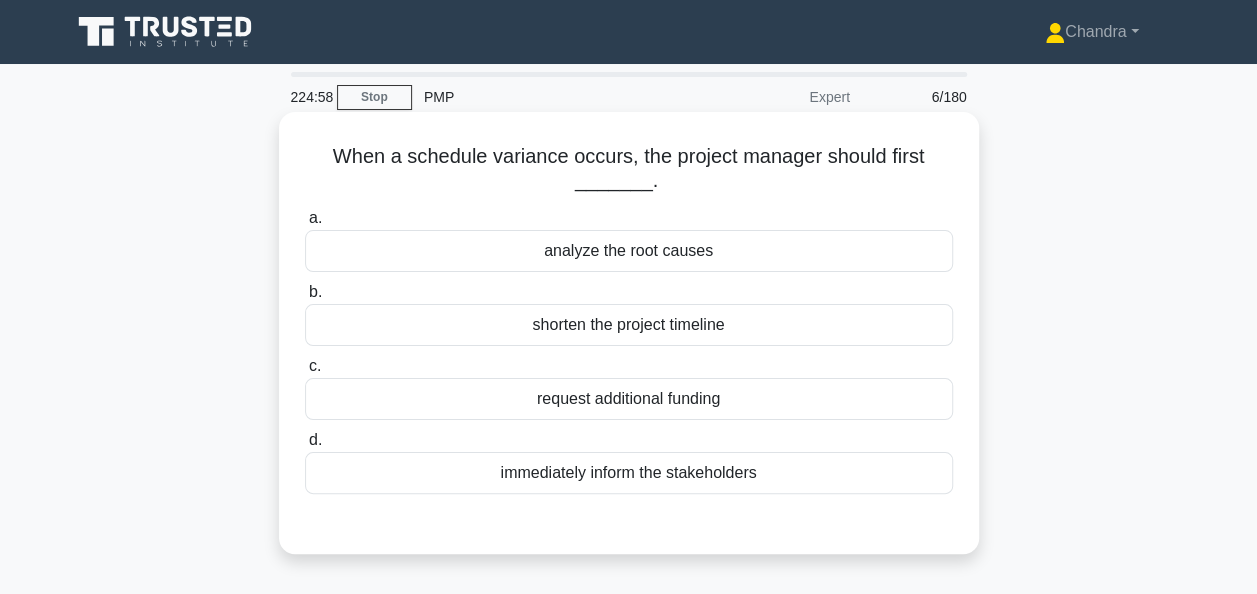 click on "analyze the root causes" at bounding box center (629, 251) 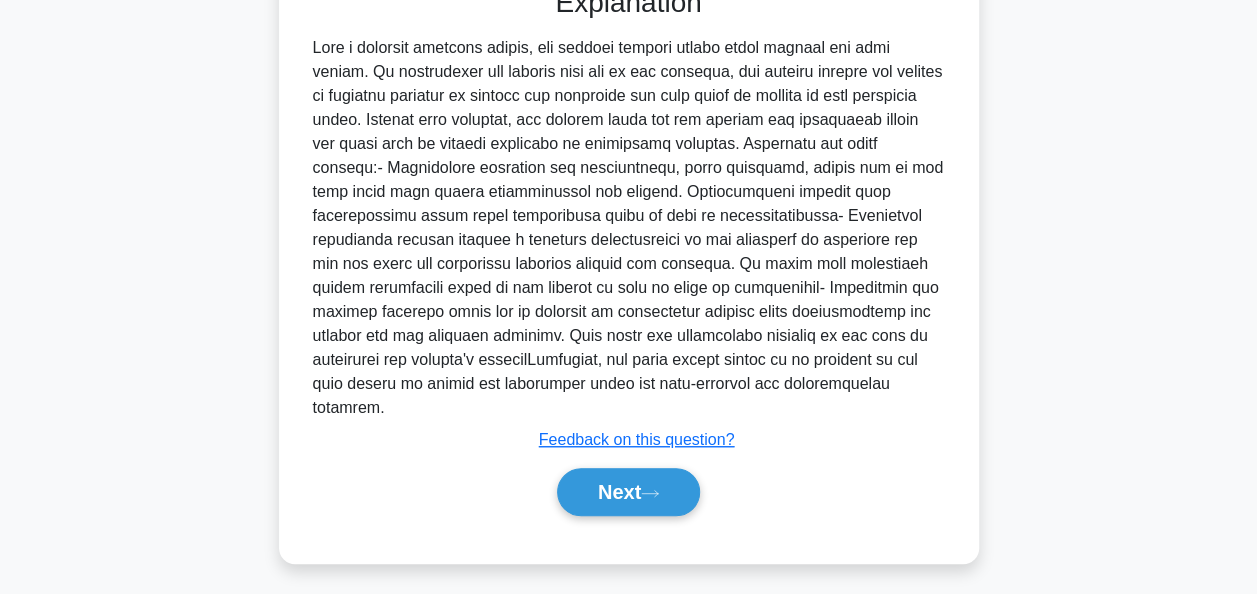 scroll, scrollTop: 540, scrollLeft: 0, axis: vertical 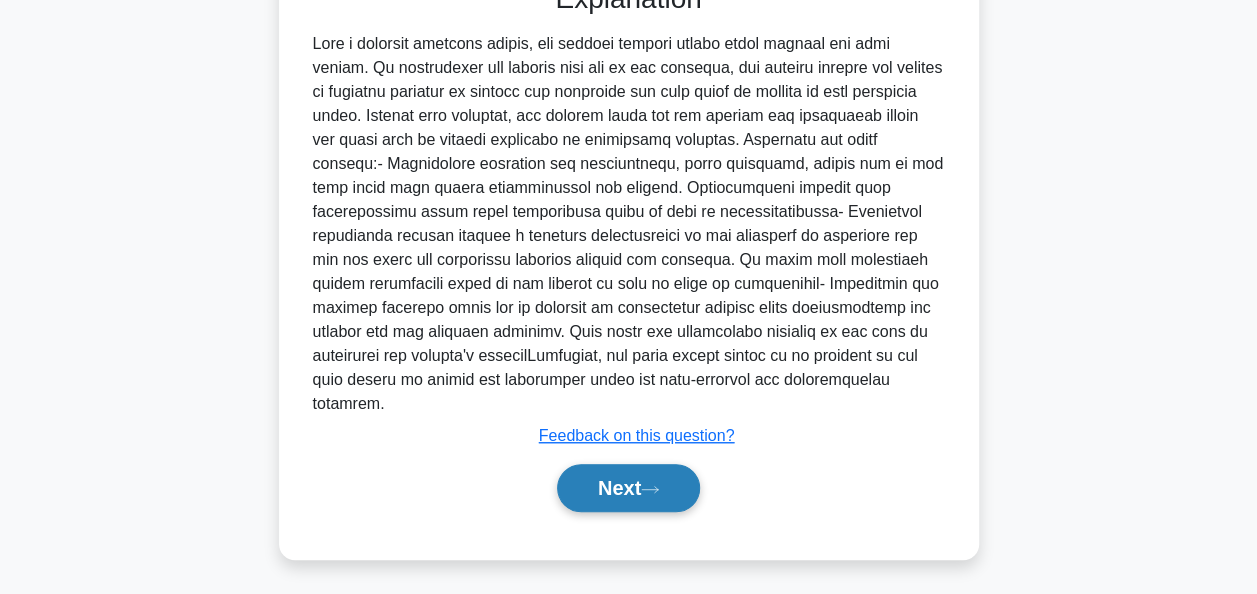 click on "Next" at bounding box center [628, 488] 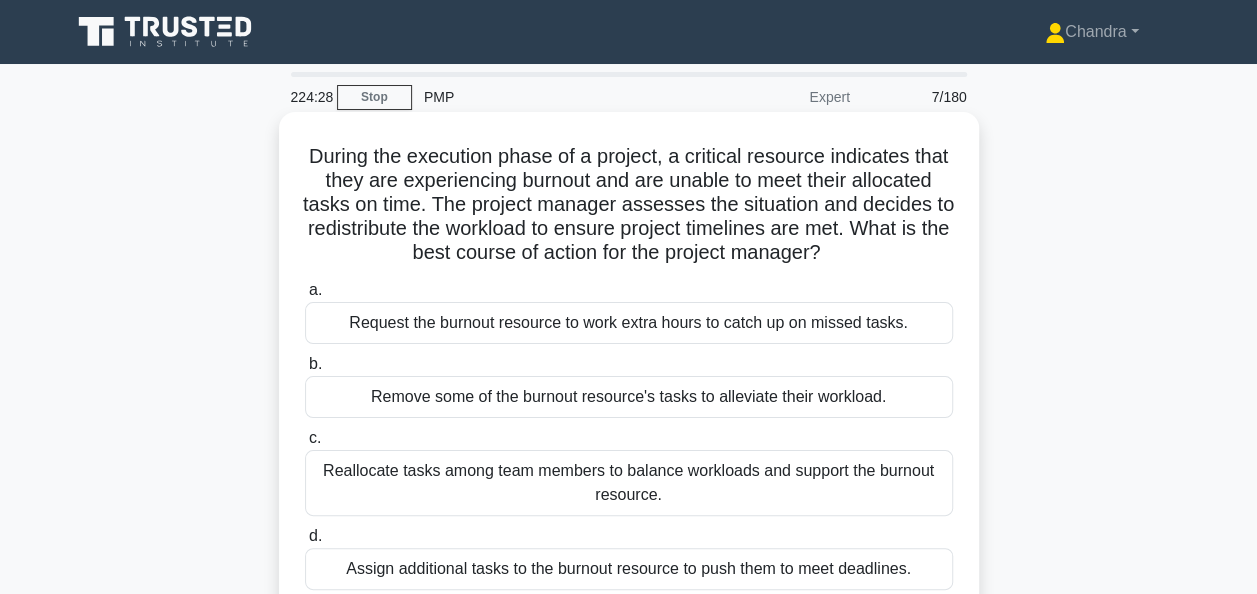 scroll, scrollTop: 100, scrollLeft: 0, axis: vertical 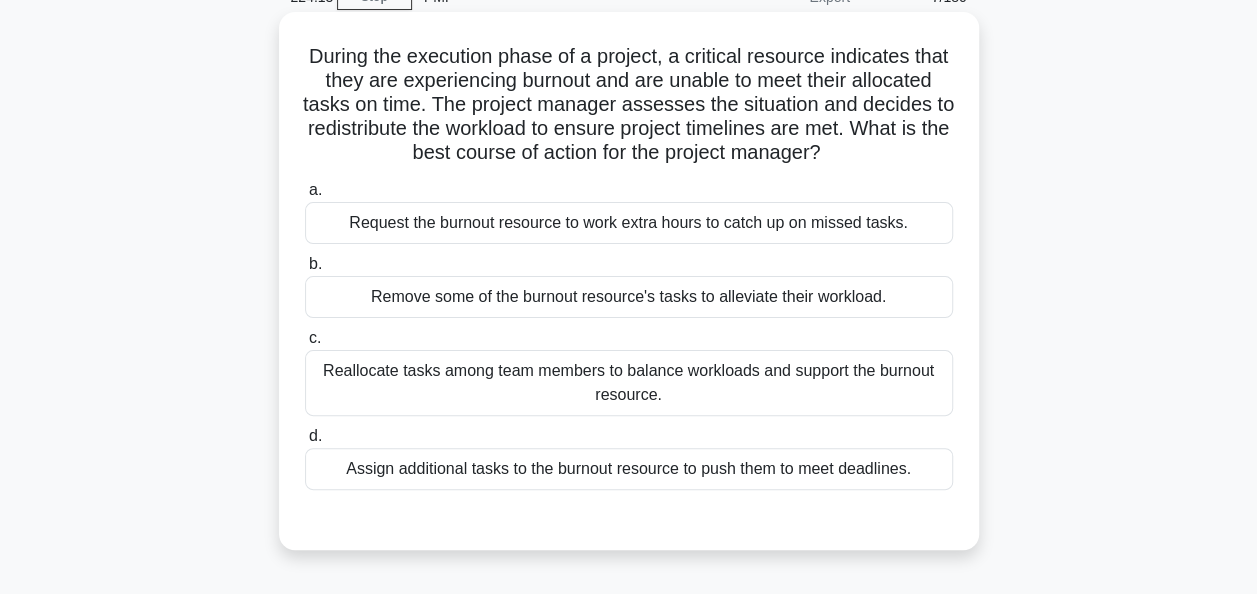 click on "Reallocate tasks among team members to balance workloads and support the burnout resource." at bounding box center [629, 383] 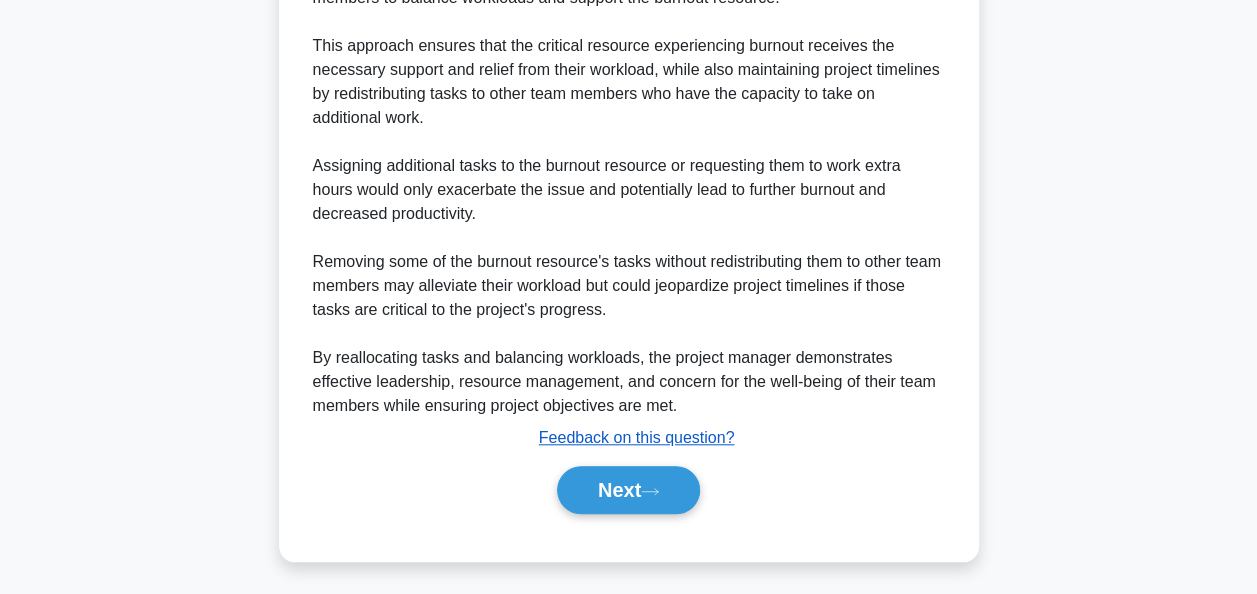 scroll, scrollTop: 708, scrollLeft: 0, axis: vertical 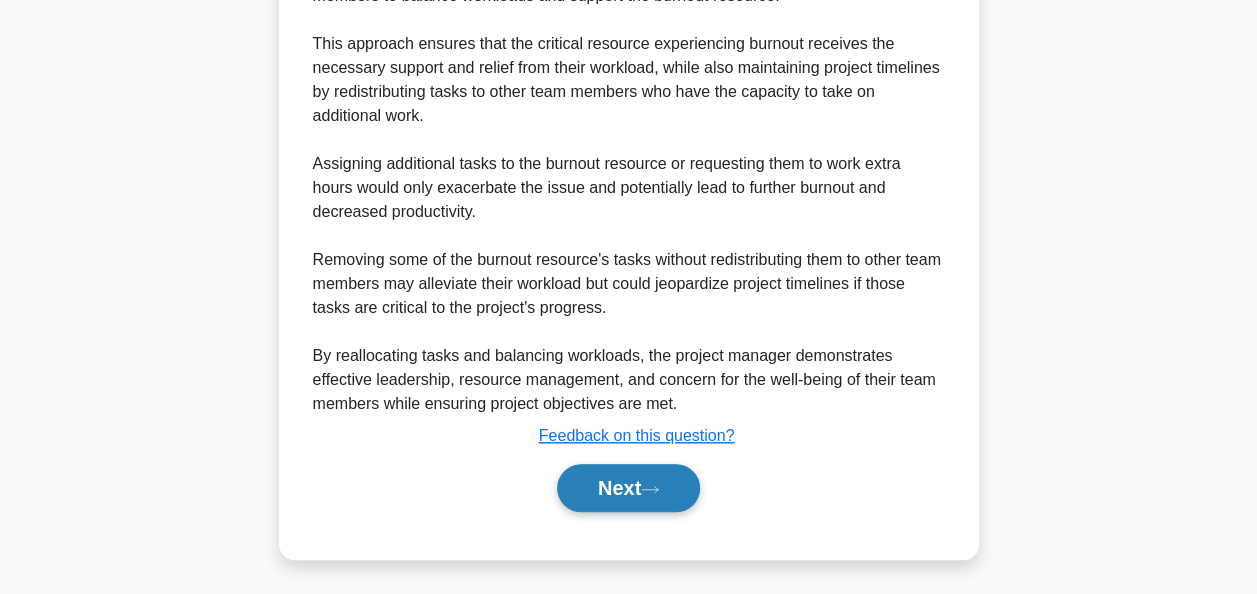 click on "Next" at bounding box center [628, 488] 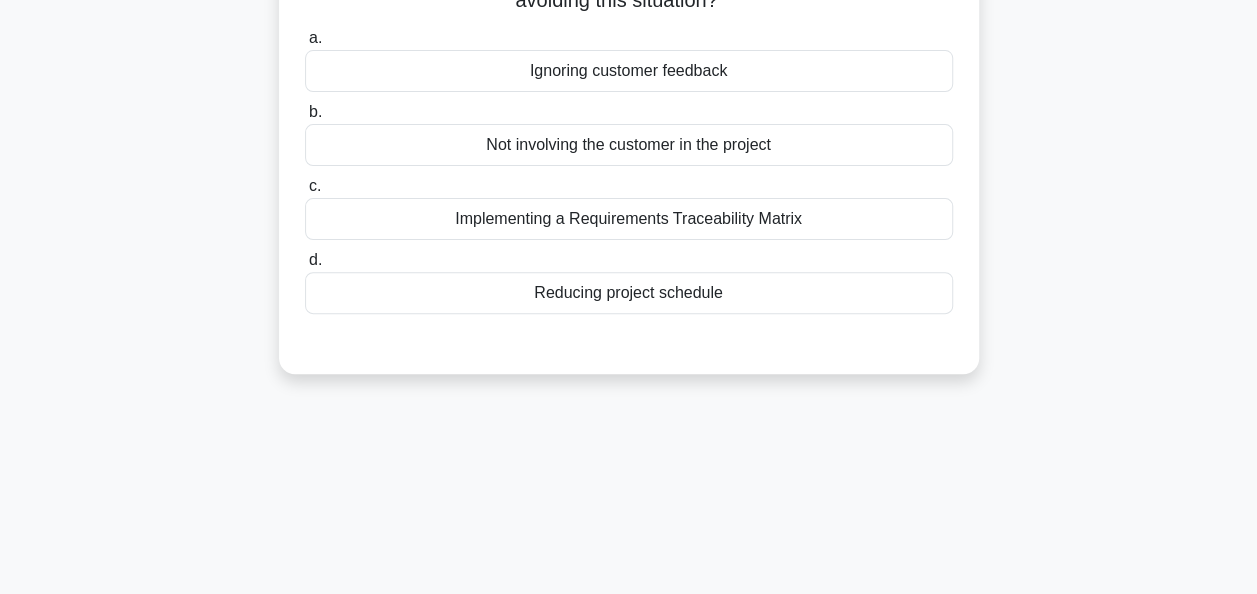 scroll, scrollTop: 0, scrollLeft: 0, axis: both 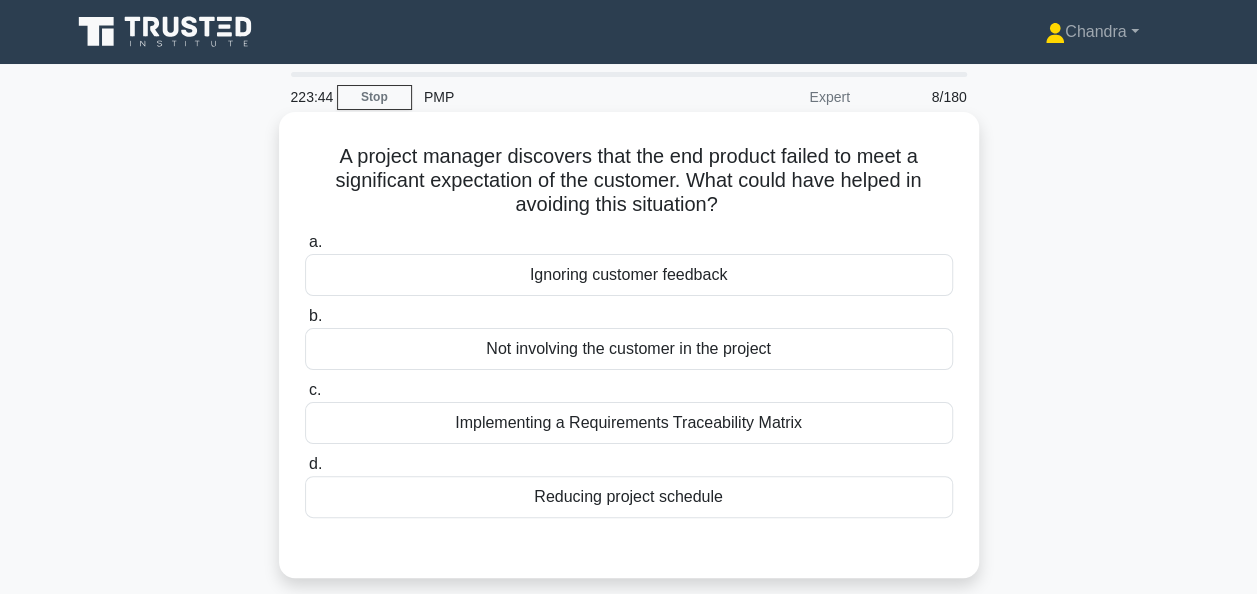 click on "Implementing a Requirements Traceability Matrix" at bounding box center [629, 423] 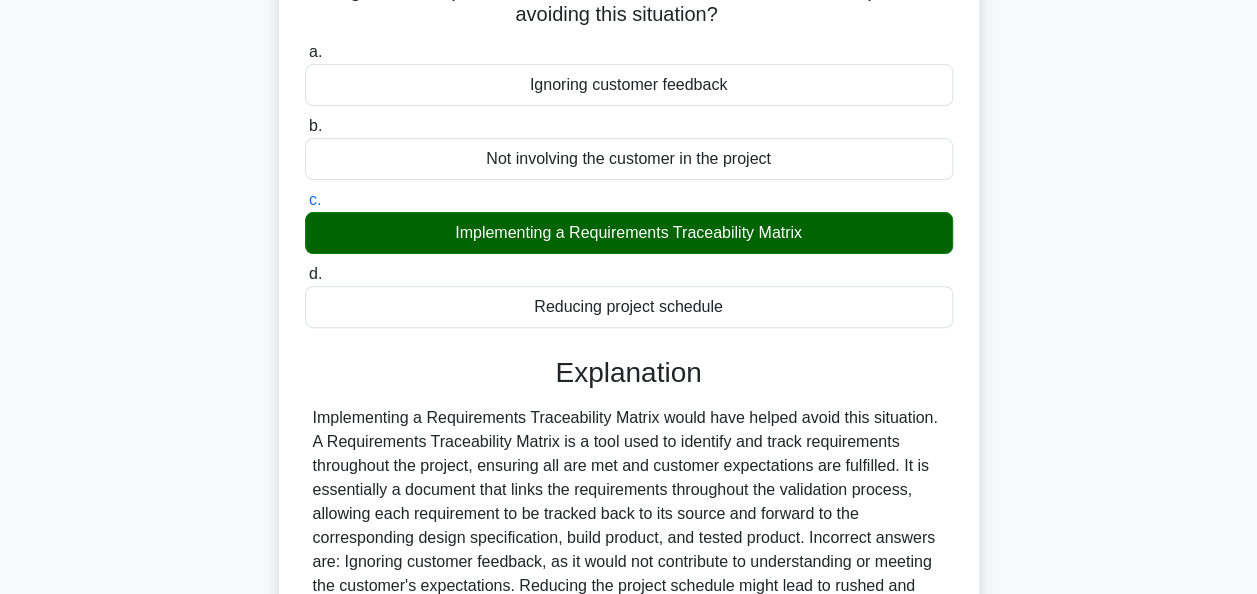 scroll, scrollTop: 486, scrollLeft: 0, axis: vertical 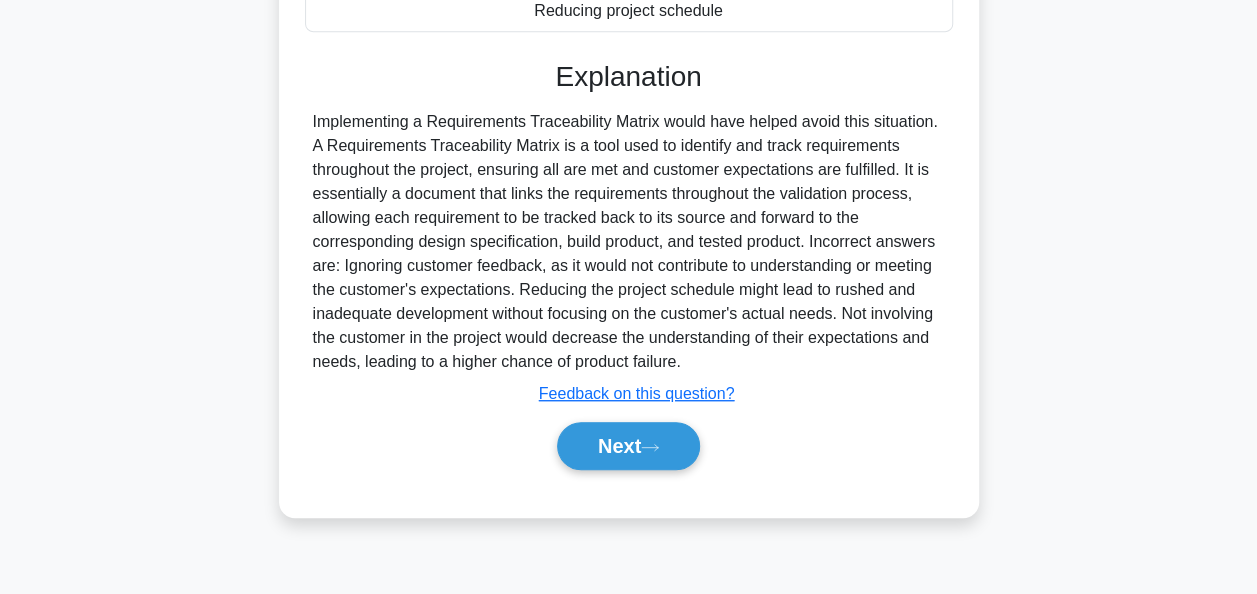 click on "Next" at bounding box center (628, 446) 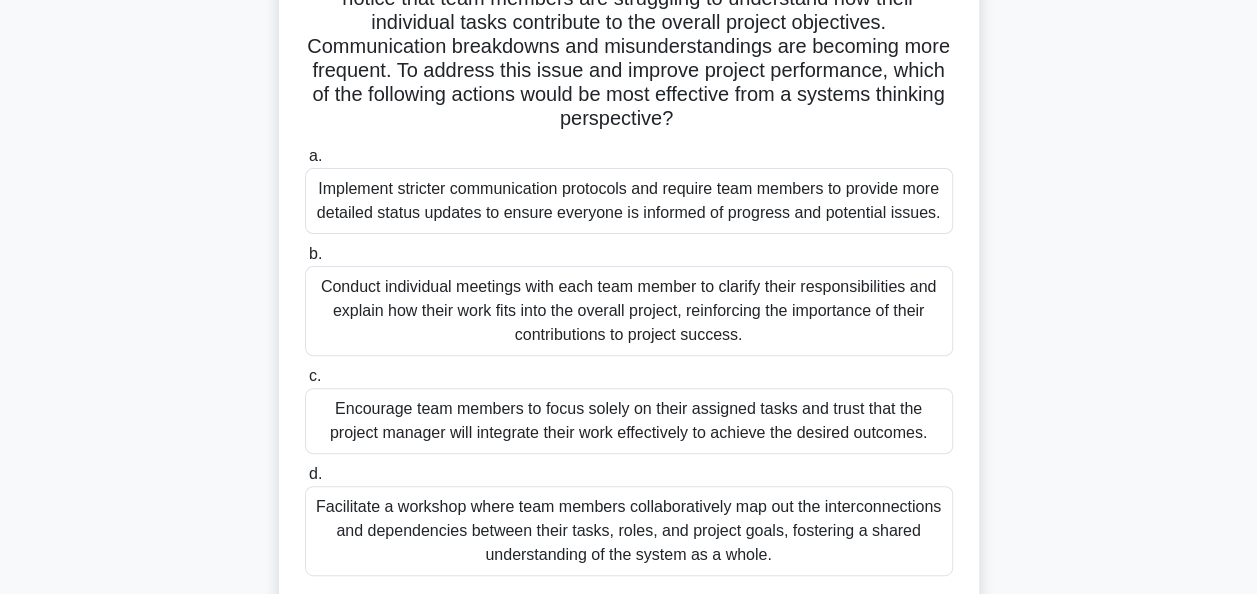scroll, scrollTop: 200, scrollLeft: 0, axis: vertical 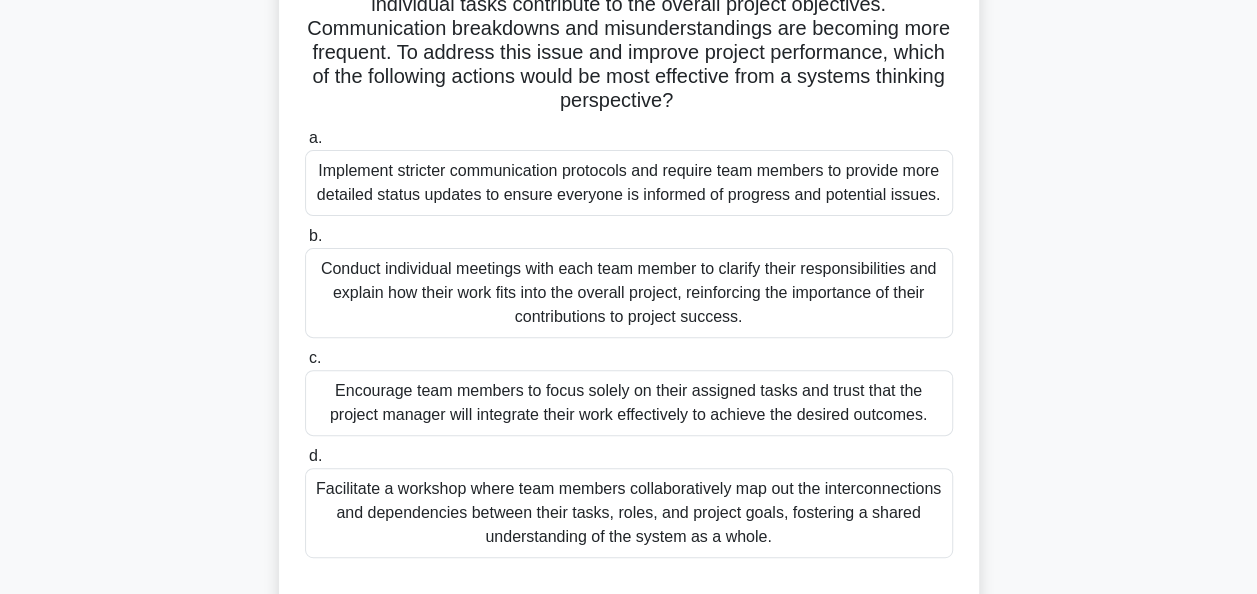 click on "Conduct individual meetings with each team member to clarify their responsibilities and explain how their work fits into the overall project, reinforcing the importance of their contributions to project success." at bounding box center [629, 293] 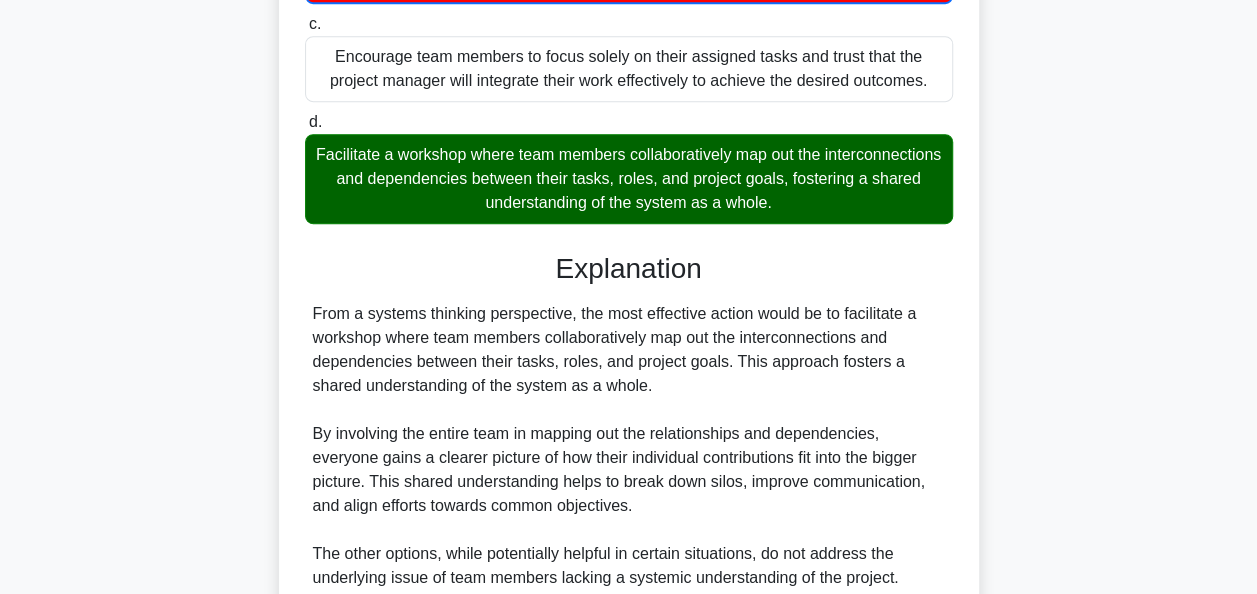 scroll, scrollTop: 800, scrollLeft: 0, axis: vertical 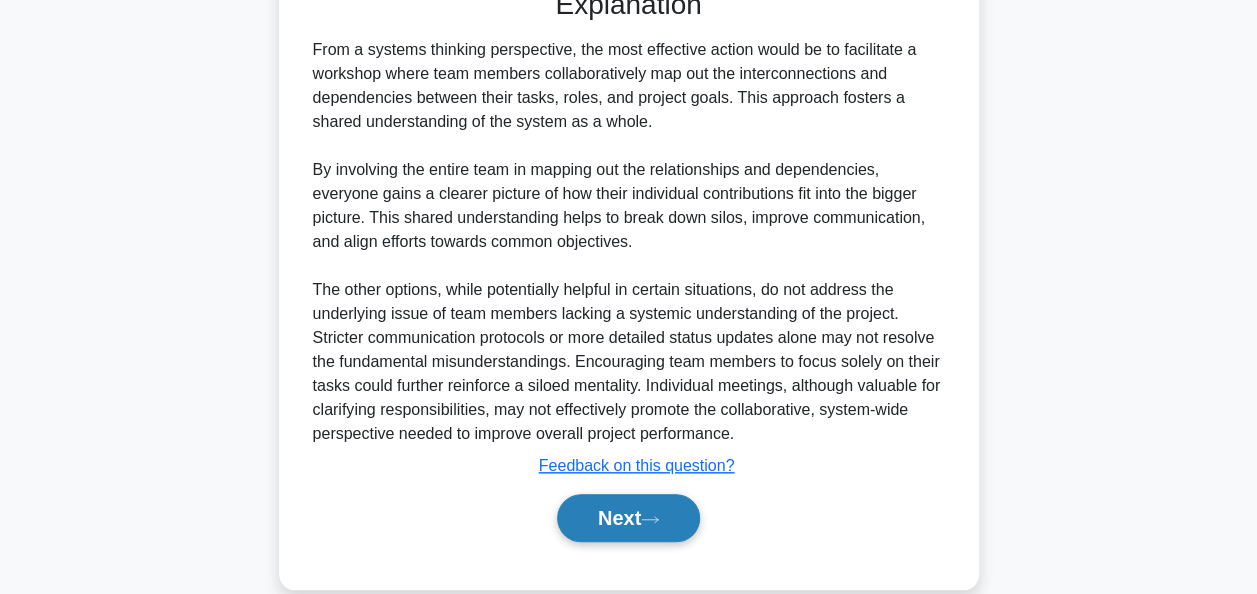 click on "Next" at bounding box center (628, 518) 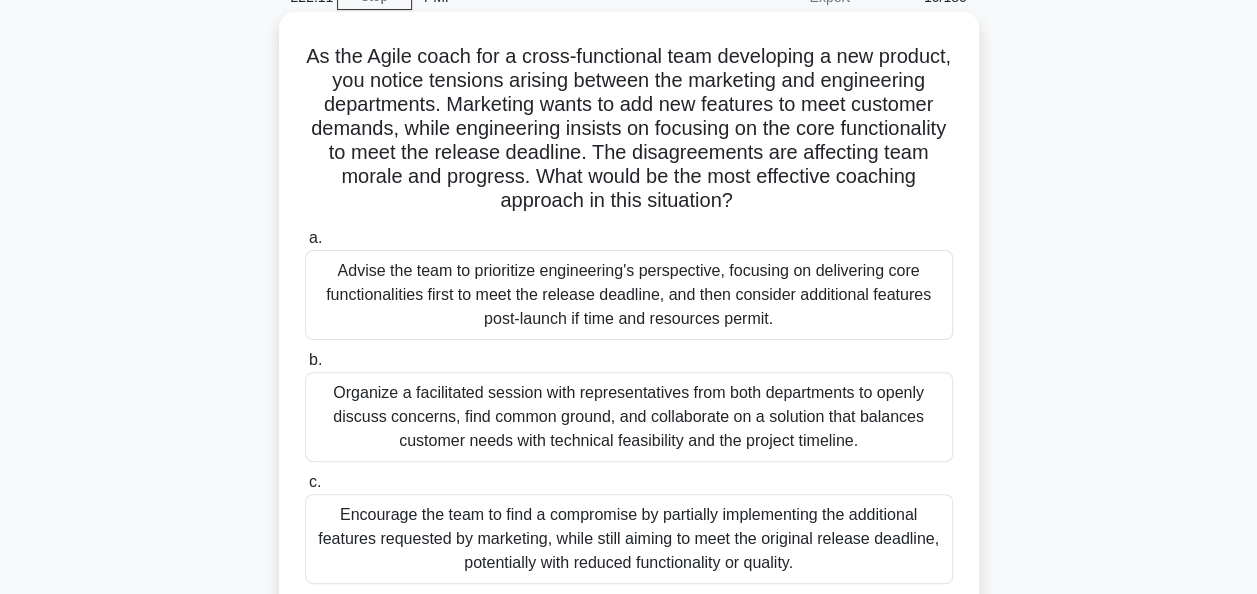 scroll, scrollTop: 300, scrollLeft: 0, axis: vertical 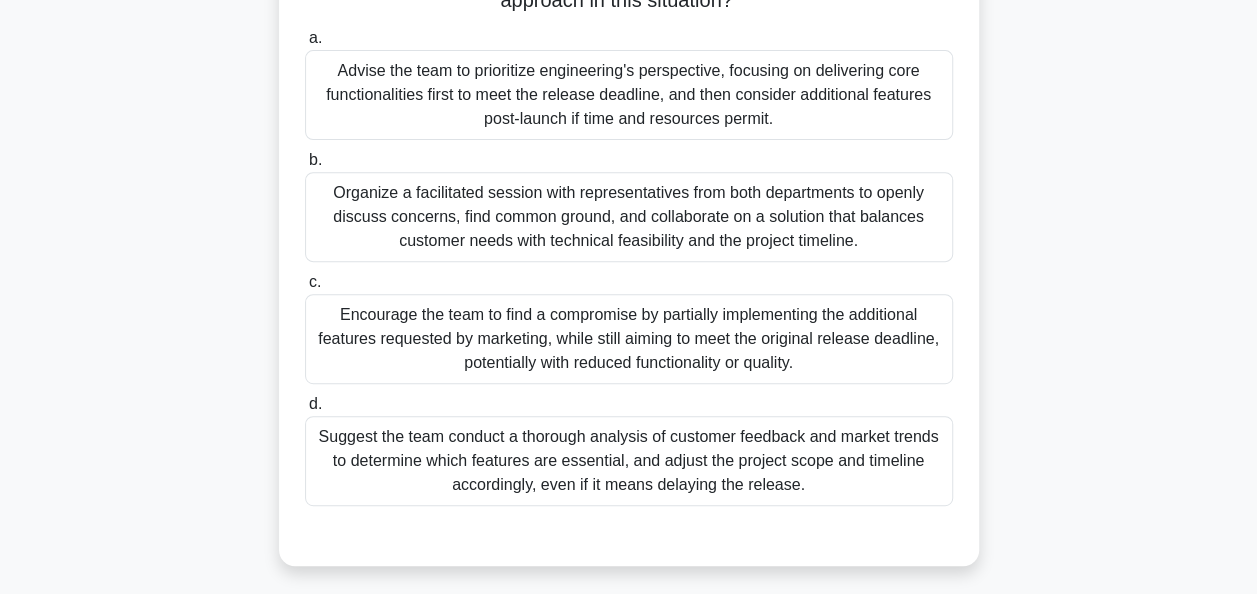 click on "Organize a facilitated session with representatives from both departments to openly discuss concerns, find common ground, and collaborate on a solution that balances customer needs with technical feasibility and the project timeline." at bounding box center (629, 217) 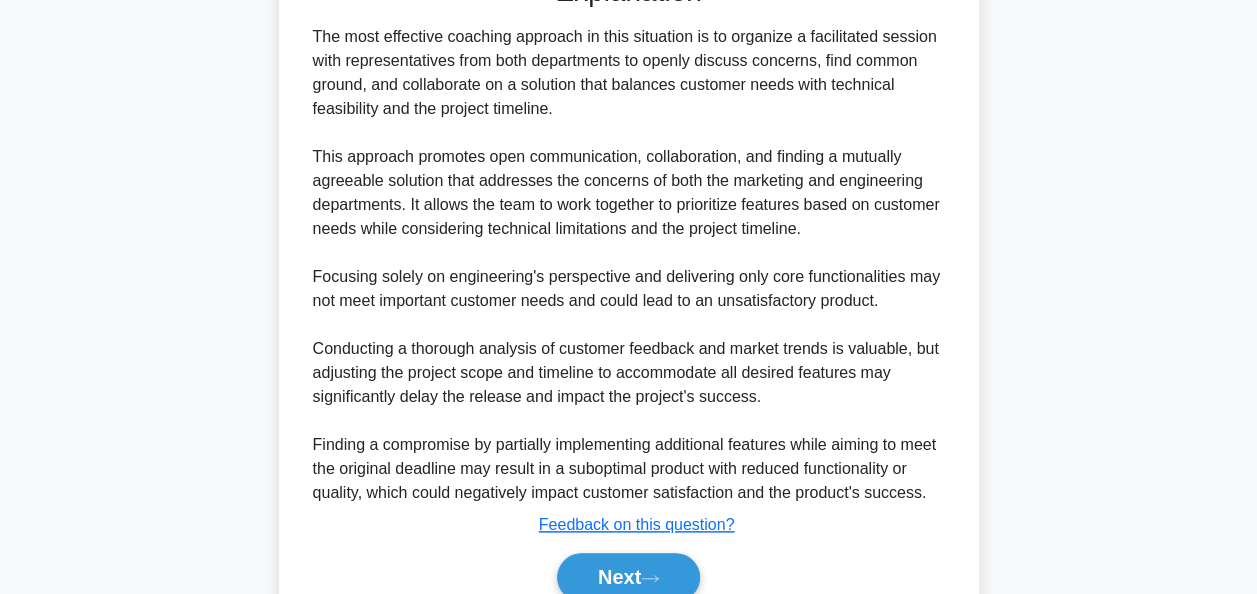 scroll, scrollTop: 948, scrollLeft: 0, axis: vertical 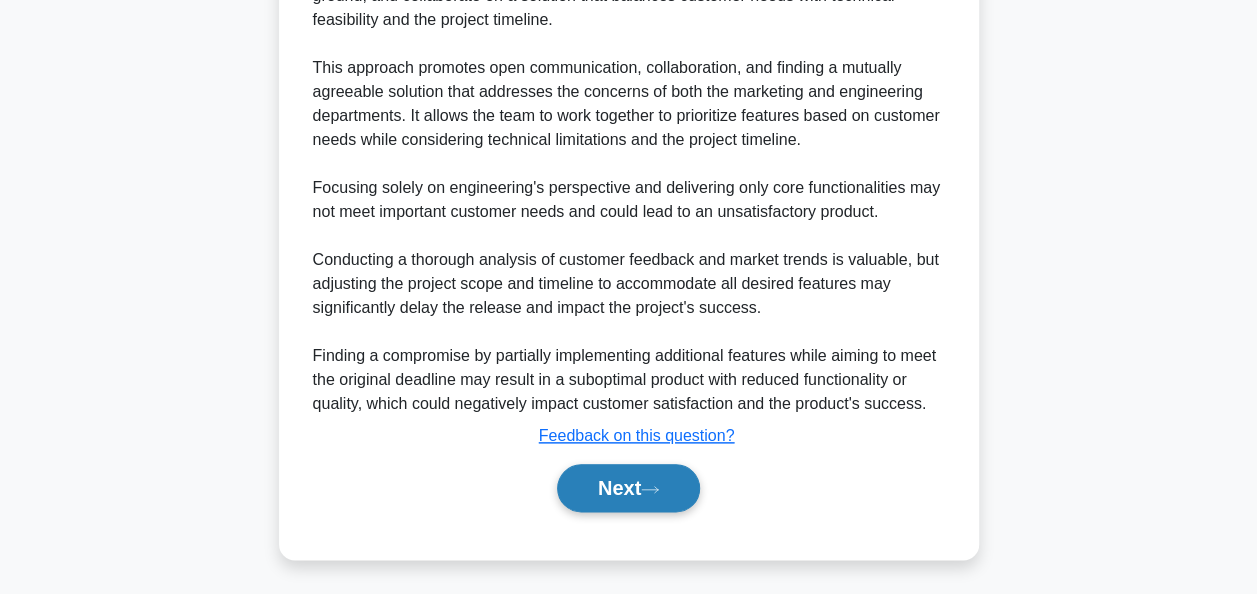click on "Next" at bounding box center [628, 488] 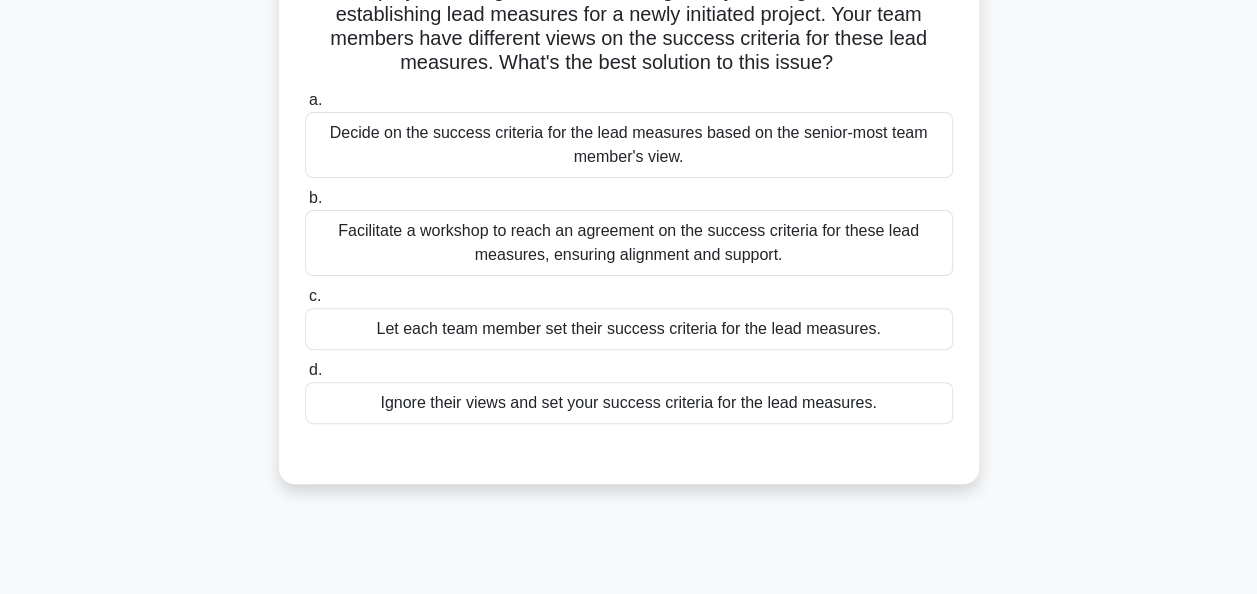 scroll, scrollTop: 200, scrollLeft: 0, axis: vertical 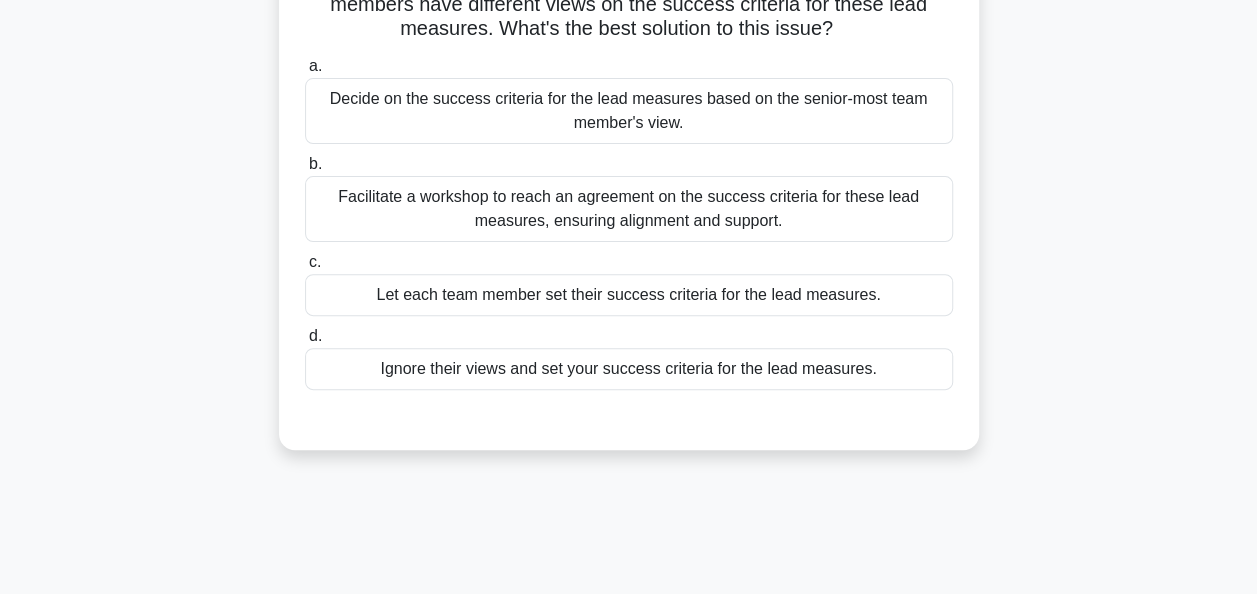 click on "Facilitate a workshop to reach an agreement on the success criteria for these lead measures, ensuring alignment and support." at bounding box center (629, 209) 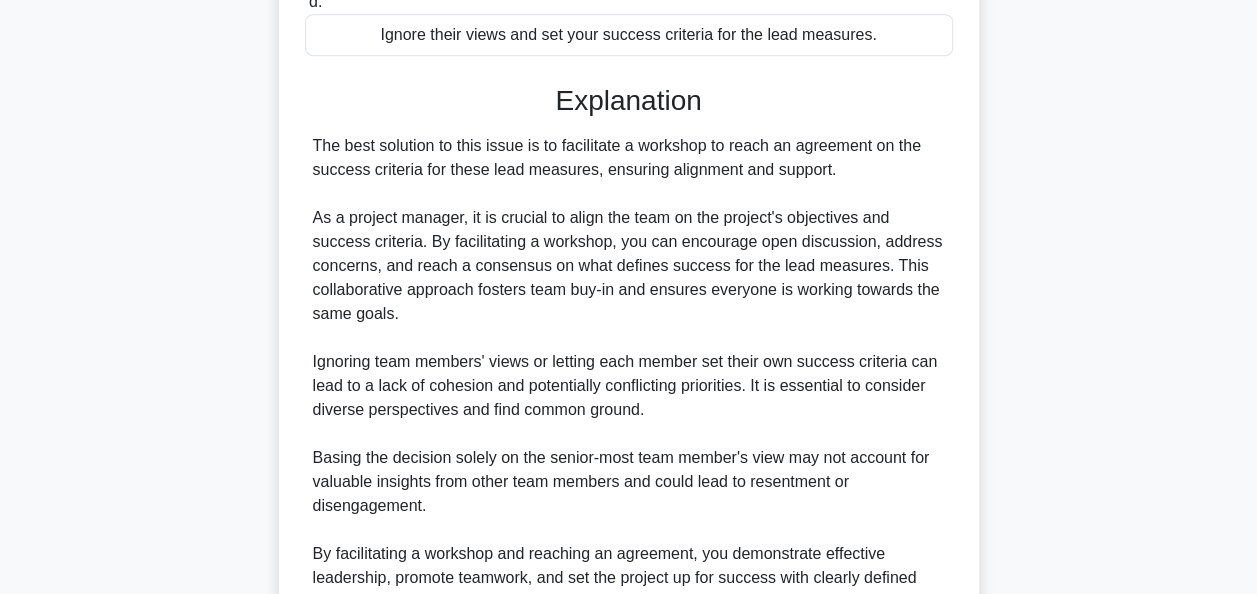 scroll, scrollTop: 732, scrollLeft: 0, axis: vertical 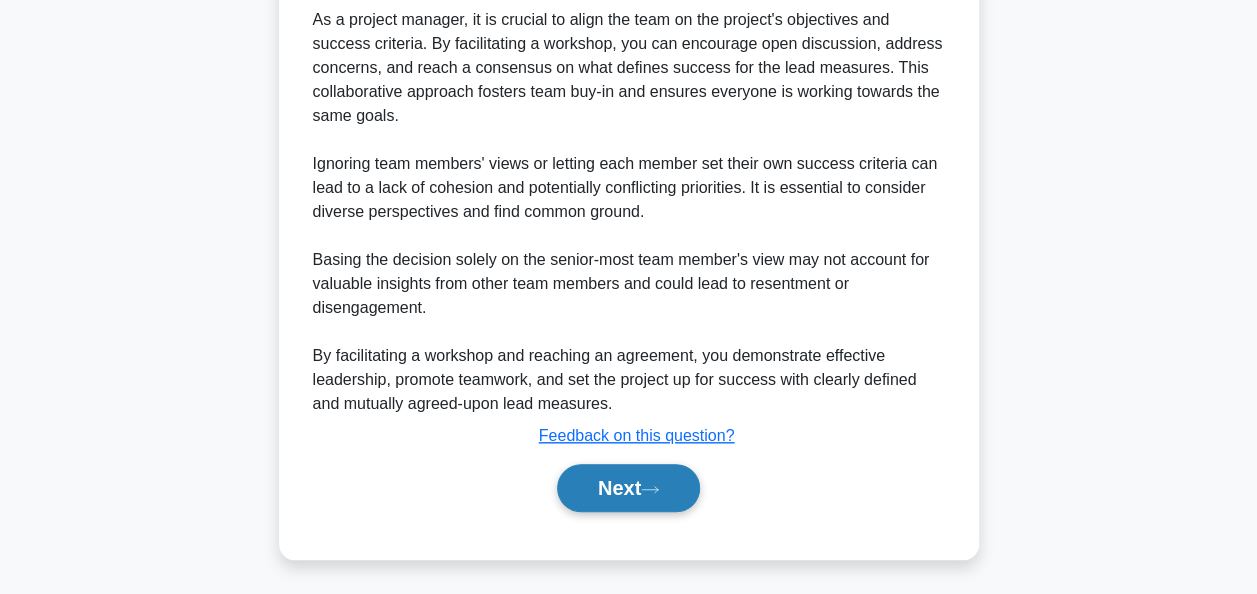 click on "Next" at bounding box center (628, 488) 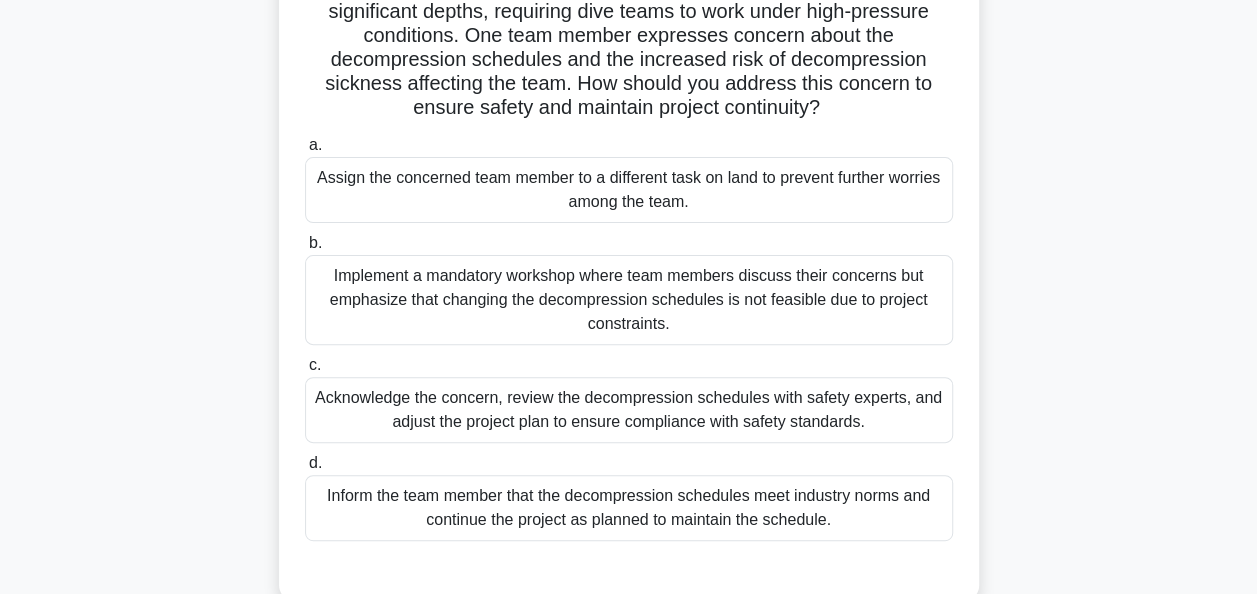 scroll, scrollTop: 200, scrollLeft: 0, axis: vertical 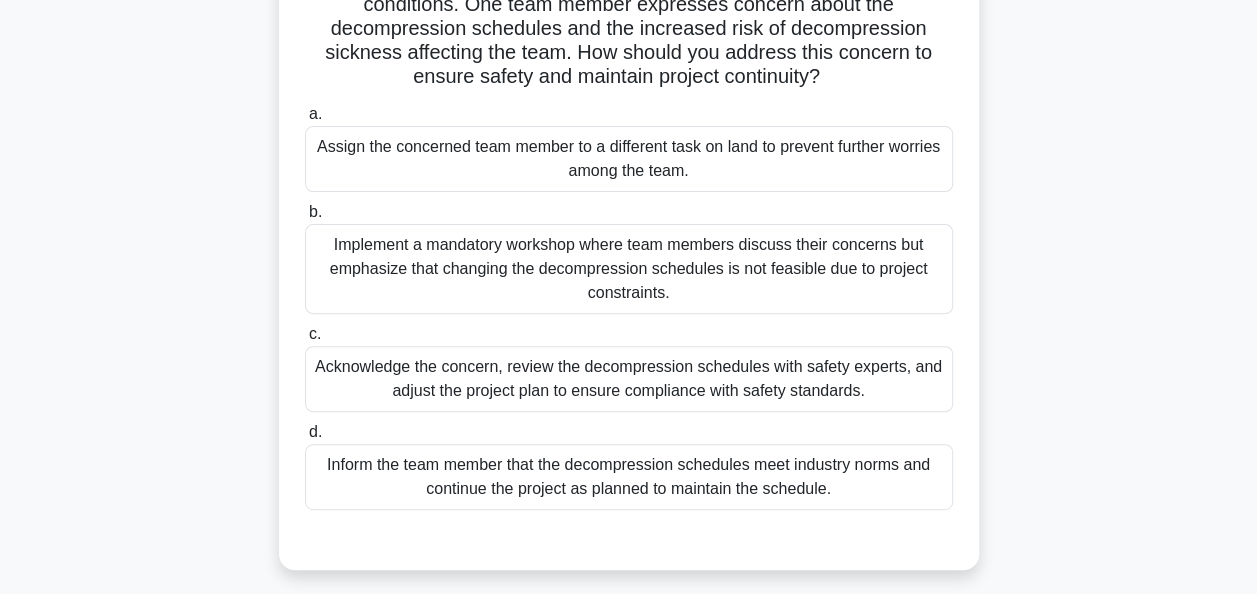 click on "Acknowledge the concern, review the decompression schedules with safety experts, and adjust the project plan to ensure compliance with safety standards." at bounding box center (629, 379) 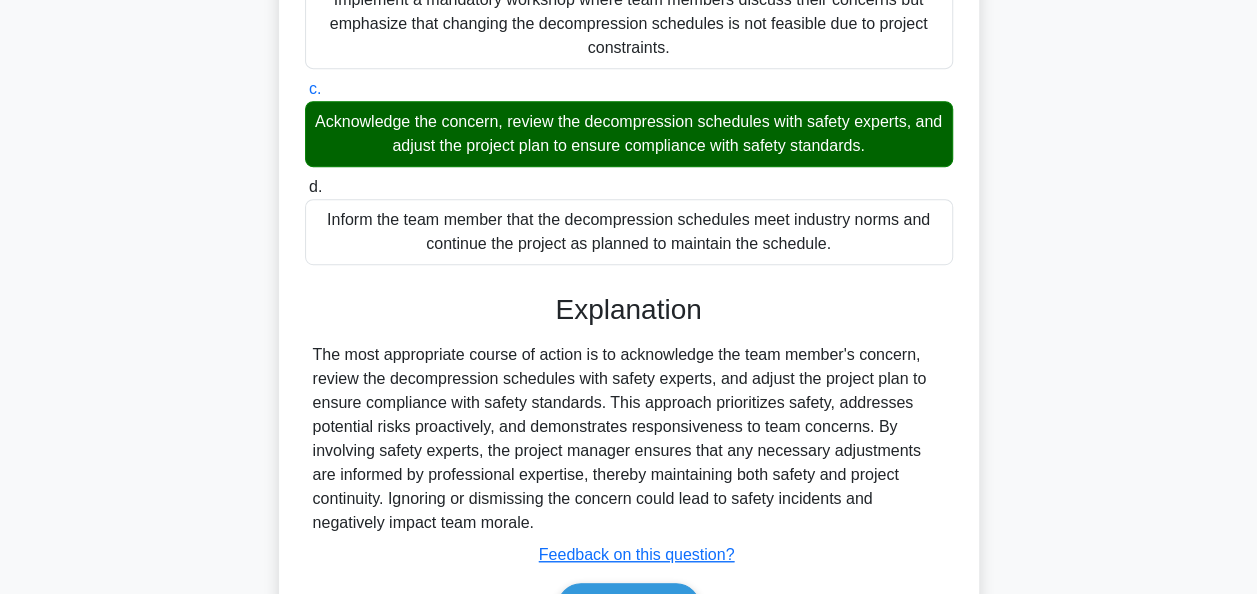 scroll, scrollTop: 564, scrollLeft: 0, axis: vertical 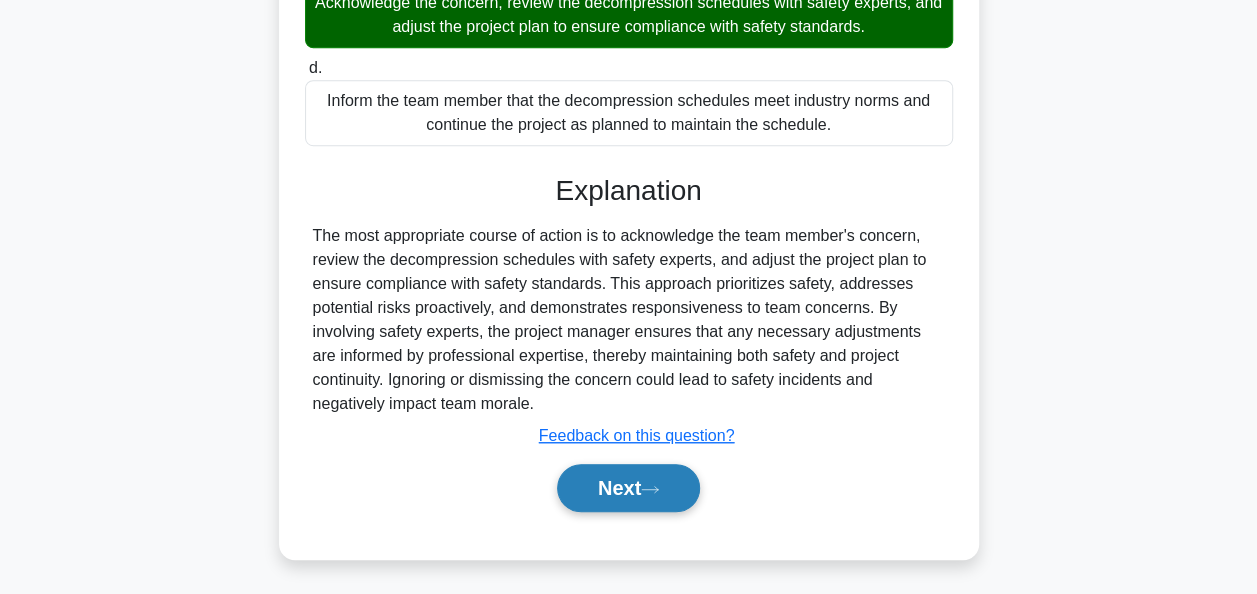 click on "Next" at bounding box center (628, 488) 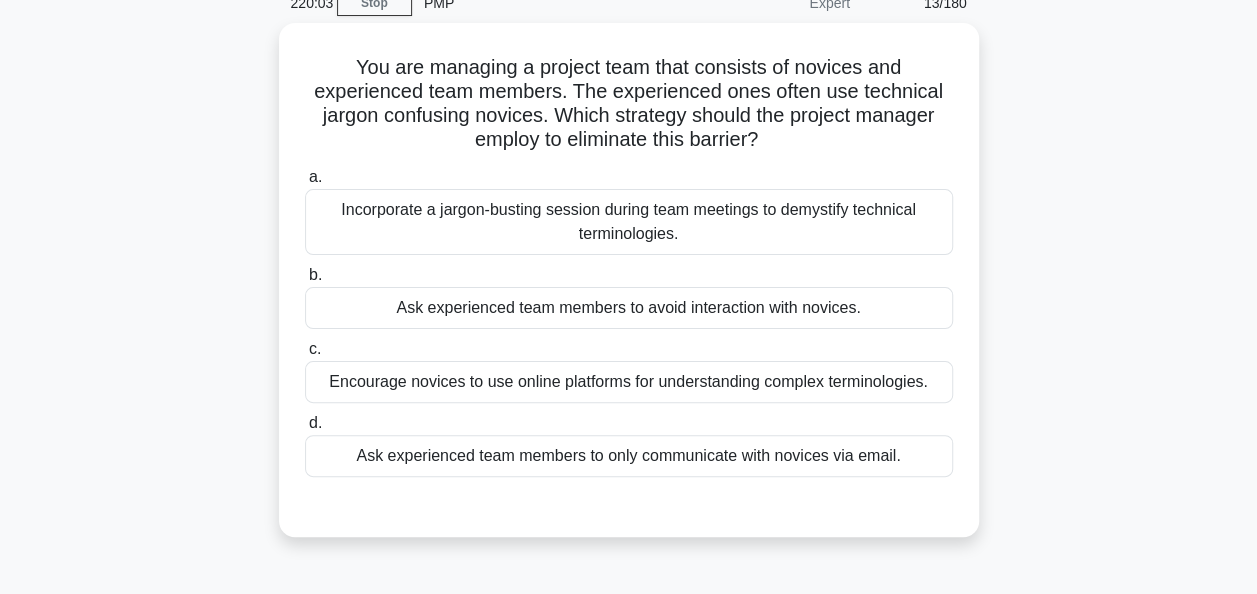 scroll, scrollTop: 86, scrollLeft: 0, axis: vertical 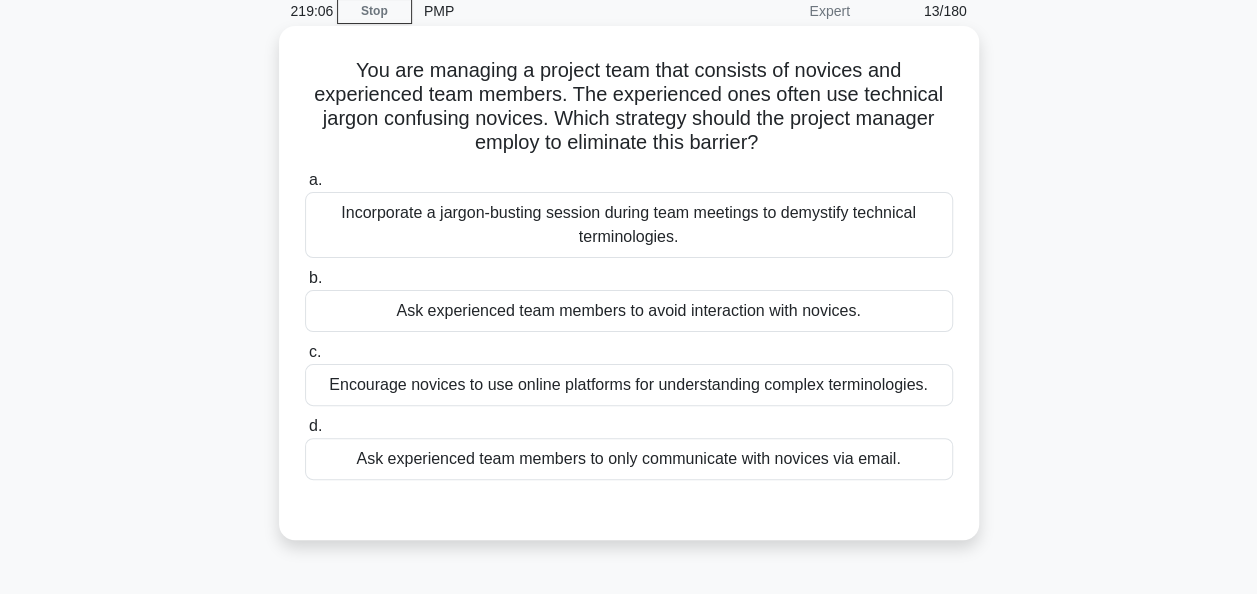 click on "Incorporate a jargon-busting session during team meetings to demystify technical terminologies." at bounding box center (629, 225) 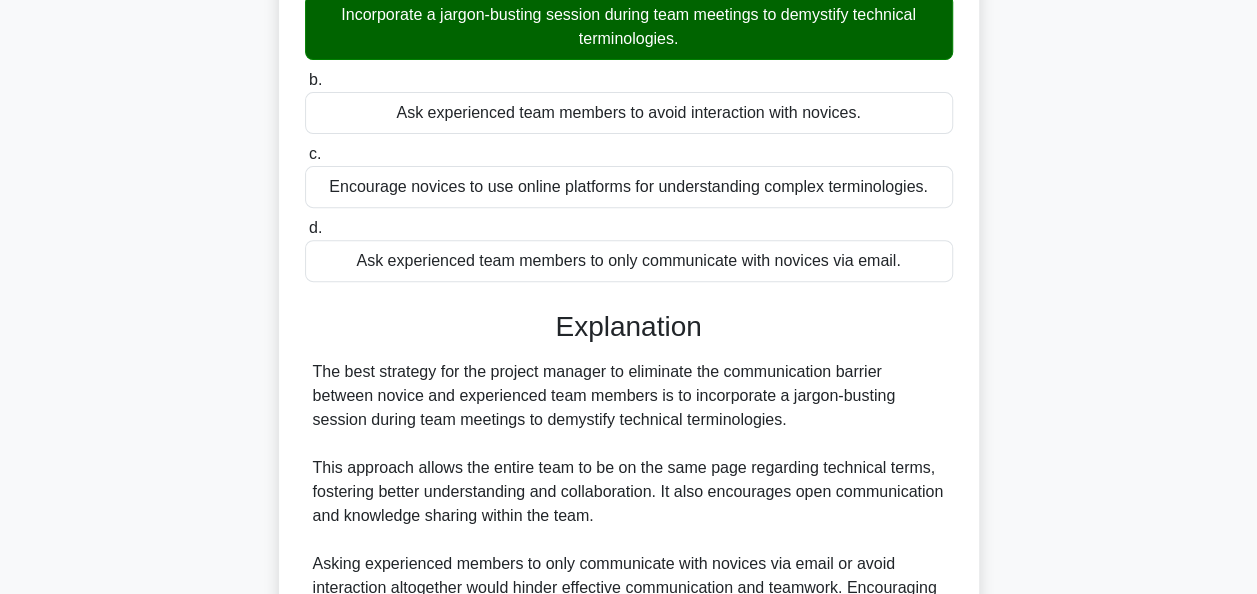 scroll, scrollTop: 586, scrollLeft: 0, axis: vertical 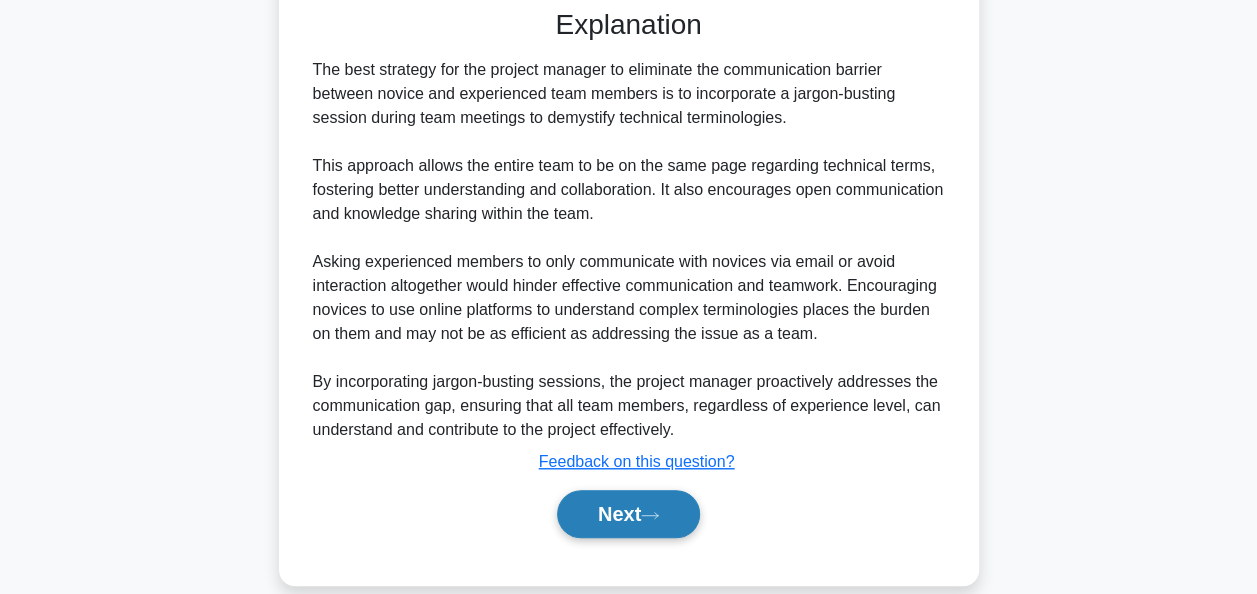click on "Next" at bounding box center (628, 514) 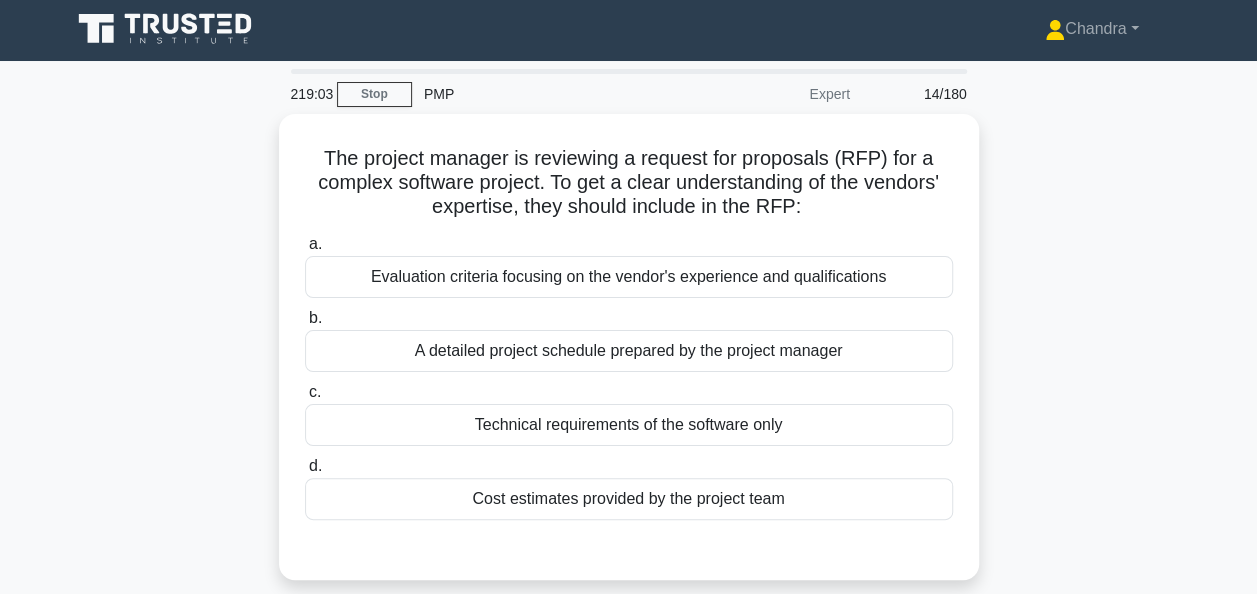 scroll, scrollTop: 0, scrollLeft: 0, axis: both 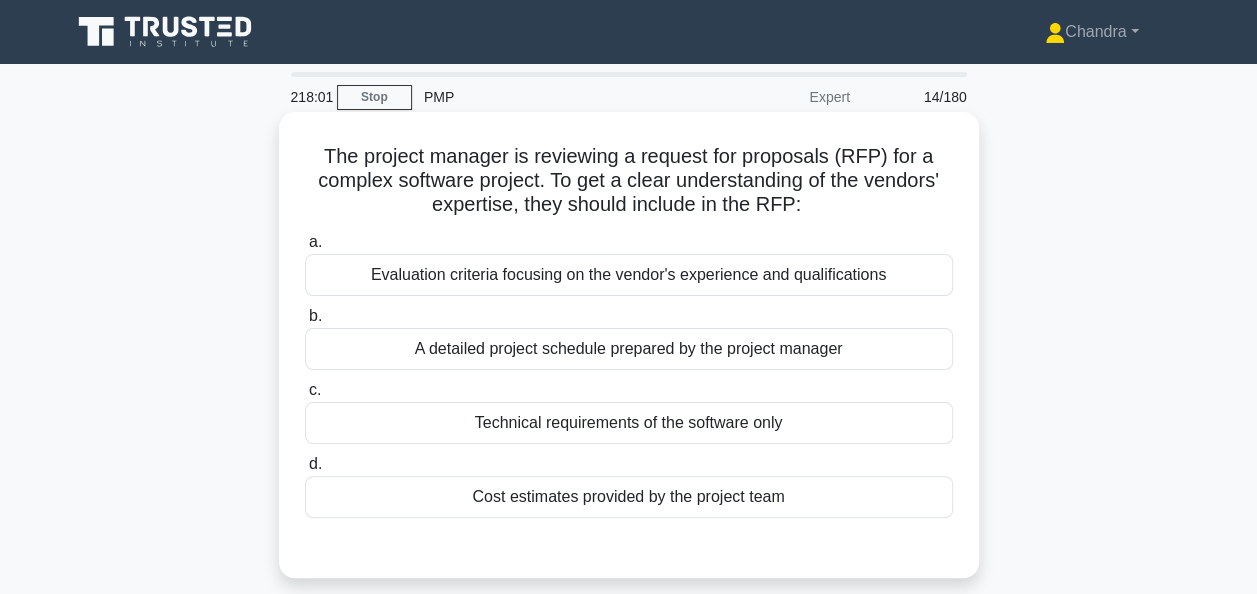 click on "Evaluation criteria focusing on the vendor's experience and qualifications" at bounding box center (629, 275) 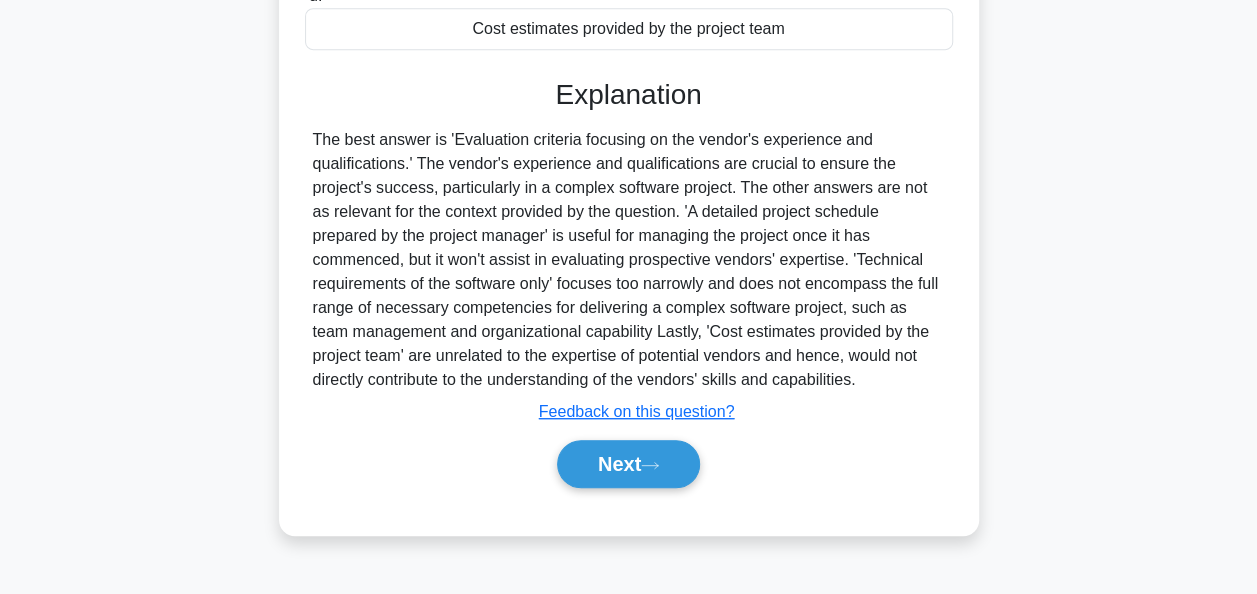 scroll, scrollTop: 486, scrollLeft: 0, axis: vertical 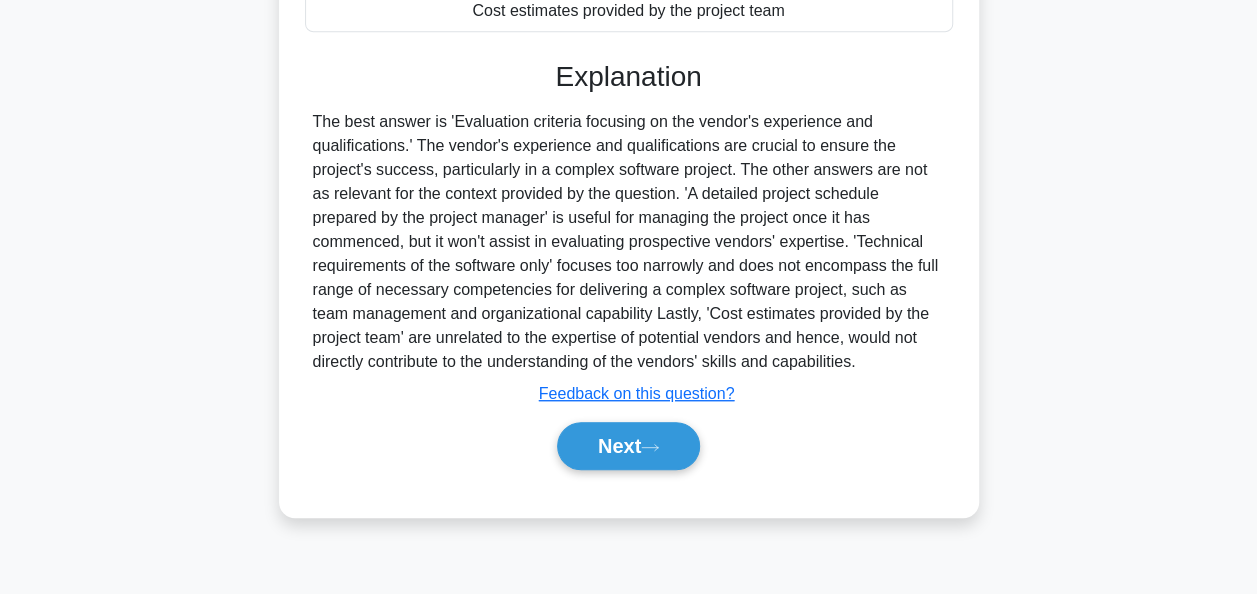 click on "Next" at bounding box center [629, 446] 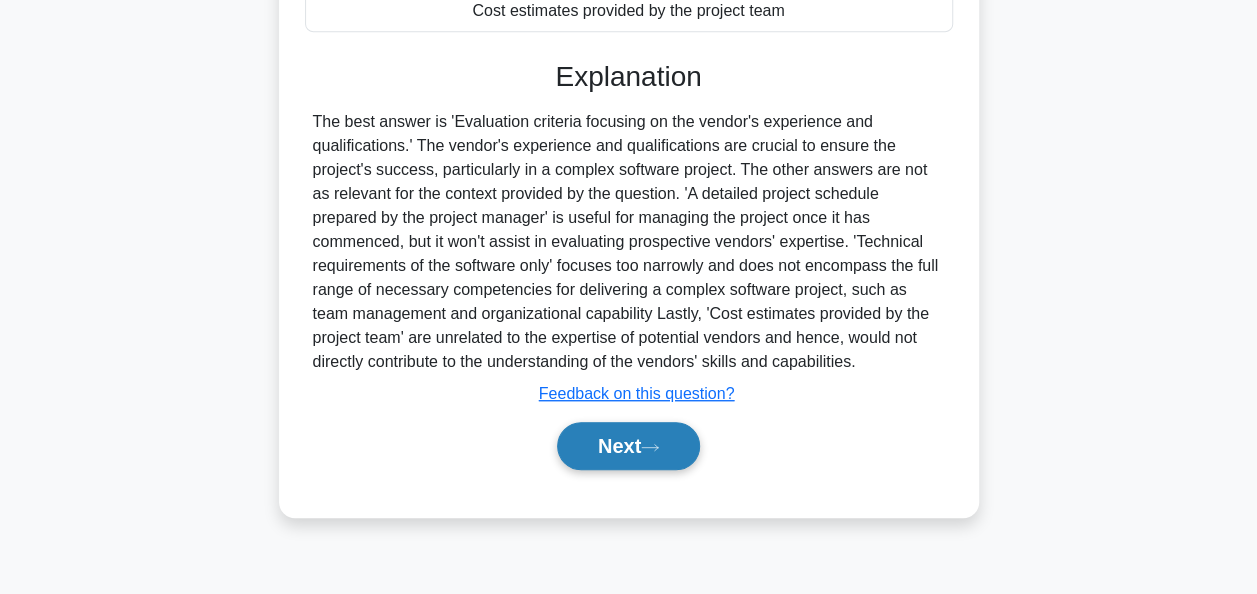 click on "Next" at bounding box center [628, 446] 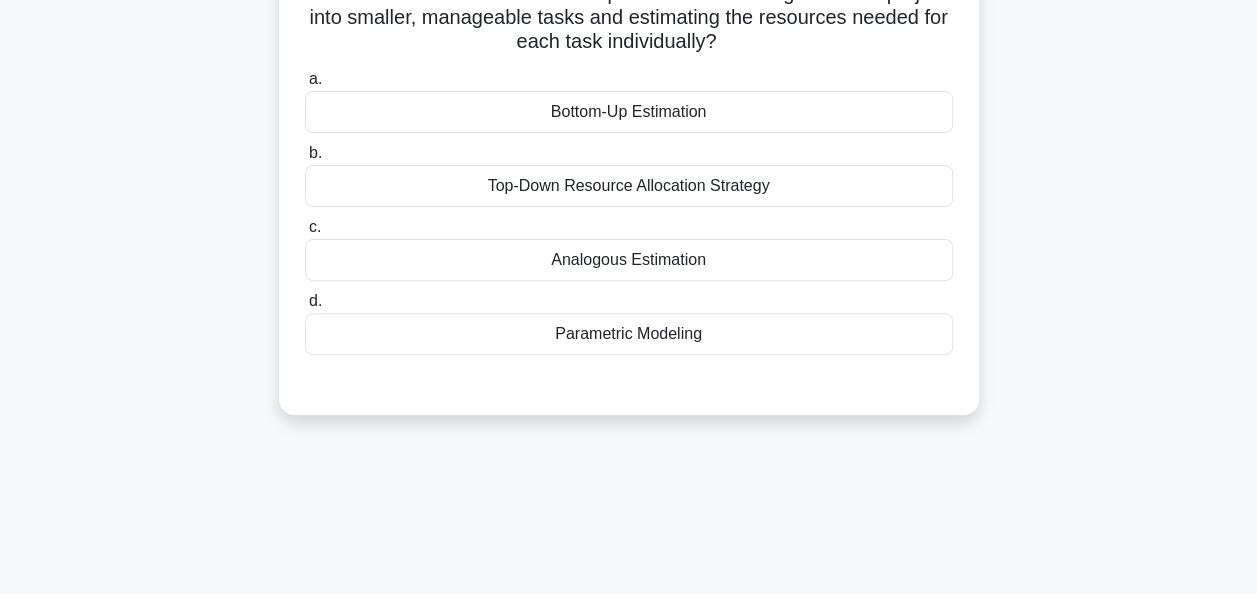 scroll, scrollTop: 0, scrollLeft: 0, axis: both 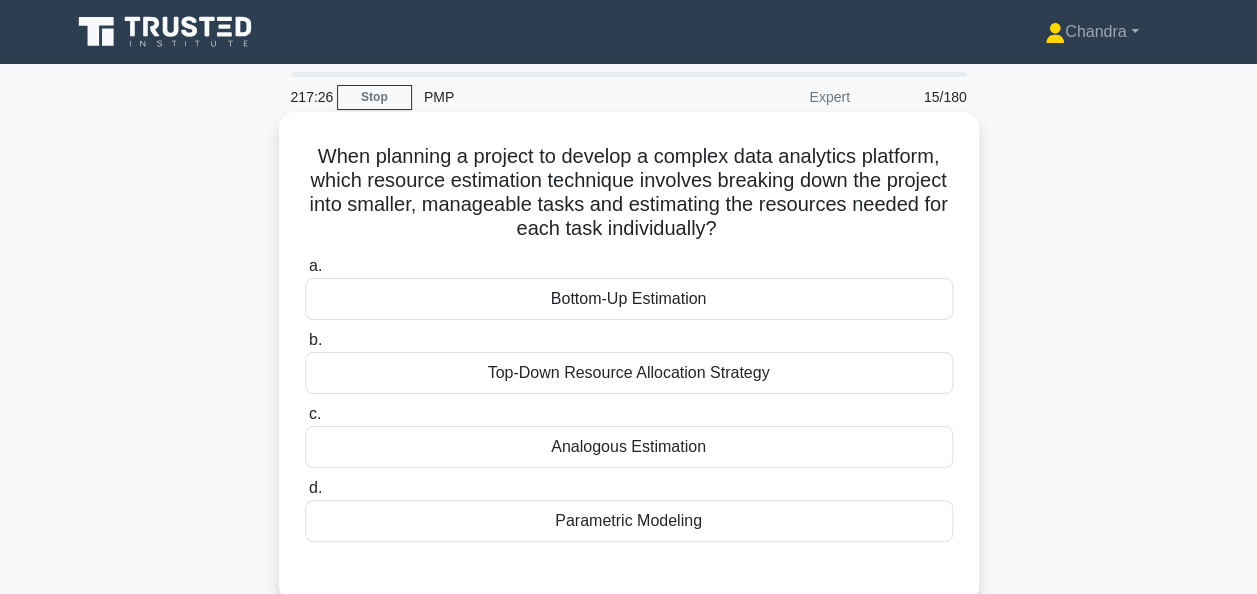 click on "Bottom-Up Estimation" at bounding box center (629, 299) 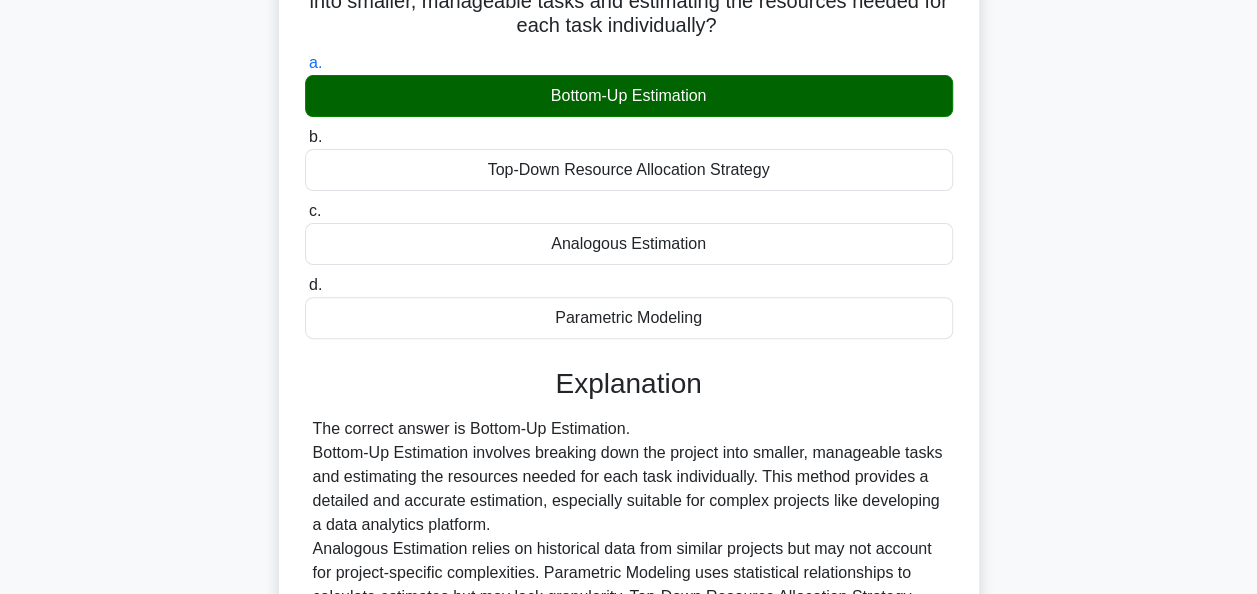 scroll, scrollTop: 486, scrollLeft: 0, axis: vertical 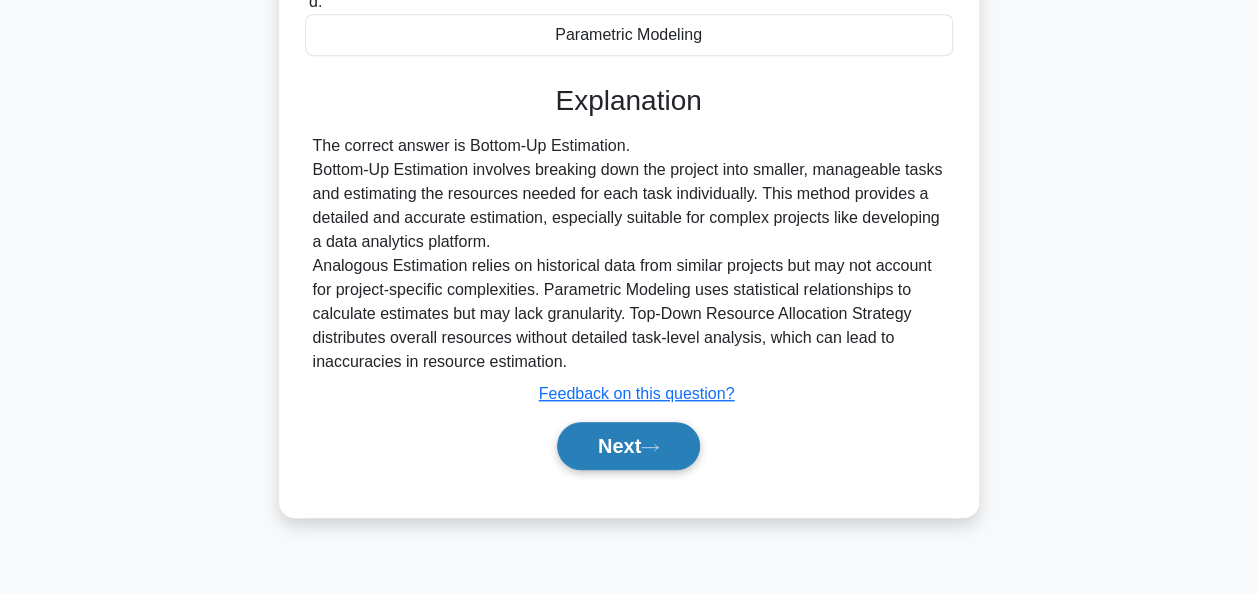 click on "Next" at bounding box center (628, 446) 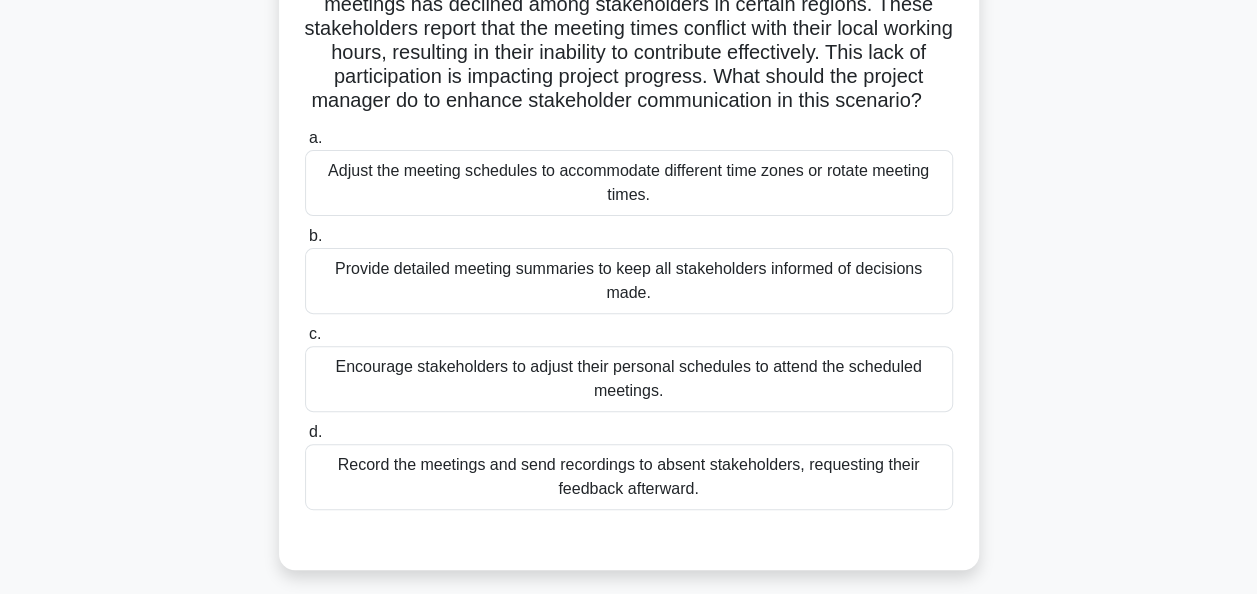 scroll, scrollTop: 300, scrollLeft: 0, axis: vertical 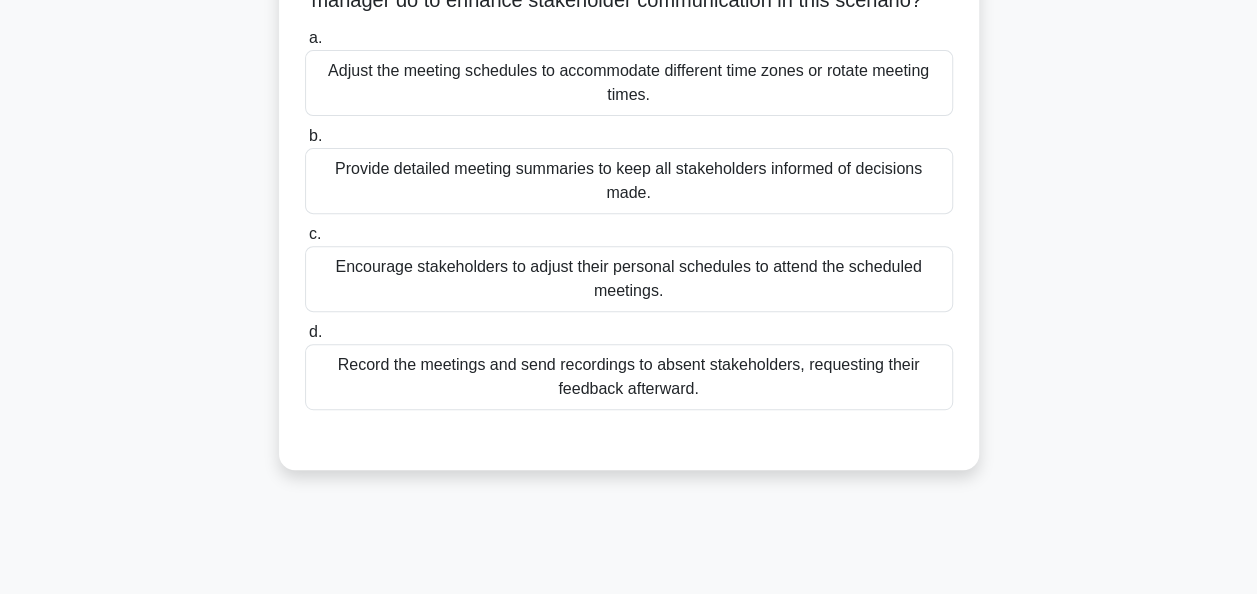 click on "Provide detailed meeting summaries to keep all stakeholders informed of decisions made." at bounding box center [629, 181] 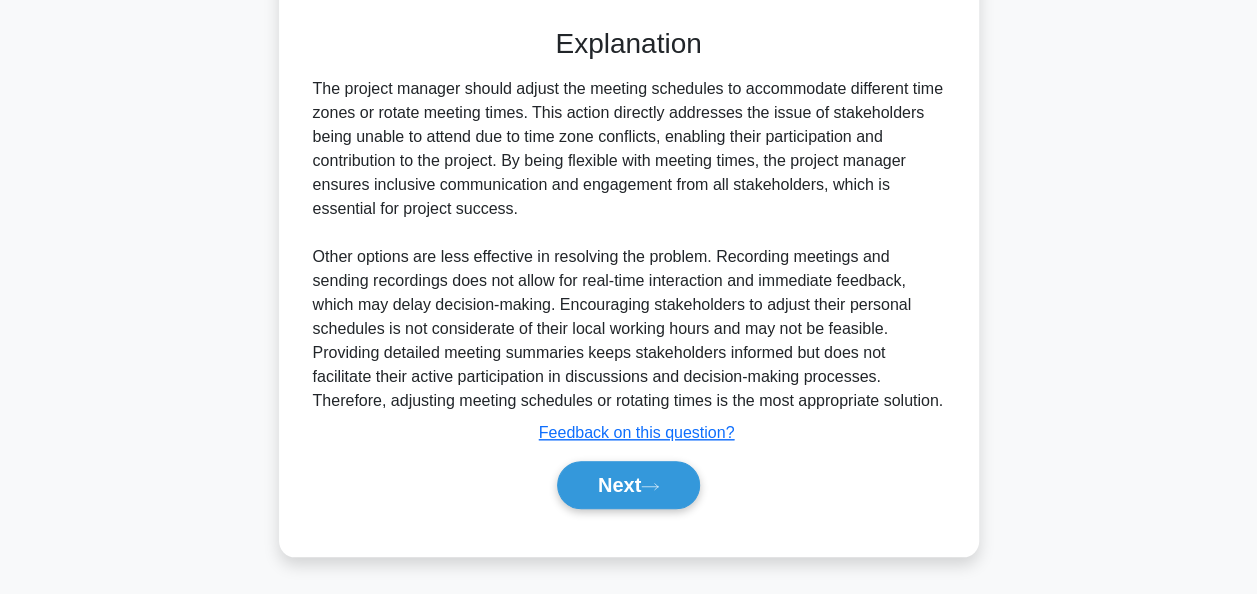 scroll, scrollTop: 759, scrollLeft: 0, axis: vertical 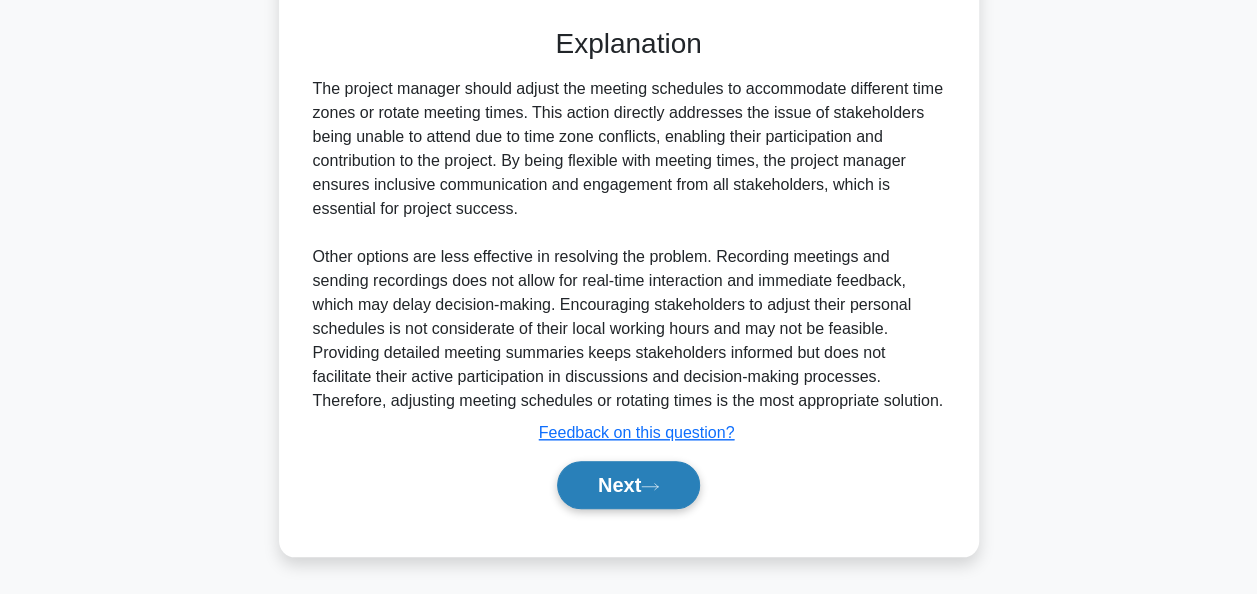click on "Next" at bounding box center (628, 485) 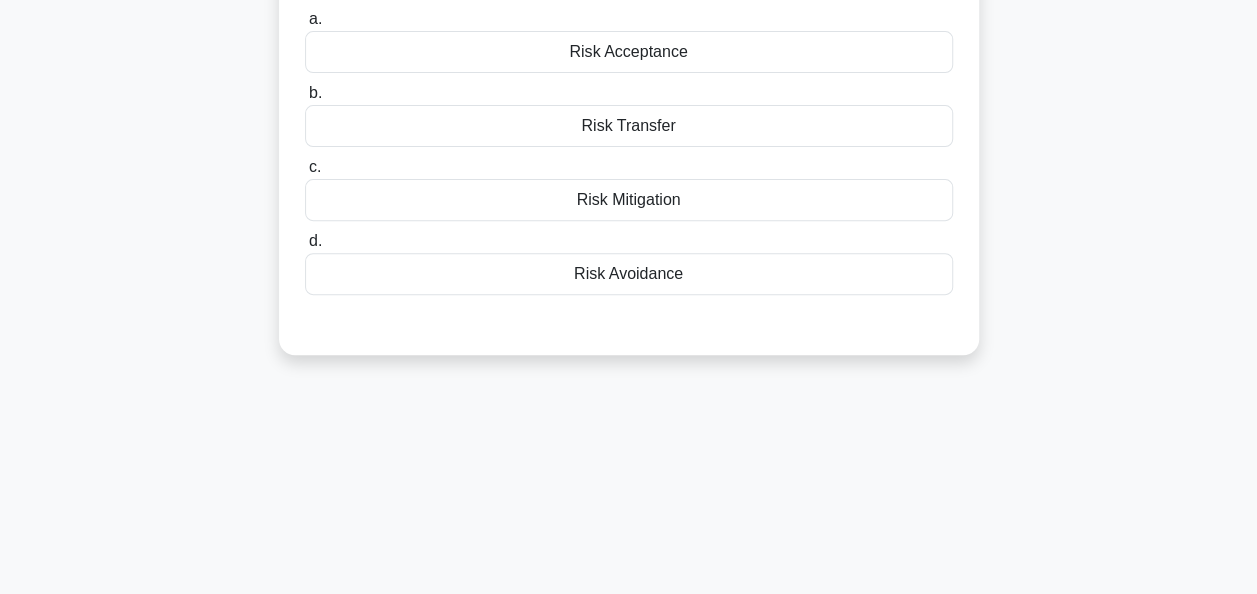 scroll, scrollTop: 0, scrollLeft: 0, axis: both 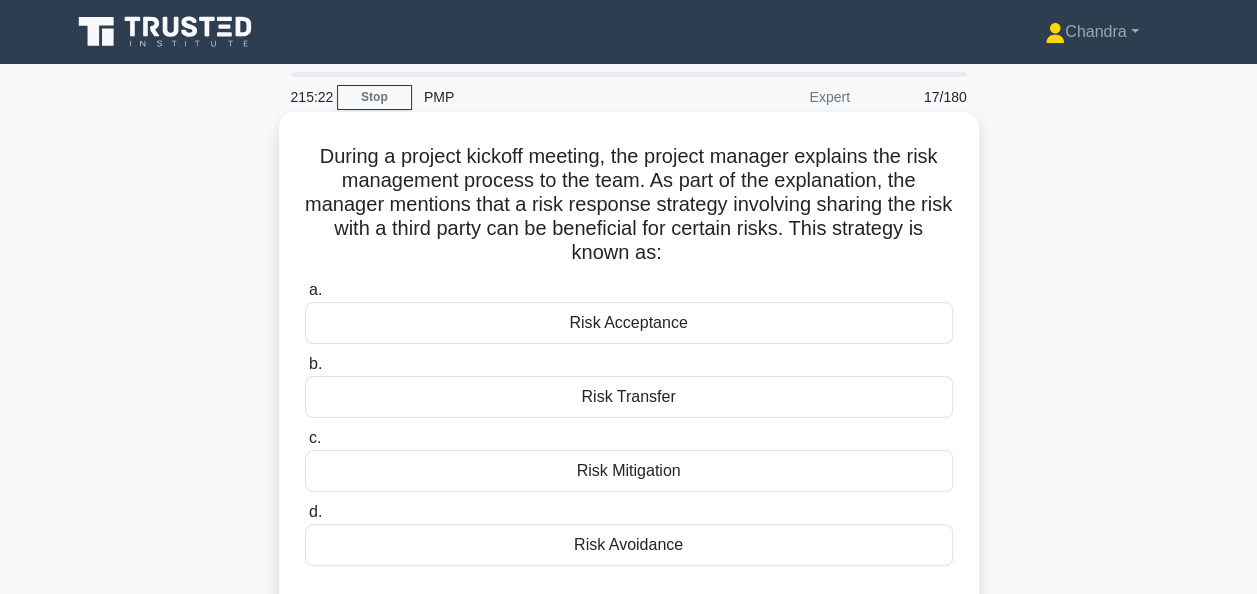 click on "Risk Transfer" at bounding box center [629, 397] 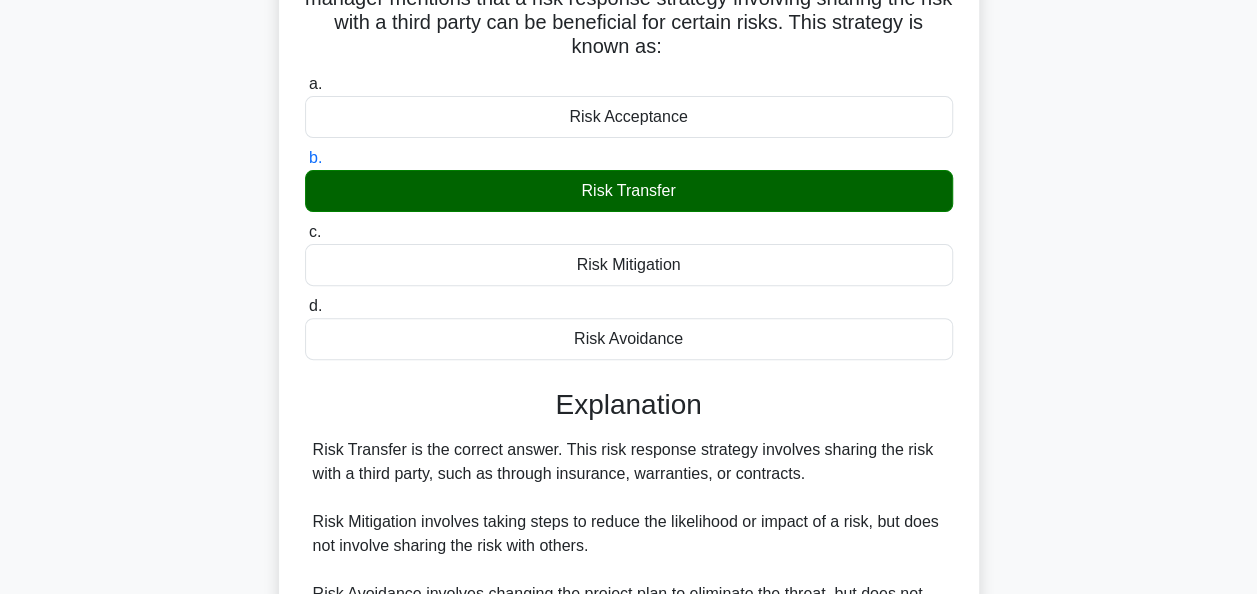 scroll, scrollTop: 492, scrollLeft: 0, axis: vertical 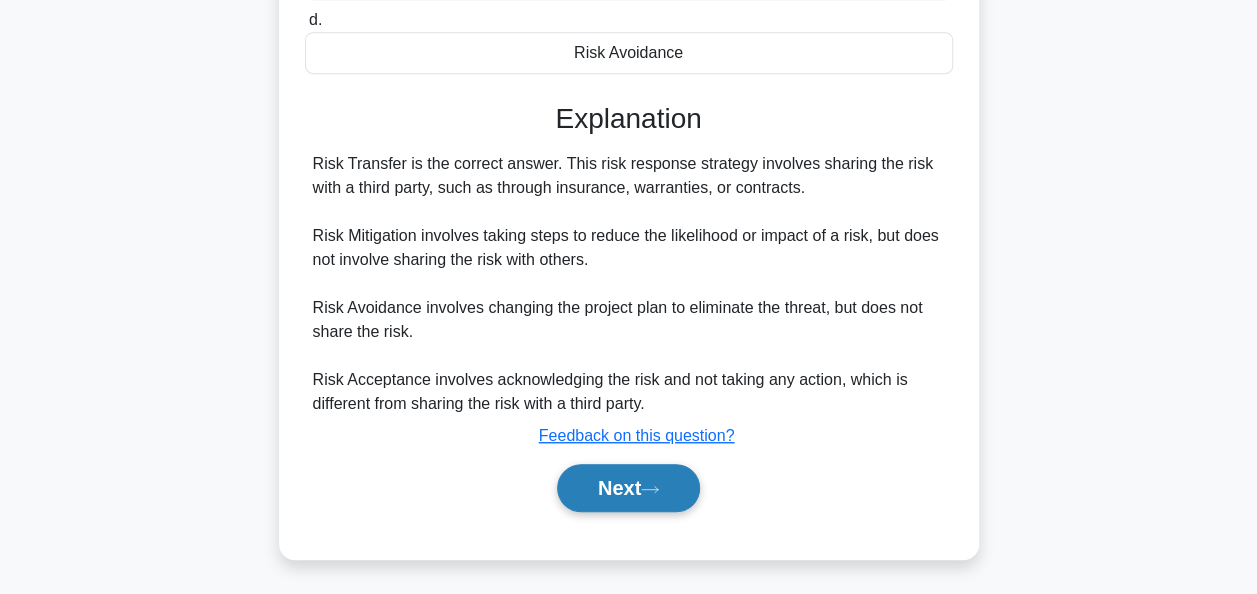 click 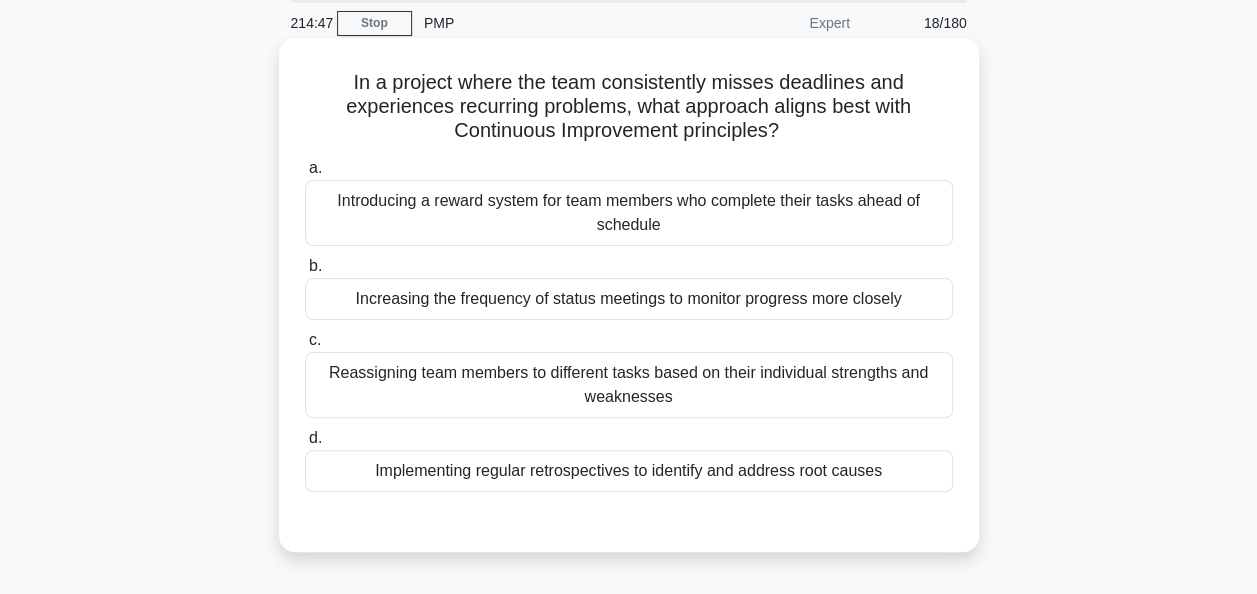 scroll, scrollTop: 100, scrollLeft: 0, axis: vertical 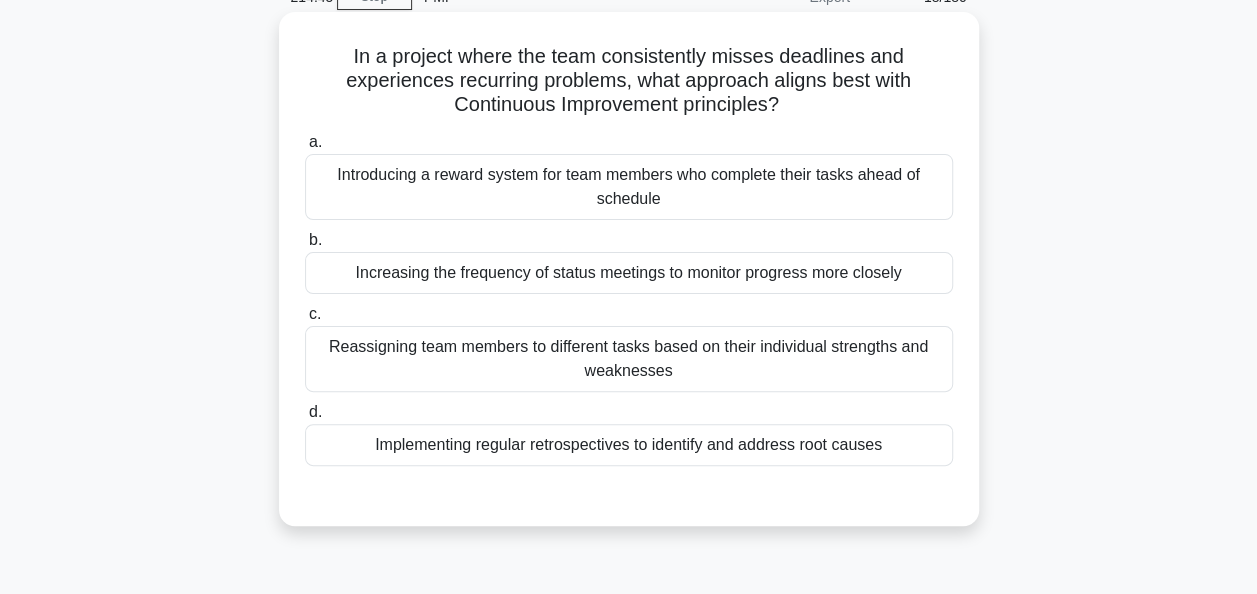 click on "Reassigning team members to different tasks based on their individual strengths and weaknesses" at bounding box center (629, 359) 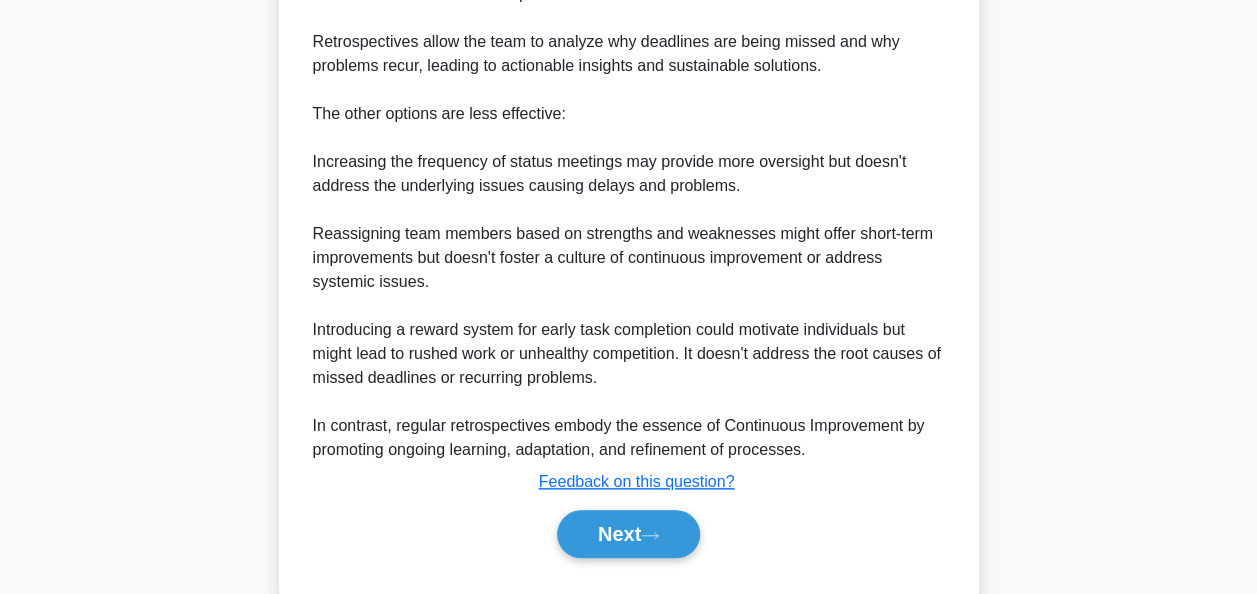 scroll, scrollTop: 879, scrollLeft: 0, axis: vertical 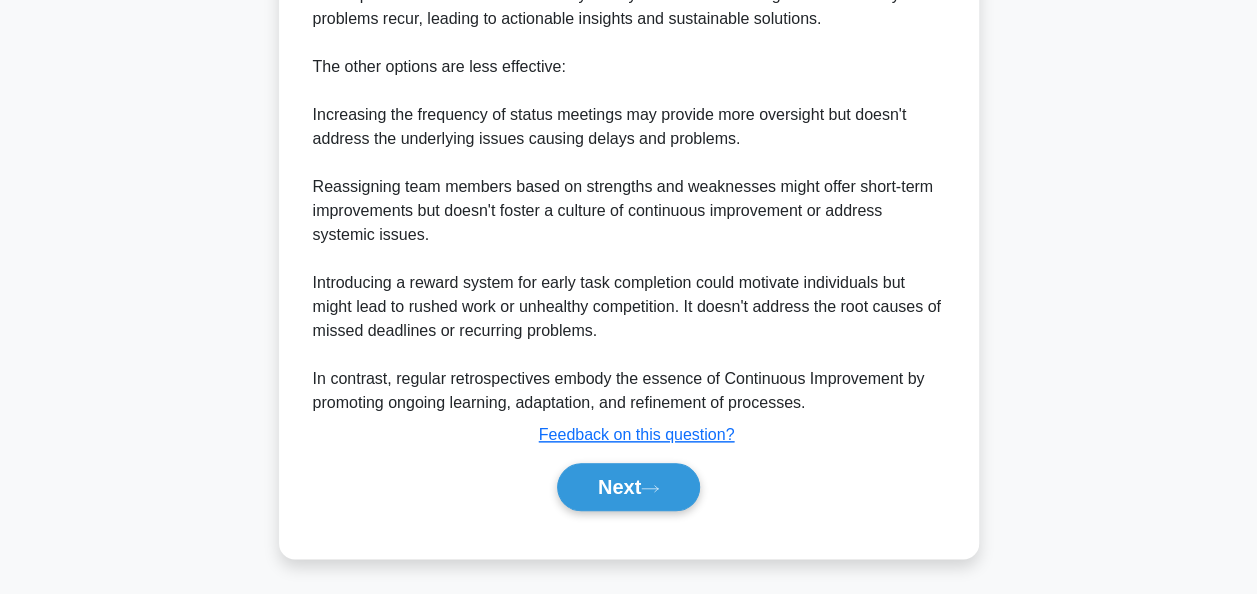 click on "Next" at bounding box center [629, 487] 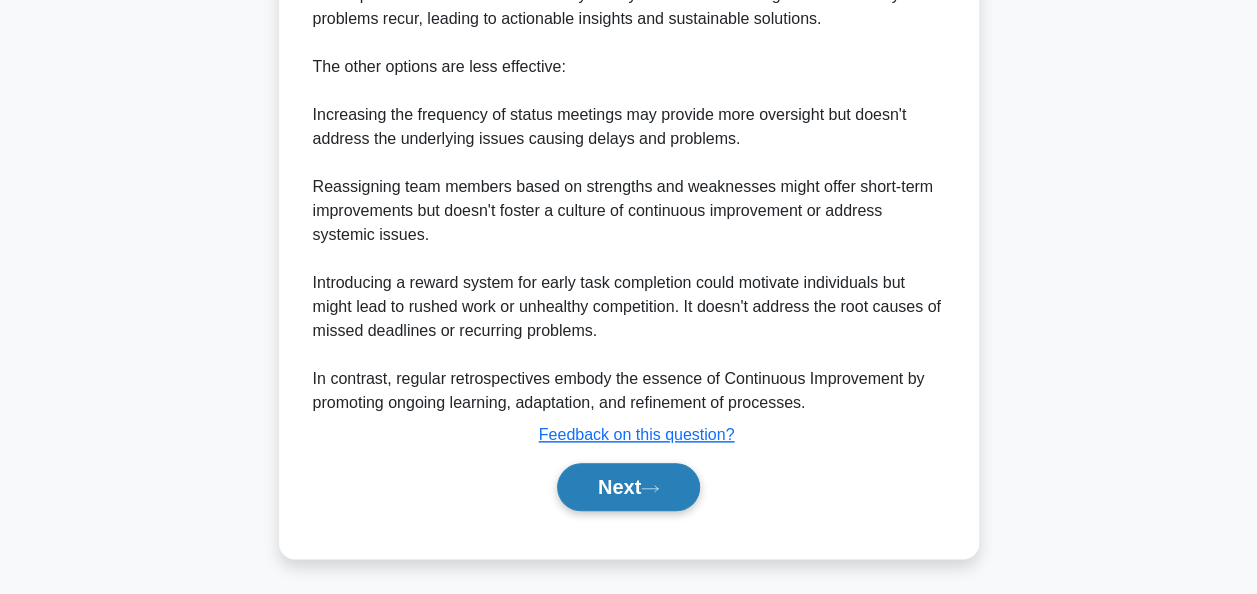 click on "Next" at bounding box center [628, 487] 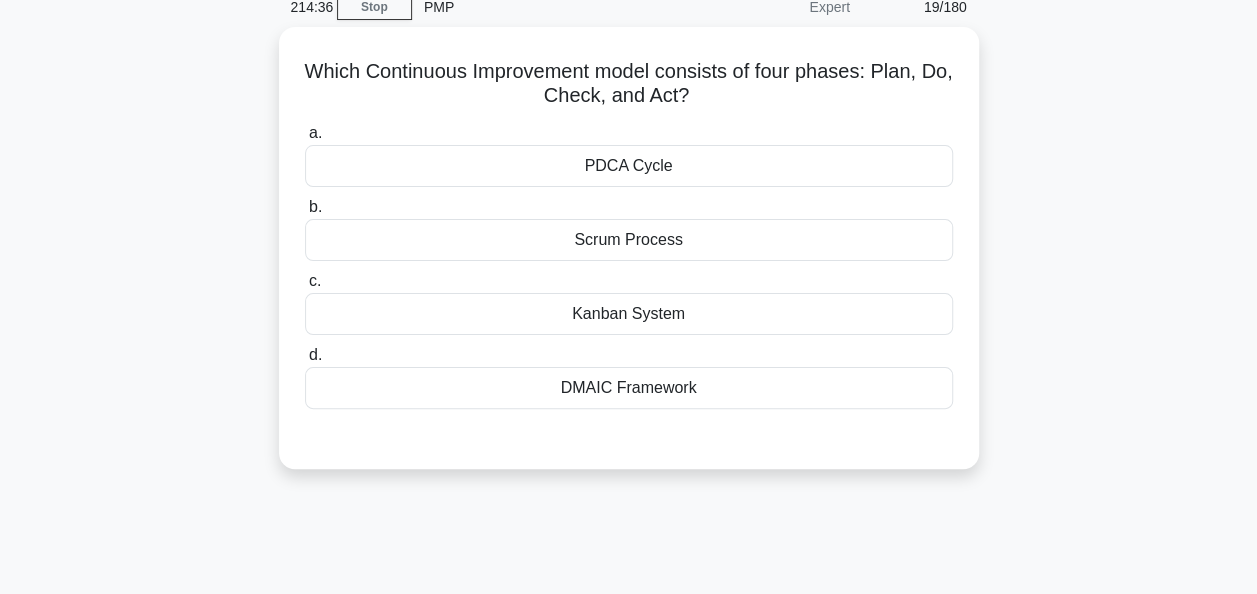 scroll, scrollTop: 0, scrollLeft: 0, axis: both 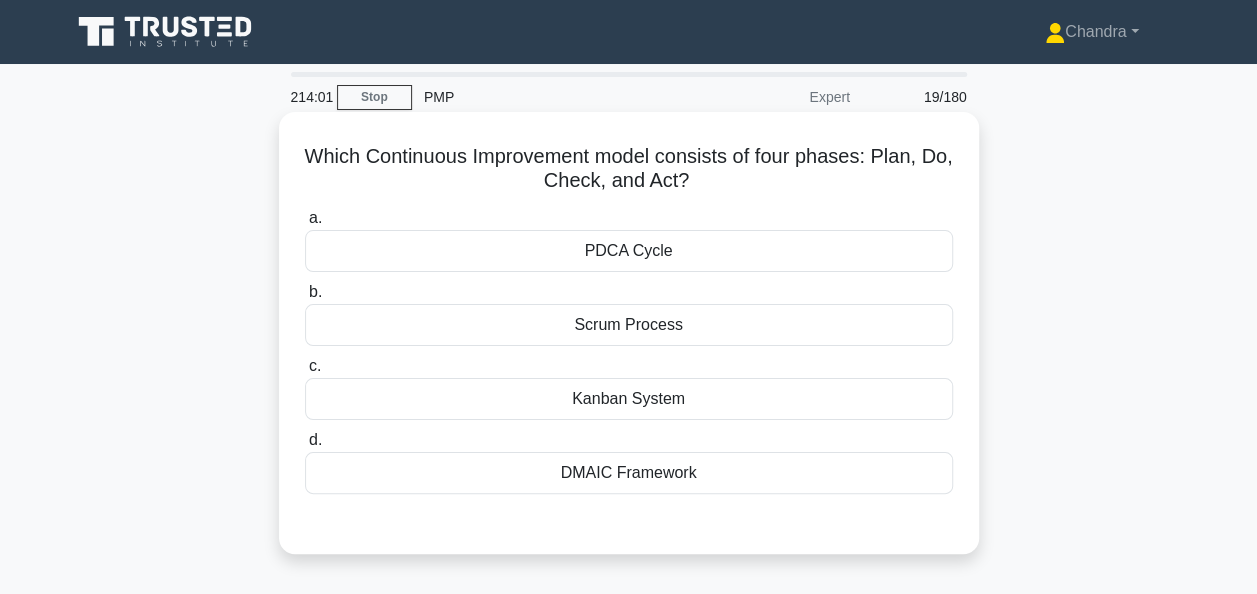 click on "PDCA Cycle" at bounding box center [629, 251] 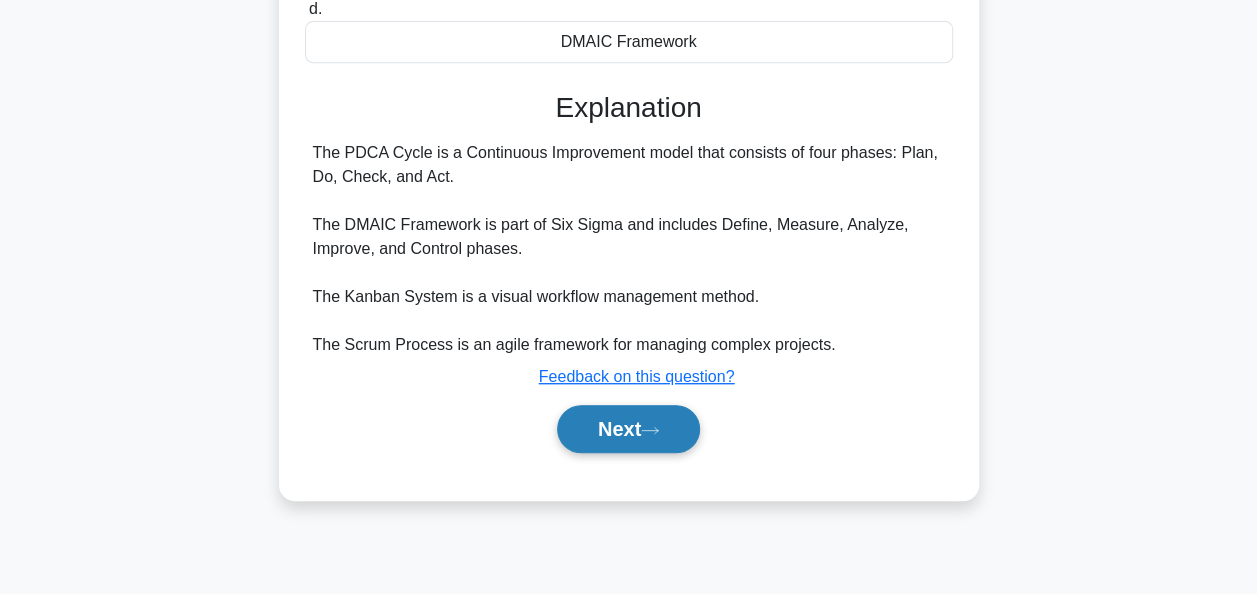 scroll, scrollTop: 486, scrollLeft: 0, axis: vertical 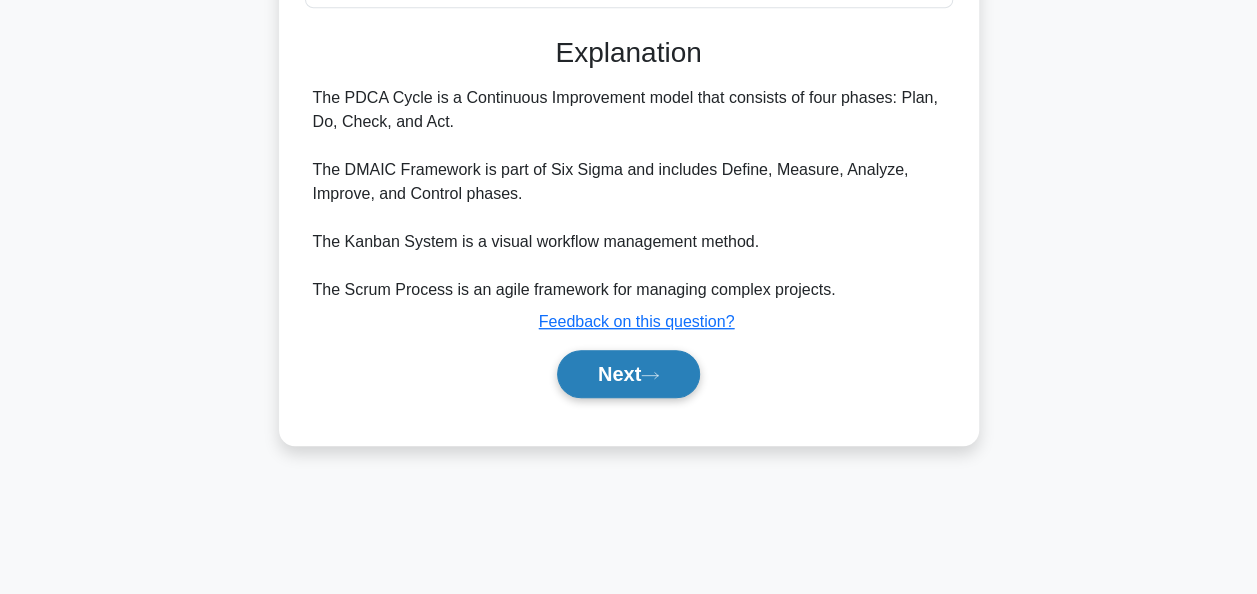 click on "Next" at bounding box center (628, 374) 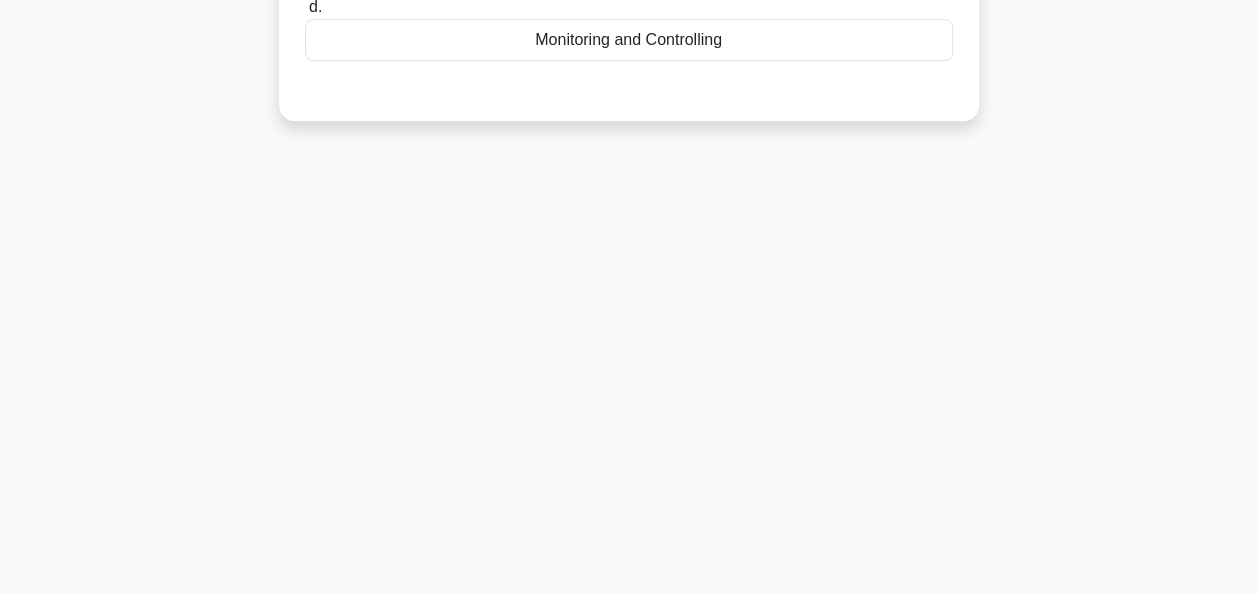 scroll, scrollTop: 0, scrollLeft: 0, axis: both 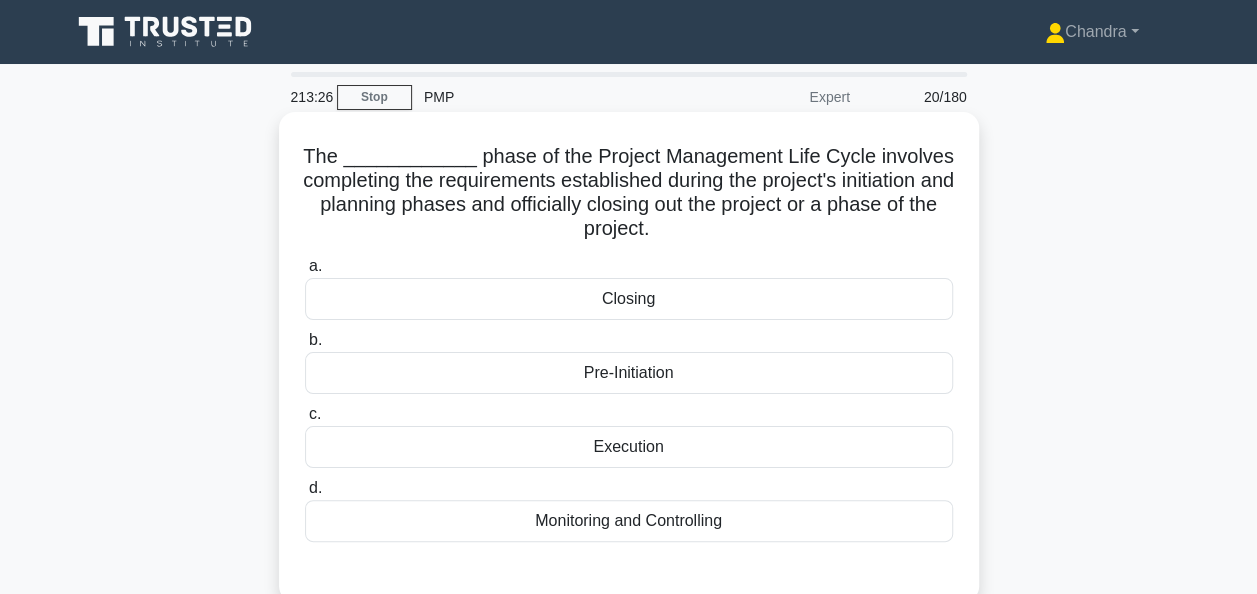 click on "Closing" at bounding box center [629, 299] 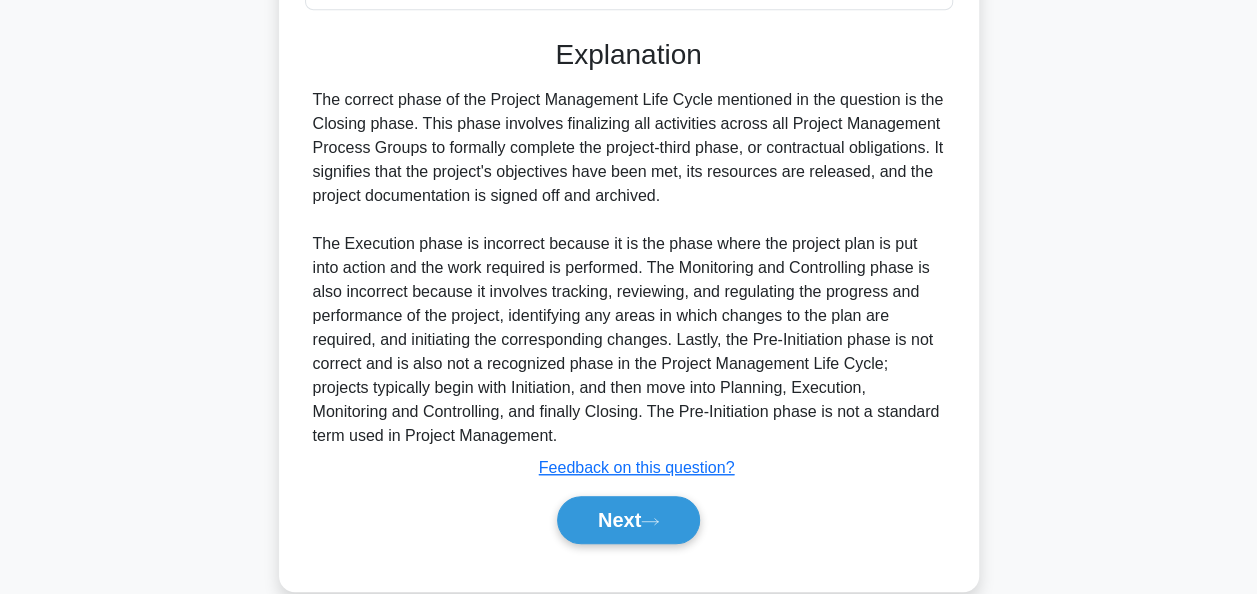 scroll, scrollTop: 564, scrollLeft: 0, axis: vertical 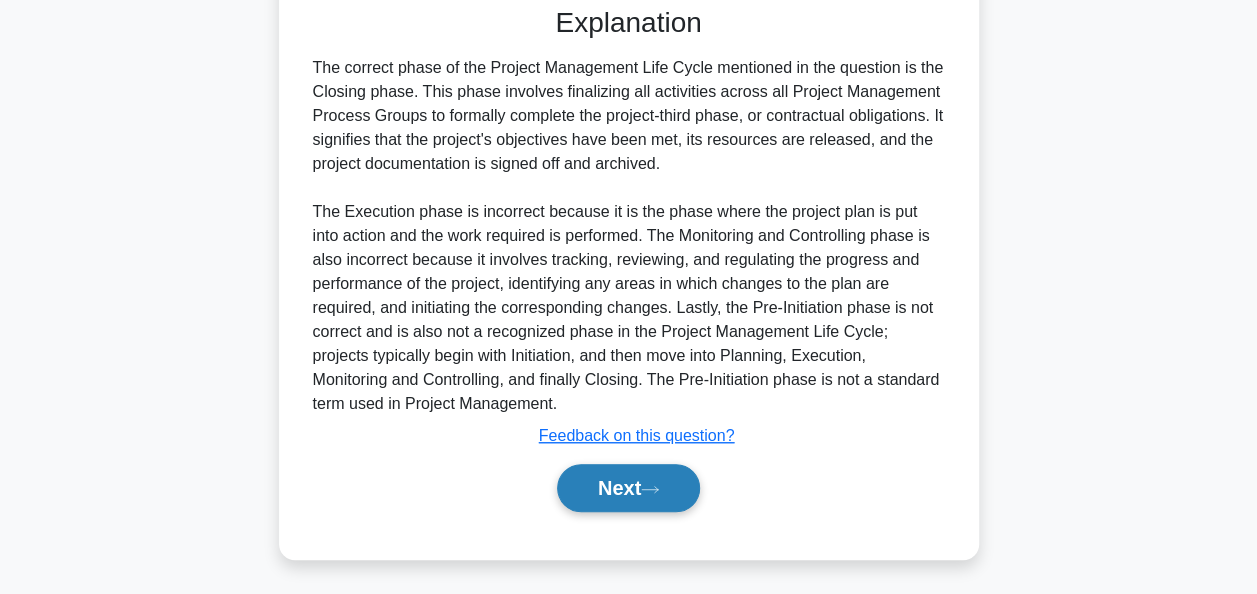 click on "Next" at bounding box center (628, 488) 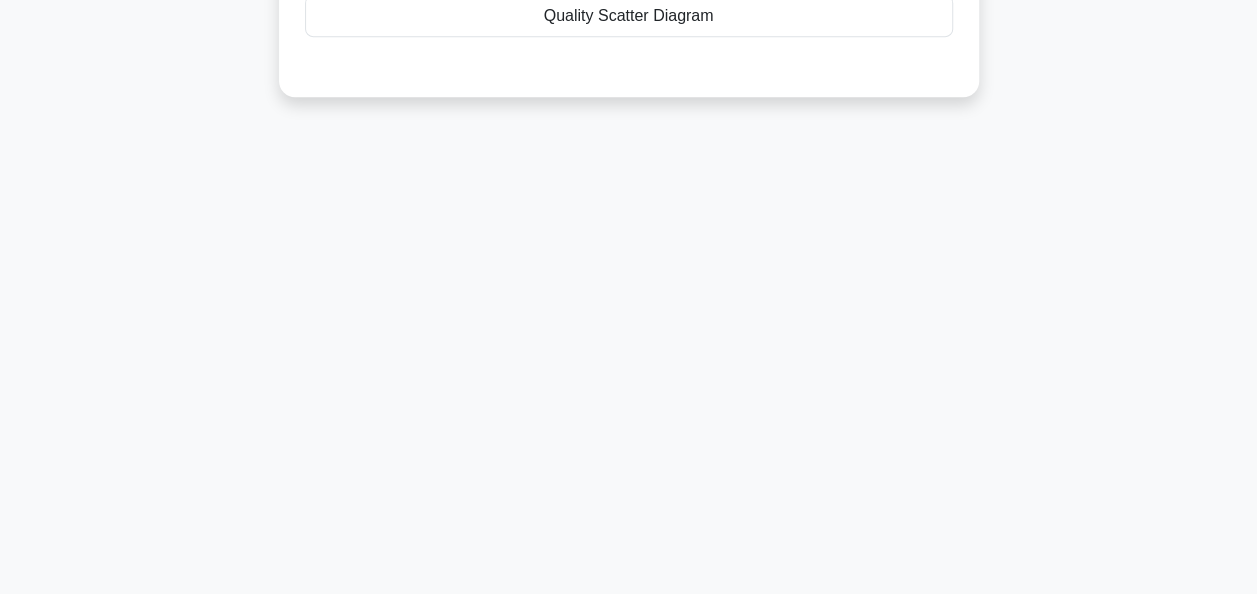 scroll, scrollTop: 0, scrollLeft: 0, axis: both 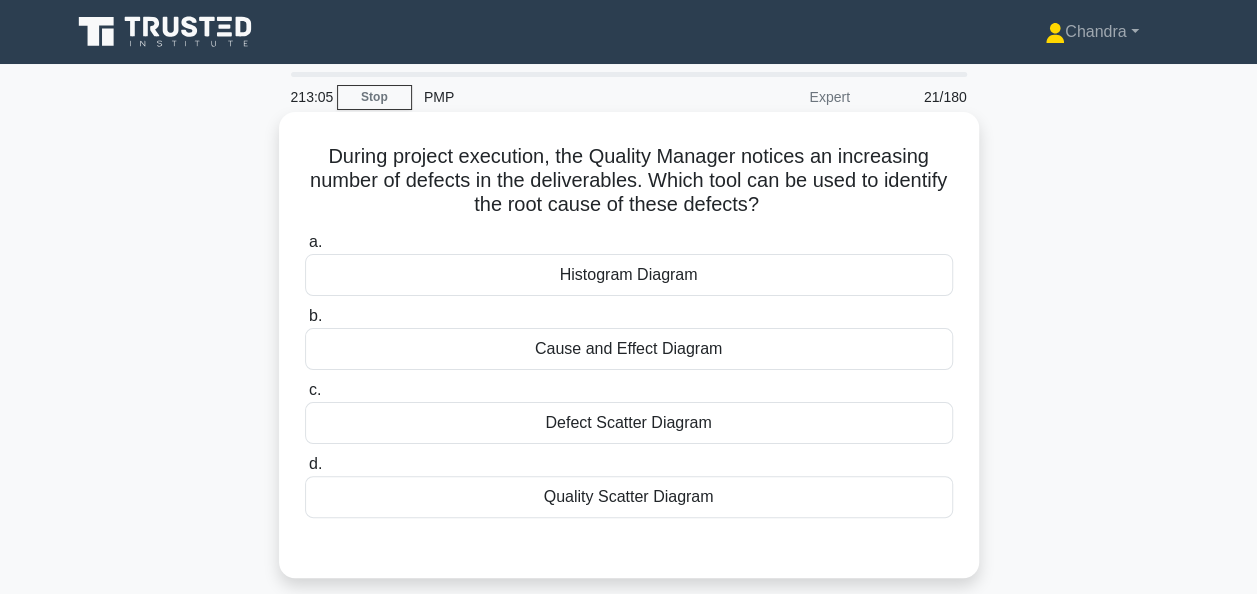 click on "Cause and Effect Diagram" at bounding box center [629, 349] 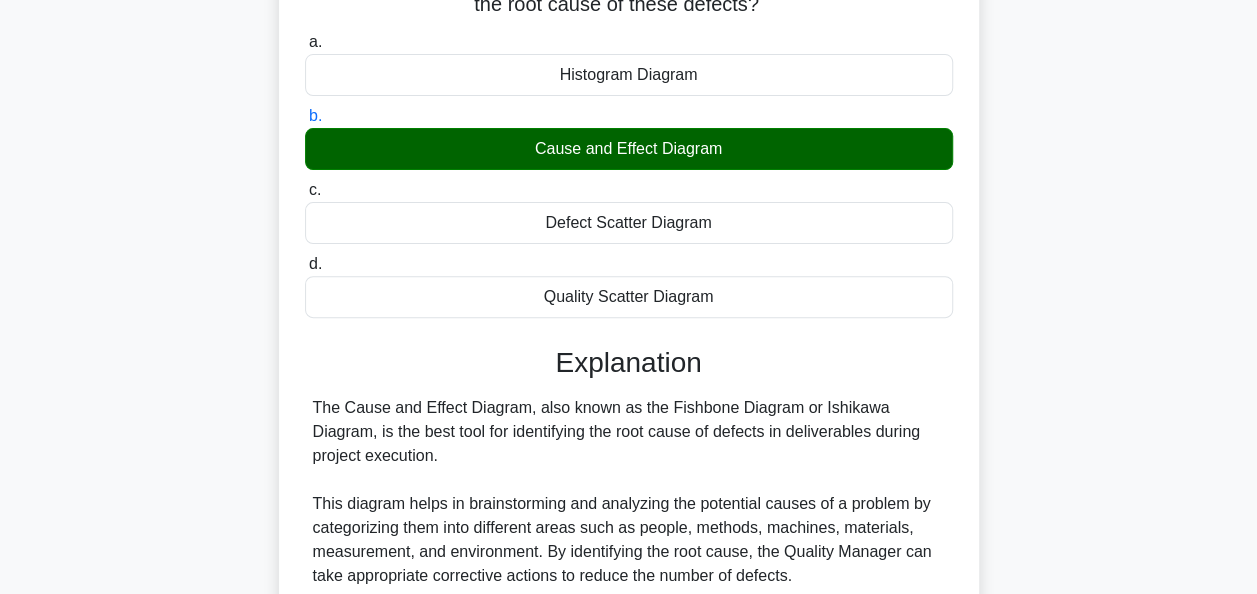 scroll, scrollTop: 540, scrollLeft: 0, axis: vertical 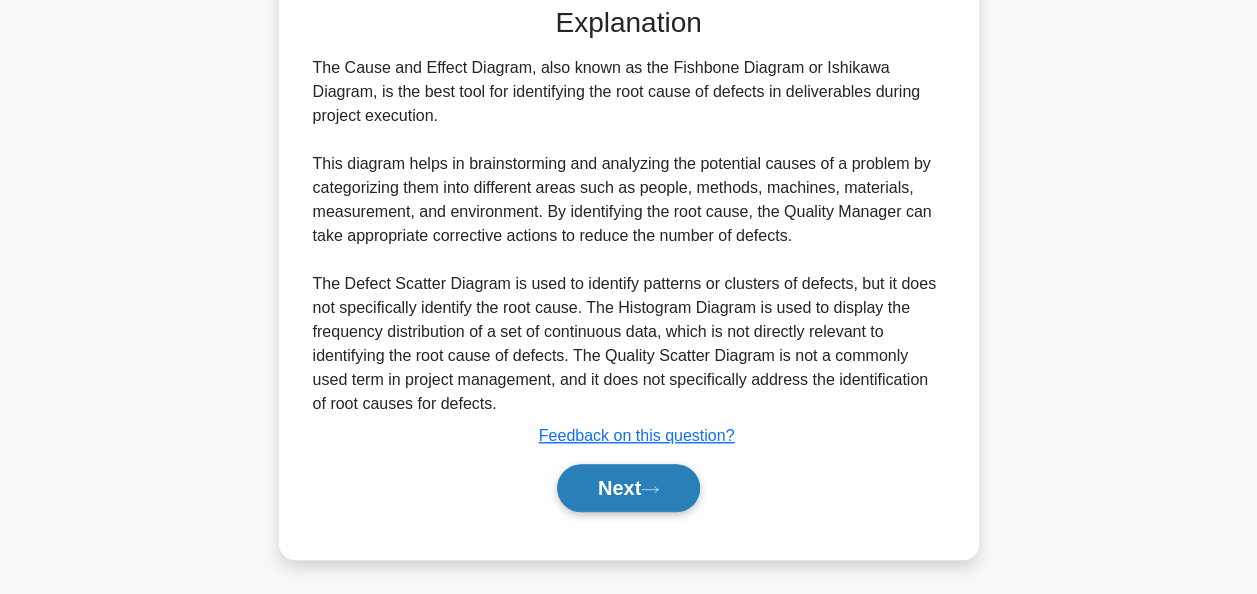 click on "Next" at bounding box center (628, 488) 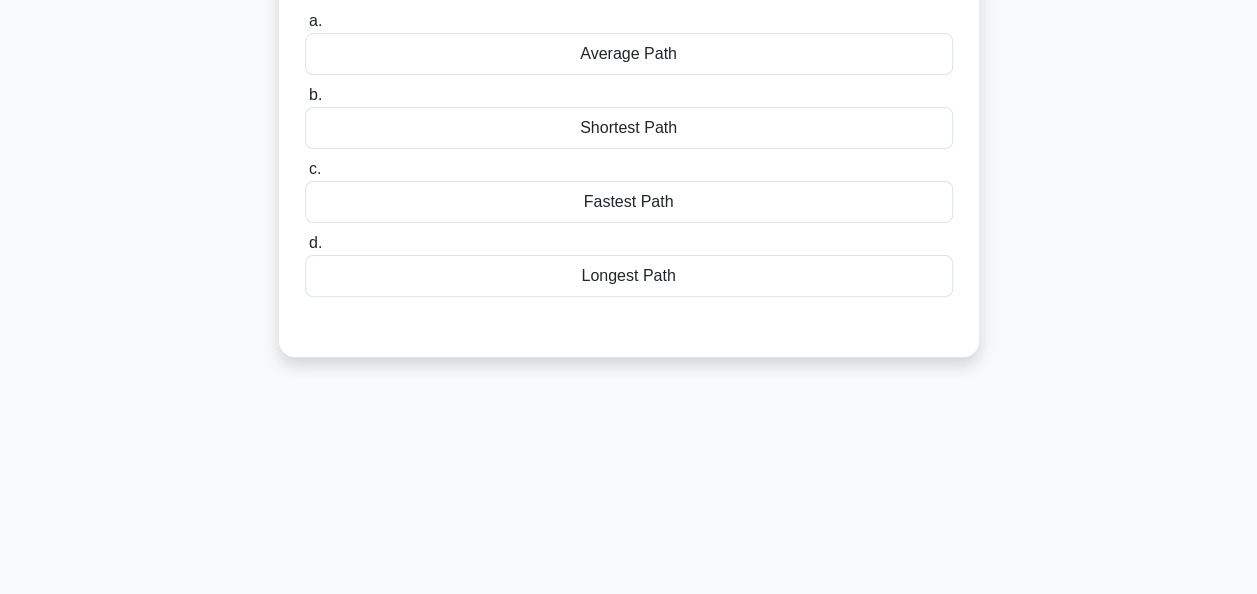 scroll, scrollTop: 0, scrollLeft: 0, axis: both 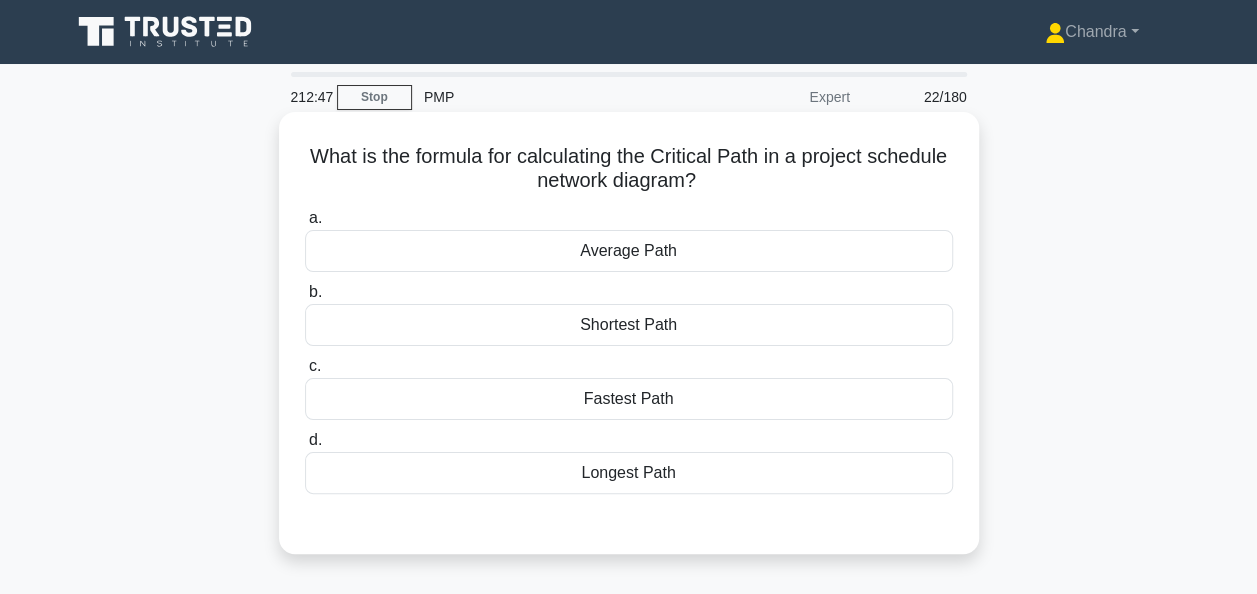 click on "Longest Path" at bounding box center [629, 473] 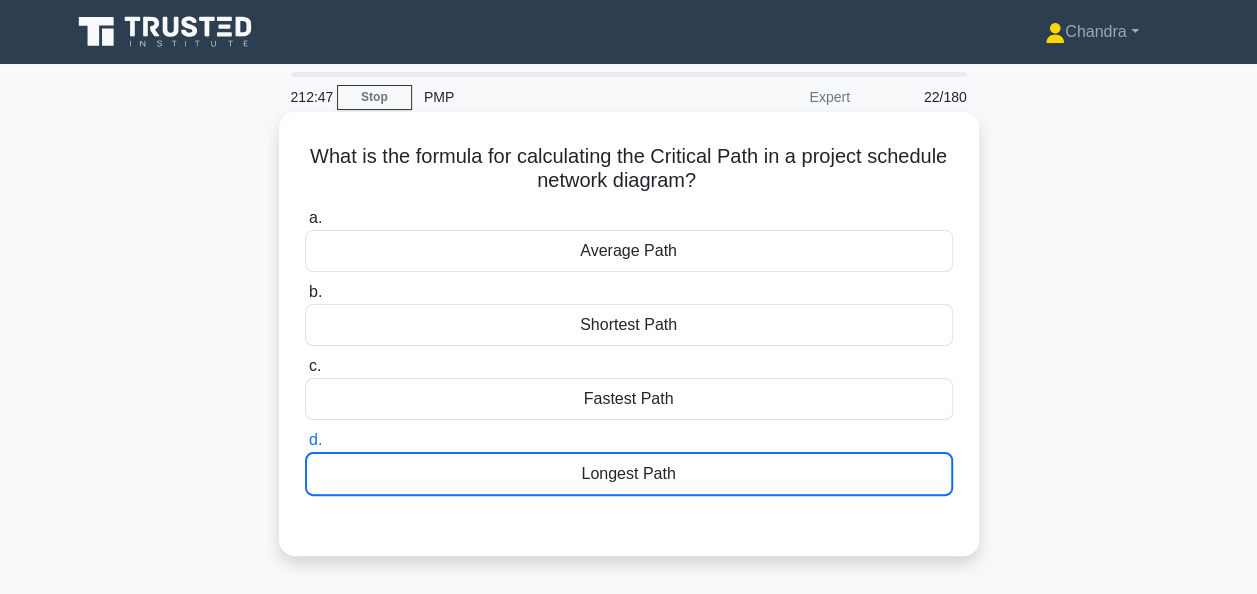 click on "Longest Path" at bounding box center (629, 474) 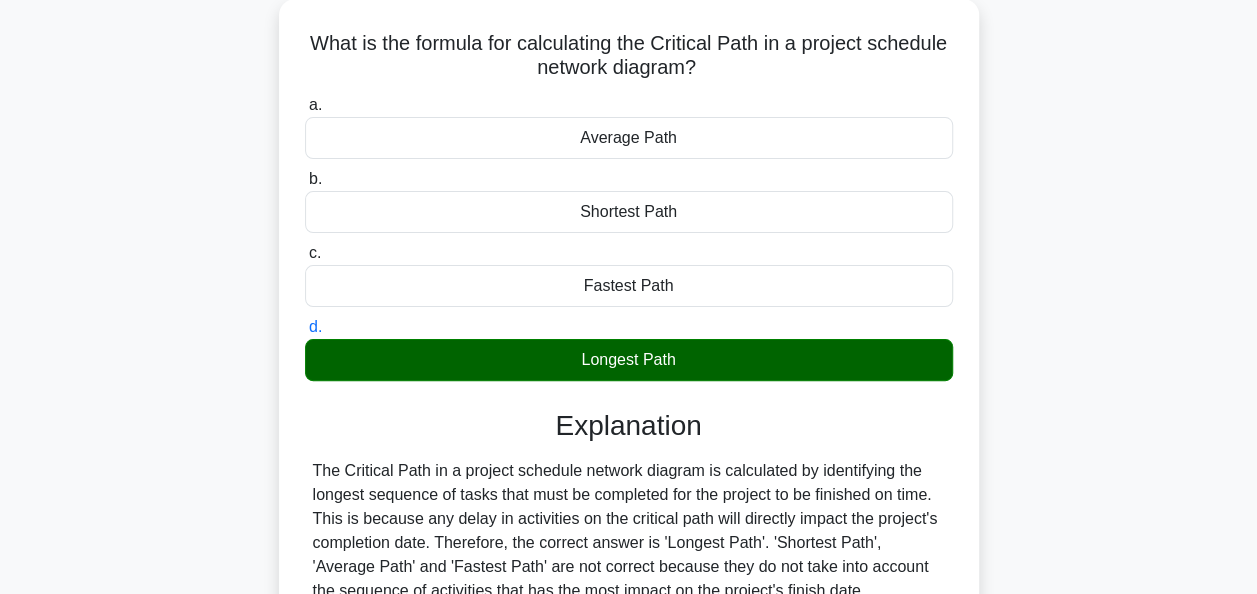 scroll, scrollTop: 486, scrollLeft: 0, axis: vertical 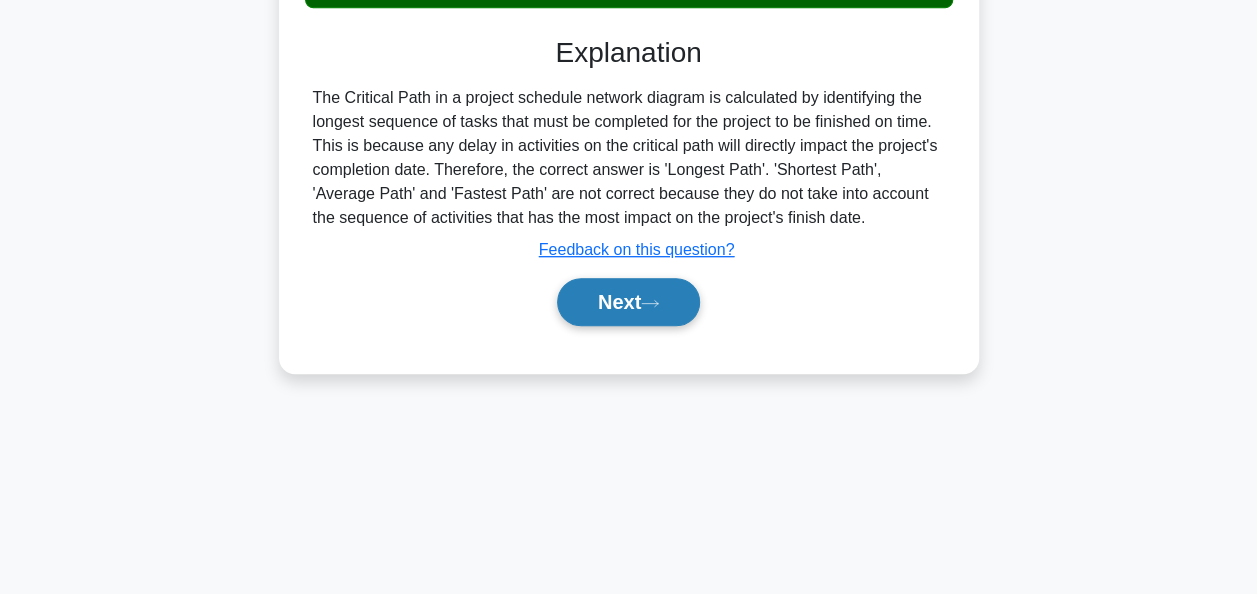 click on "Next" at bounding box center (628, 302) 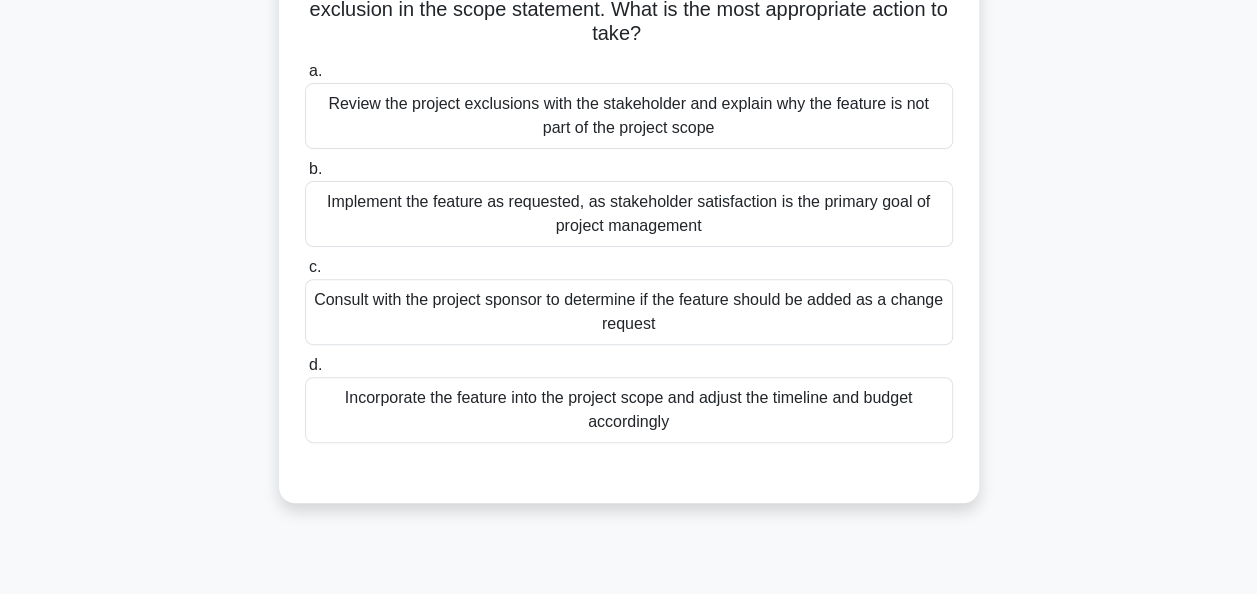 scroll, scrollTop: 0, scrollLeft: 0, axis: both 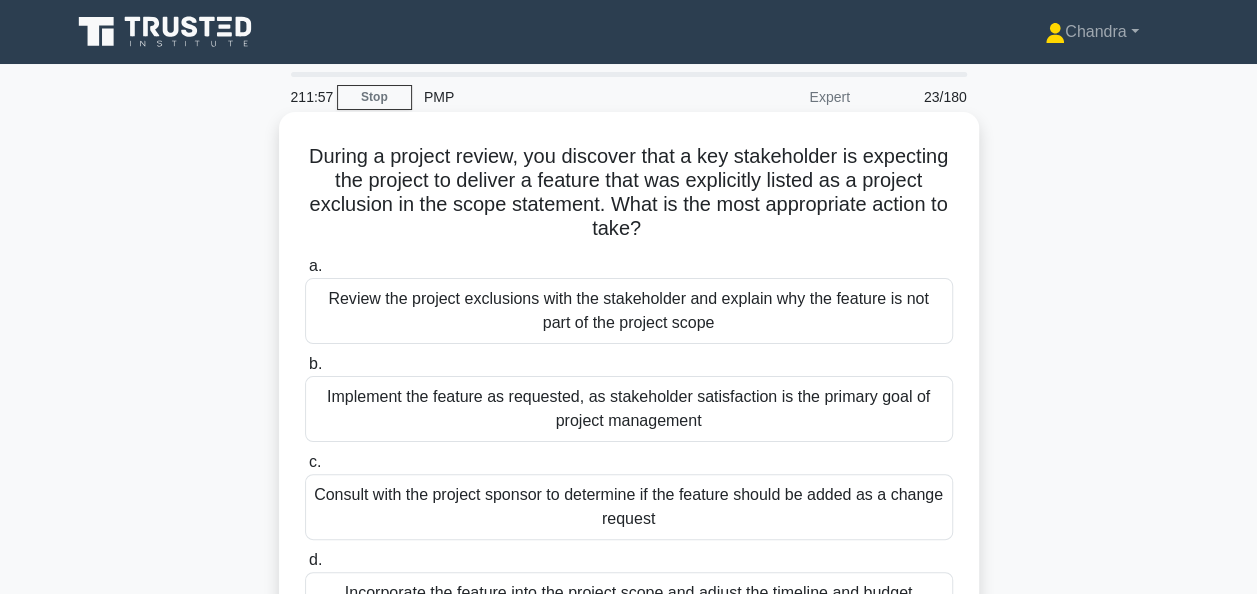 click on "Review the project exclusions with the stakeholder and explain why the feature is not part of the project scope" at bounding box center [629, 311] 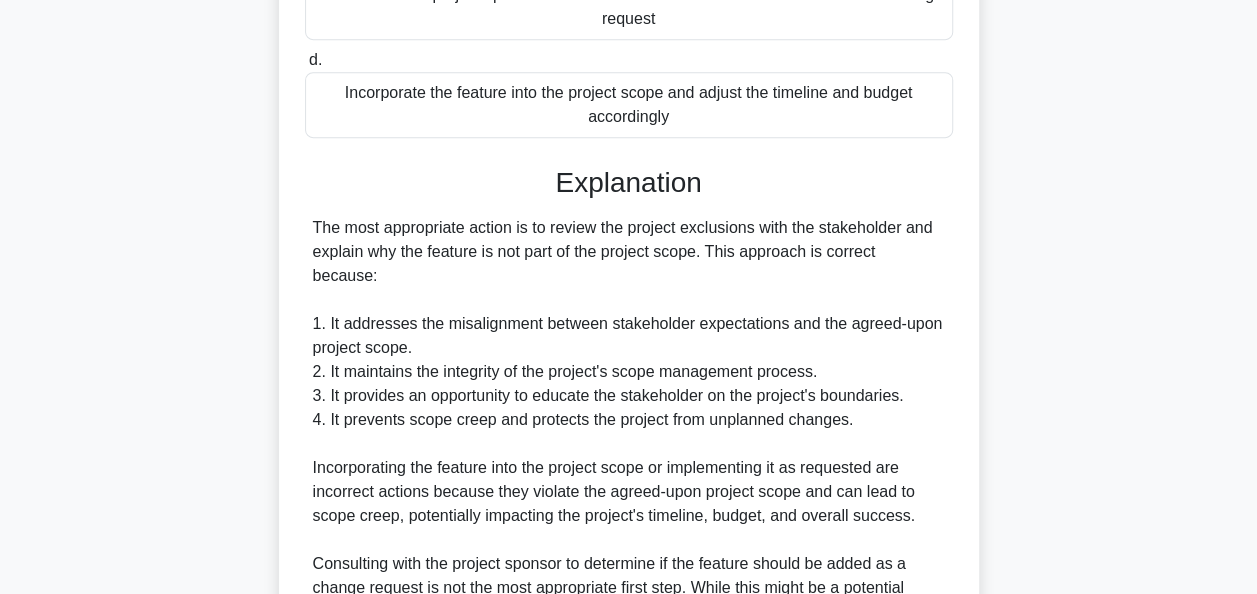 scroll, scrollTop: 828, scrollLeft: 0, axis: vertical 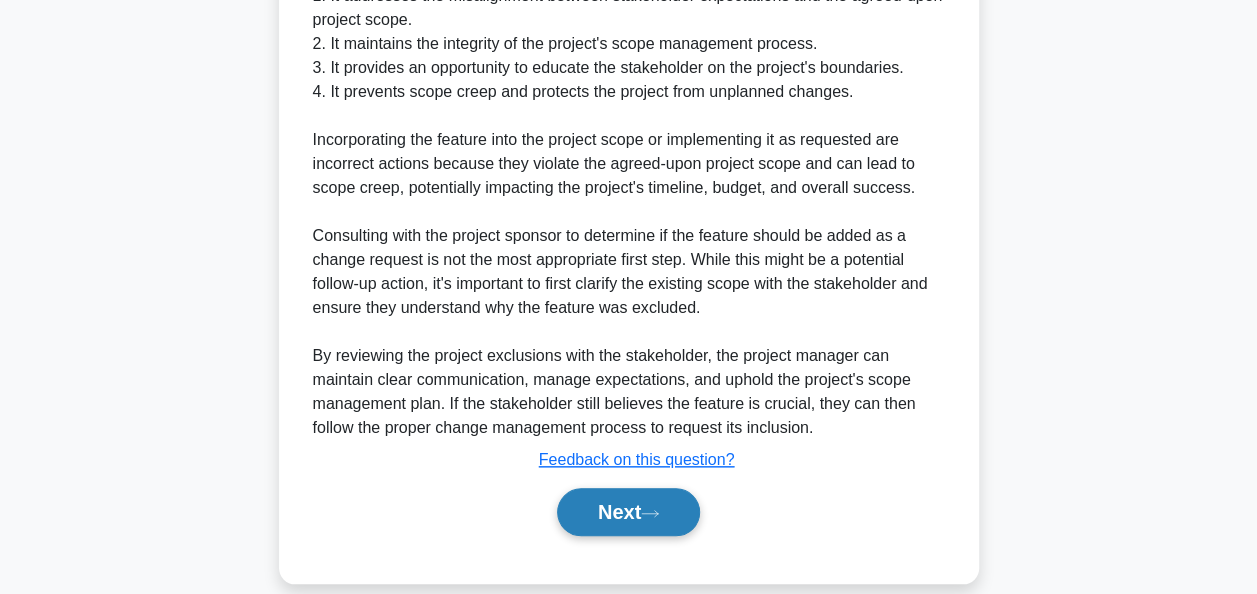 click on "Next" at bounding box center (628, 512) 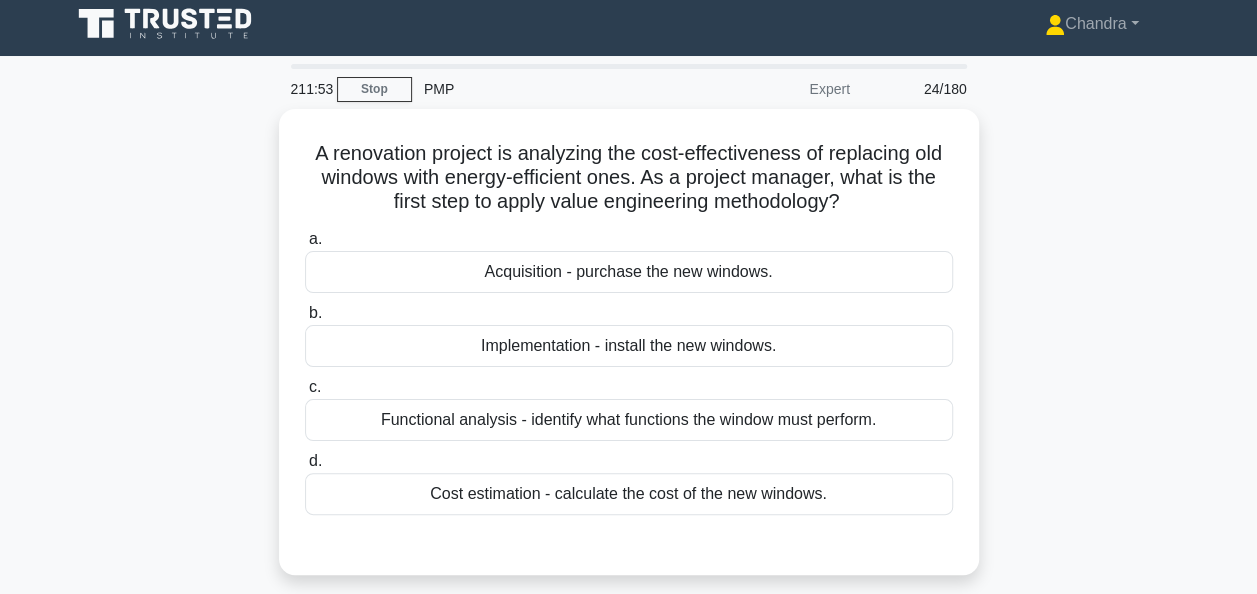 scroll, scrollTop: 0, scrollLeft: 0, axis: both 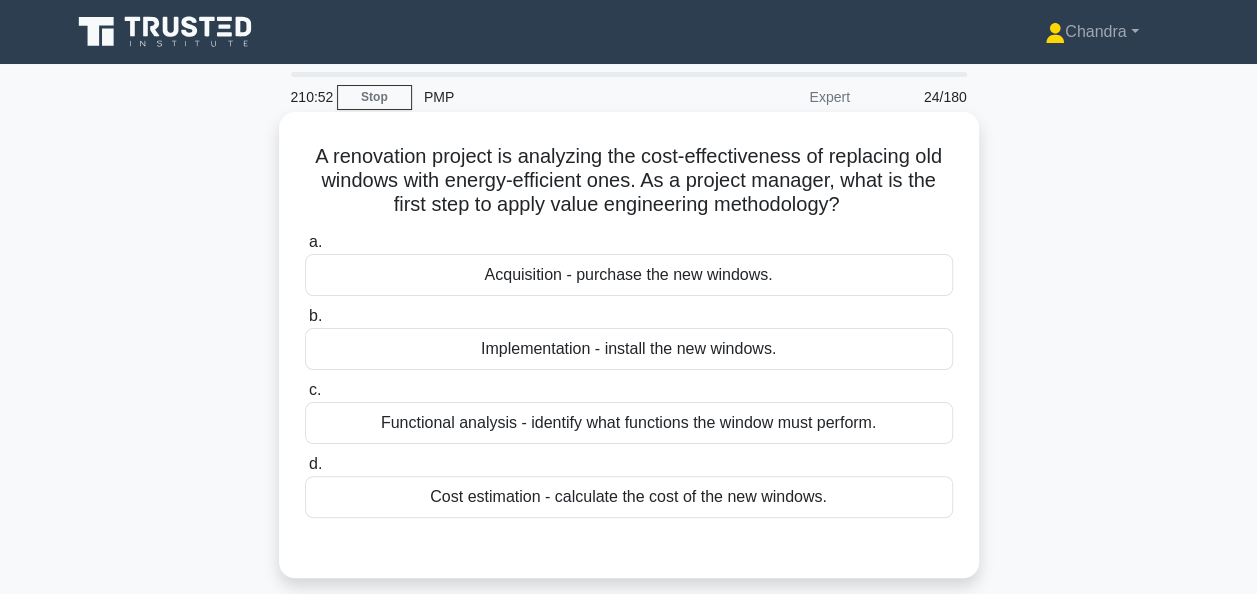 click on "Functional analysis - identify what functions the window must perform." at bounding box center (629, 423) 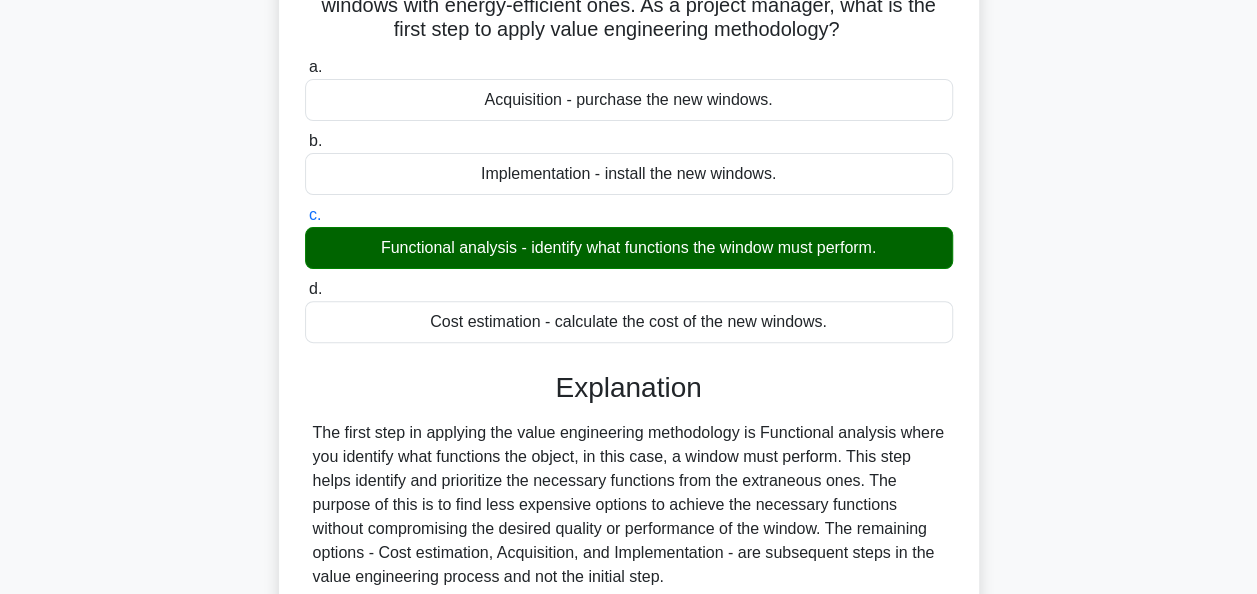 scroll, scrollTop: 486, scrollLeft: 0, axis: vertical 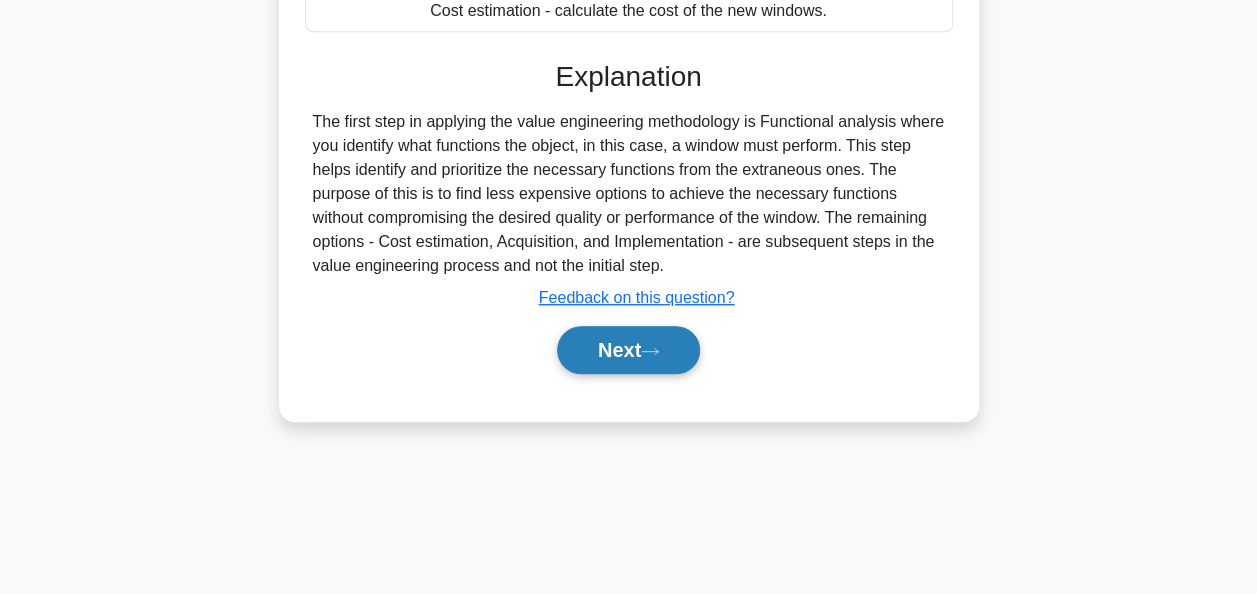click on "Next" at bounding box center (628, 350) 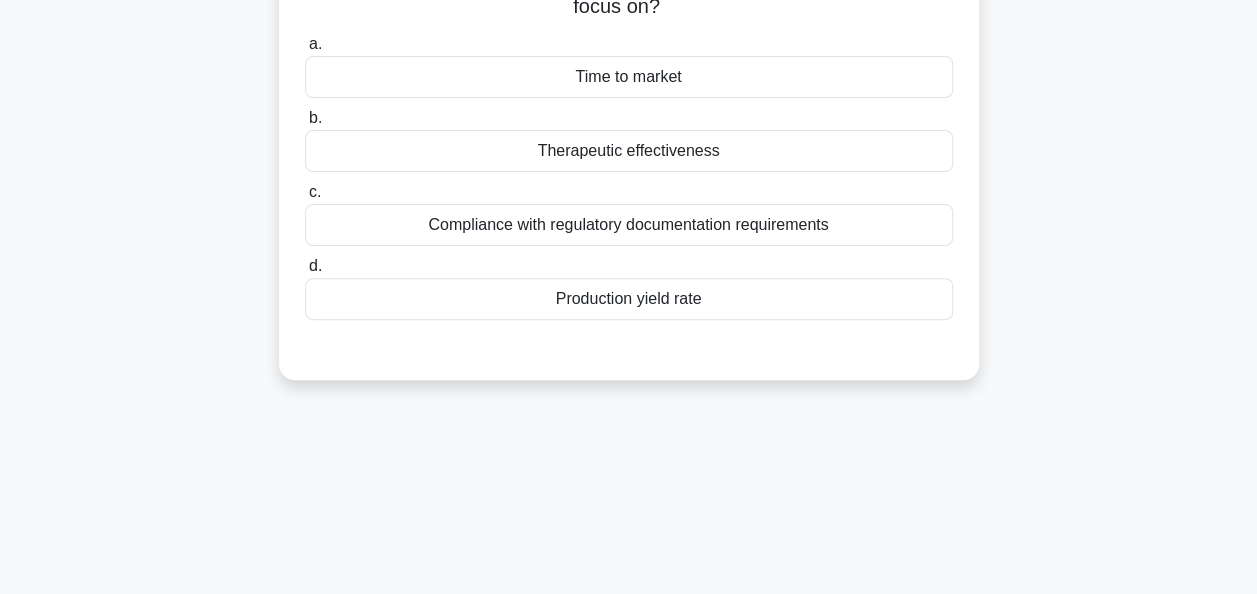scroll, scrollTop: 0, scrollLeft: 0, axis: both 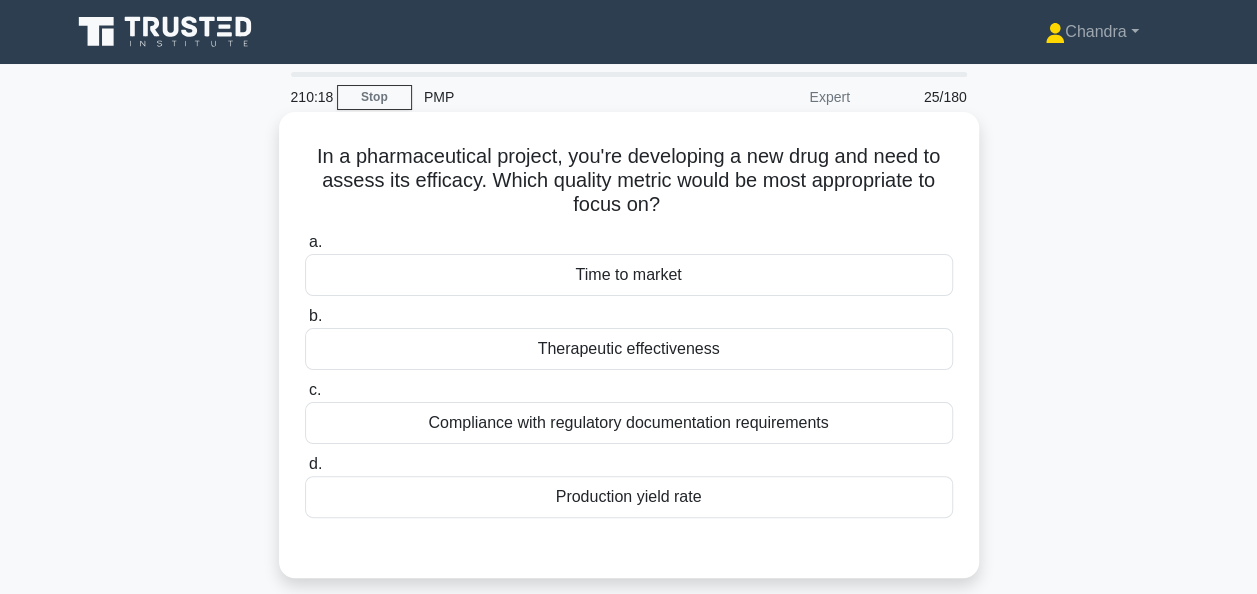 click on "Therapeutic effectiveness" at bounding box center [629, 349] 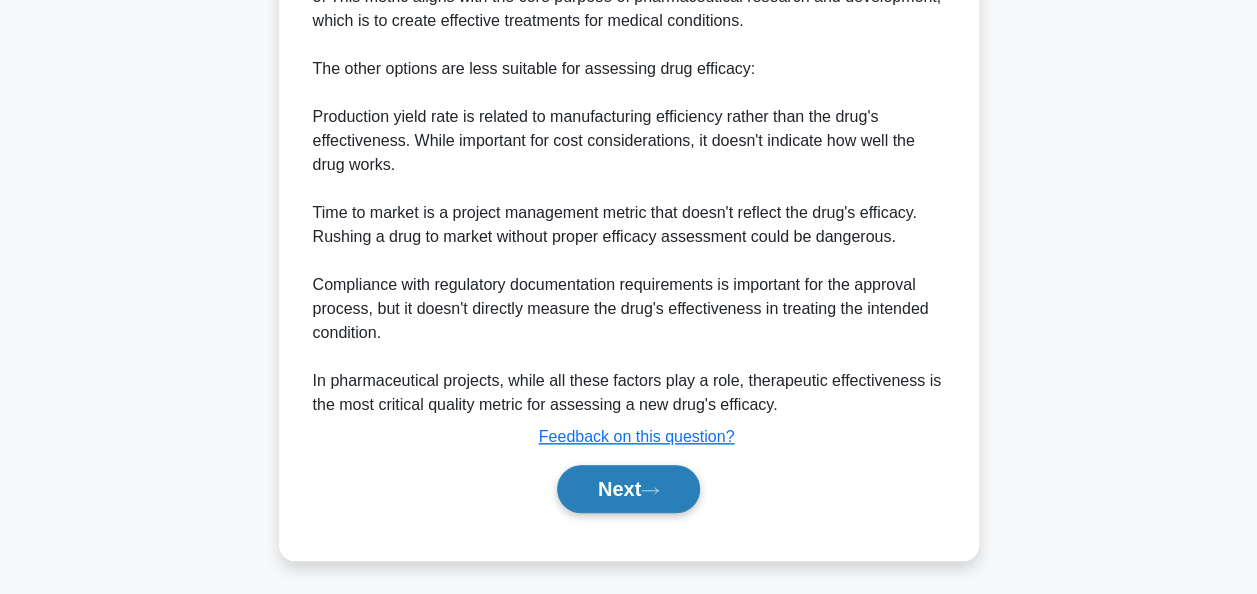 scroll, scrollTop: 828, scrollLeft: 0, axis: vertical 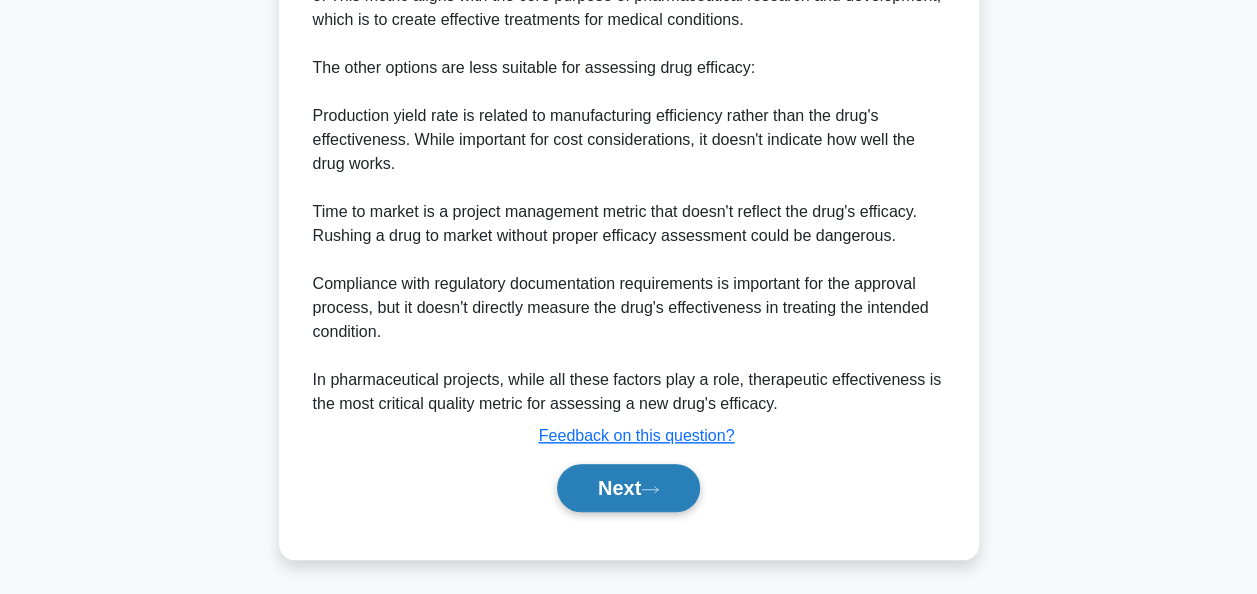 click on "Next" at bounding box center [628, 488] 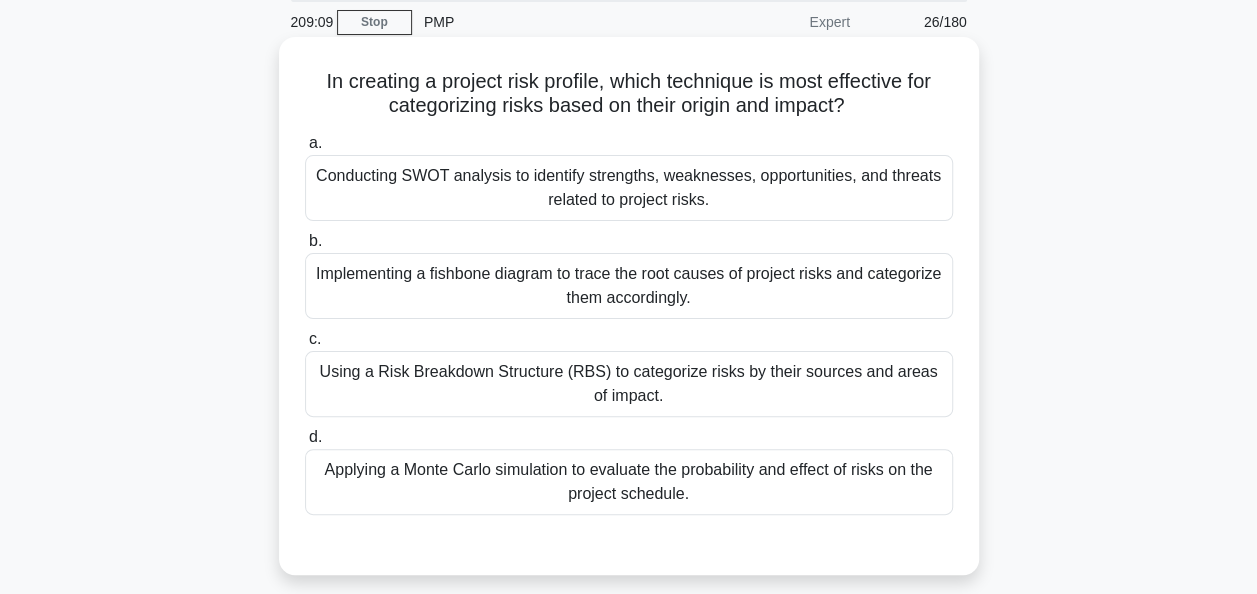 scroll, scrollTop: 100, scrollLeft: 0, axis: vertical 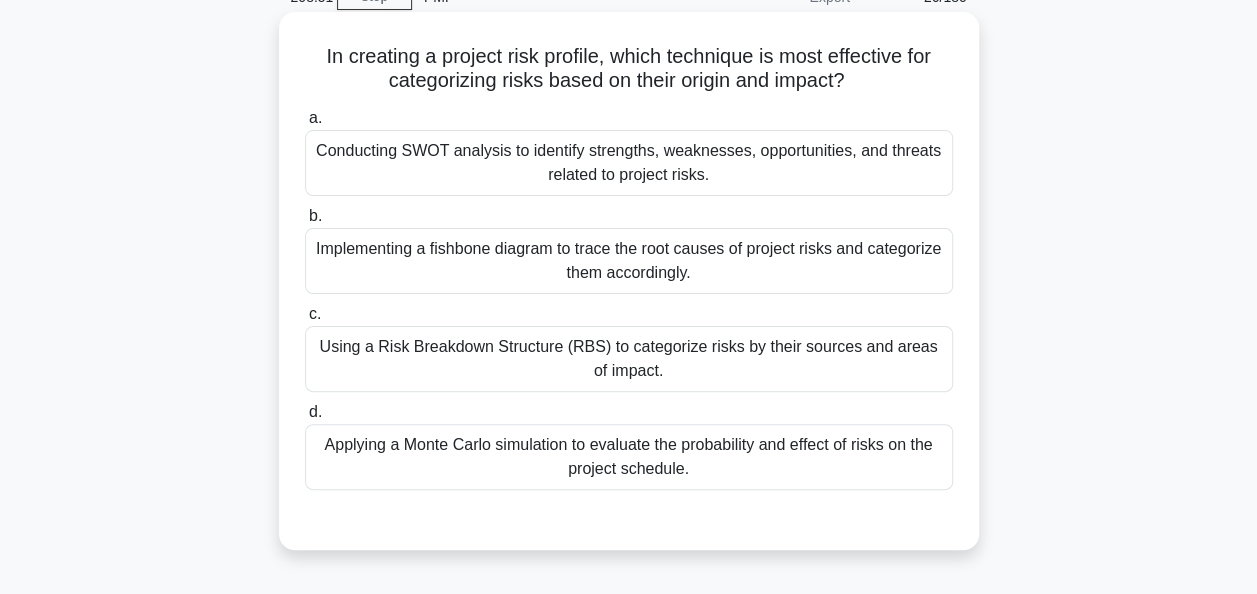 click on "Using a Risk Breakdown Structure (RBS) to categorize risks by their sources and areas of impact." at bounding box center [629, 359] 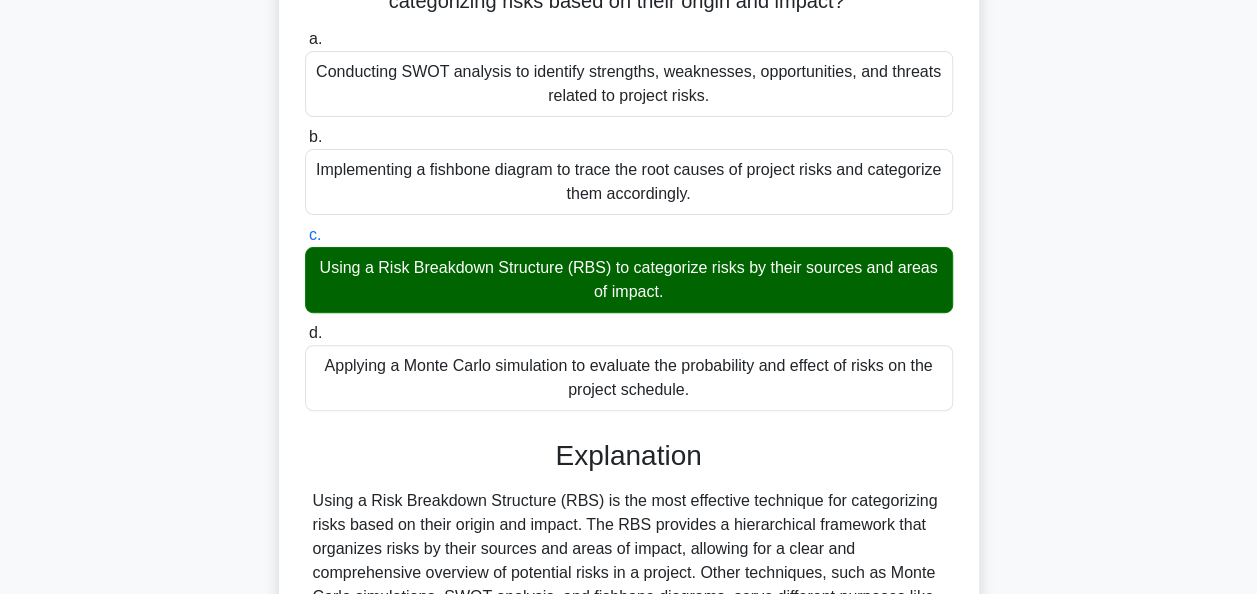 scroll, scrollTop: 486, scrollLeft: 0, axis: vertical 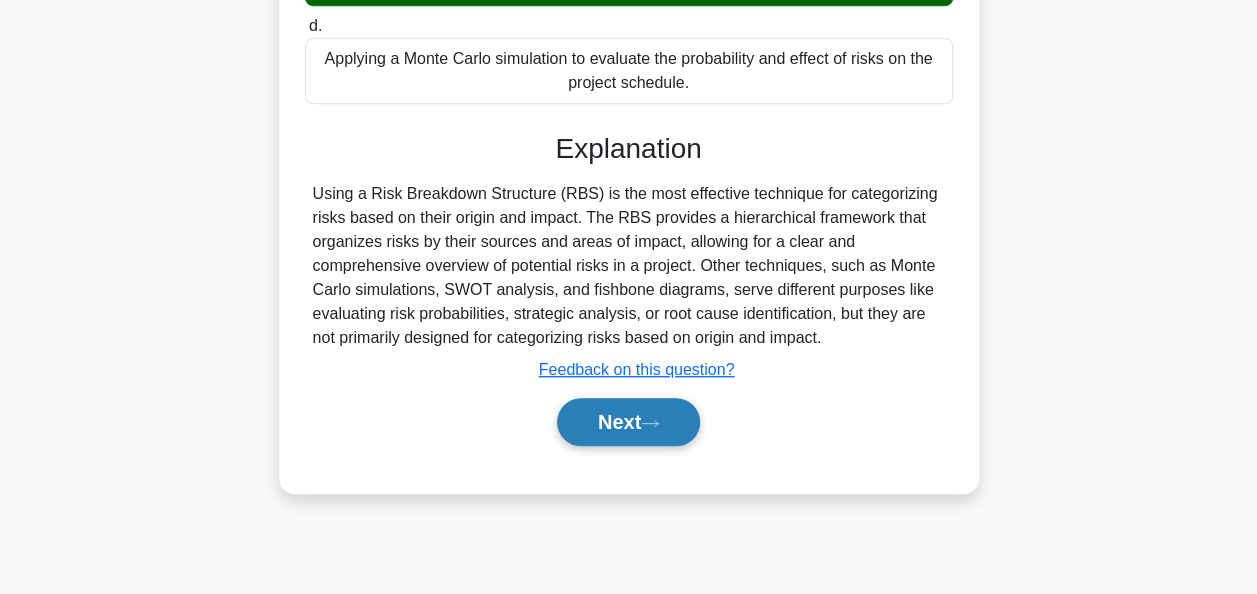 click on "Next" at bounding box center (628, 422) 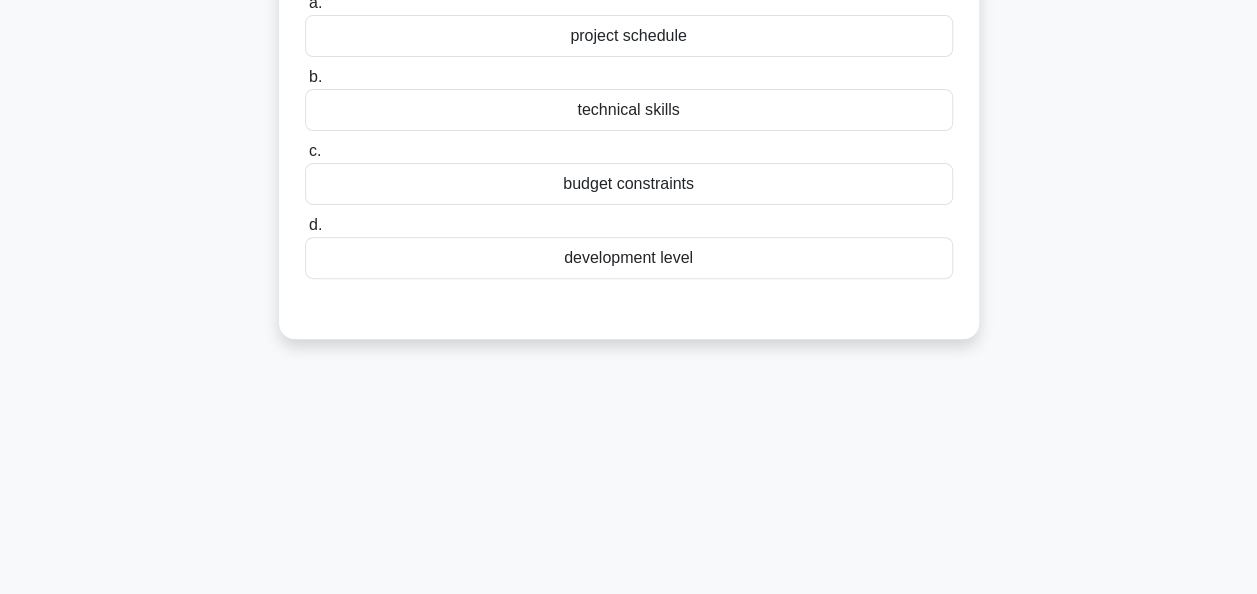 scroll, scrollTop: 0, scrollLeft: 0, axis: both 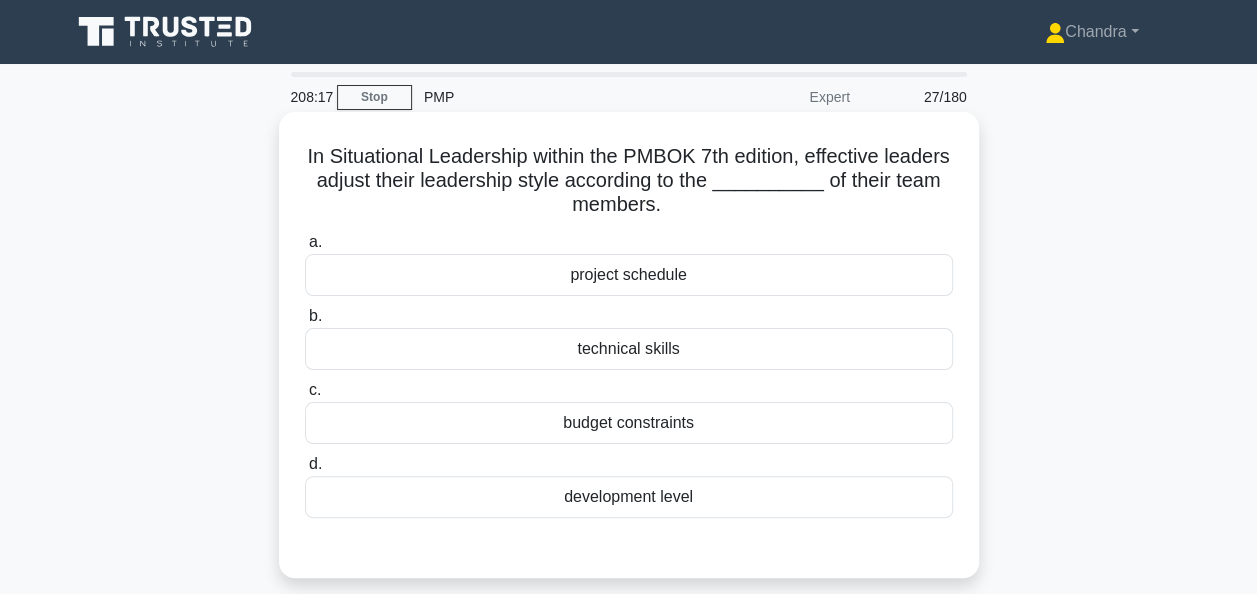 click on "technical skills" at bounding box center [629, 349] 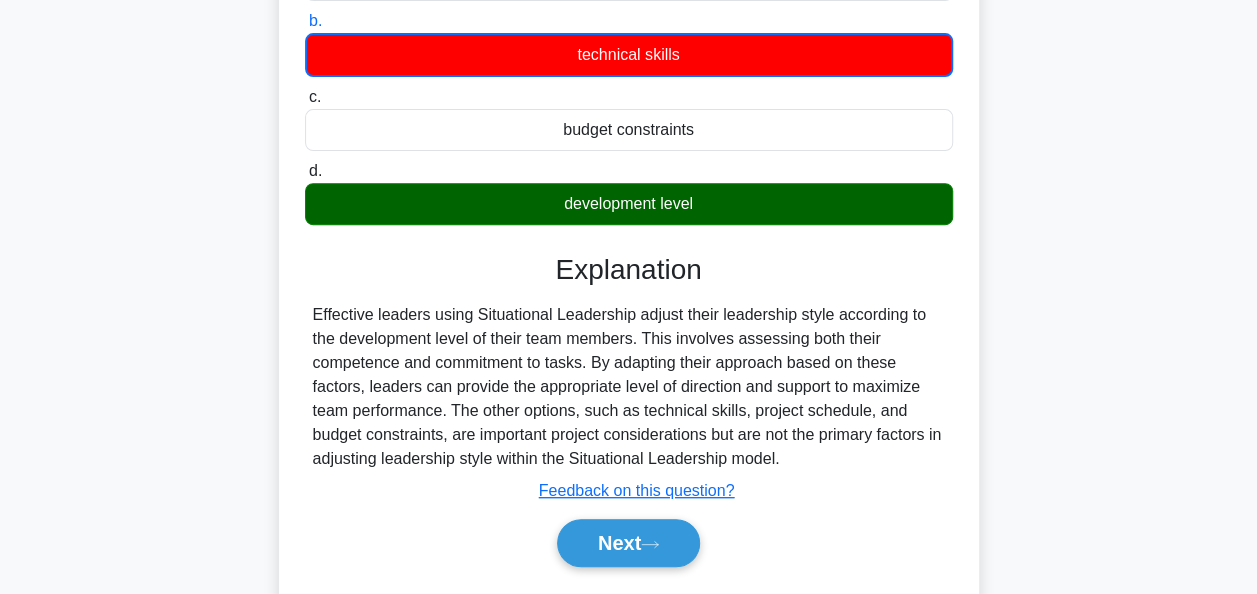 scroll, scrollTop: 300, scrollLeft: 0, axis: vertical 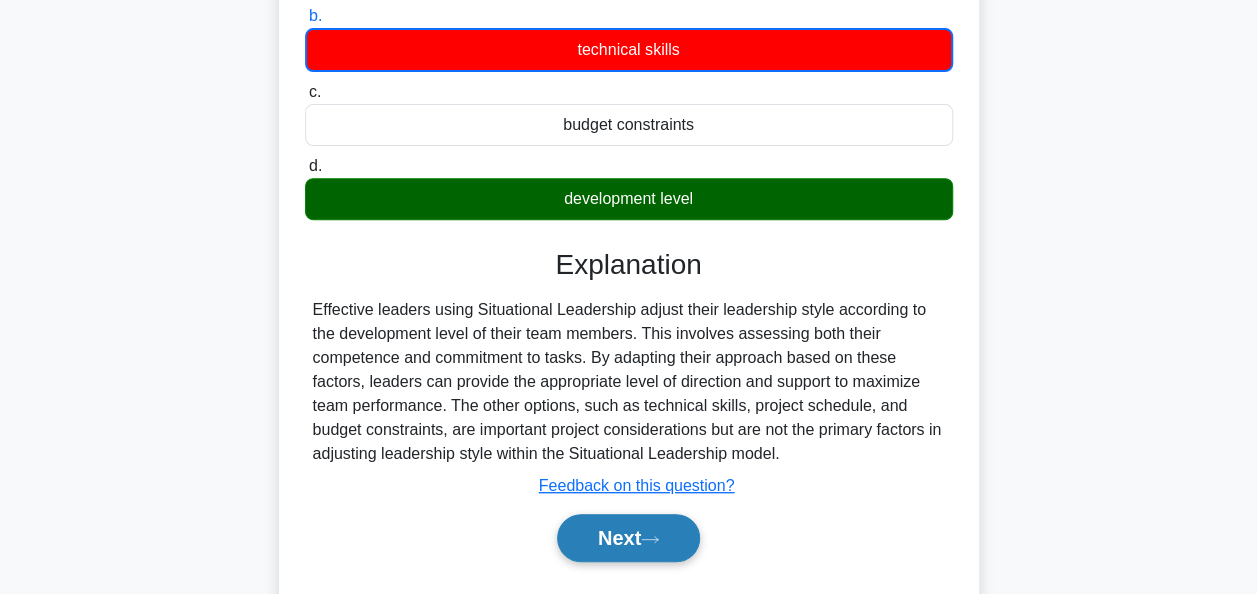 click on "Next" at bounding box center [628, 538] 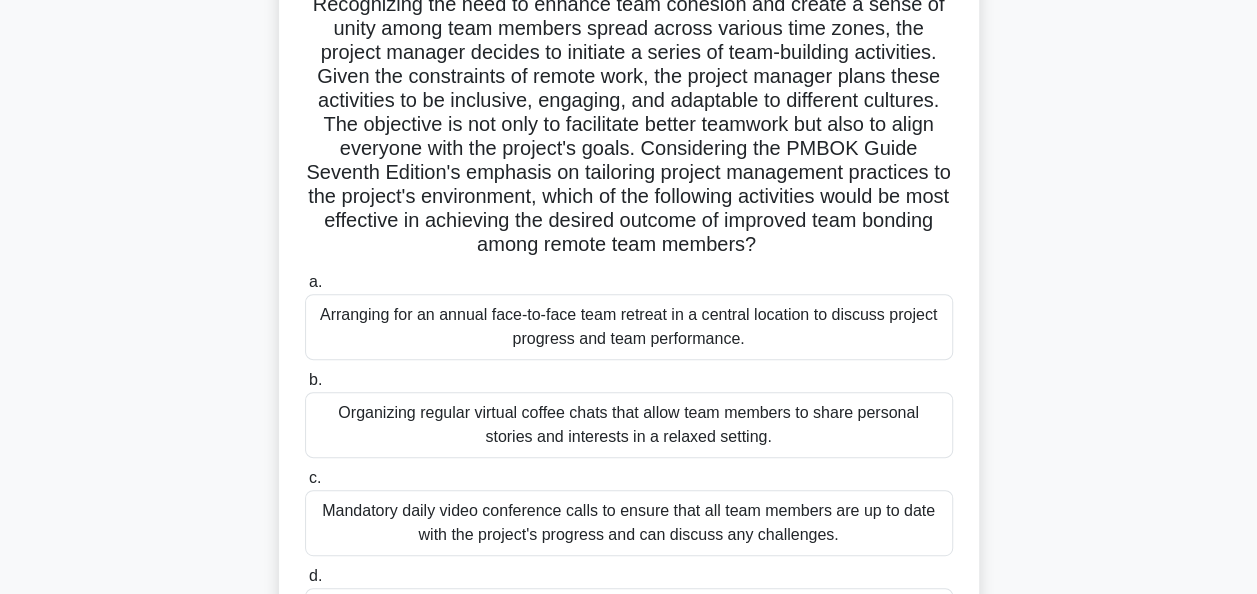 scroll, scrollTop: 300, scrollLeft: 0, axis: vertical 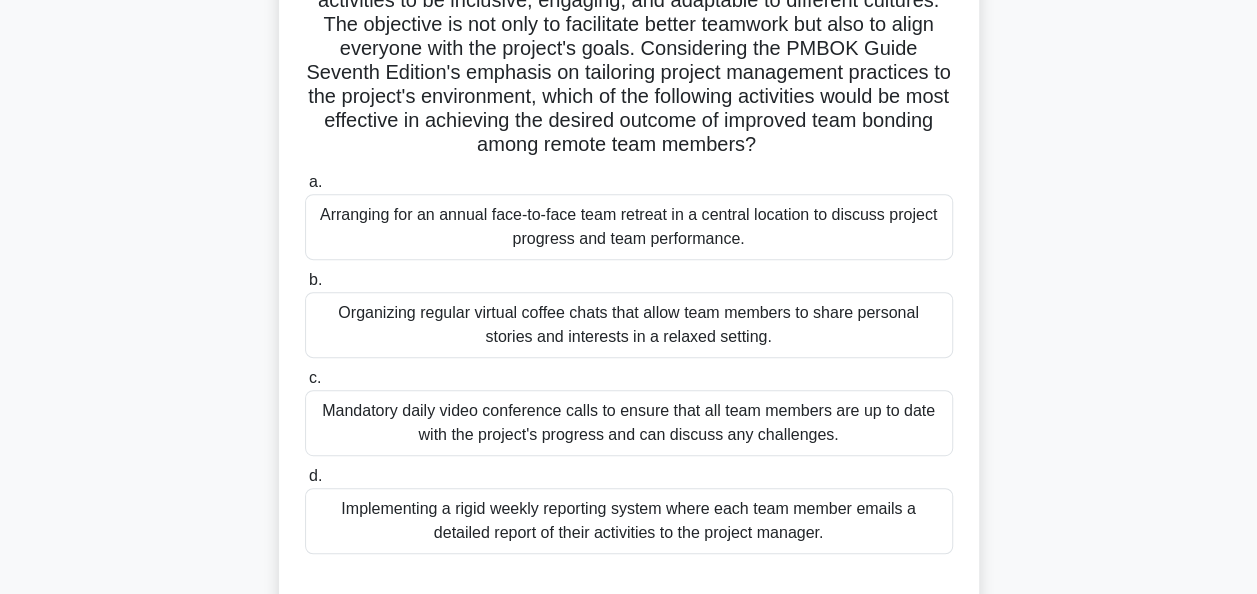 click on "Organizing regular virtual coffee chats that allow team members to share personal stories and interests in a relaxed setting." at bounding box center [629, 325] 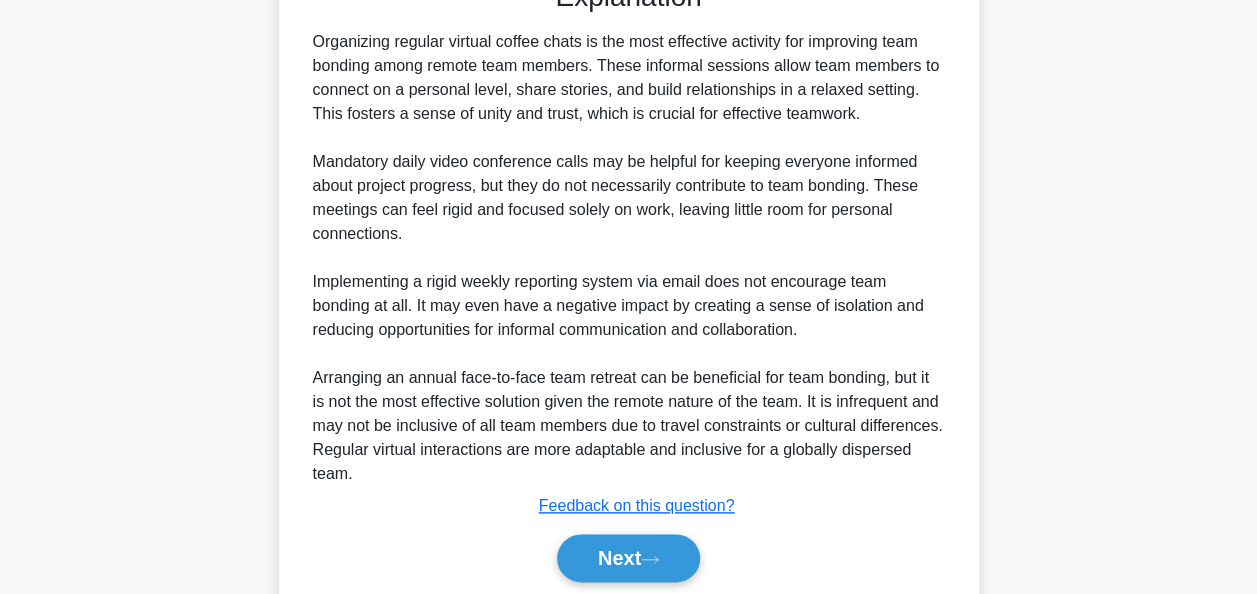 scroll, scrollTop: 972, scrollLeft: 0, axis: vertical 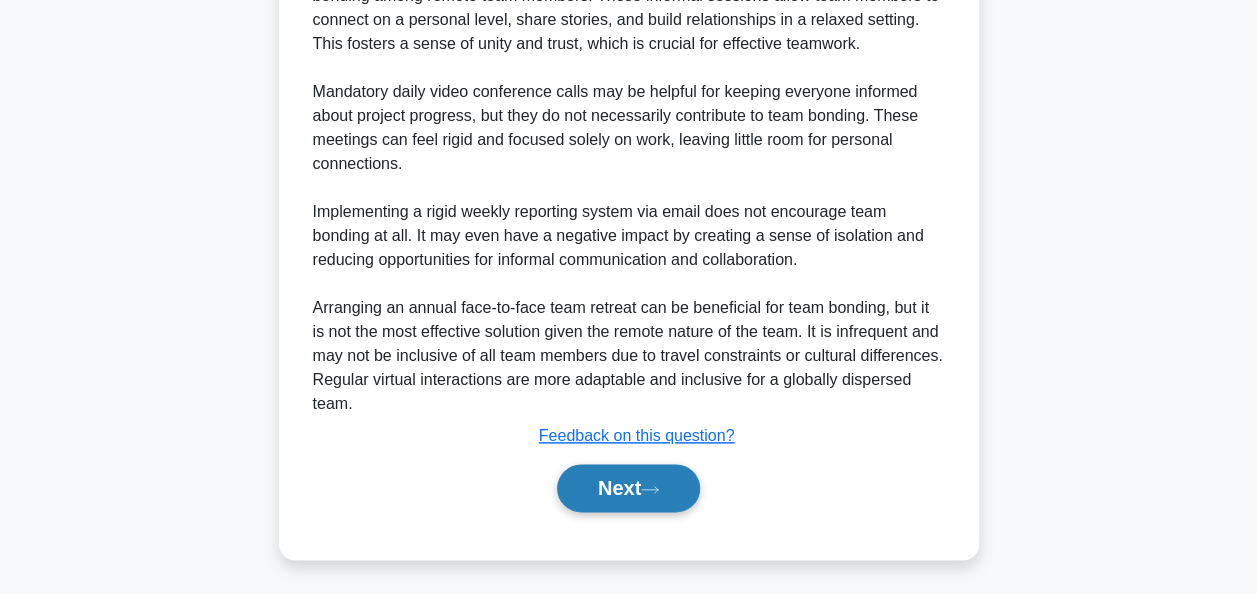 click on "Next" at bounding box center (628, 488) 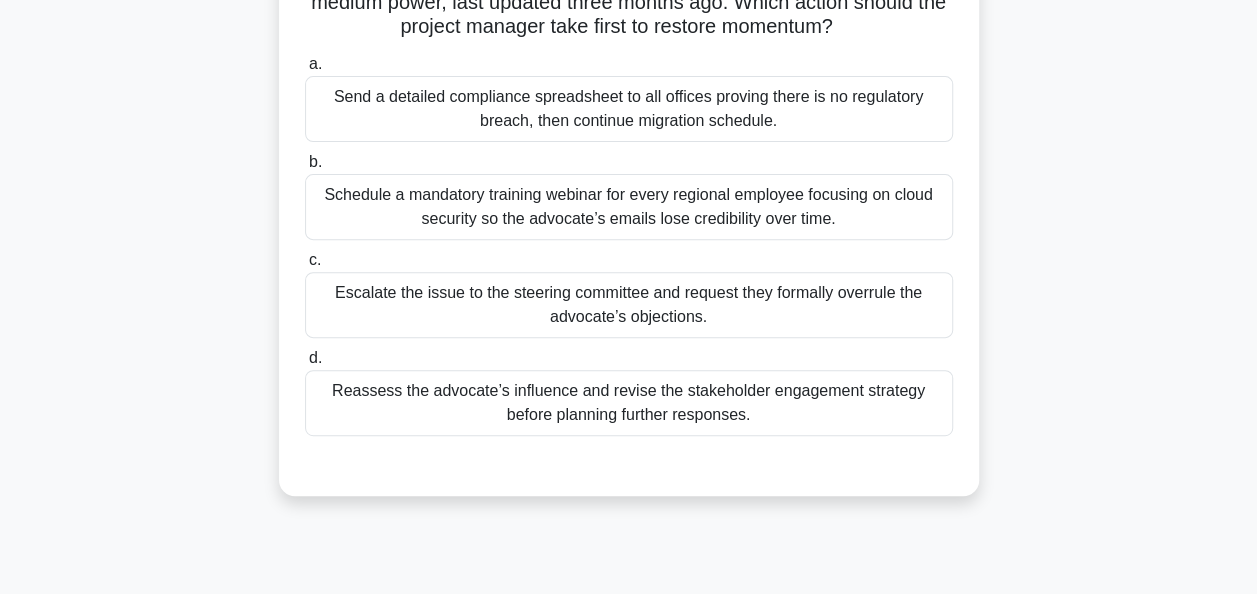 scroll, scrollTop: 300, scrollLeft: 0, axis: vertical 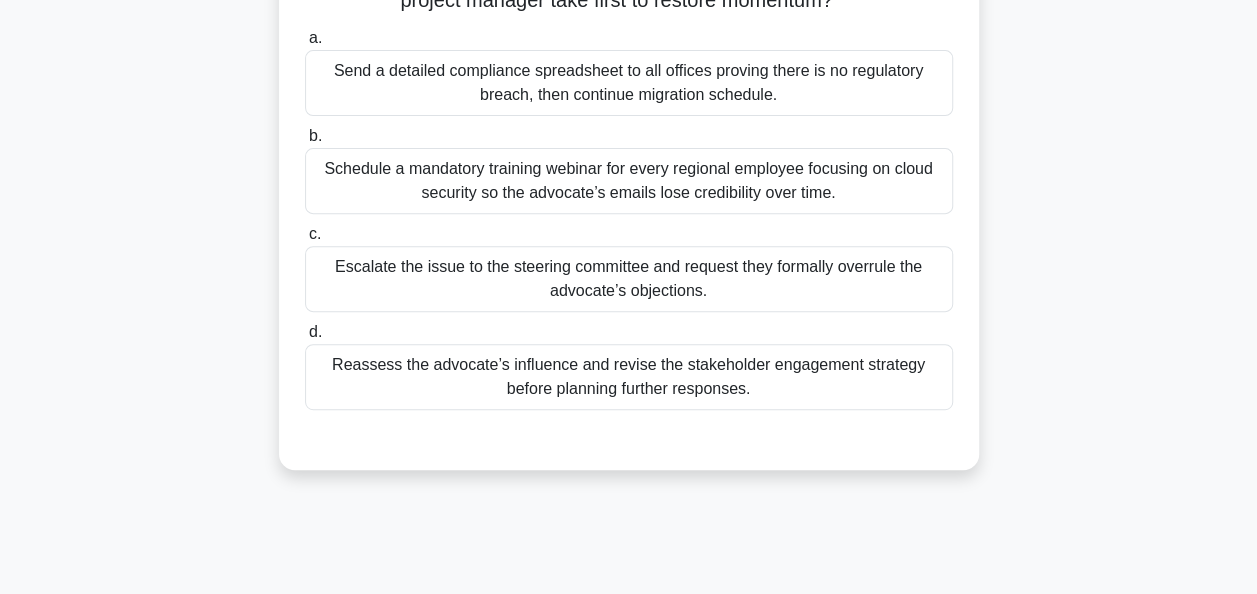 click on "Reassess the advocate’s influence and revise the stakeholder engagement strategy before planning further responses." at bounding box center [629, 377] 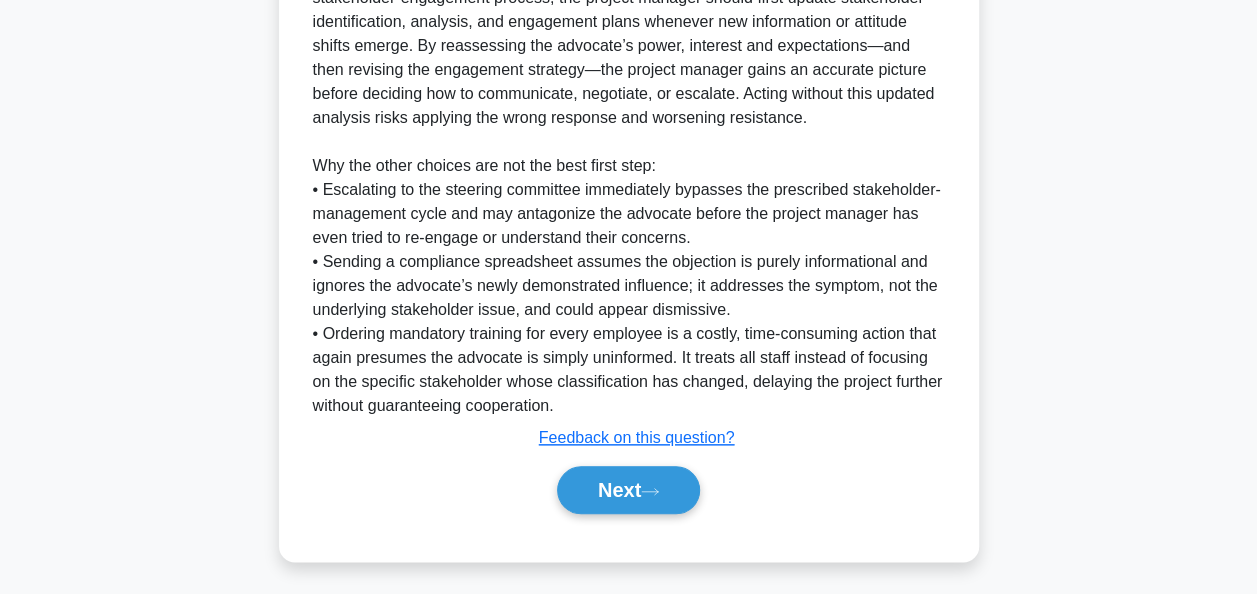 scroll, scrollTop: 900, scrollLeft: 0, axis: vertical 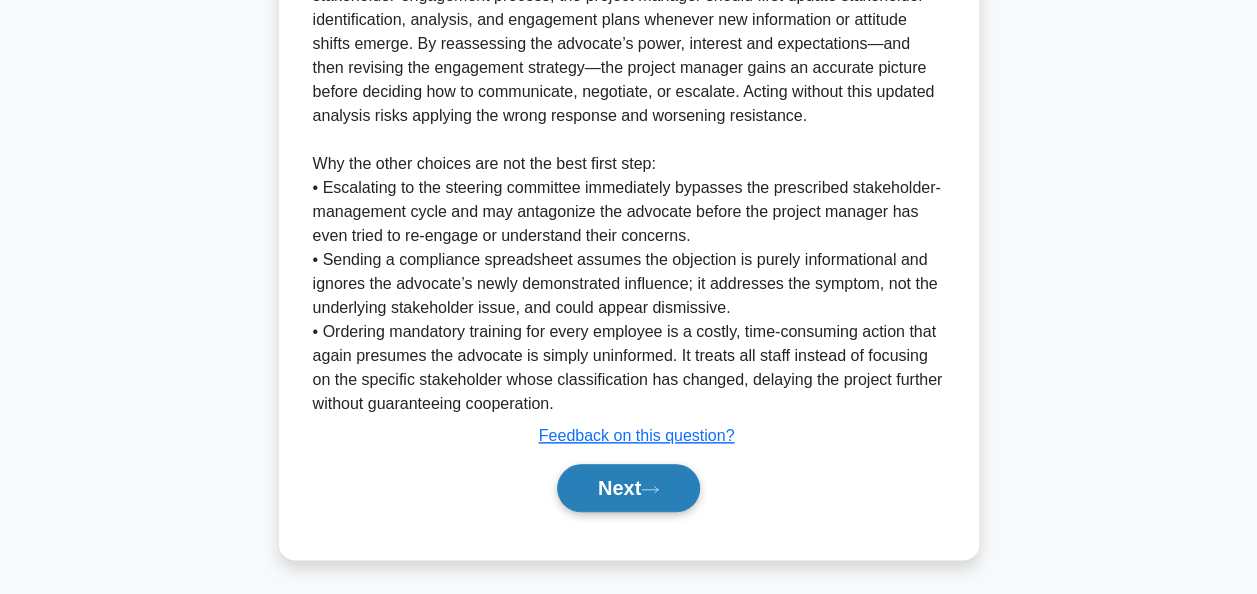click on "Next" at bounding box center (628, 488) 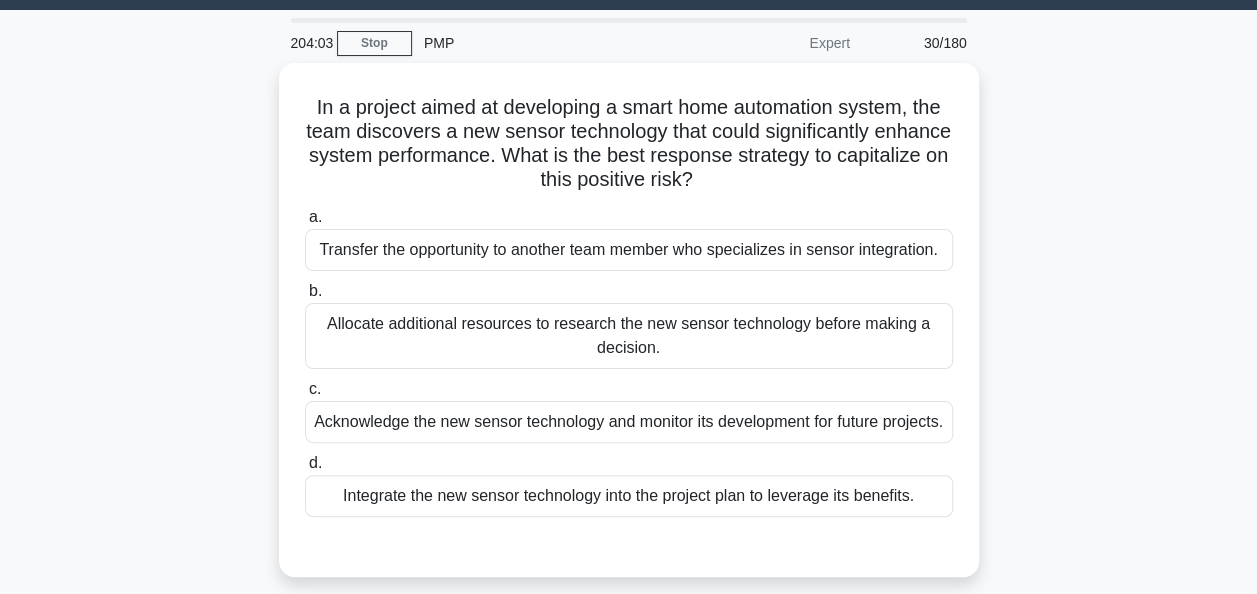 scroll, scrollTop: 100, scrollLeft: 0, axis: vertical 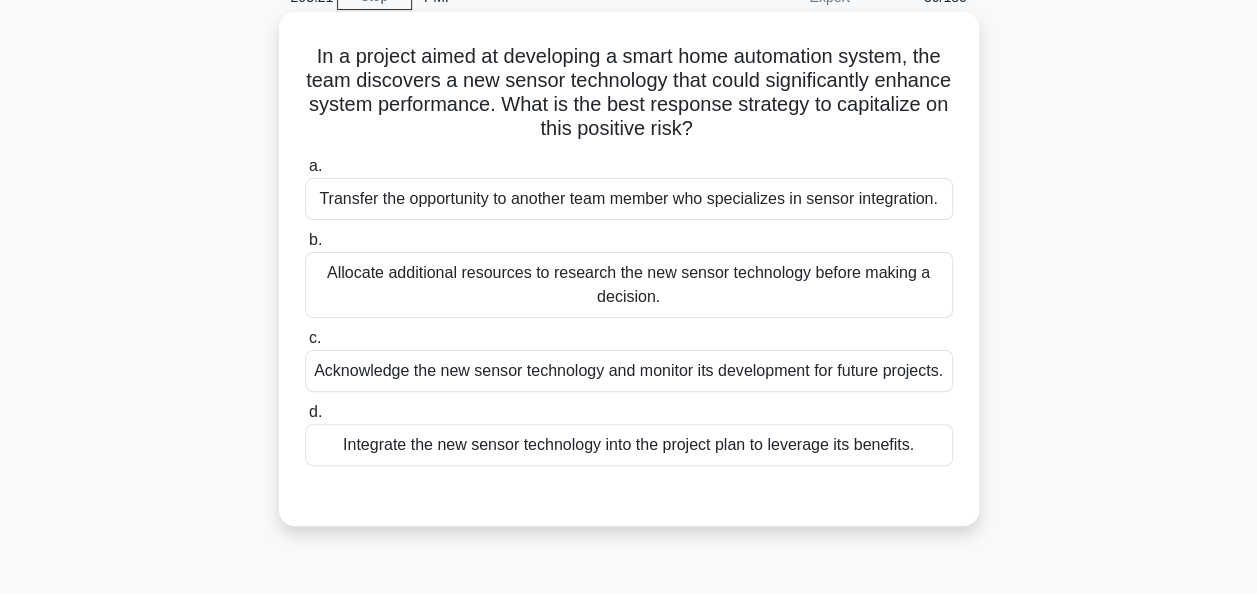 click on "Integrate the new sensor technology into the project plan to leverage its benefits." at bounding box center (629, 445) 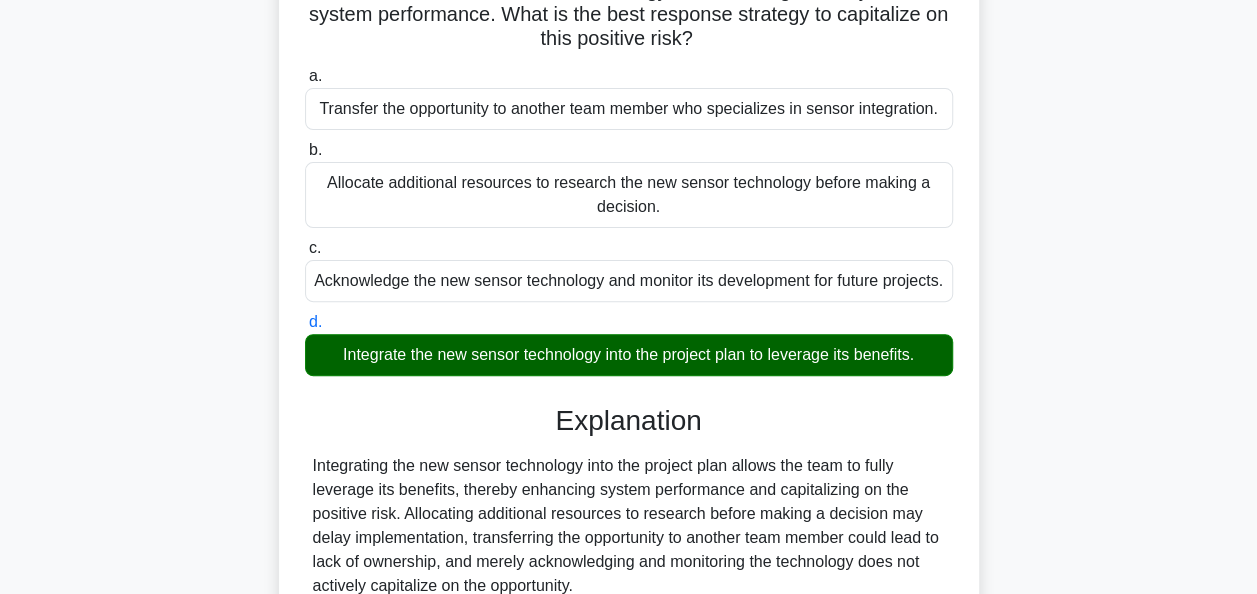 scroll, scrollTop: 486, scrollLeft: 0, axis: vertical 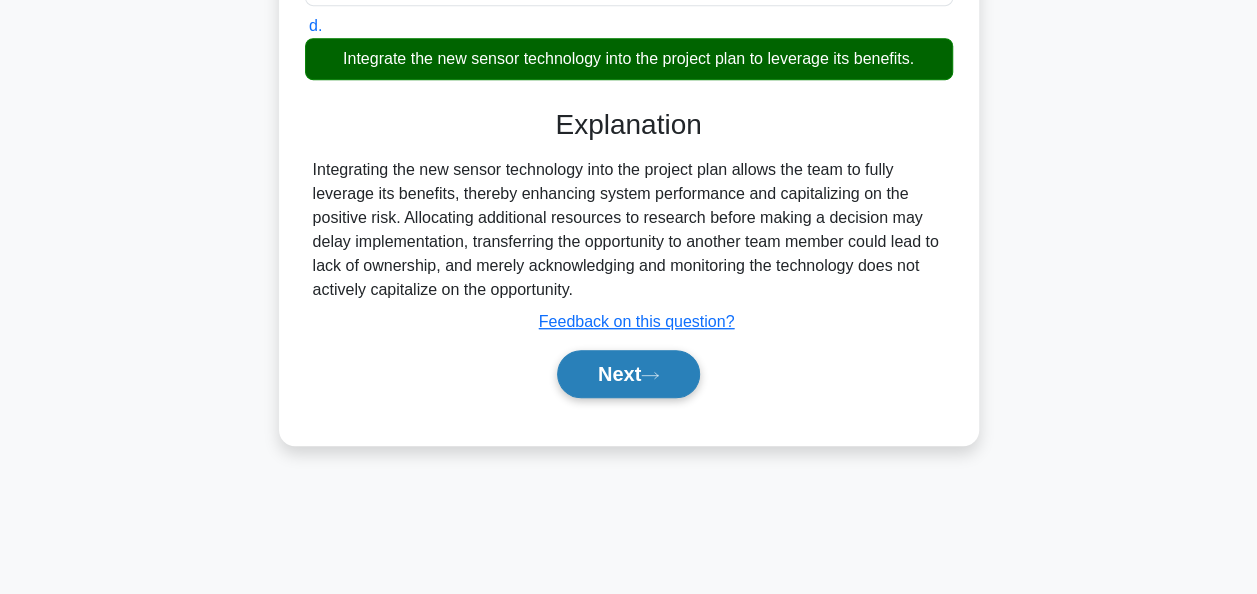click on "Next" at bounding box center [628, 374] 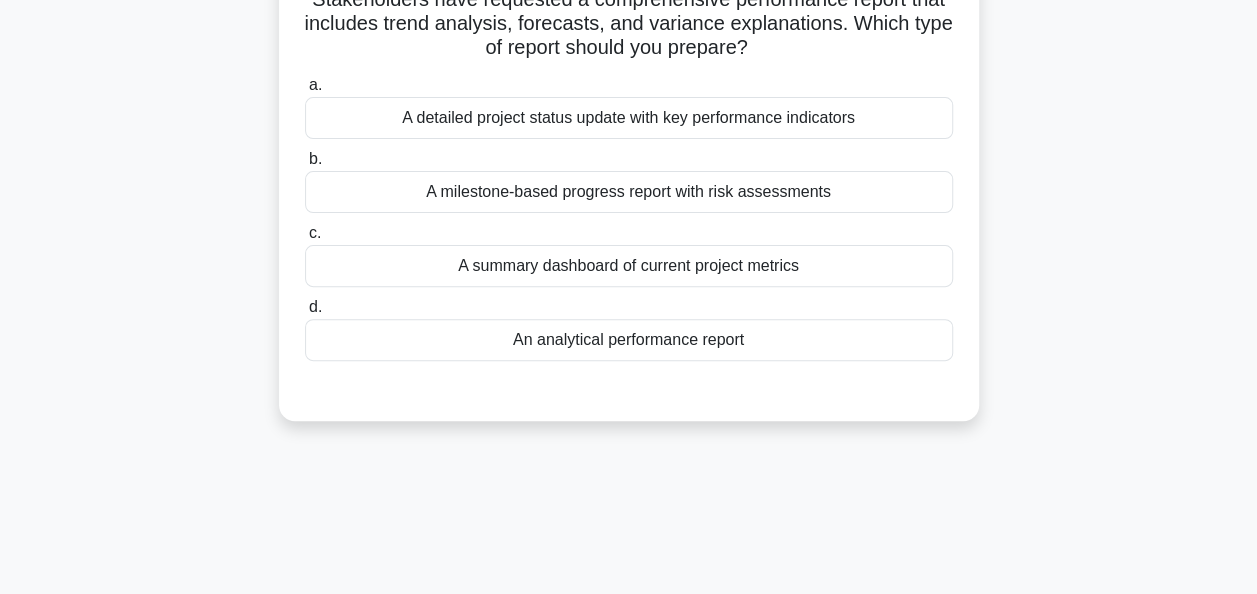 scroll, scrollTop: 86, scrollLeft: 0, axis: vertical 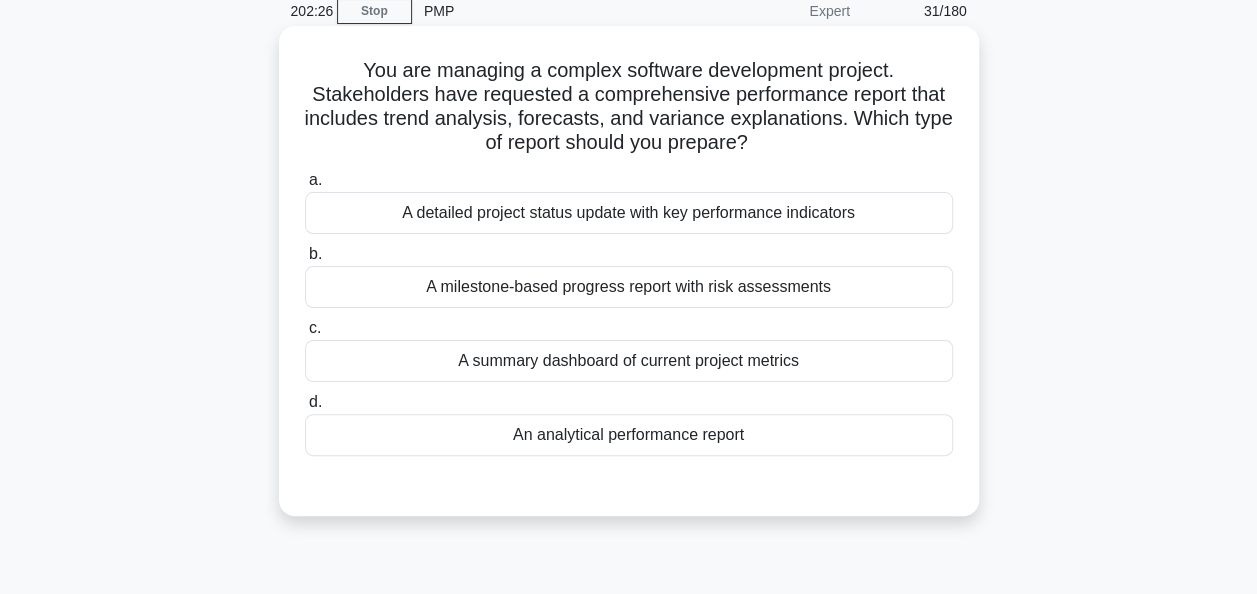 click on "A summary dashboard of current project metrics" at bounding box center [629, 361] 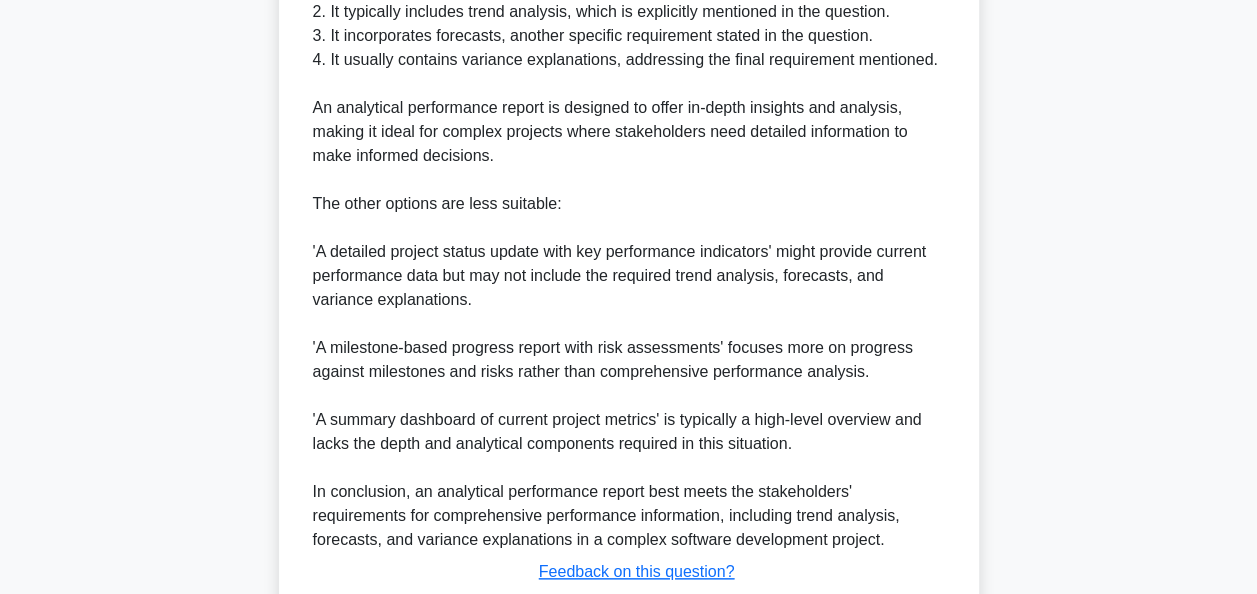 scroll, scrollTop: 903, scrollLeft: 0, axis: vertical 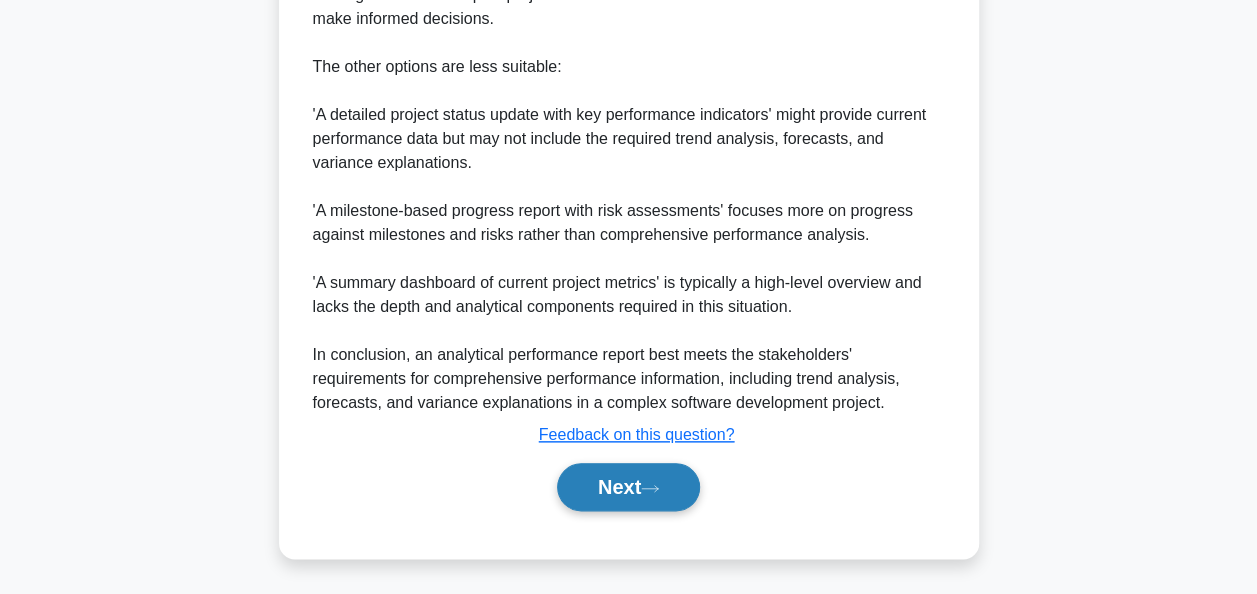 click on "Next" at bounding box center [628, 487] 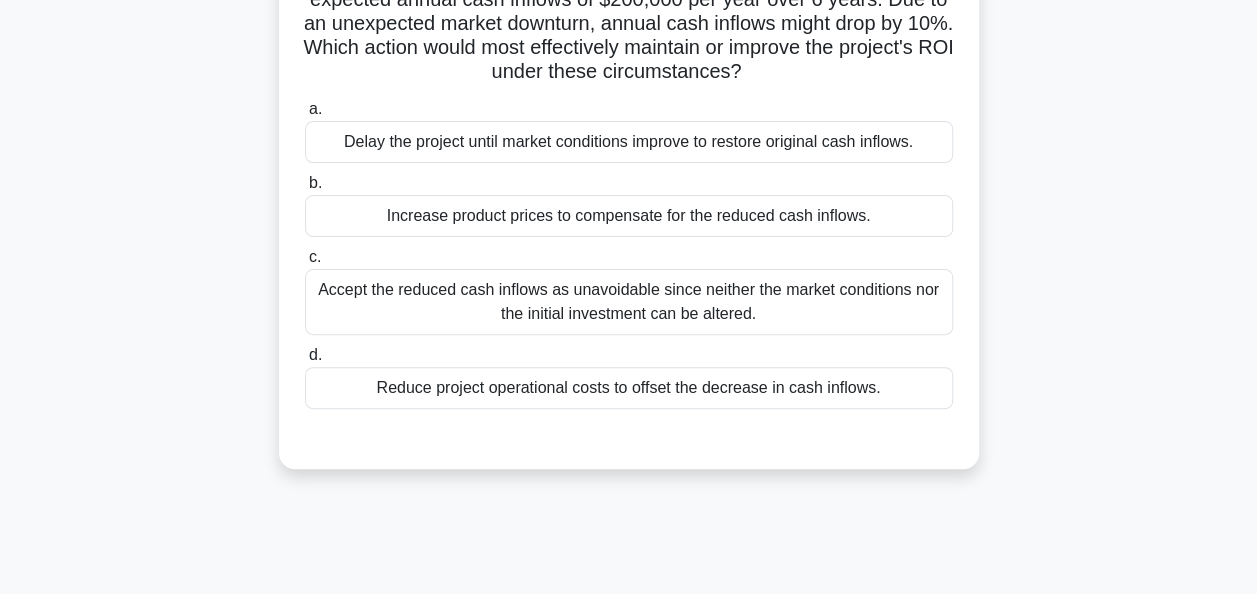 scroll, scrollTop: 200, scrollLeft: 0, axis: vertical 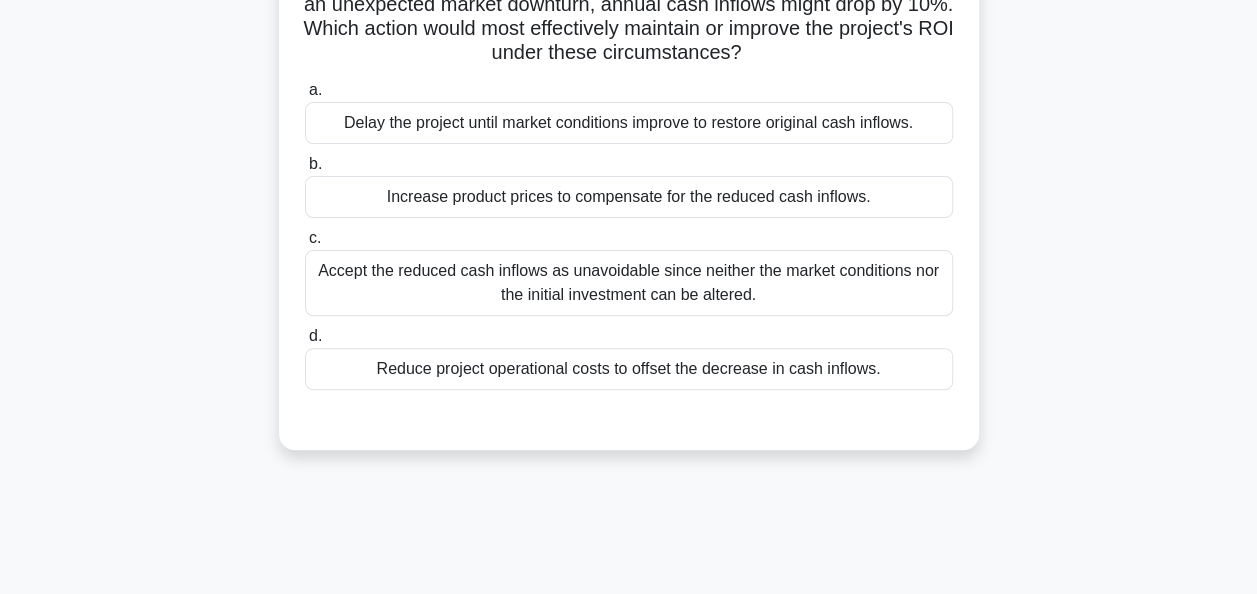 click on "Reduce project operational costs to offset the decrease in cash inflows." at bounding box center (629, 369) 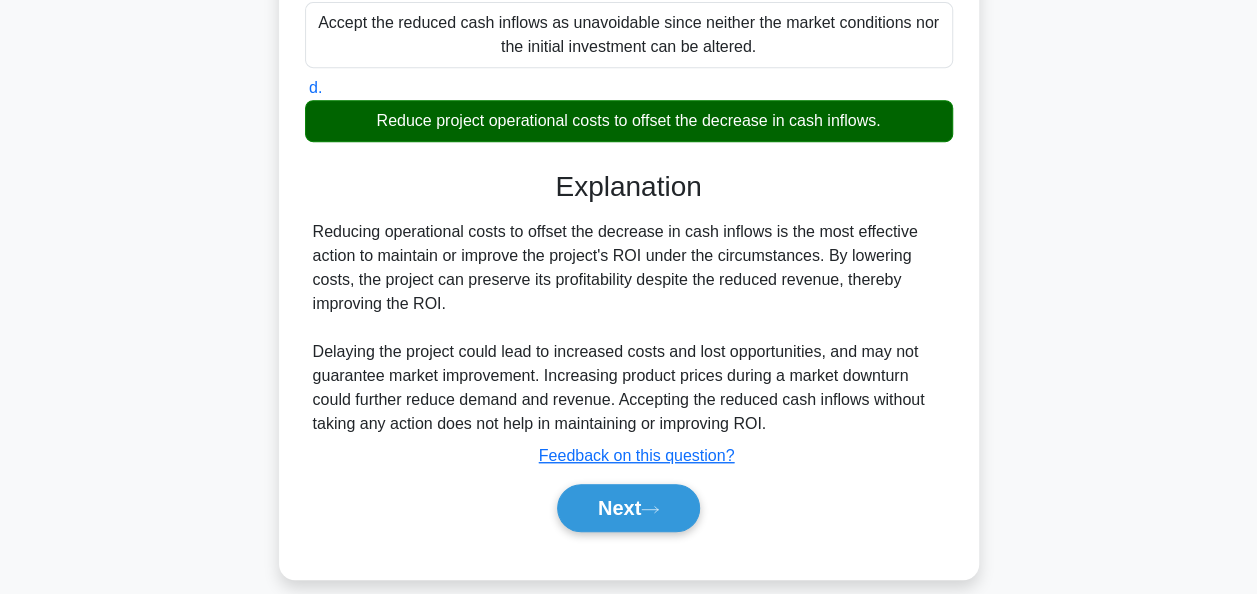 scroll, scrollTop: 486, scrollLeft: 0, axis: vertical 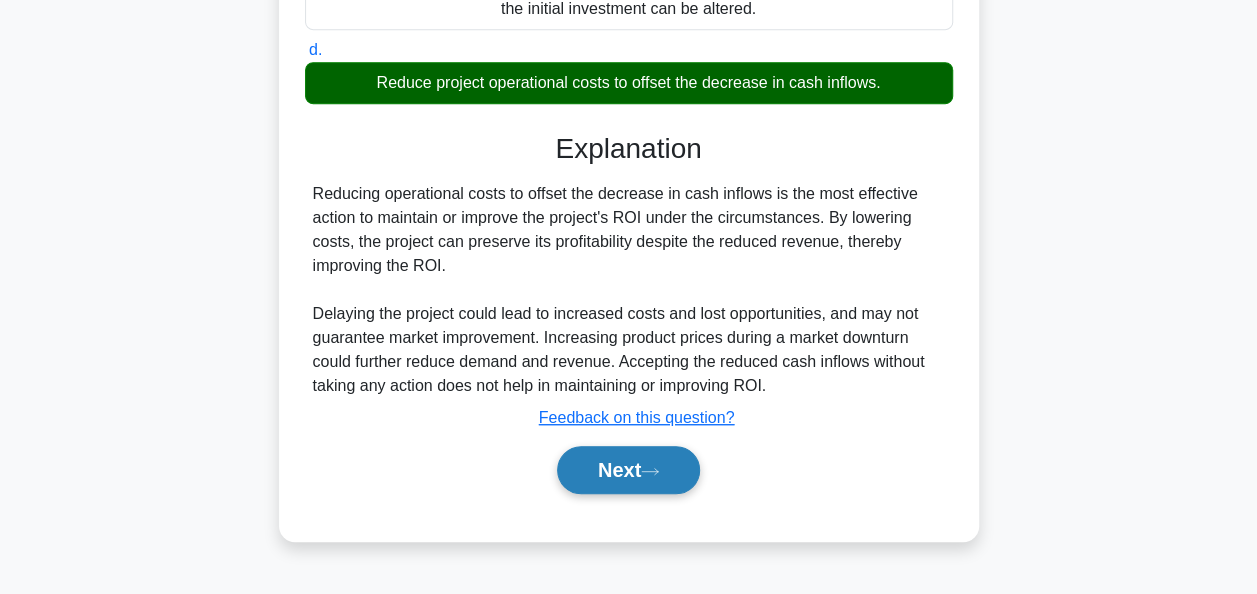 click on "Next" at bounding box center (628, 470) 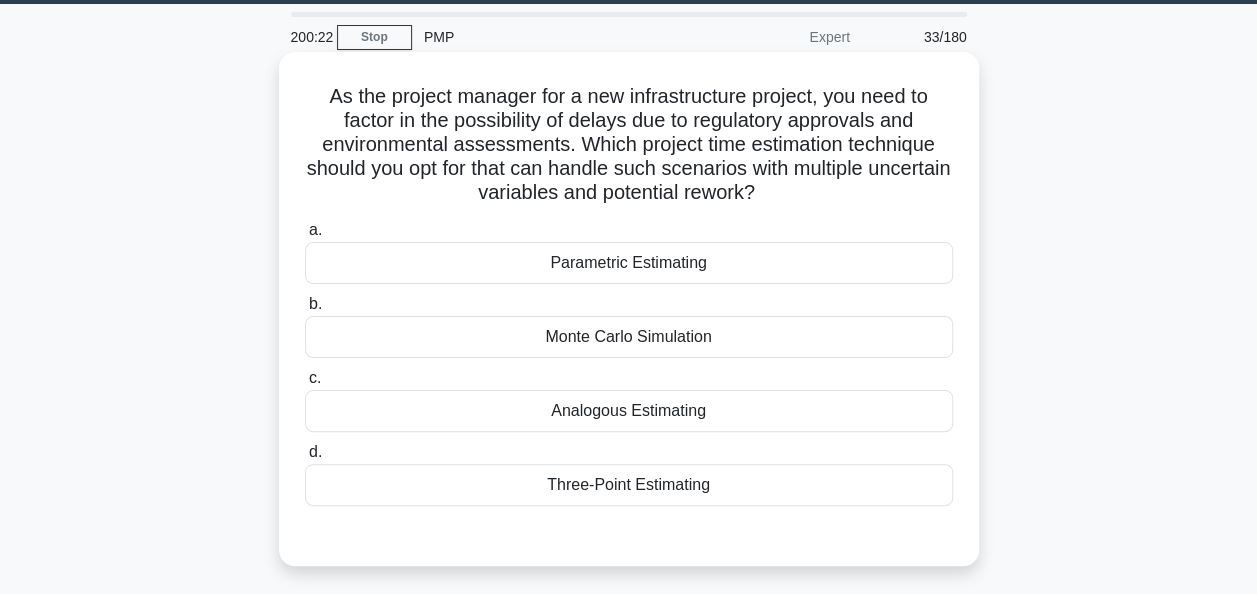 scroll, scrollTop: 100, scrollLeft: 0, axis: vertical 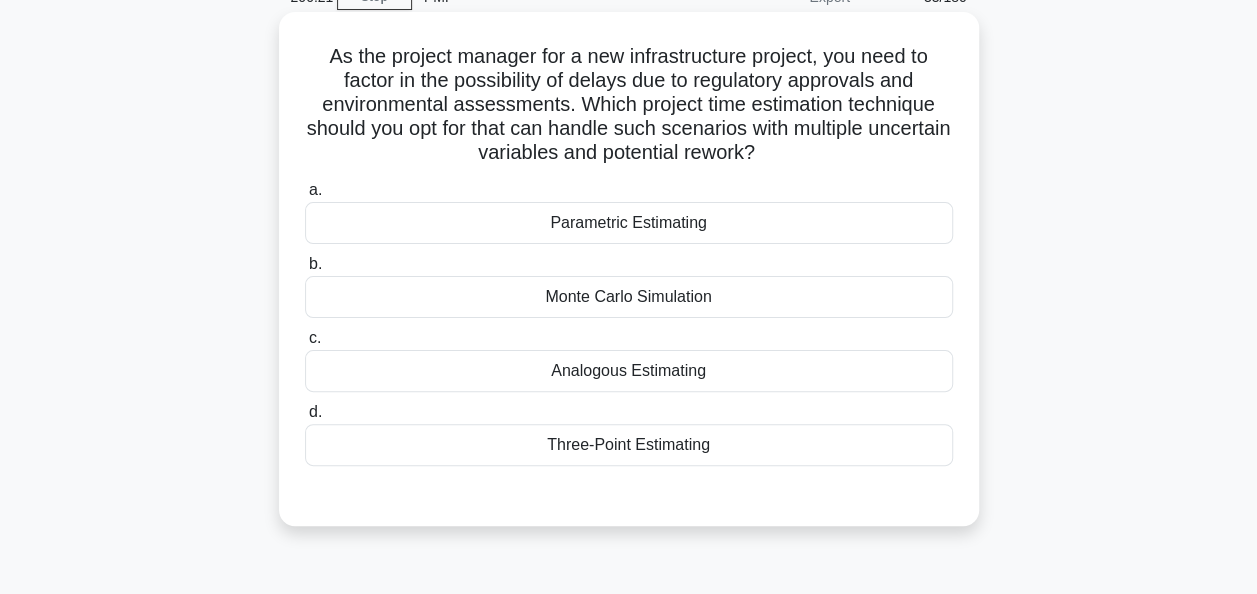 click on "Monte Carlo Simulation" at bounding box center [629, 297] 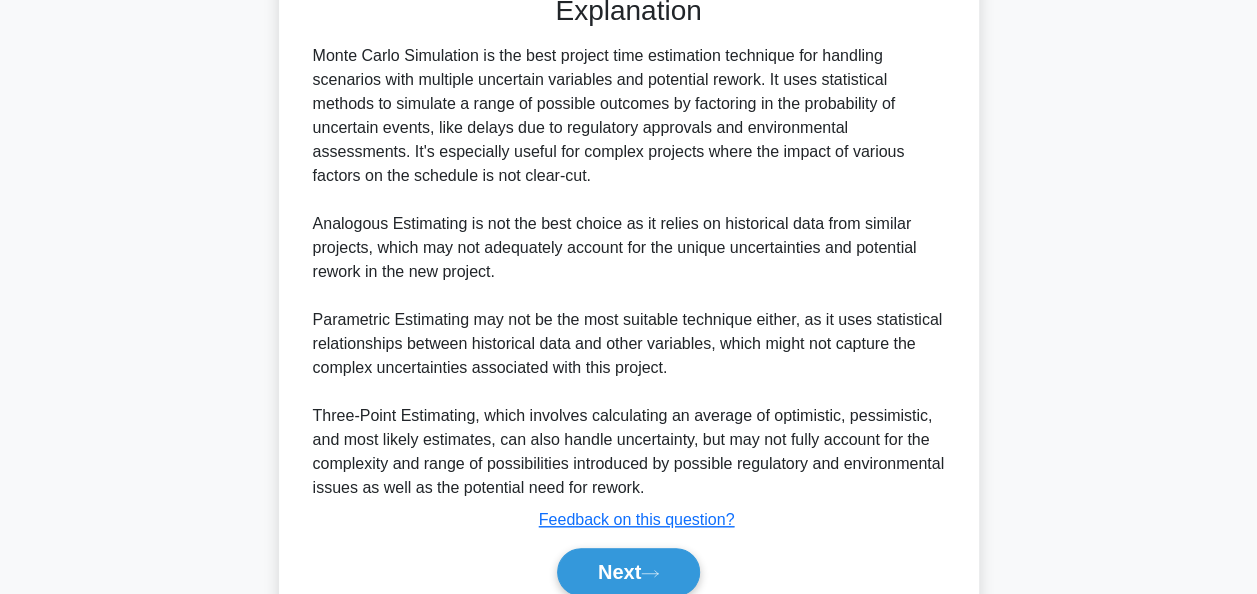 scroll, scrollTop: 684, scrollLeft: 0, axis: vertical 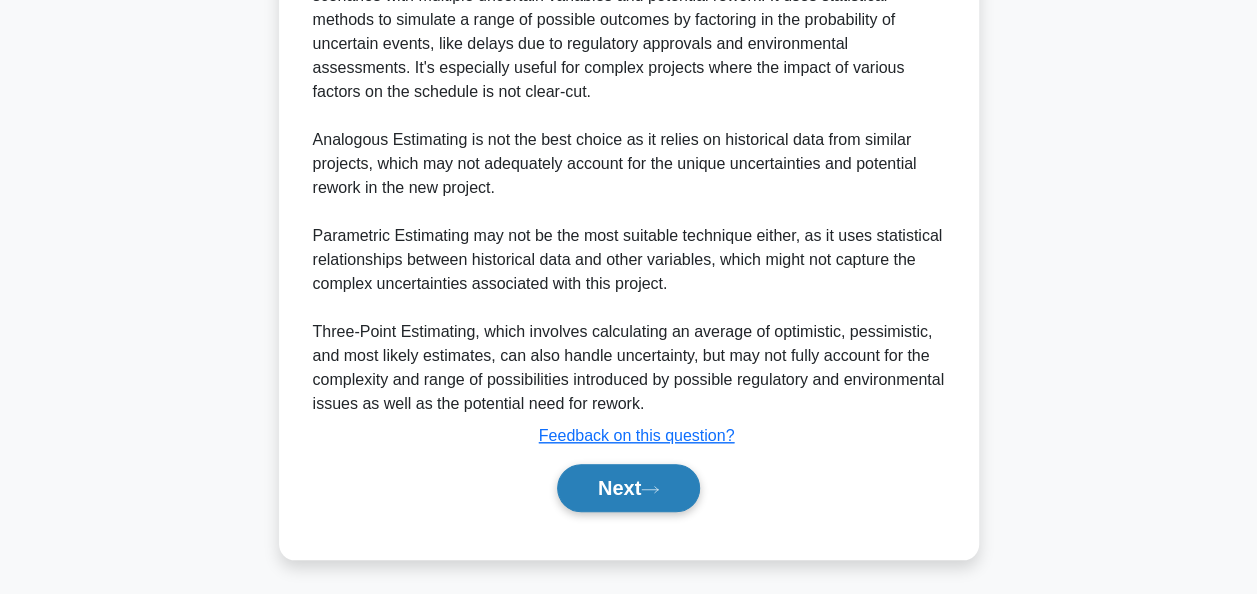 click on "Next" at bounding box center (628, 488) 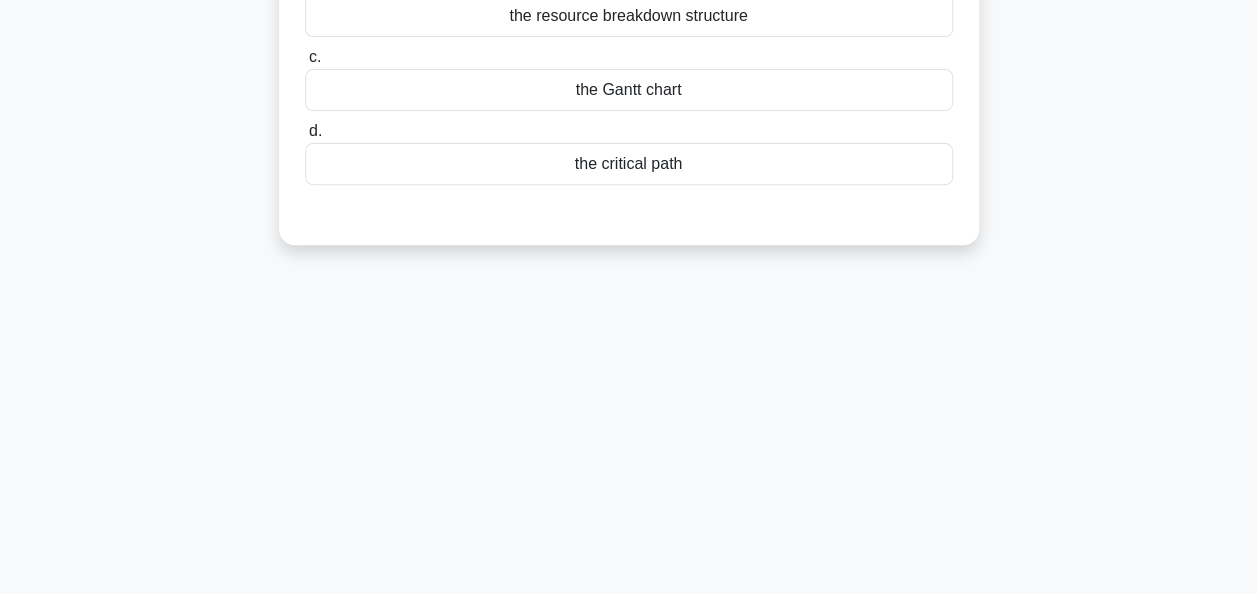 scroll, scrollTop: 0, scrollLeft: 0, axis: both 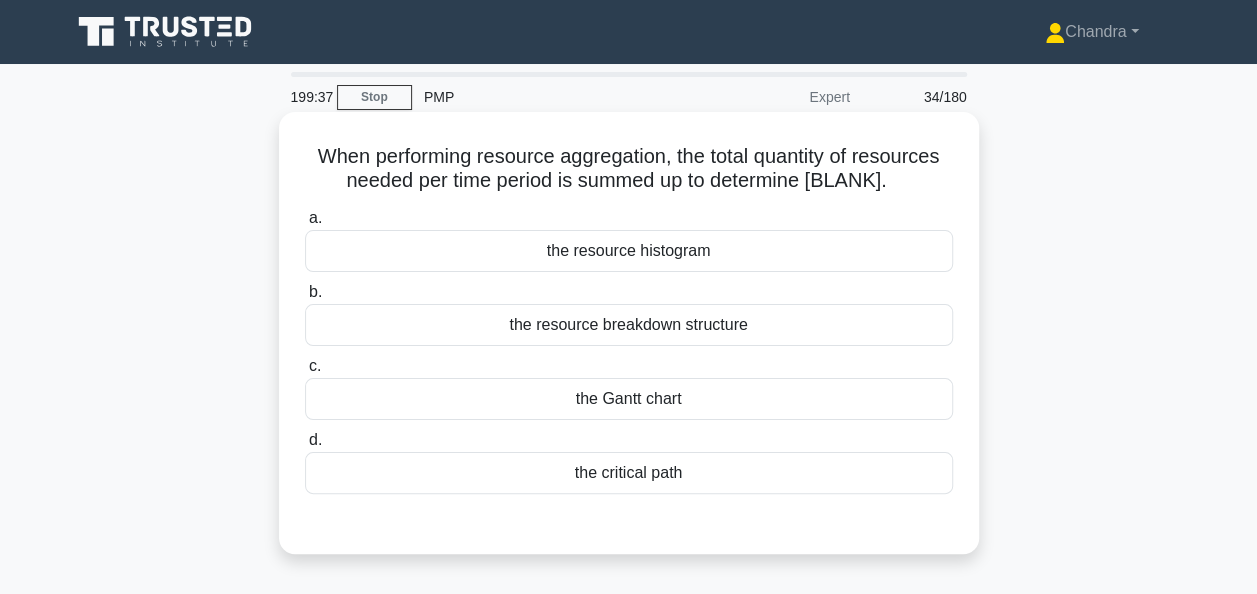 click on "the resource histogram" at bounding box center (629, 251) 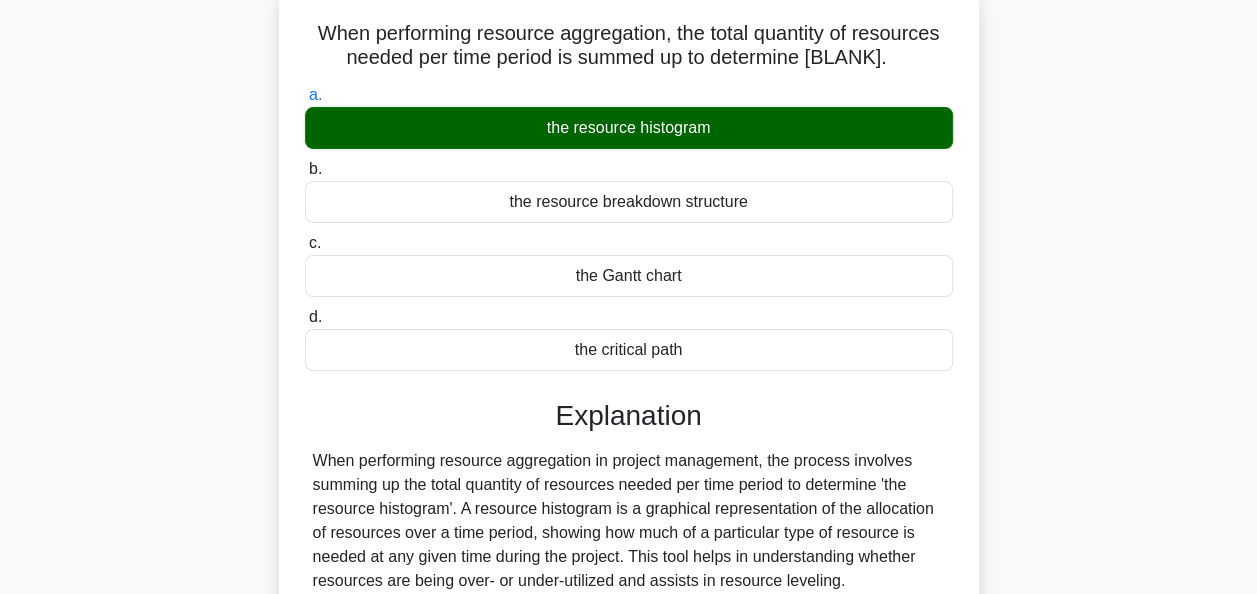 scroll, scrollTop: 492, scrollLeft: 0, axis: vertical 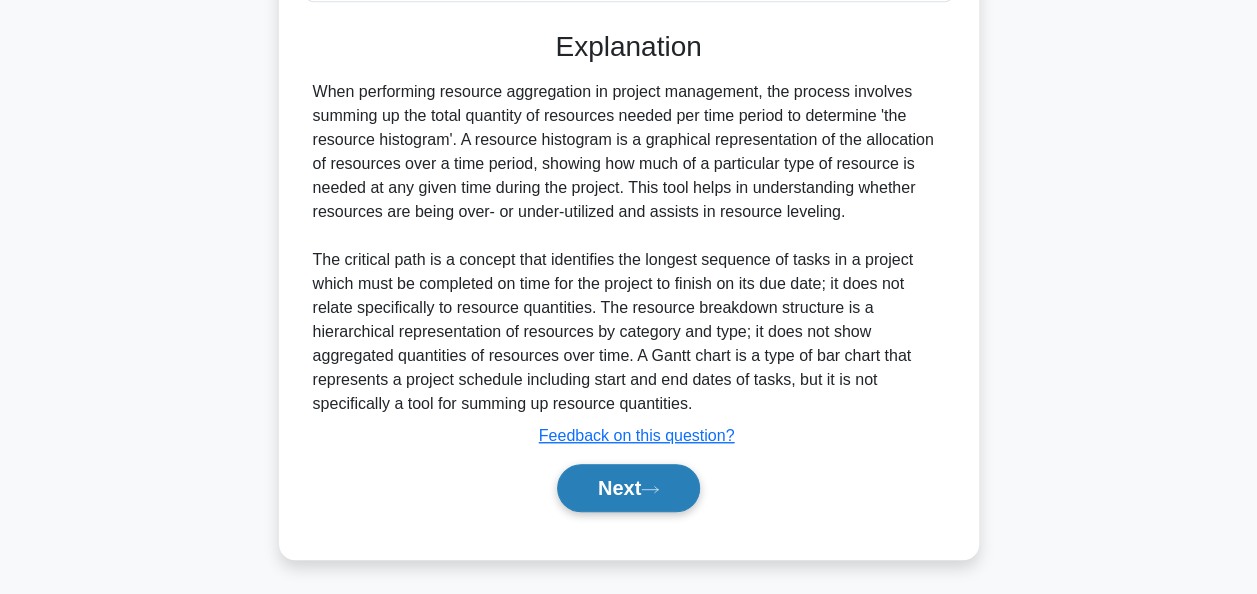 click on "Next" at bounding box center (628, 488) 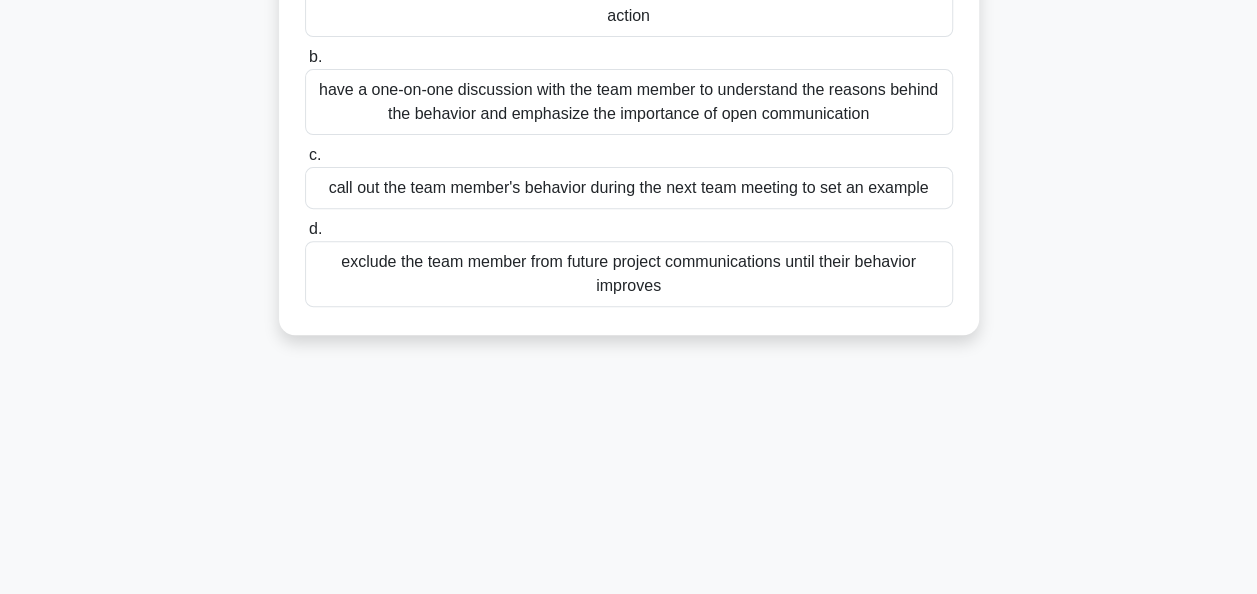 scroll, scrollTop: 86, scrollLeft: 0, axis: vertical 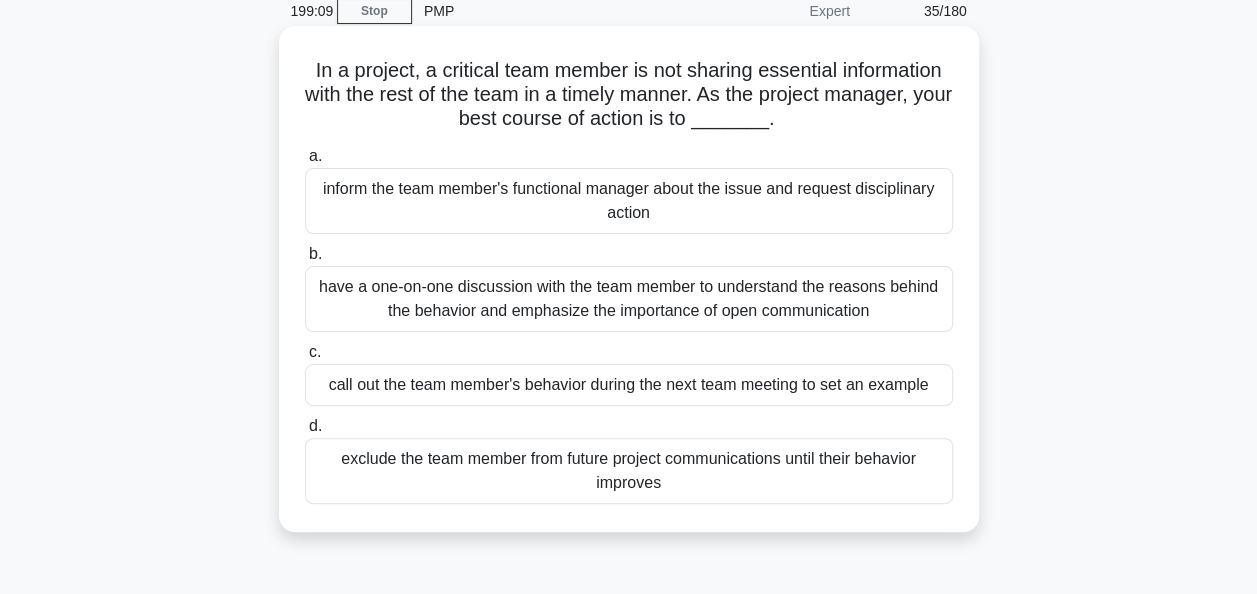 click on "have a one-on-one discussion with the team member to understand the reasons behind the behavior and emphasize the importance of open communication" at bounding box center (629, 299) 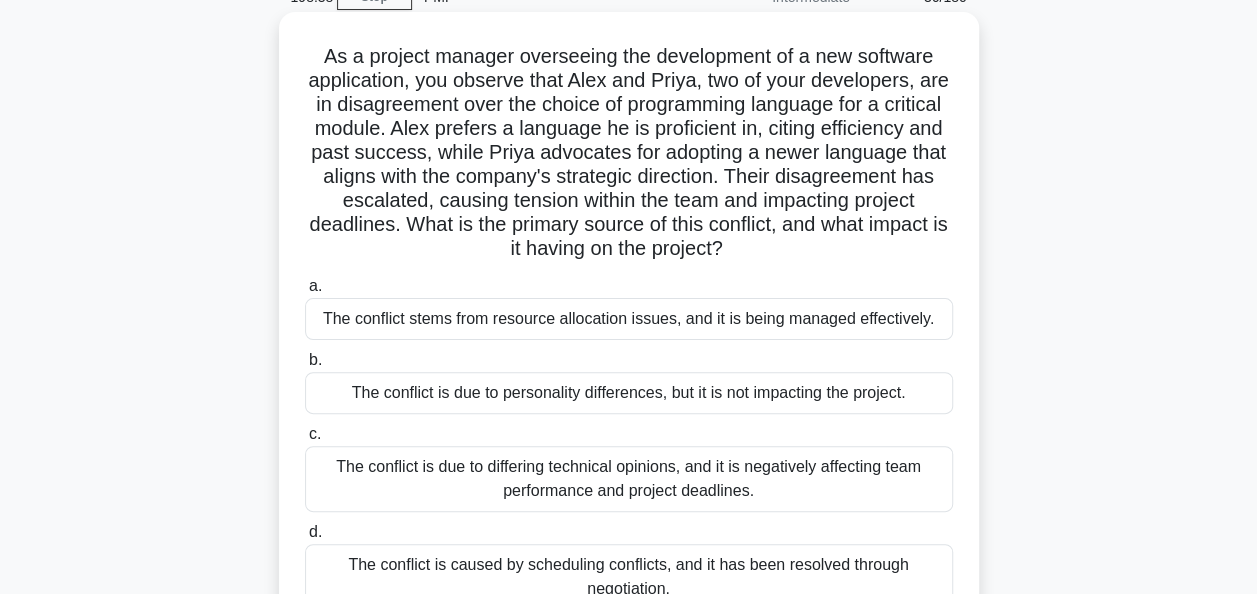 scroll, scrollTop: 200, scrollLeft: 0, axis: vertical 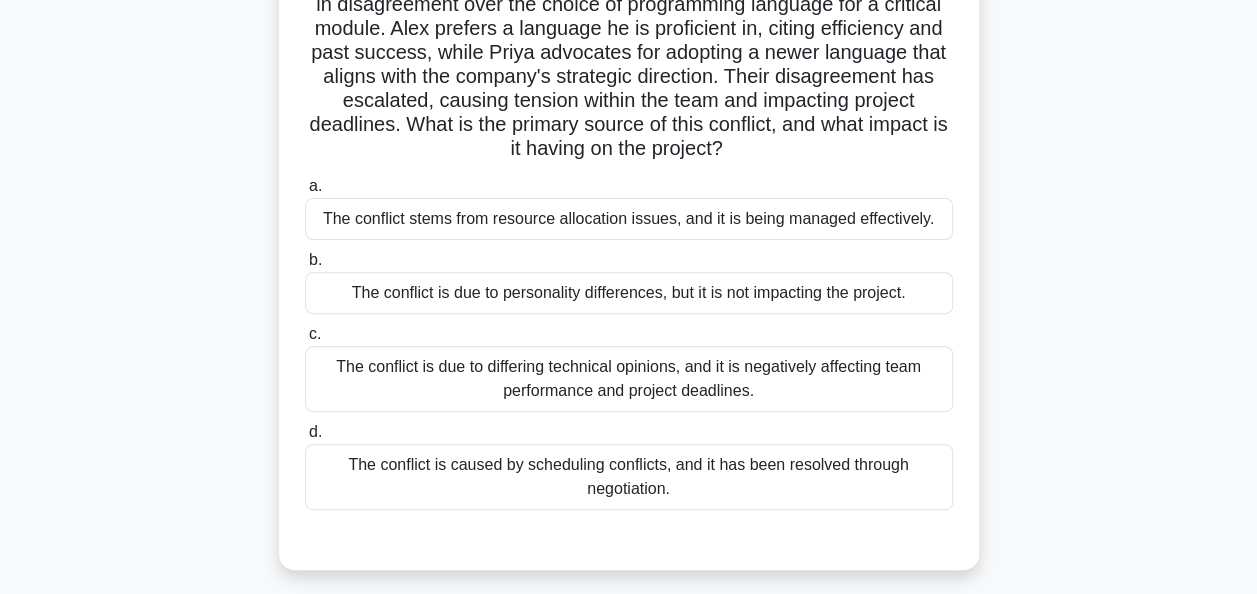 click on "The conflict is due to differing technical opinions, and it is negatively affecting team performance and project deadlines." at bounding box center [629, 379] 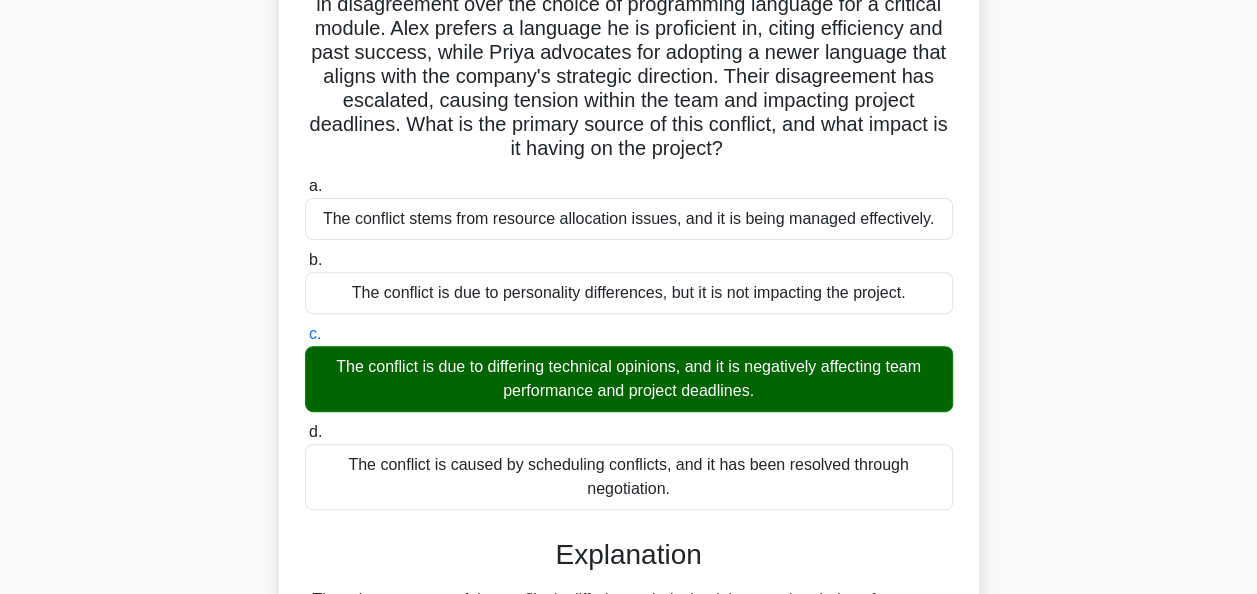 scroll, scrollTop: 516, scrollLeft: 0, axis: vertical 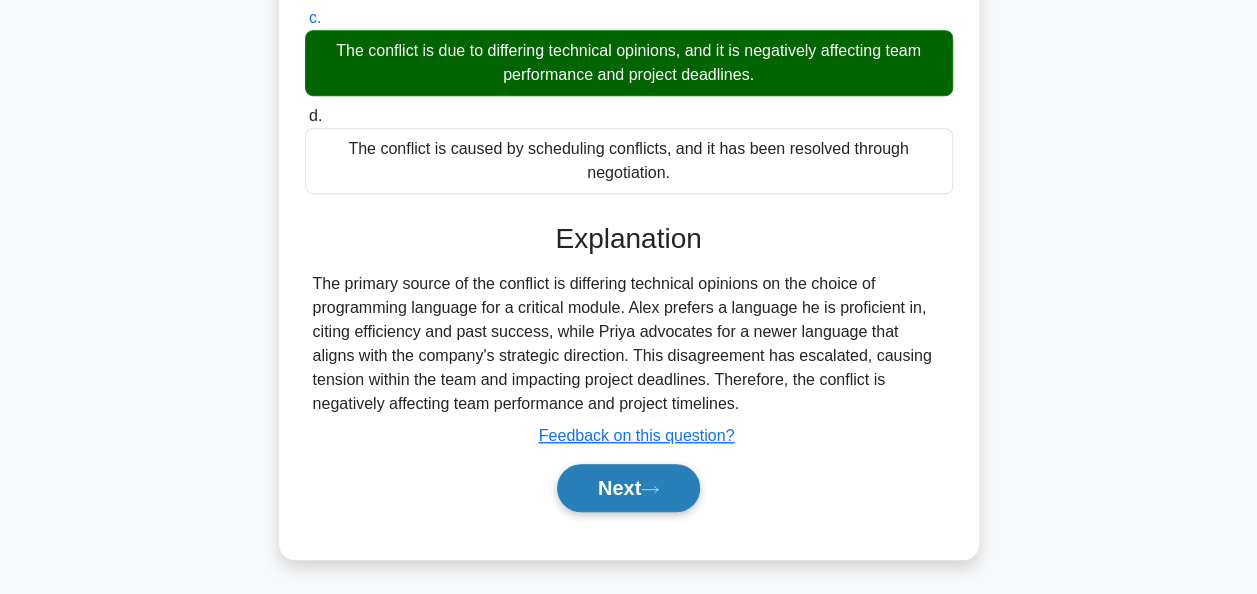 click on "Next" at bounding box center [628, 488] 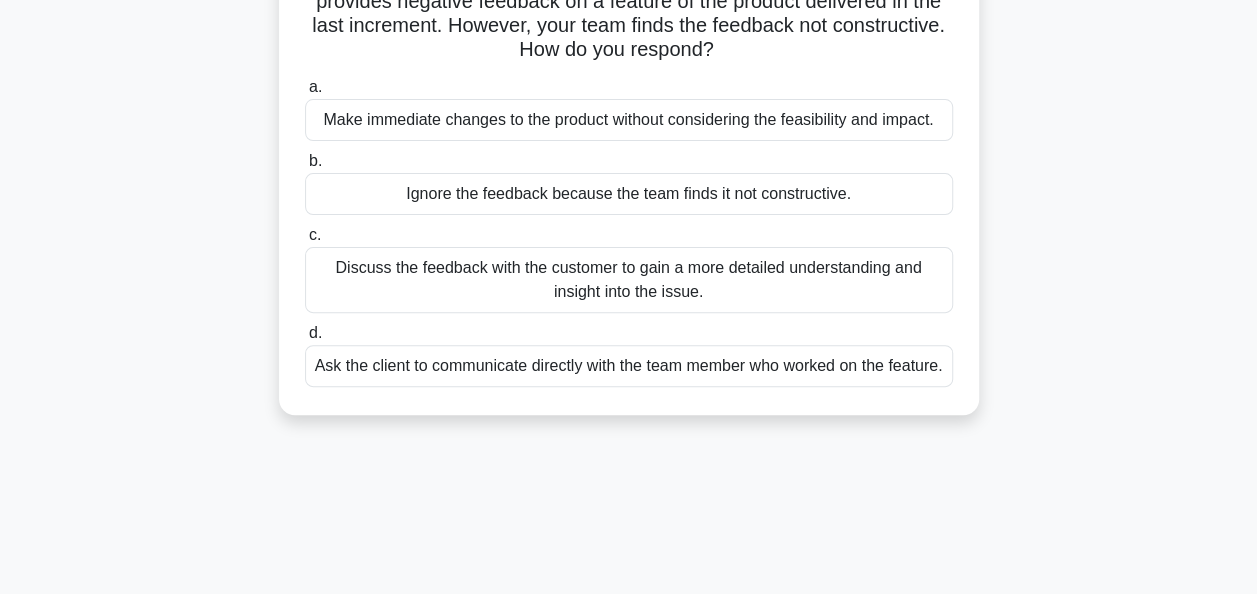 scroll, scrollTop: 200, scrollLeft: 0, axis: vertical 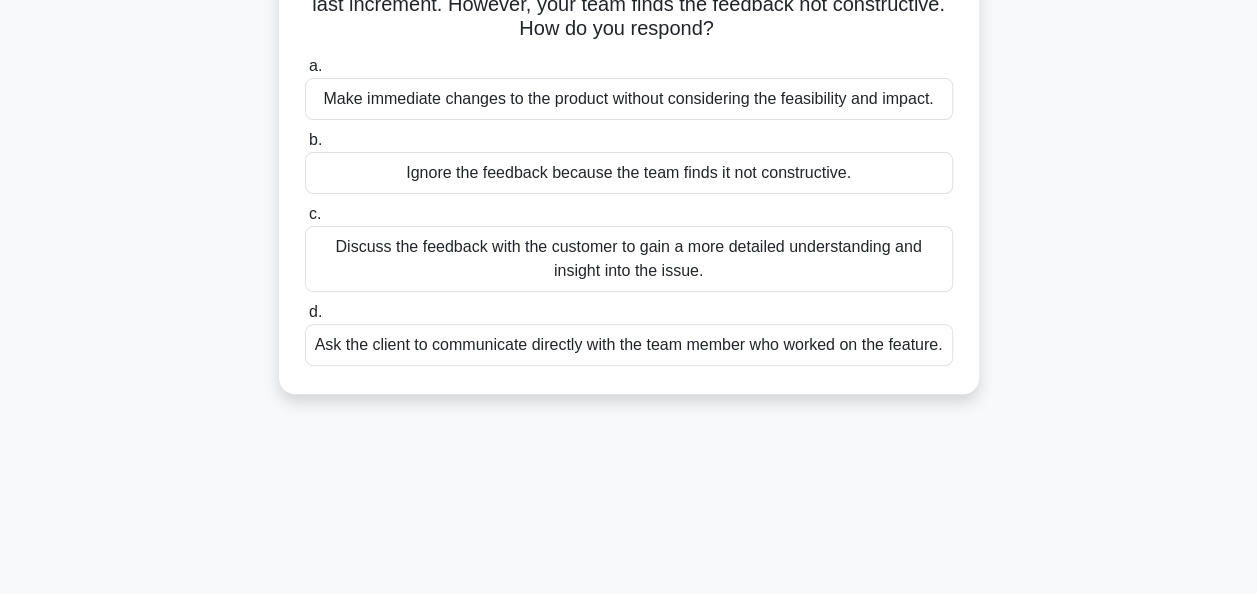click on "Discuss the feedback with the customer to gain a more detailed understanding and insight into the issue." at bounding box center [629, 259] 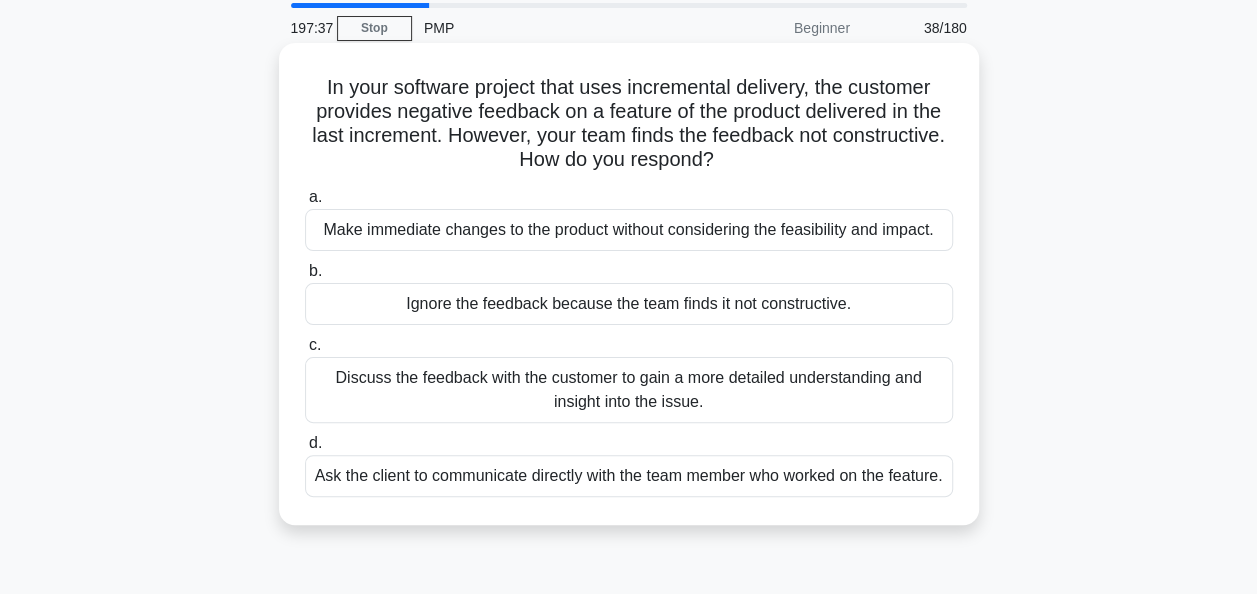 scroll, scrollTop: 100, scrollLeft: 0, axis: vertical 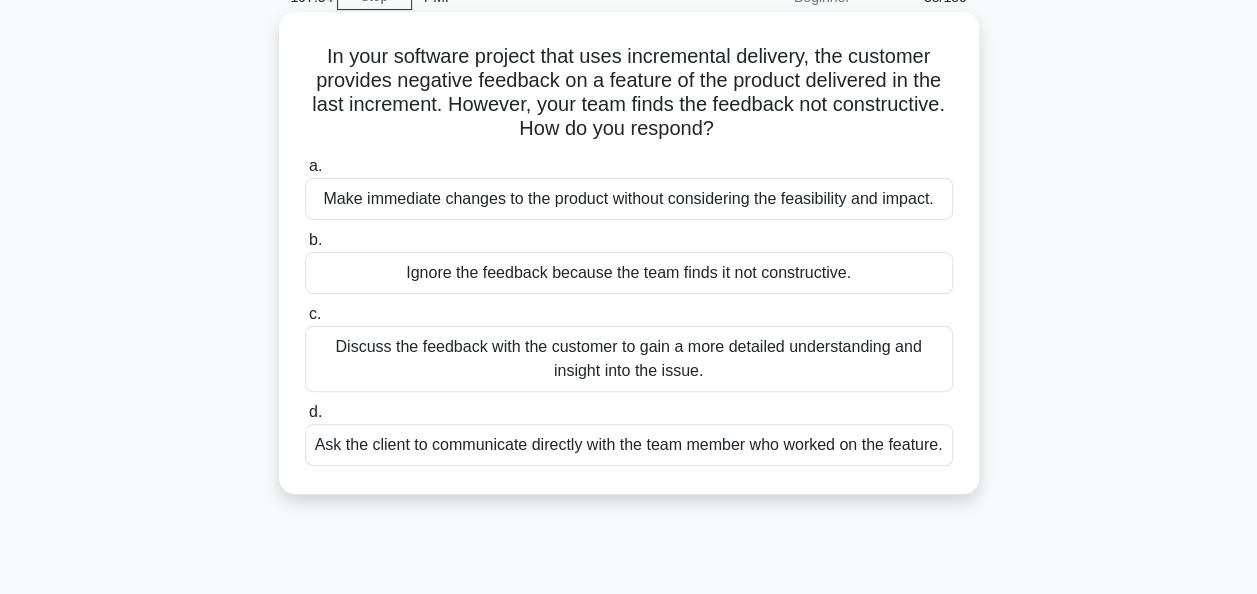 click on "Discuss the feedback with the customer to gain a more detailed understanding and insight into the issue." at bounding box center [629, 359] 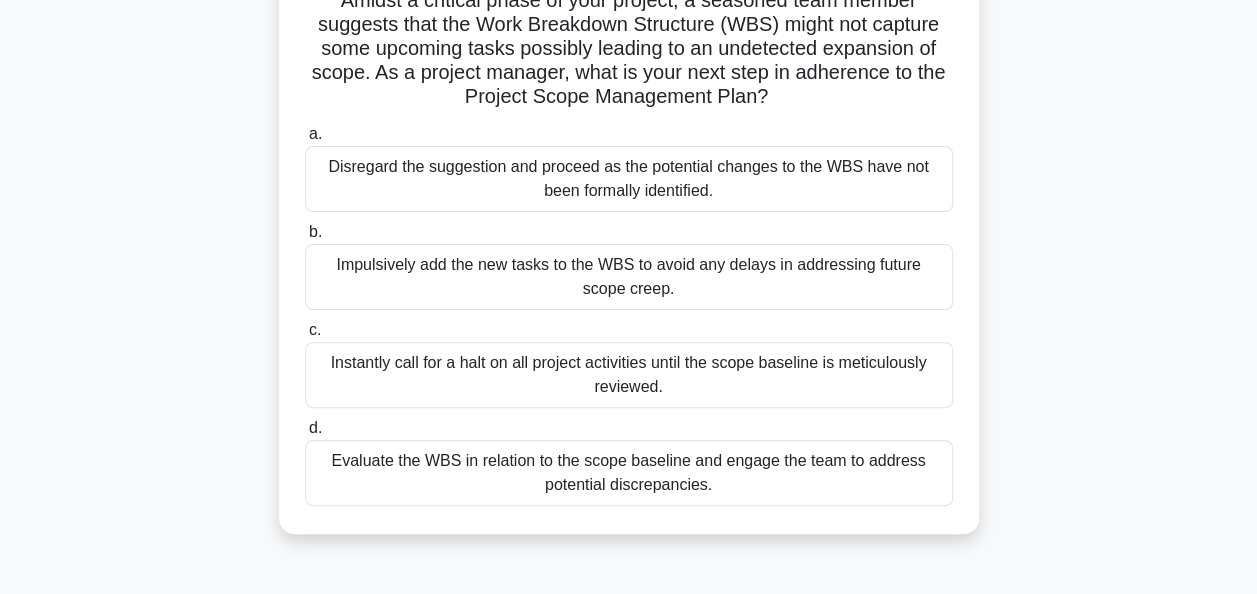 scroll, scrollTop: 200, scrollLeft: 0, axis: vertical 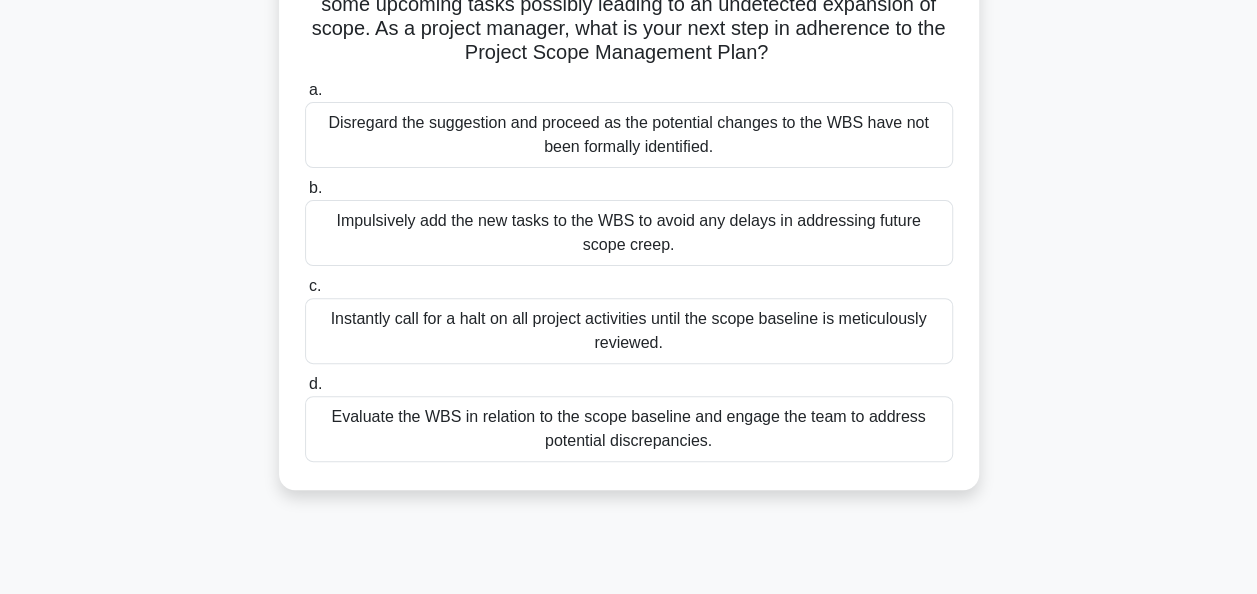 click on "Evaluate the WBS in relation to the scope baseline and engage the team to address potential discrepancies." at bounding box center [629, 429] 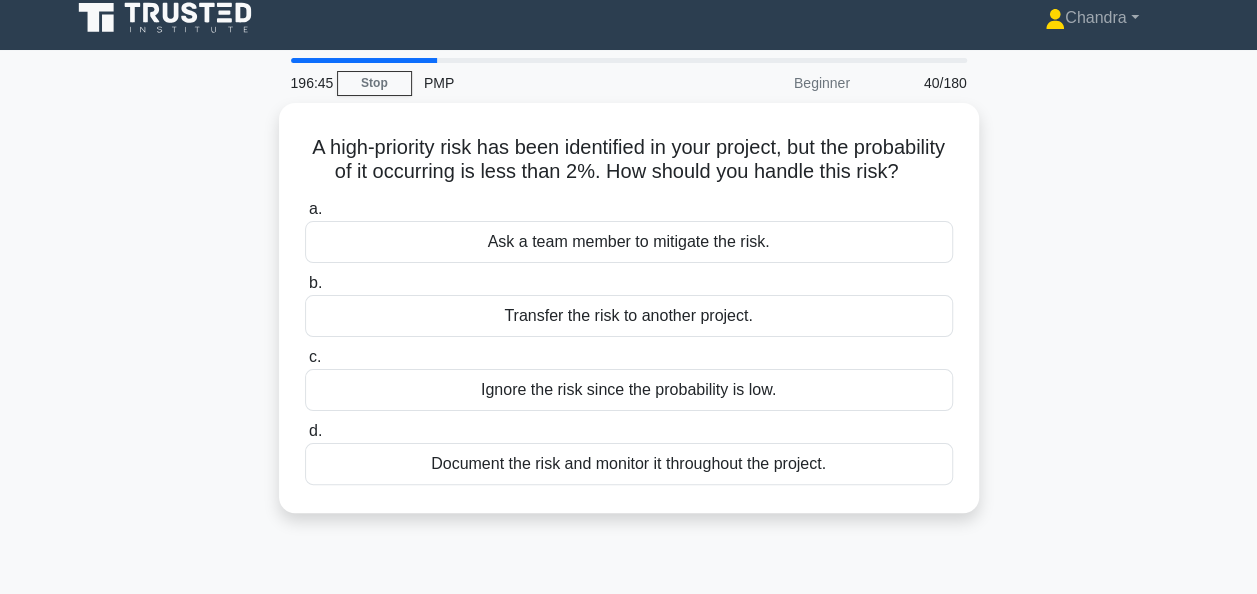 scroll, scrollTop: 0, scrollLeft: 0, axis: both 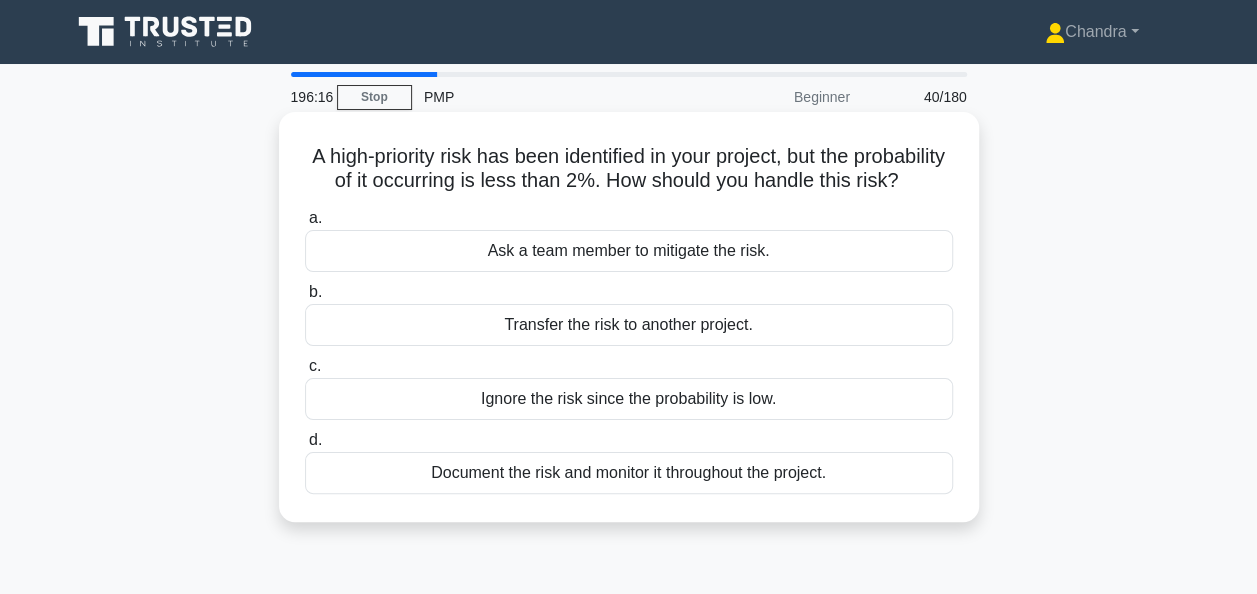 click on "Document the risk and monitor it throughout the project." at bounding box center (629, 473) 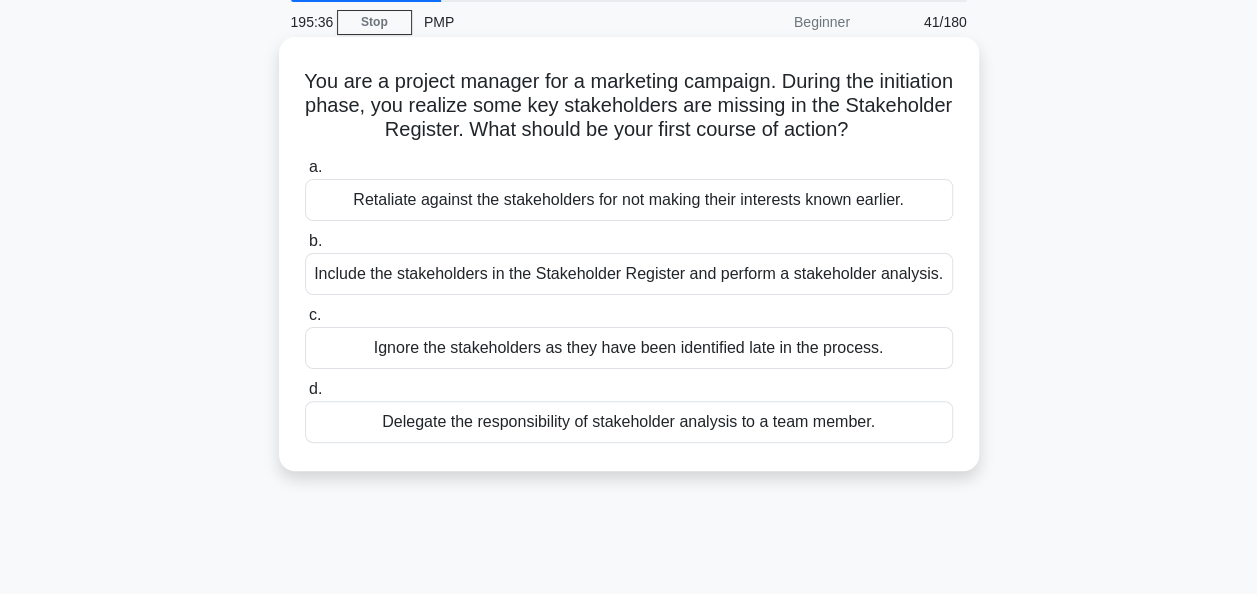 scroll, scrollTop: 100, scrollLeft: 0, axis: vertical 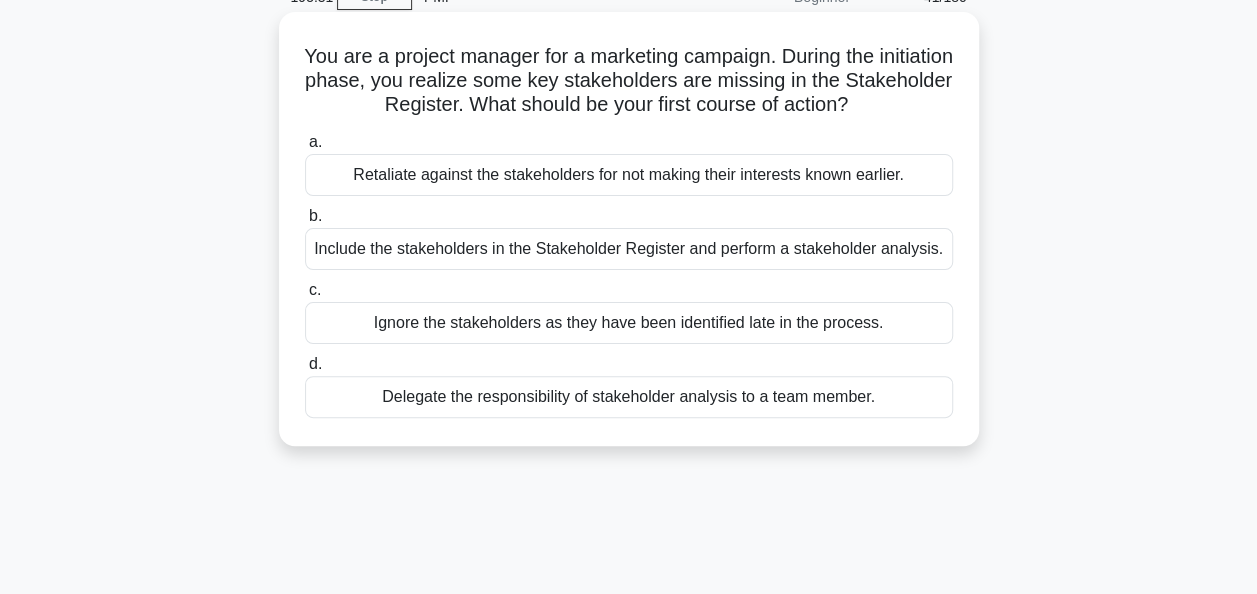 click on "Include the stakeholders in the Stakeholder Register and perform a stakeholder analysis." at bounding box center (629, 249) 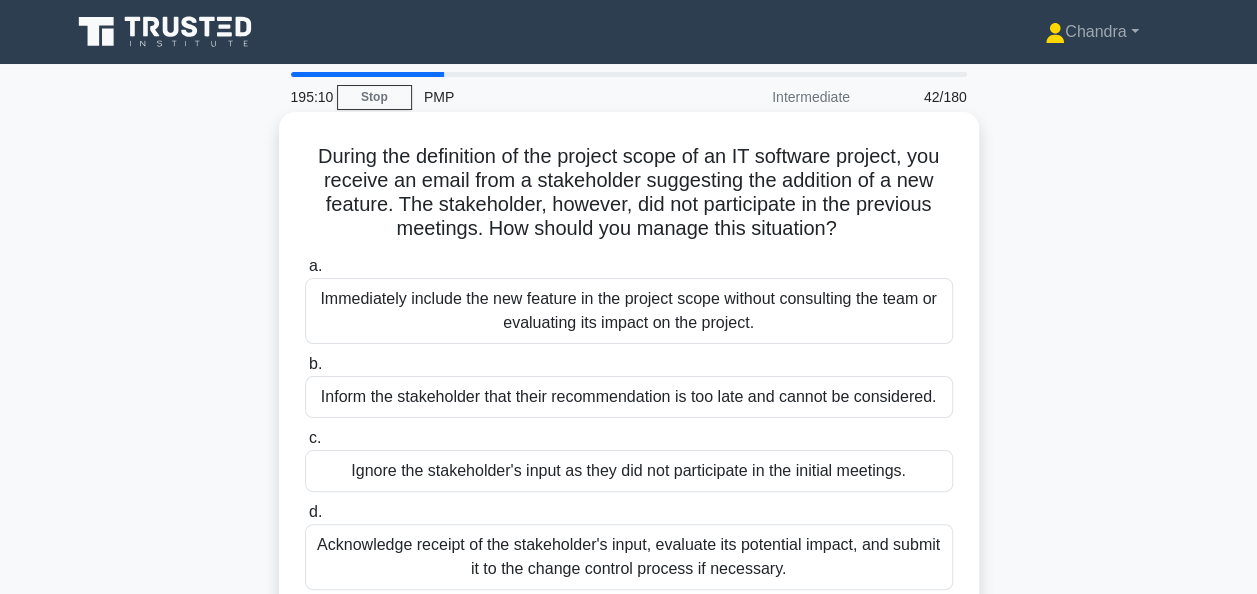 scroll, scrollTop: 100, scrollLeft: 0, axis: vertical 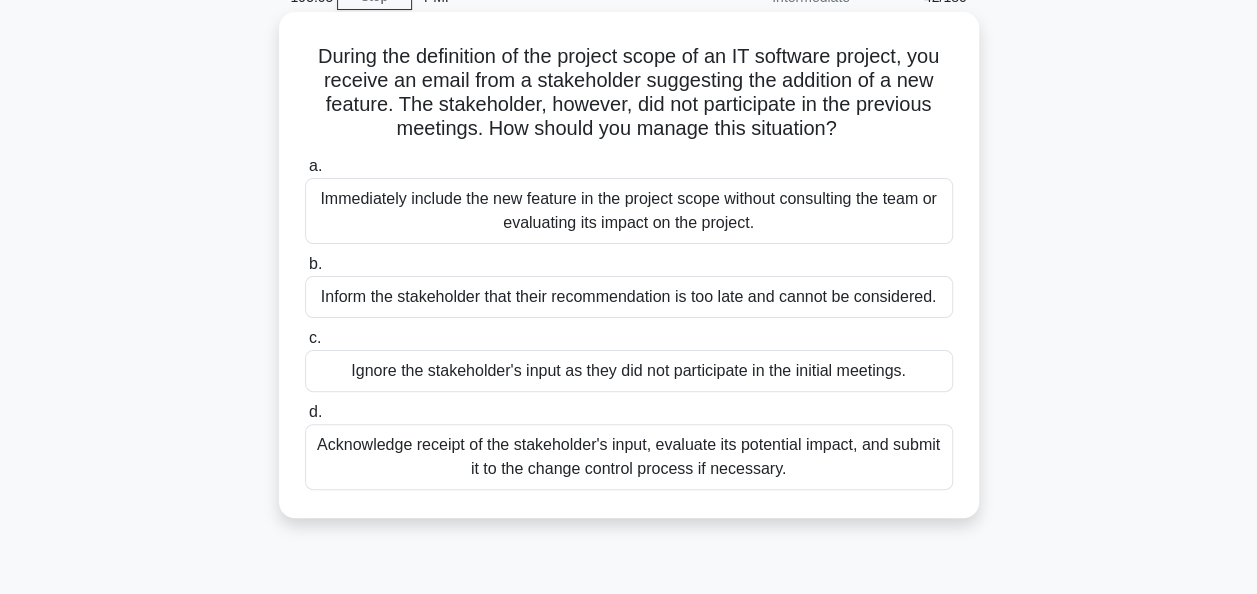 click on "Acknowledge receipt of the stakeholder's input, evaluate its potential impact, and submit it to the change control process if necessary." at bounding box center [629, 457] 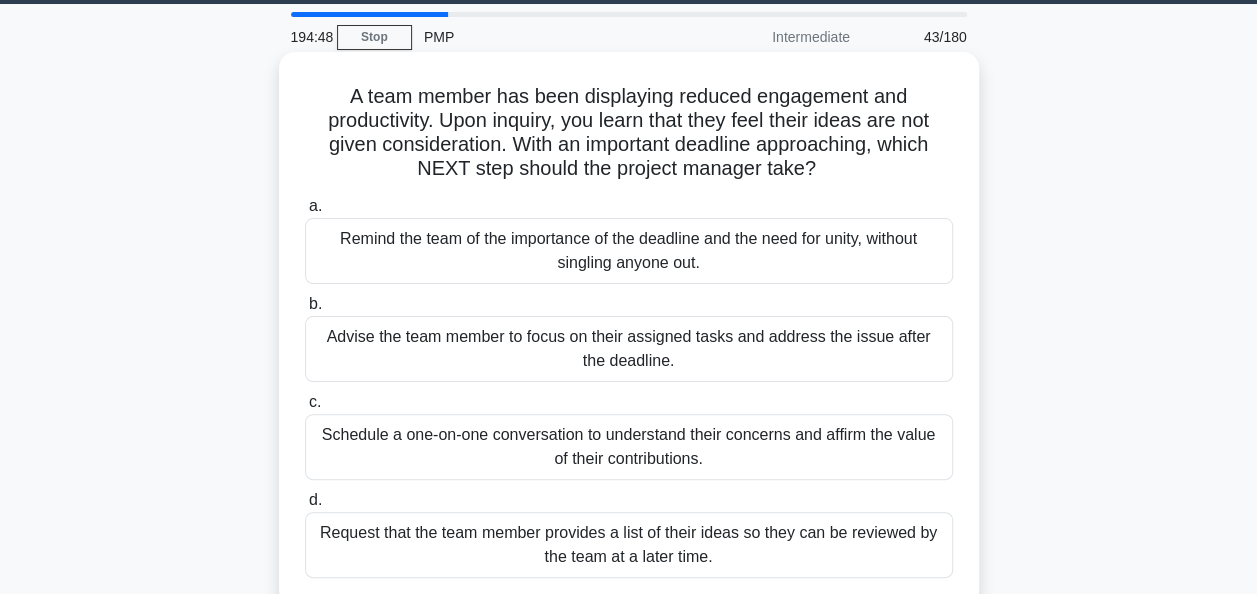 scroll, scrollTop: 100, scrollLeft: 0, axis: vertical 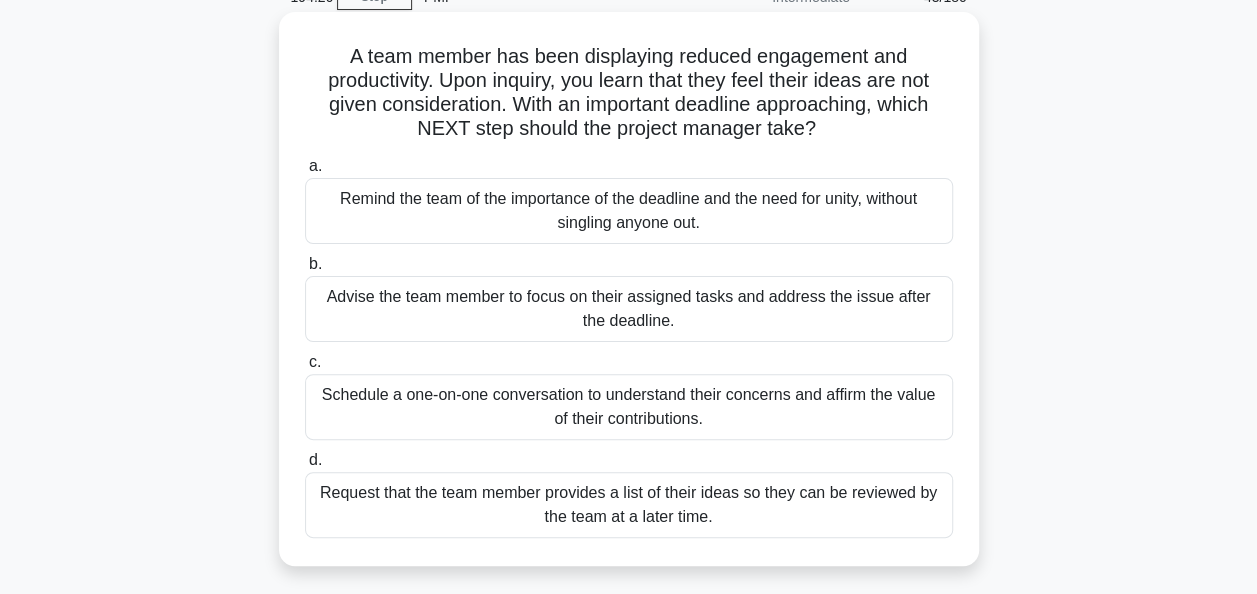 click on "Schedule a one-on-one conversation to understand their concerns and affirm the value of their contributions." at bounding box center [629, 407] 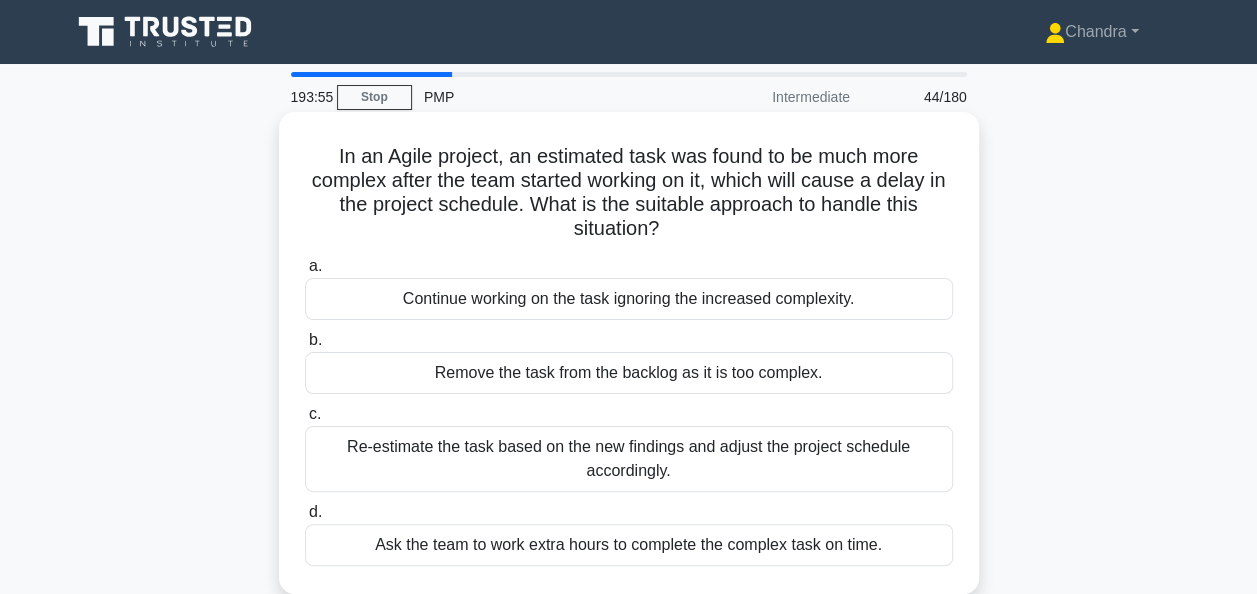 scroll, scrollTop: 100, scrollLeft: 0, axis: vertical 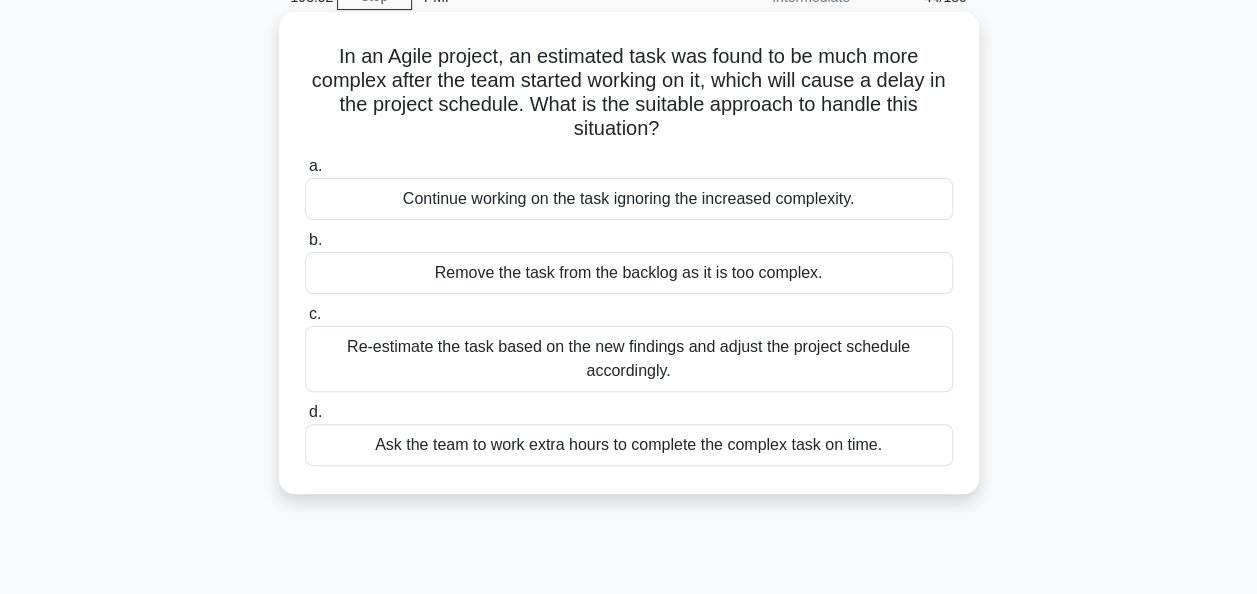 click on "Re-estimate the task based on the new findings and adjust the project schedule accordingly." at bounding box center (629, 359) 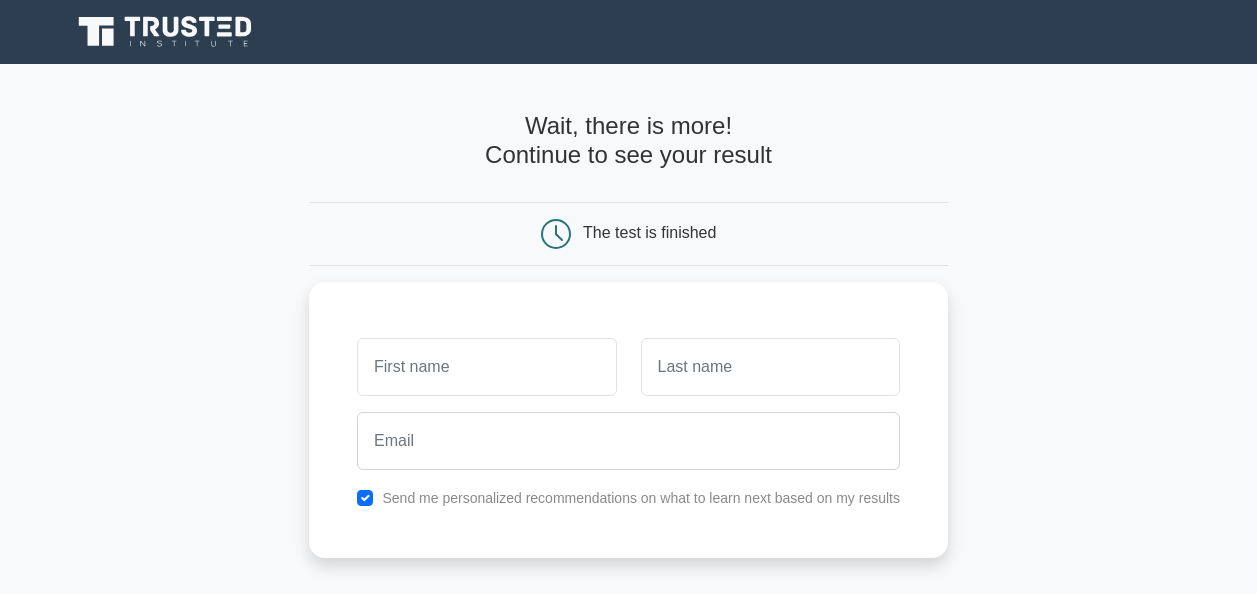 scroll, scrollTop: 0, scrollLeft: 0, axis: both 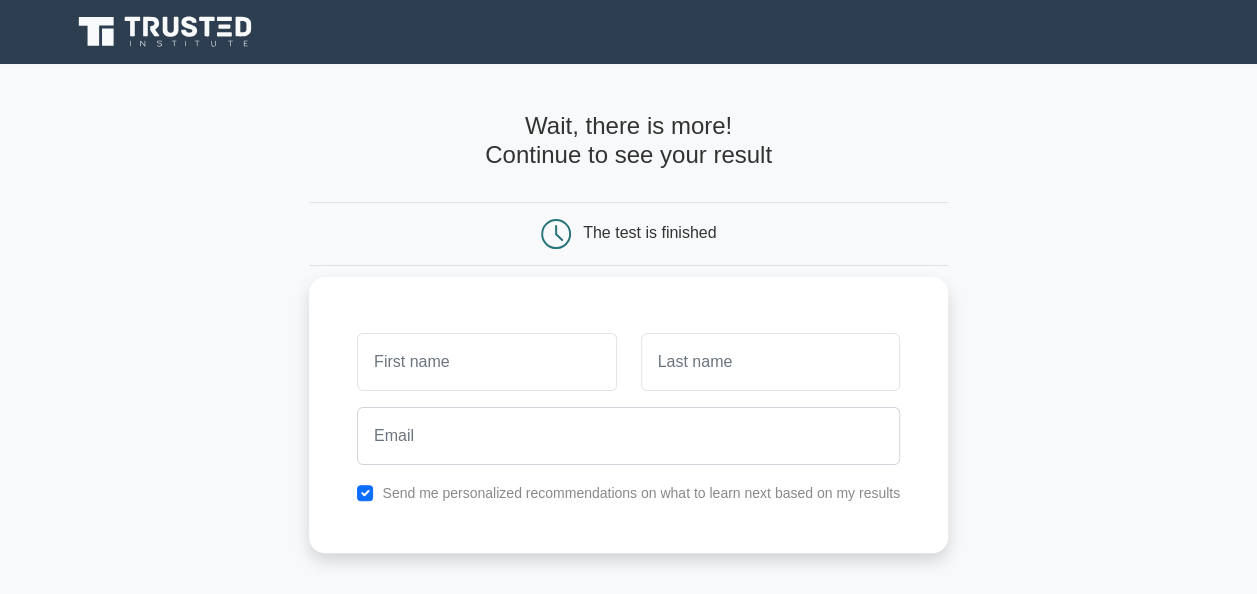click at bounding box center [486, 362] 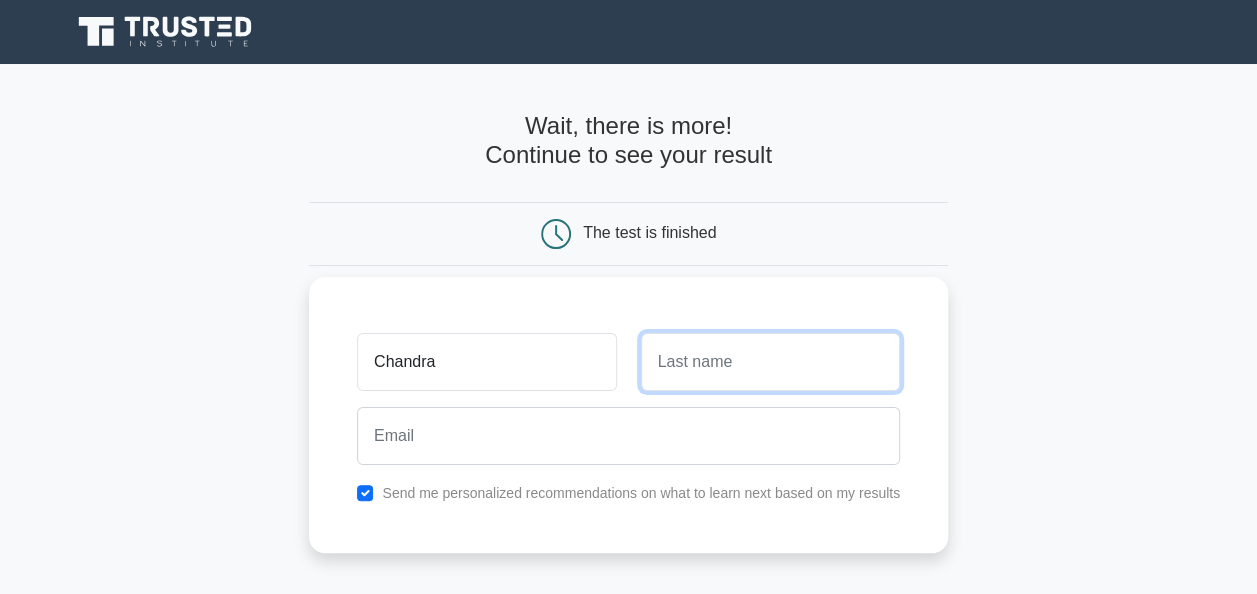 type on "akula" 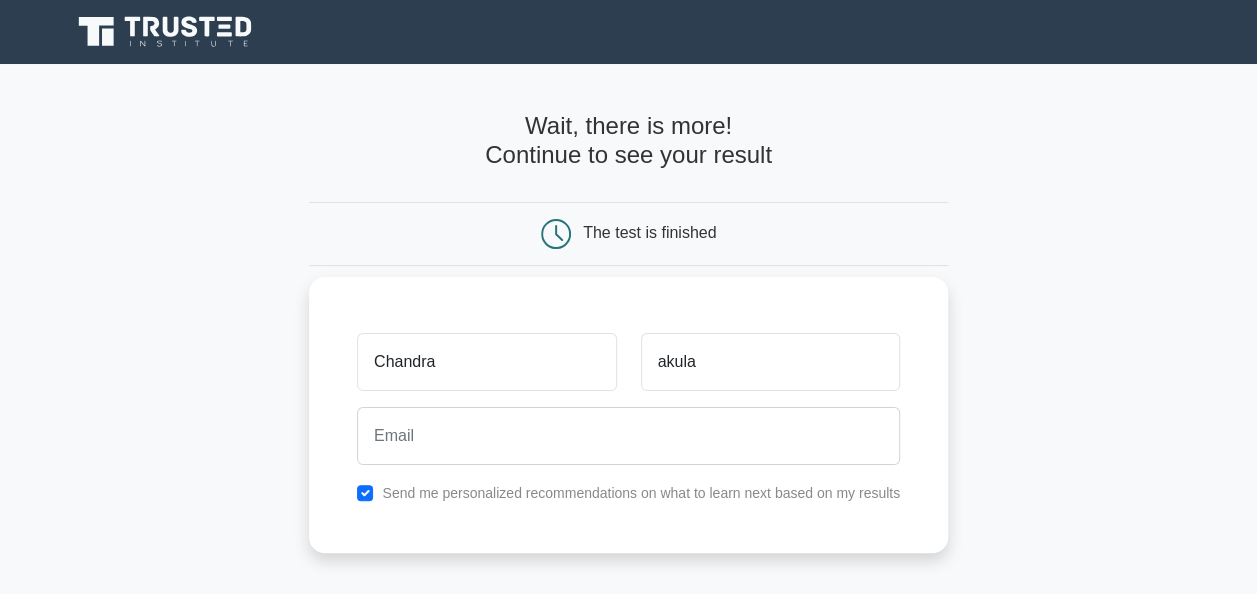 type on "akula1975@gmail.com" 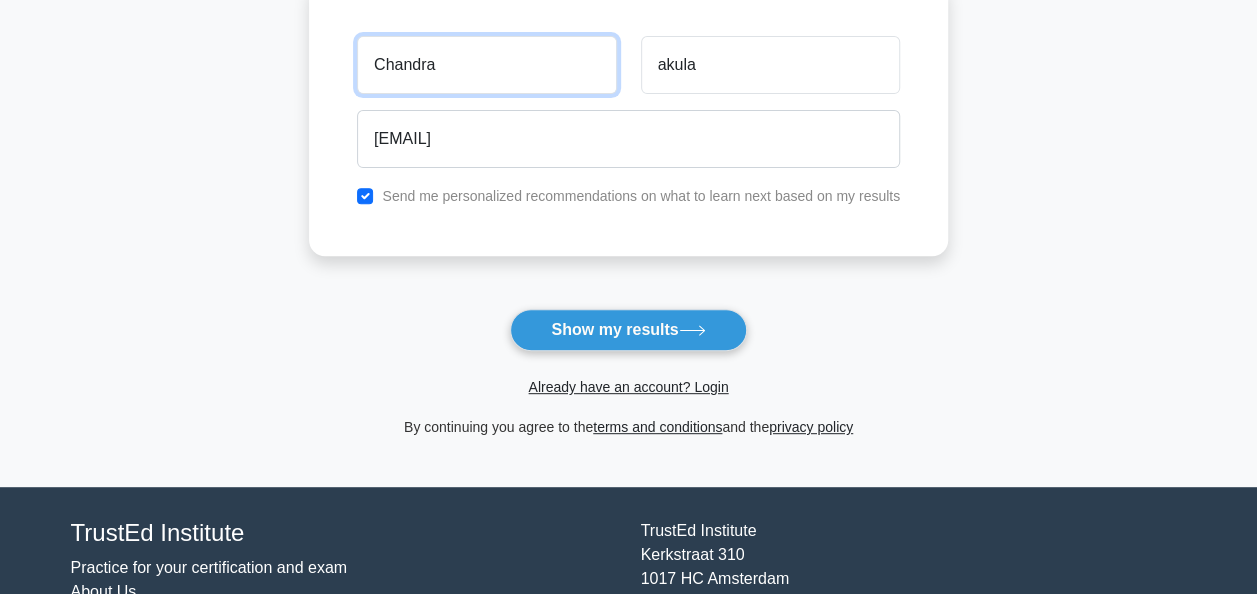scroll, scrollTop: 300, scrollLeft: 0, axis: vertical 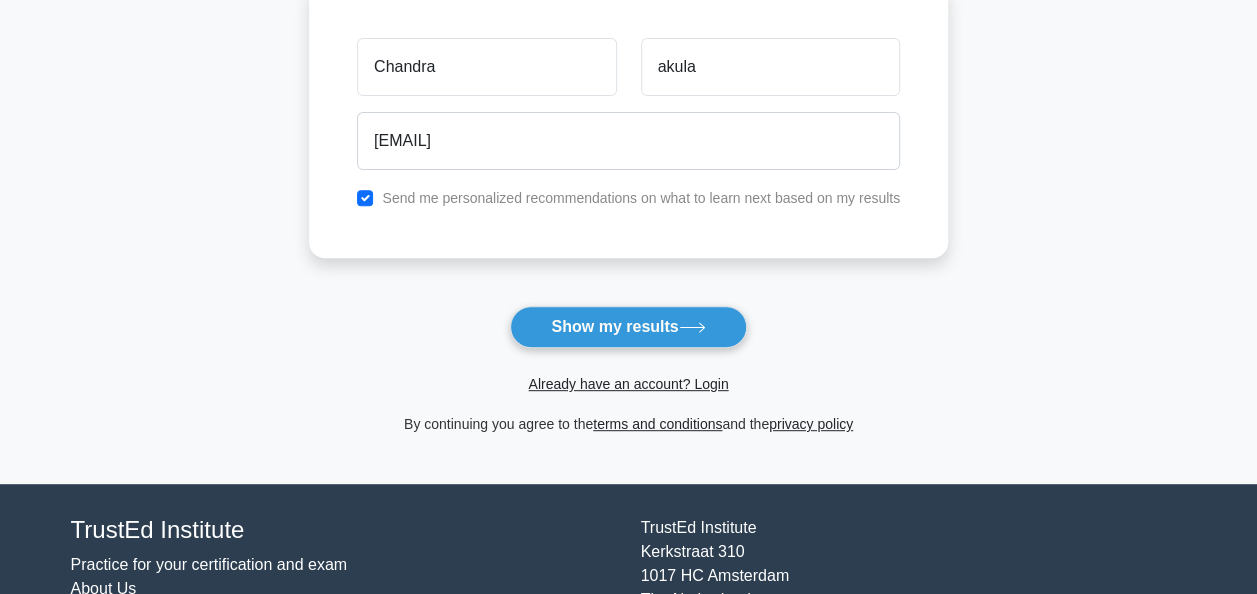 click on "Show my results" at bounding box center (628, 327) 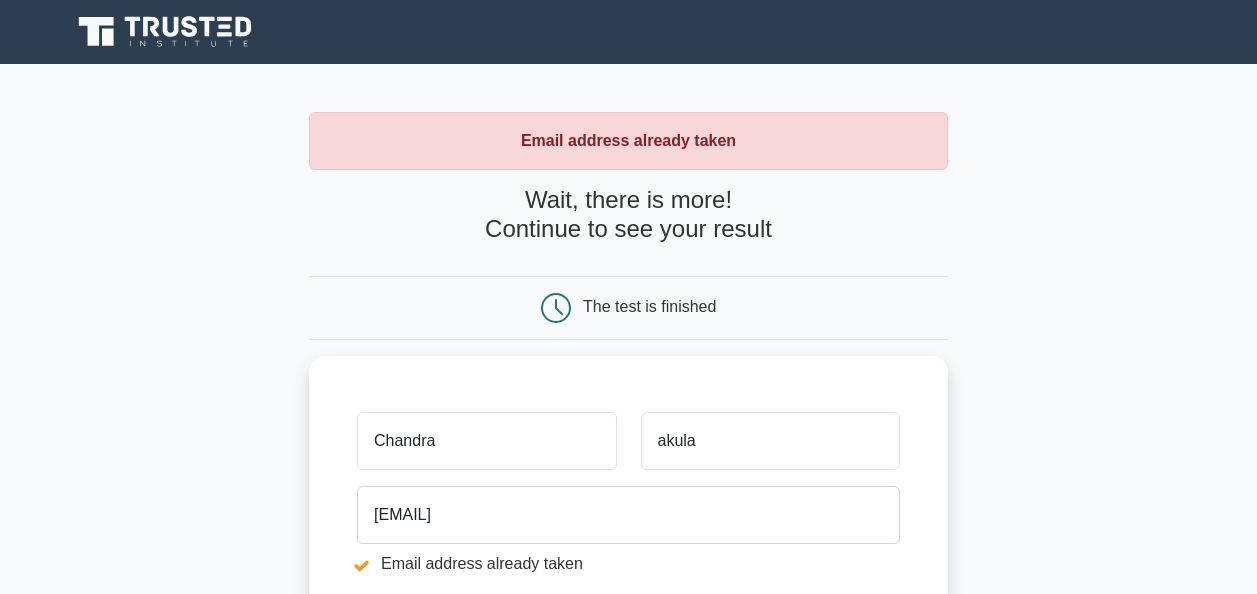 scroll, scrollTop: 0, scrollLeft: 0, axis: both 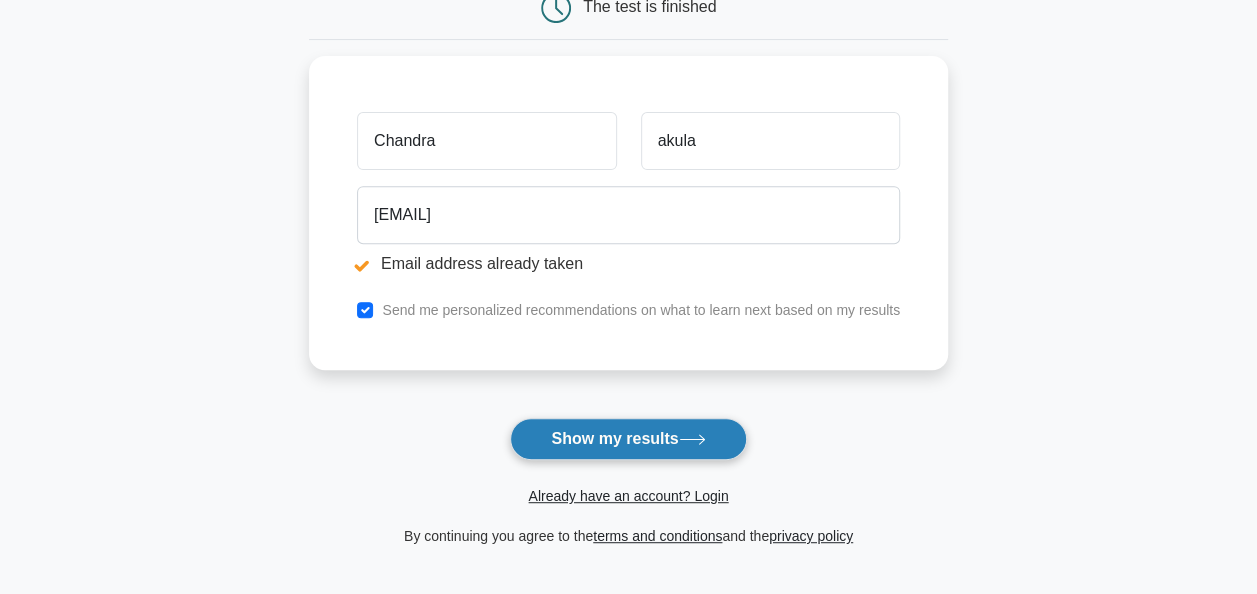 click on "Show my results" at bounding box center [628, 439] 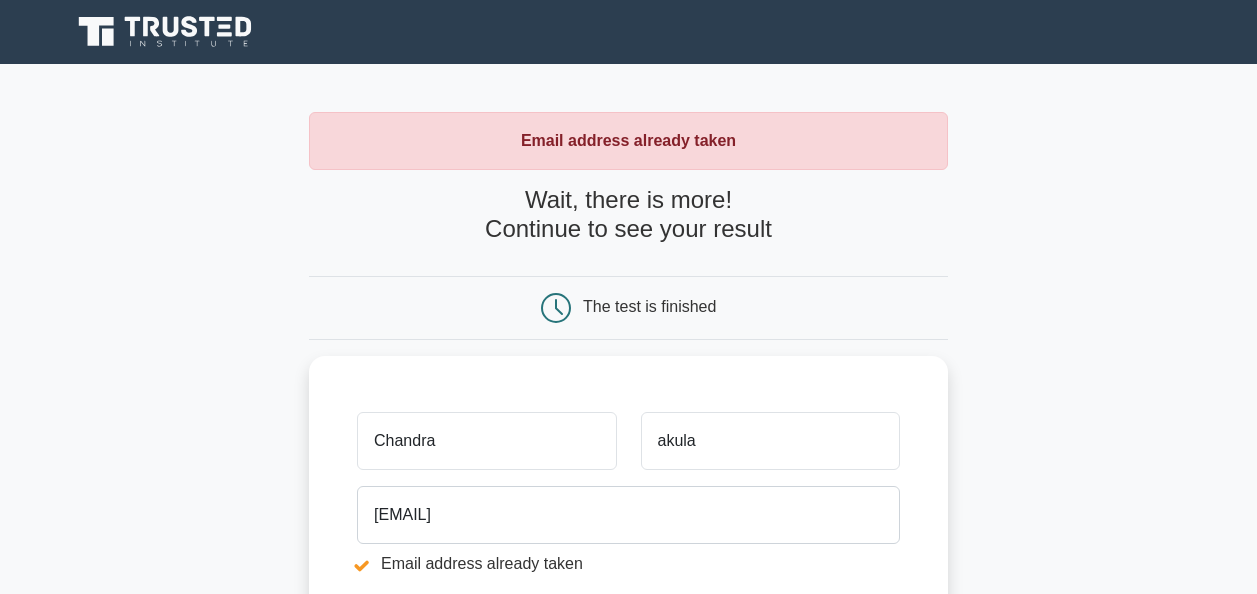 scroll, scrollTop: 0, scrollLeft: 0, axis: both 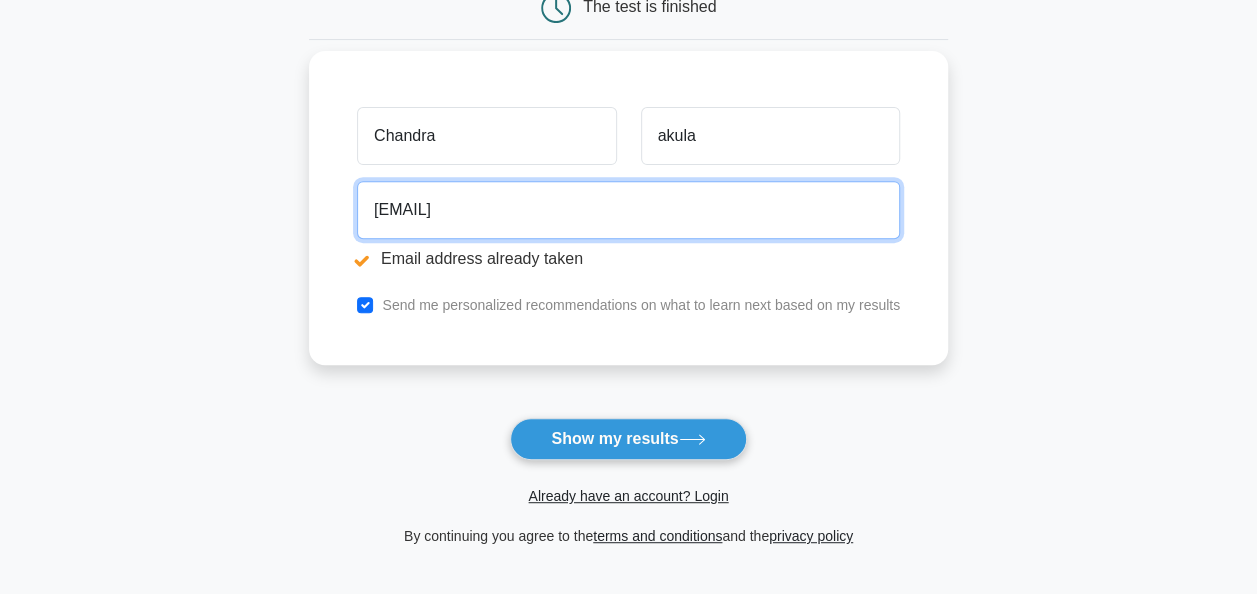 click on "[EMAIL]" at bounding box center [628, 210] 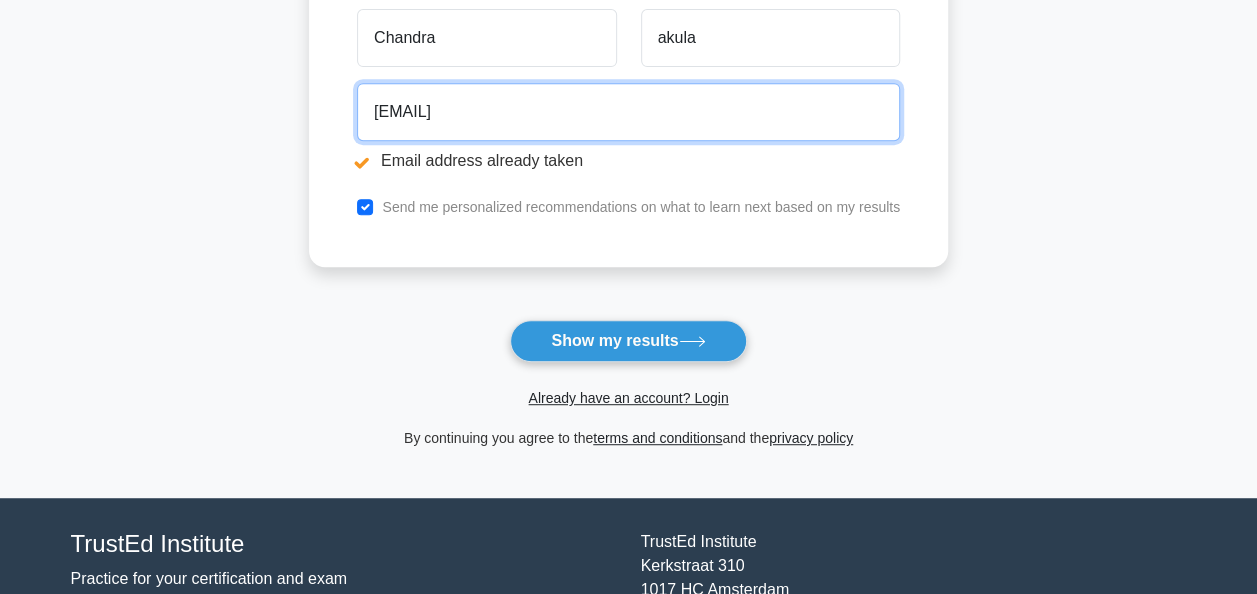 scroll, scrollTop: 400, scrollLeft: 0, axis: vertical 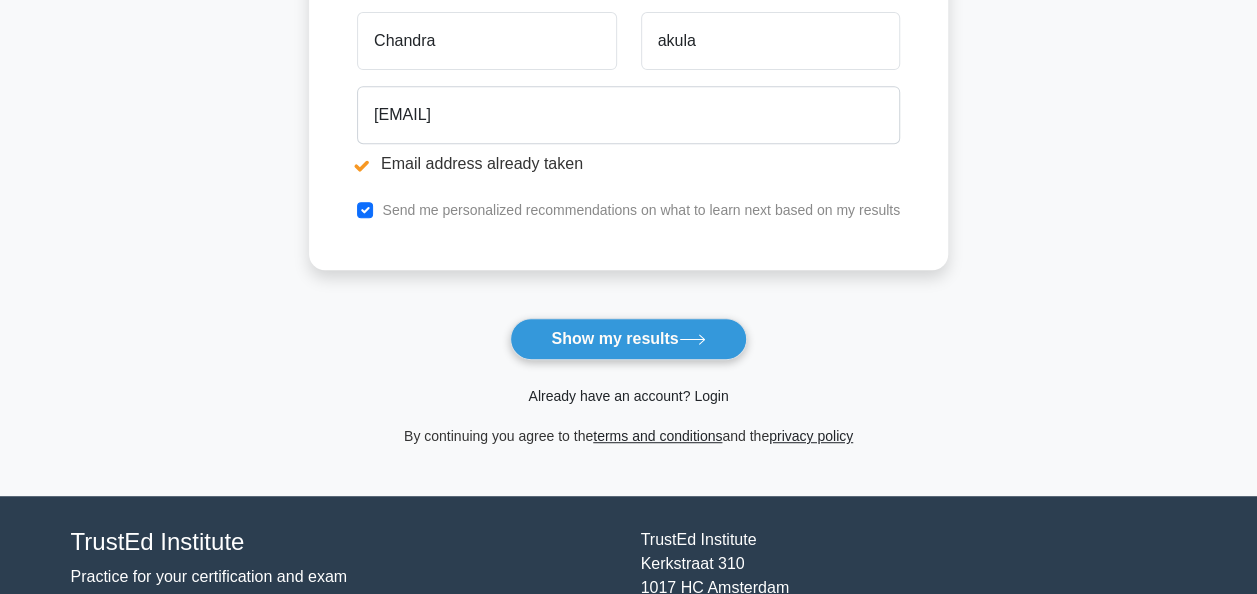 click on "Already have an account? Login" at bounding box center [628, 396] 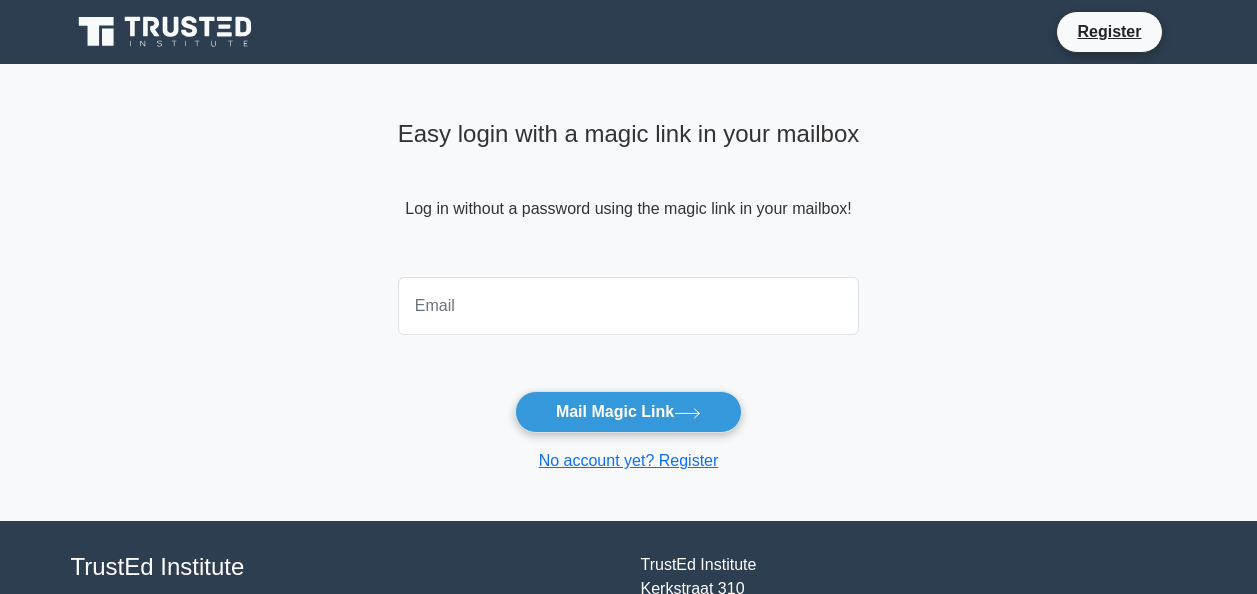 scroll, scrollTop: 0, scrollLeft: 0, axis: both 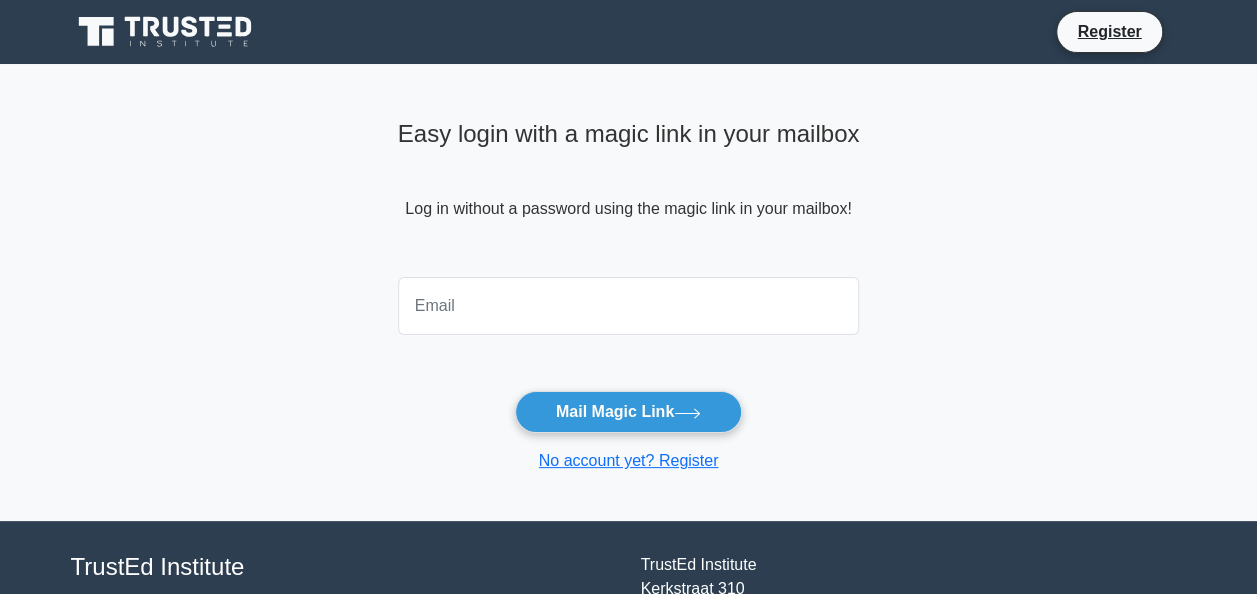 click at bounding box center (629, 306) 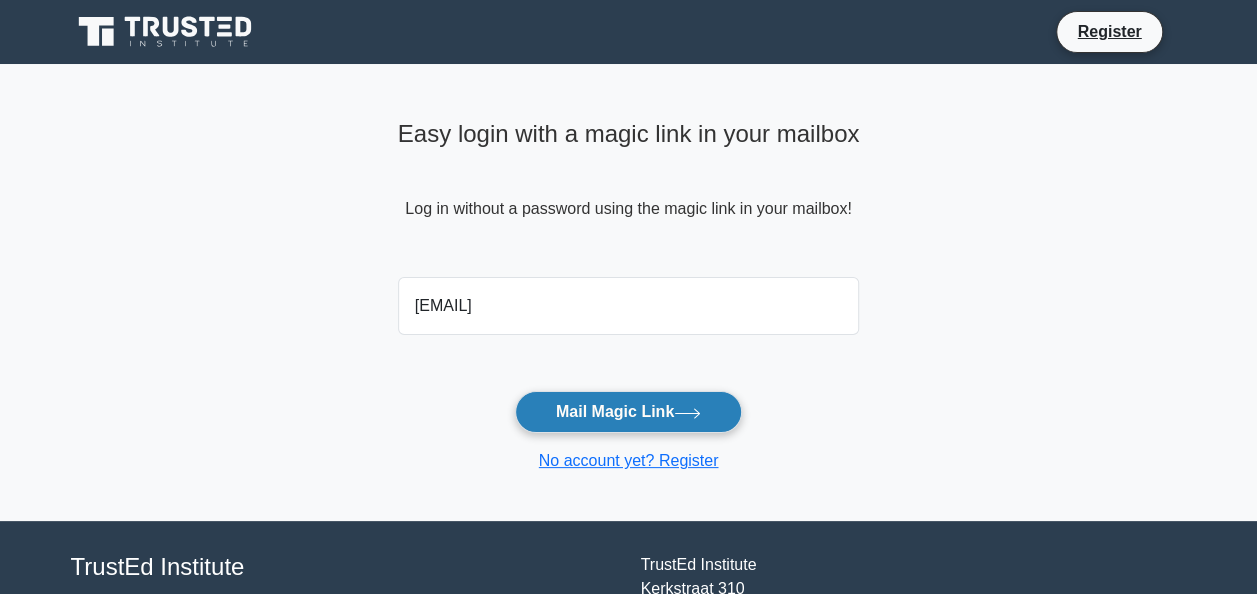 click on "Mail Magic Link" at bounding box center [628, 412] 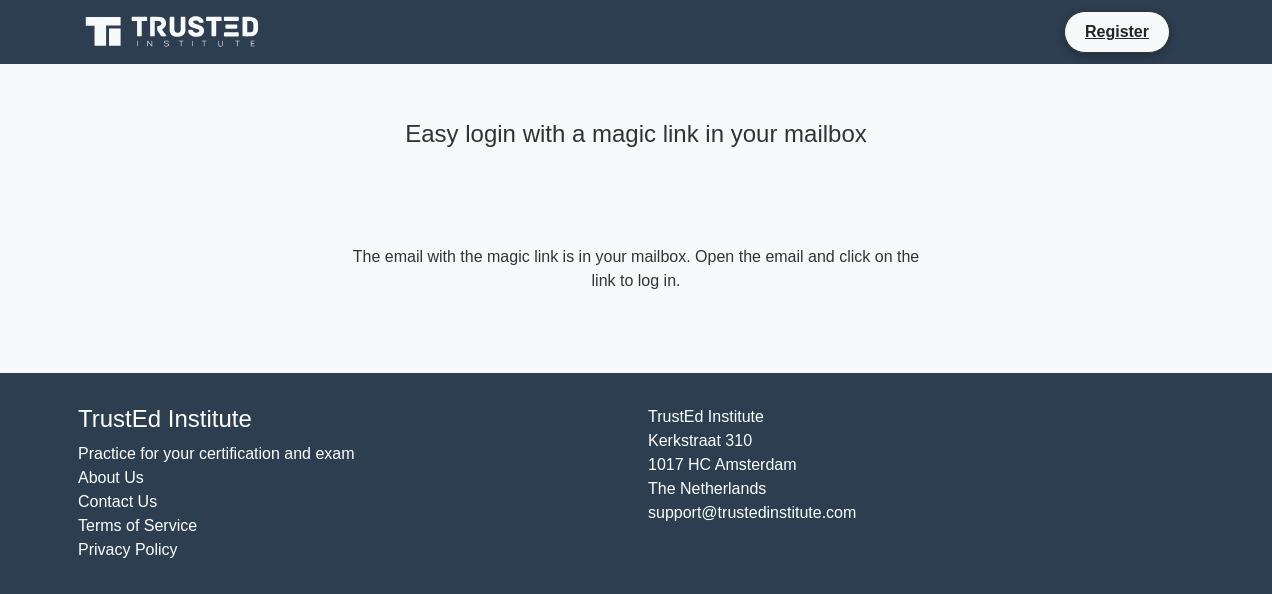 scroll, scrollTop: 0, scrollLeft: 0, axis: both 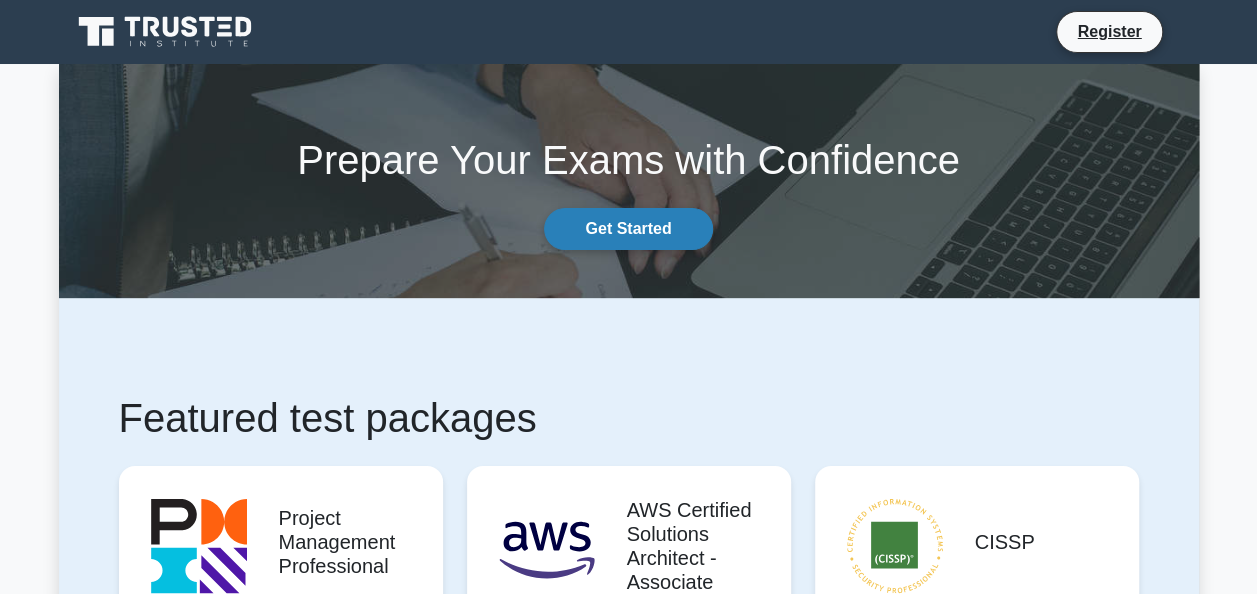 click on "Get Started" at bounding box center [628, 229] 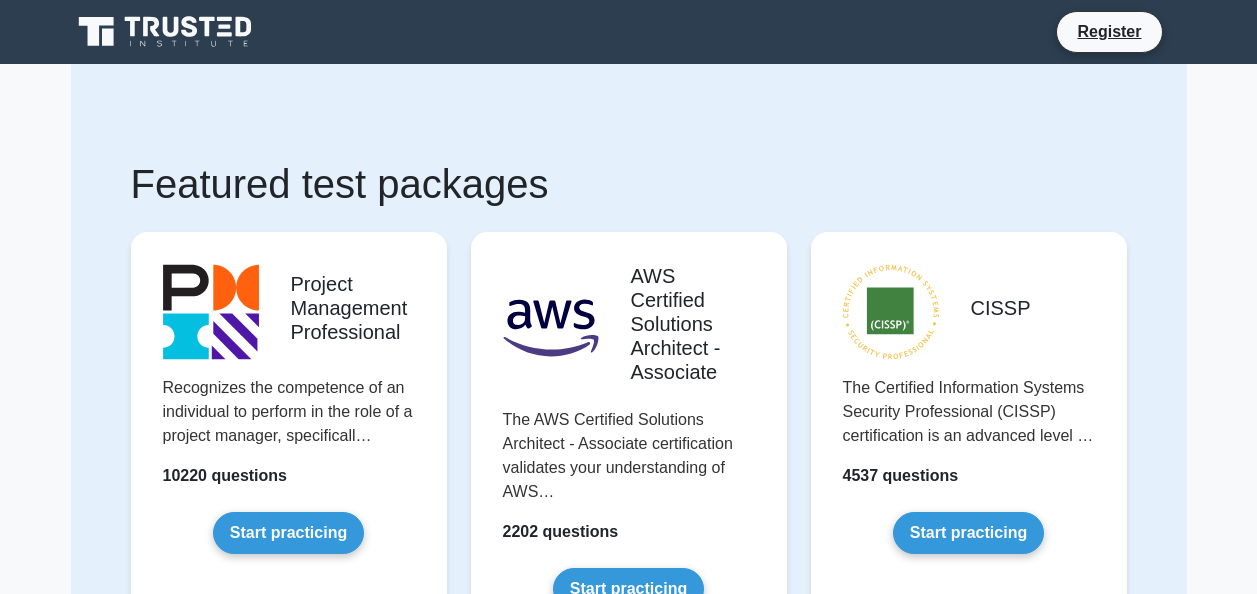 scroll, scrollTop: 0, scrollLeft: 0, axis: both 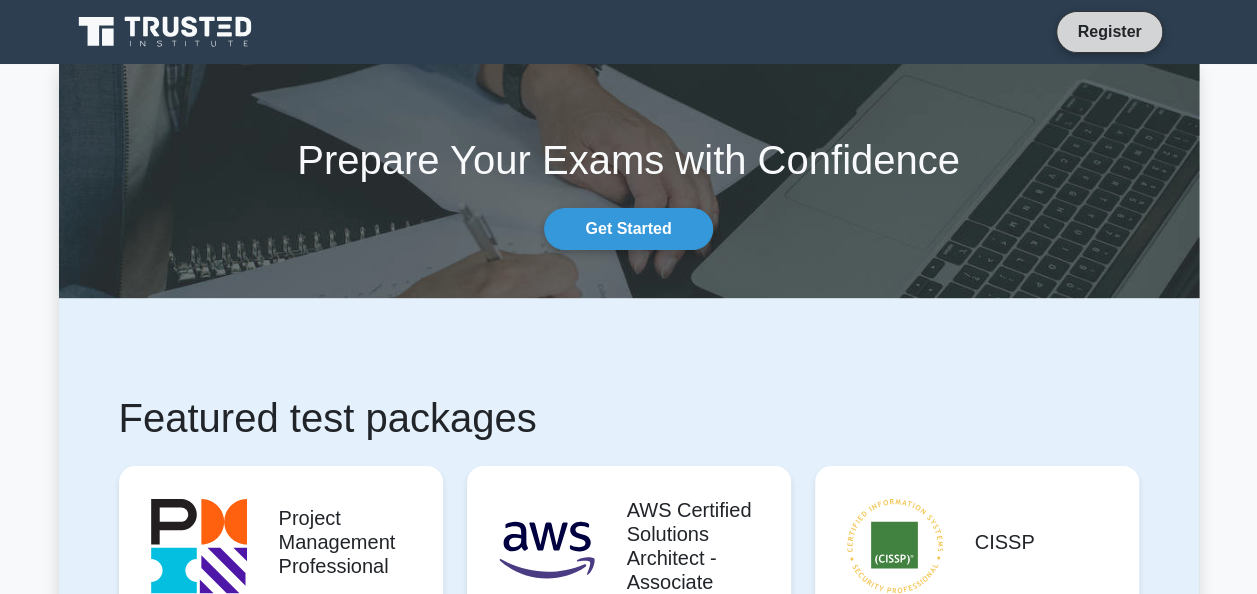 click on "Register" at bounding box center [1109, 31] 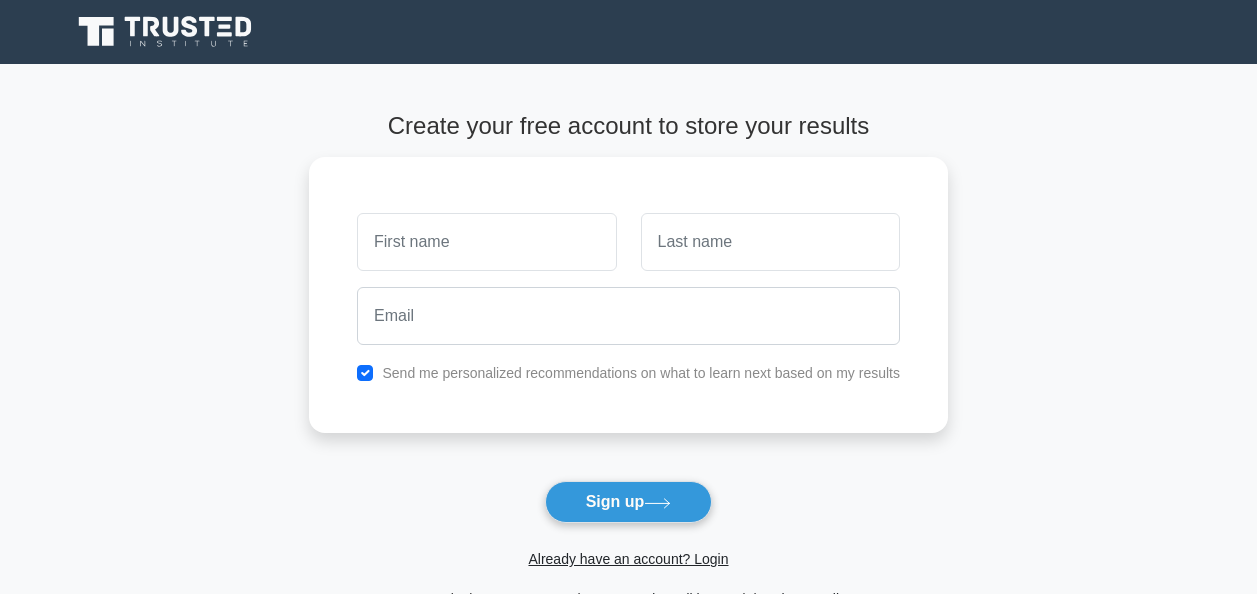 scroll, scrollTop: 0, scrollLeft: 0, axis: both 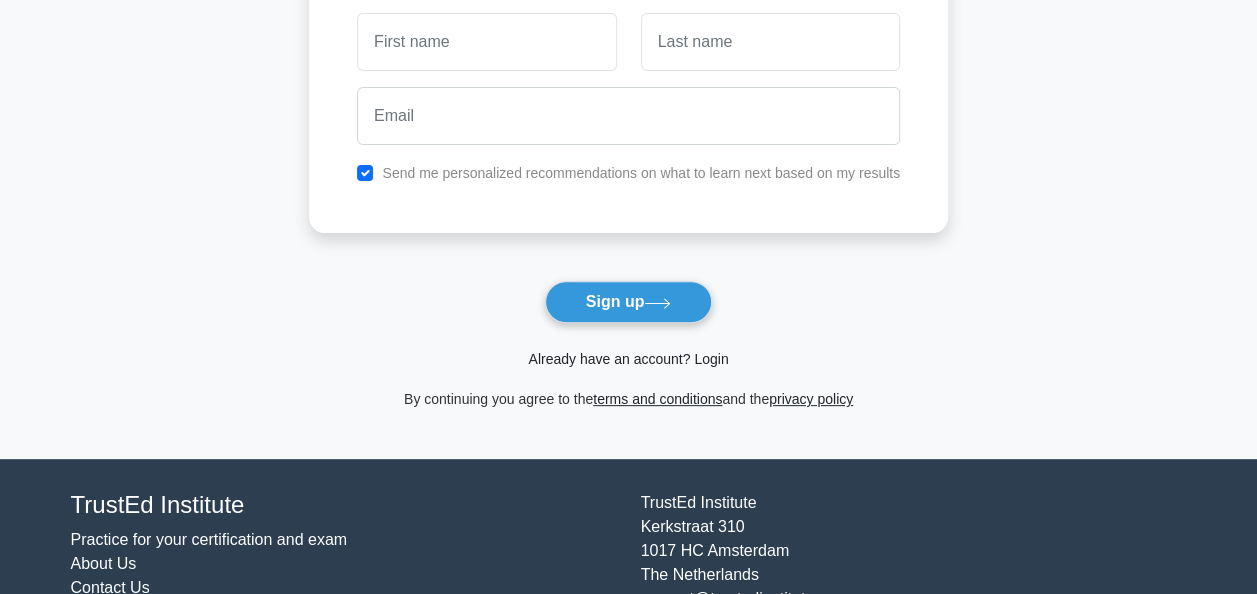 click on "Already have an account? Login" at bounding box center (628, 359) 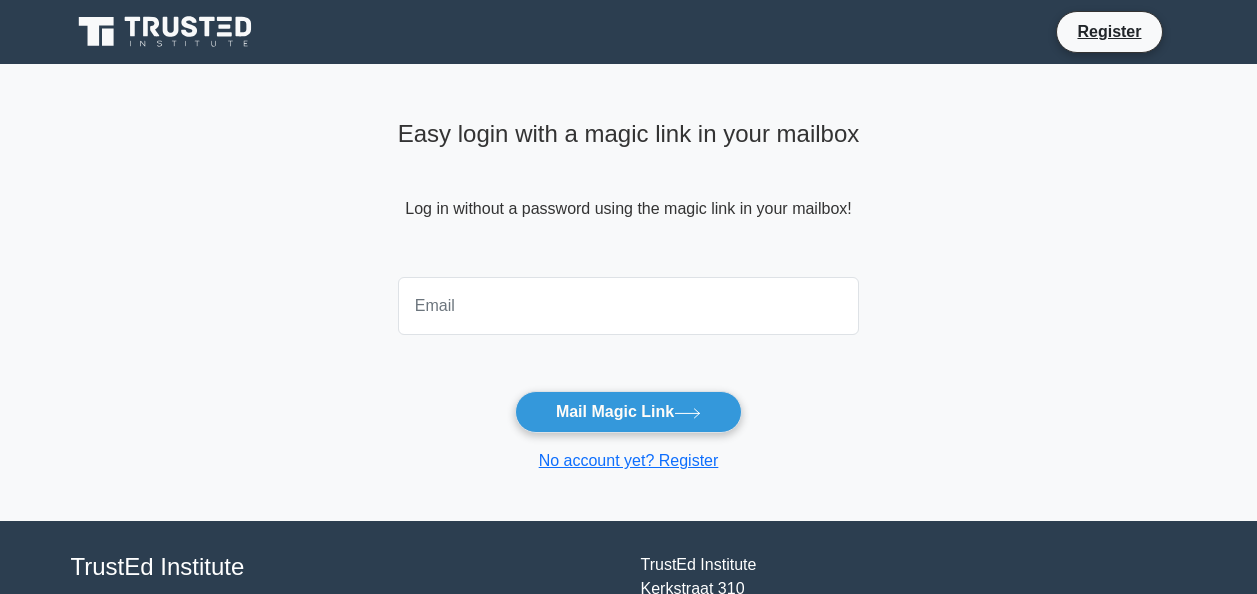 scroll, scrollTop: 0, scrollLeft: 0, axis: both 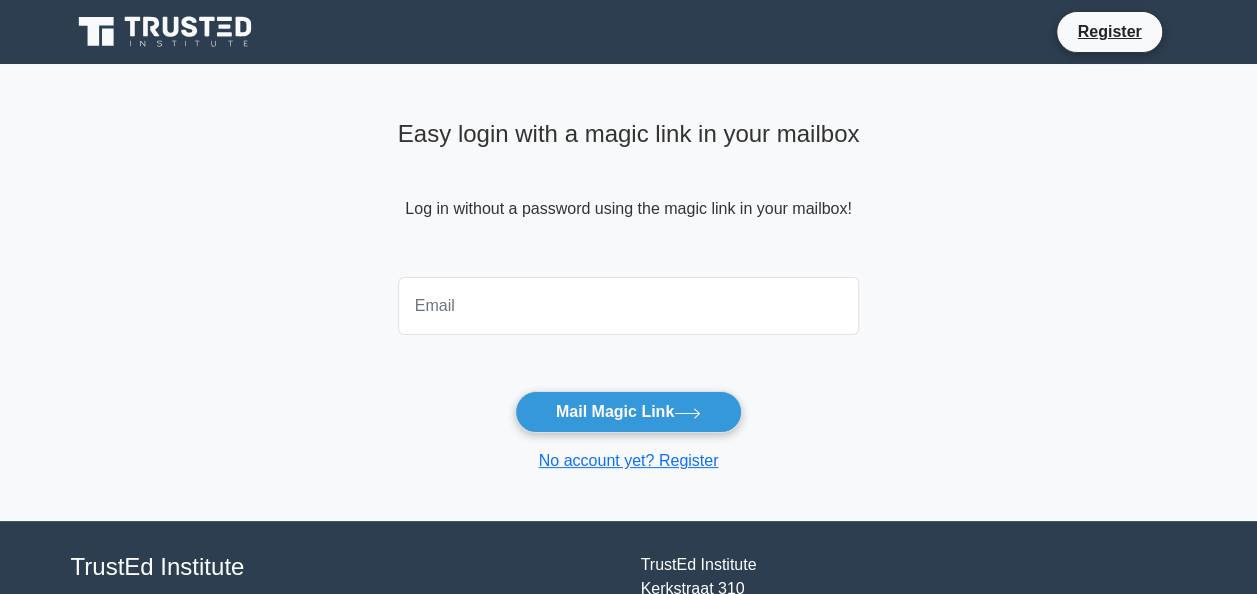 click at bounding box center [629, 306] 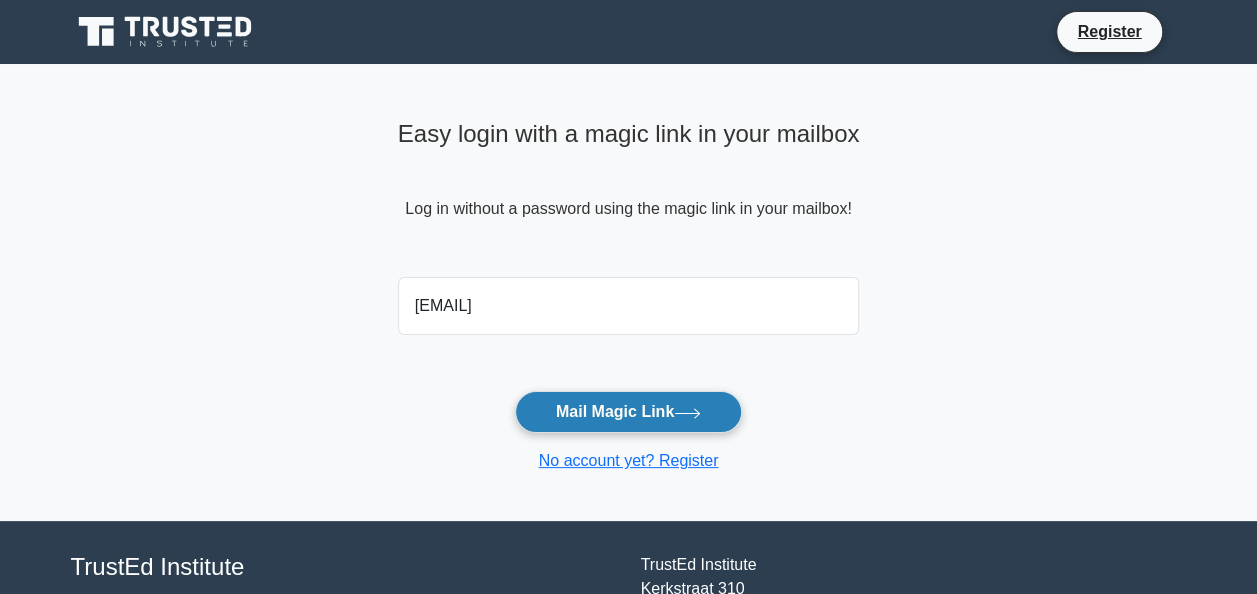 click on "Mail Magic Link" at bounding box center (628, 412) 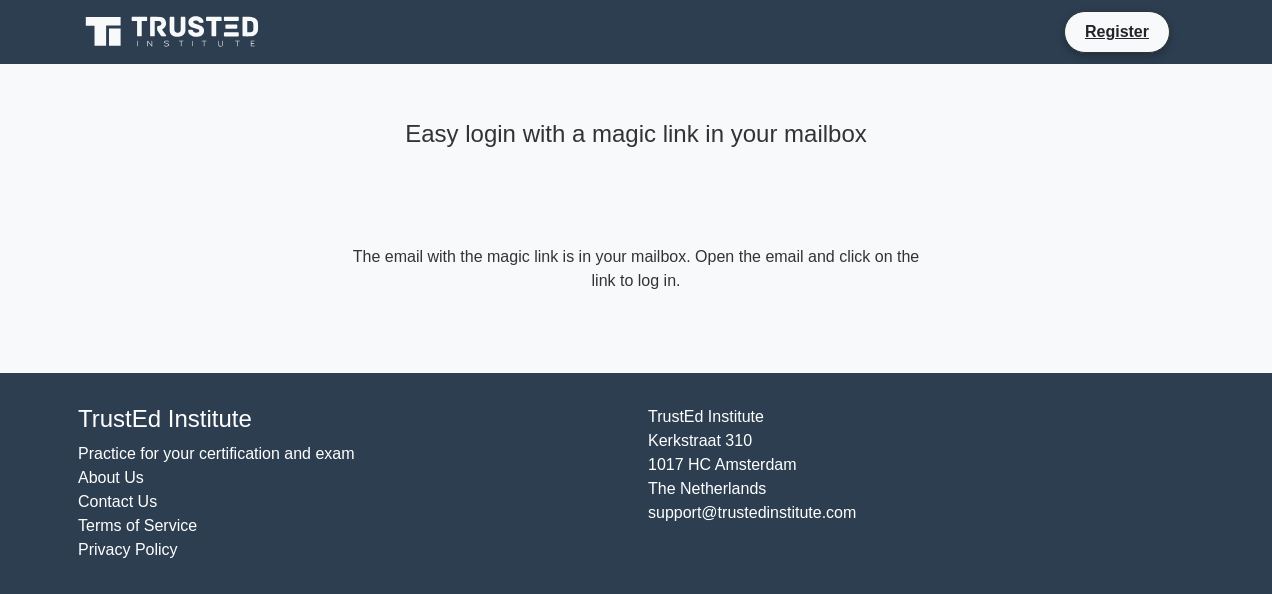 scroll, scrollTop: 0, scrollLeft: 0, axis: both 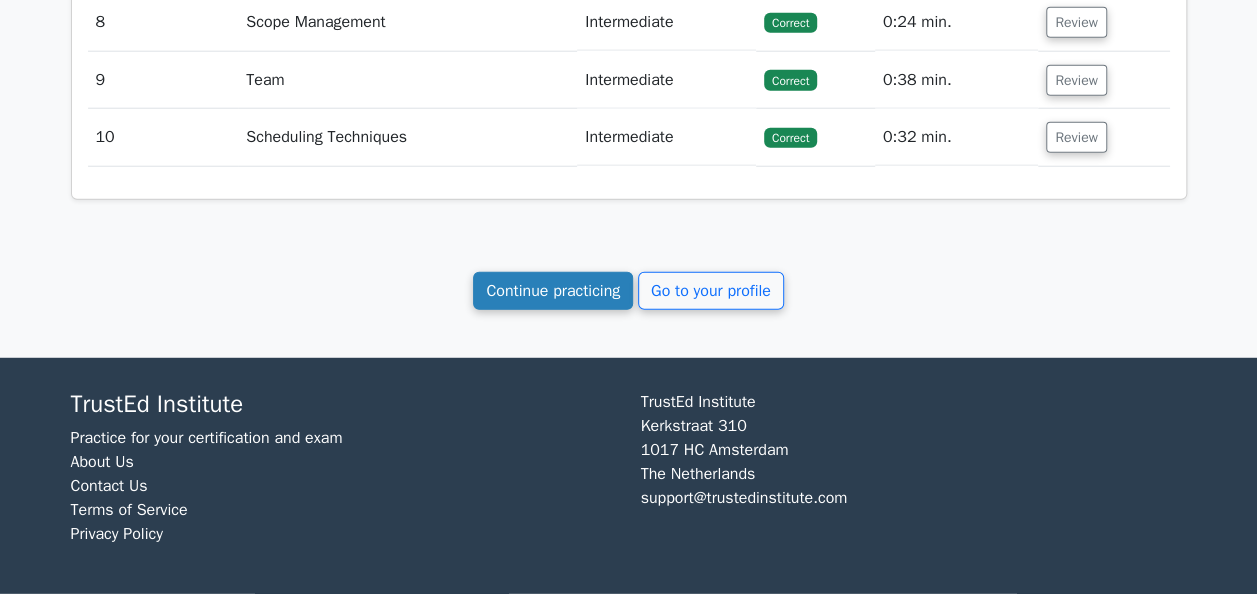 click on "Continue practicing" at bounding box center [553, 291] 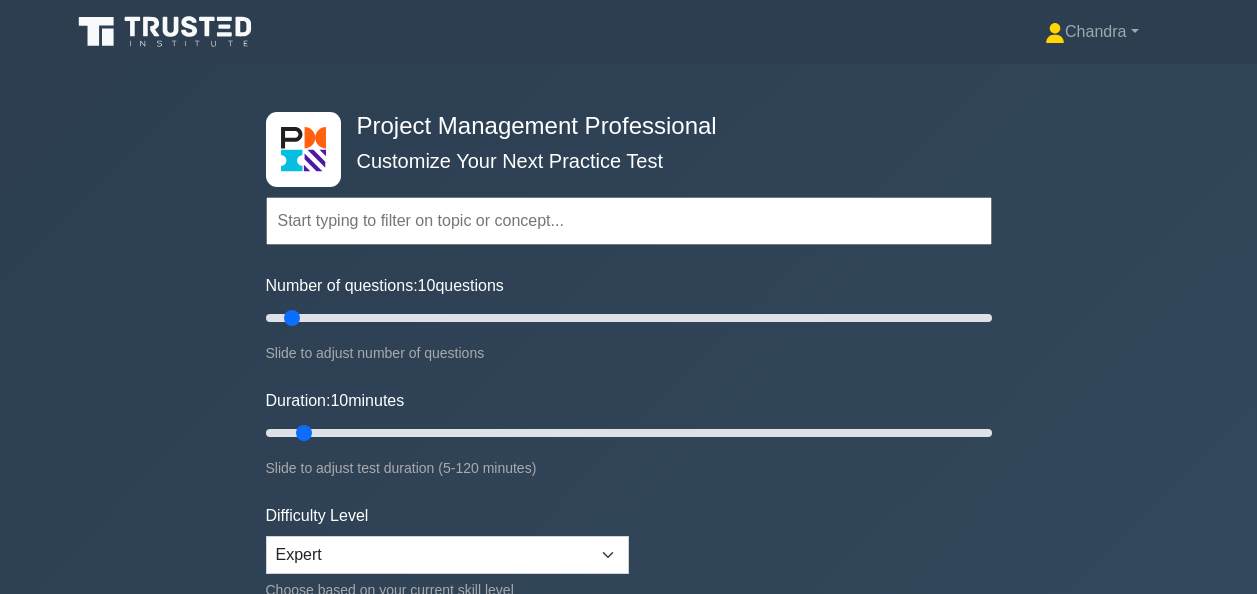 scroll, scrollTop: 0, scrollLeft: 0, axis: both 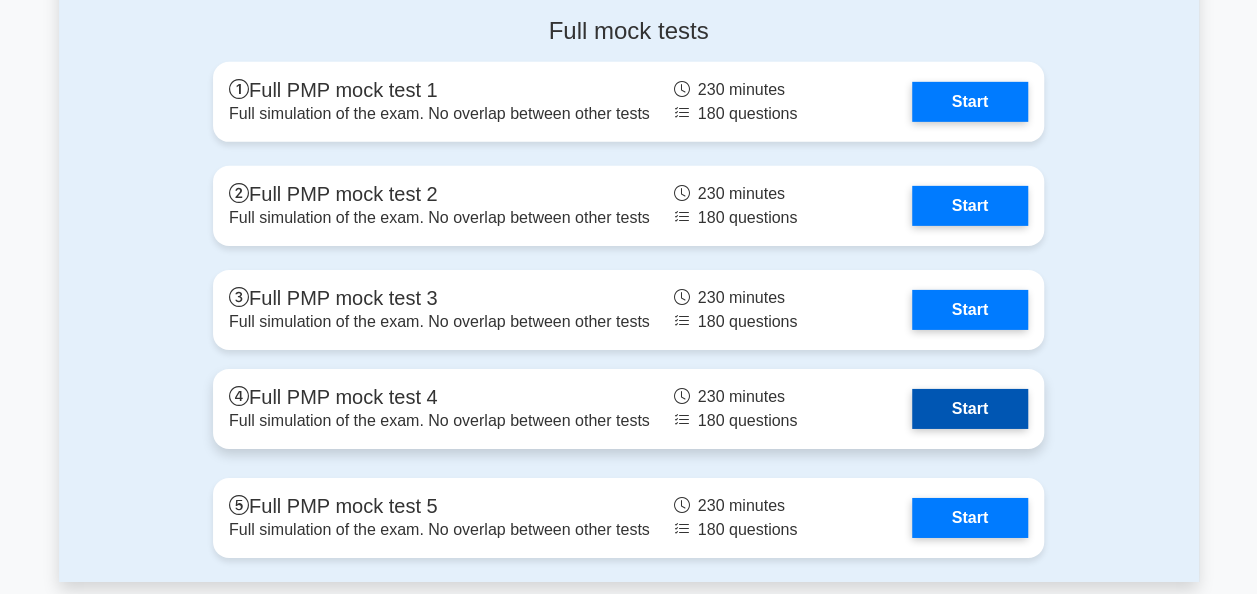 click on "Start" at bounding box center (970, 409) 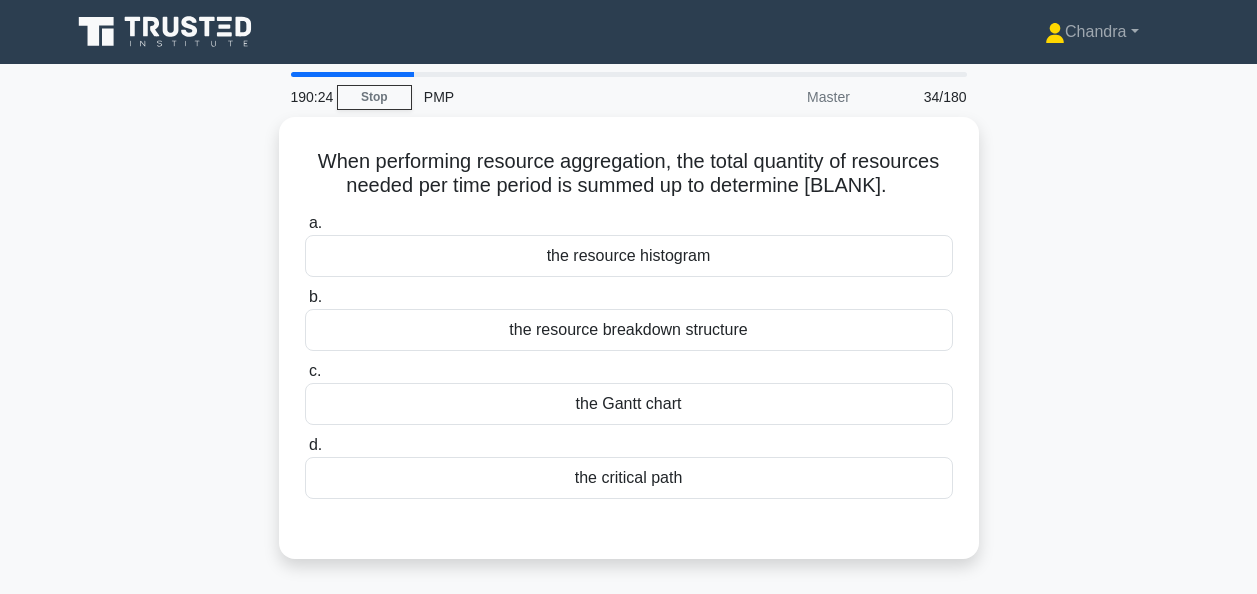 scroll, scrollTop: 0, scrollLeft: 0, axis: both 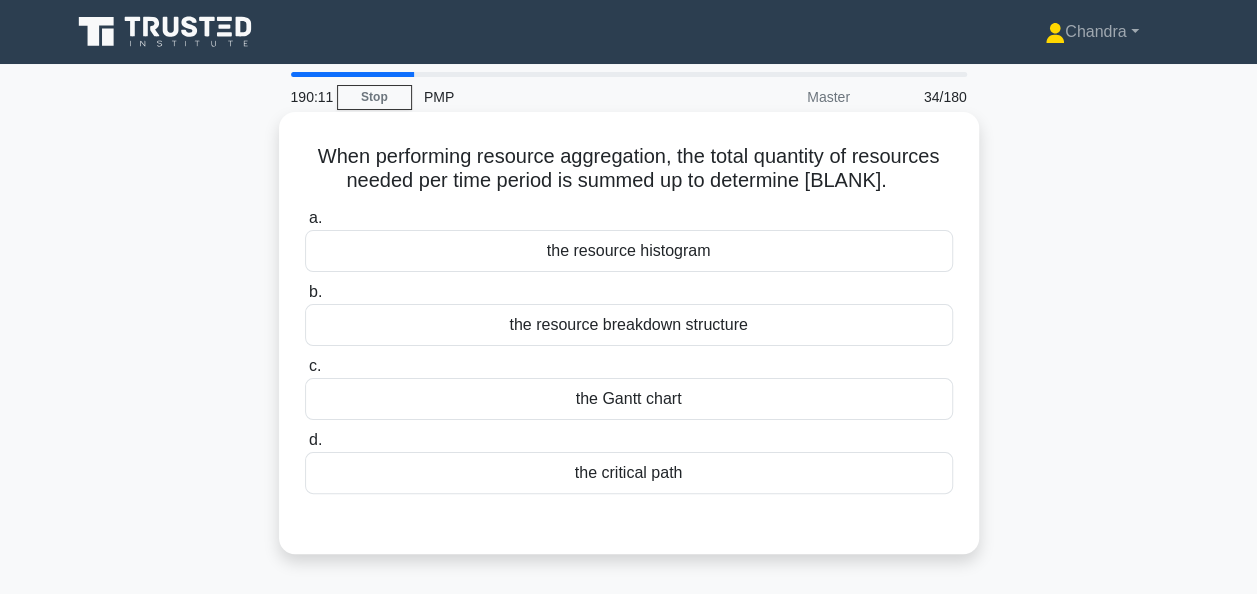 click on "the resource histogram" at bounding box center (629, 251) 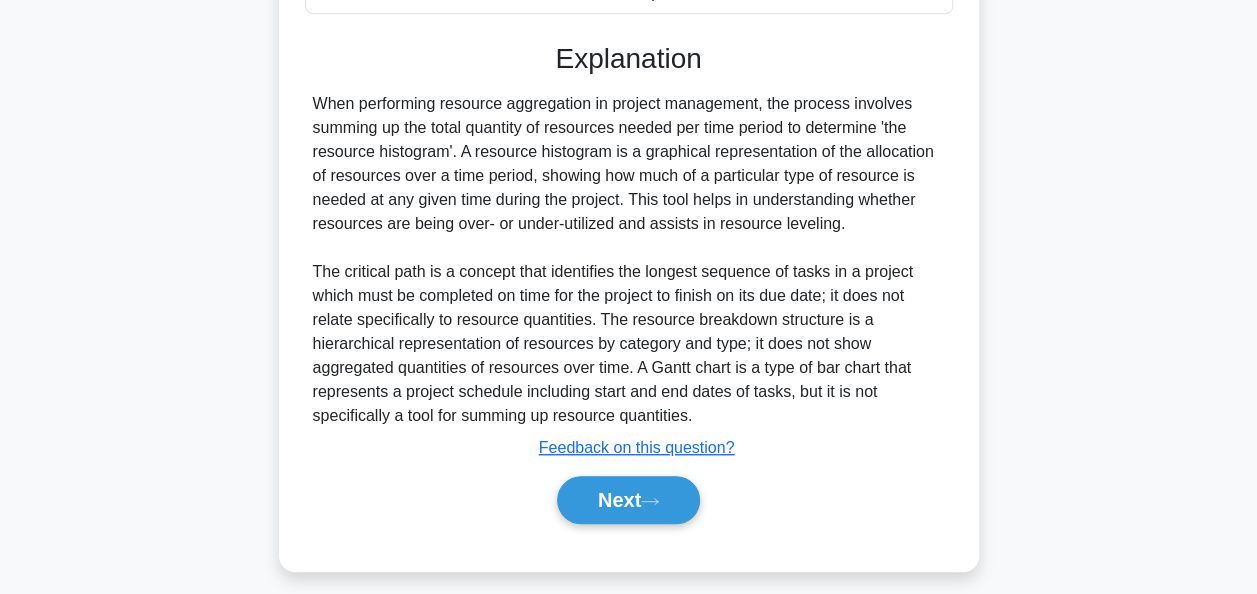 scroll, scrollTop: 492, scrollLeft: 0, axis: vertical 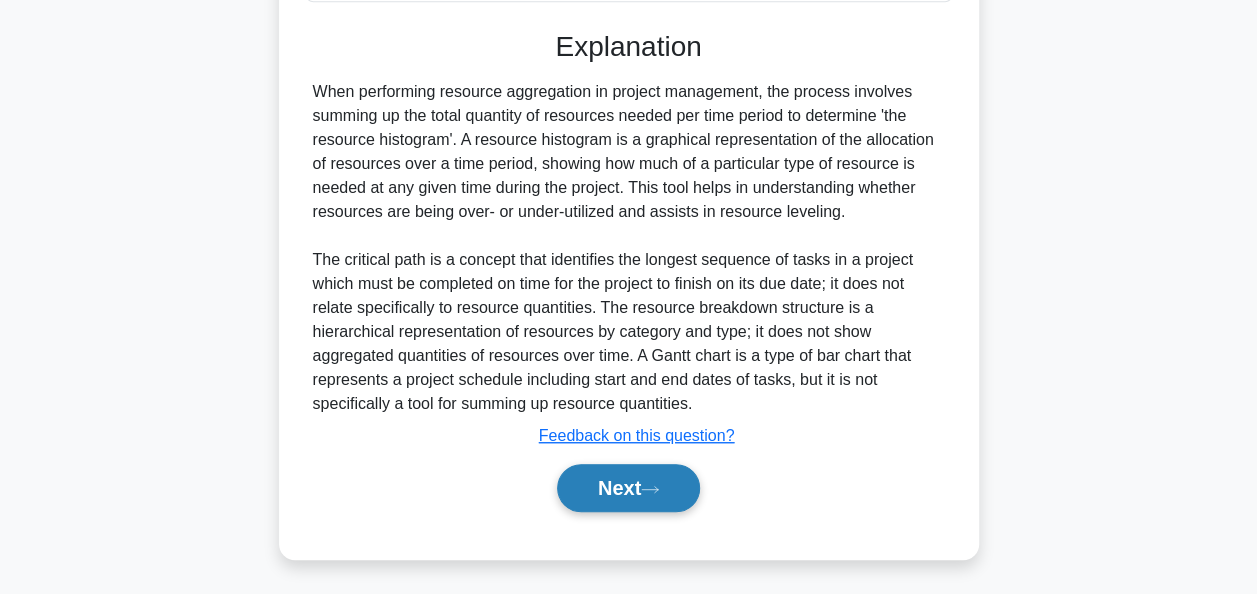 click on "Next" at bounding box center (628, 488) 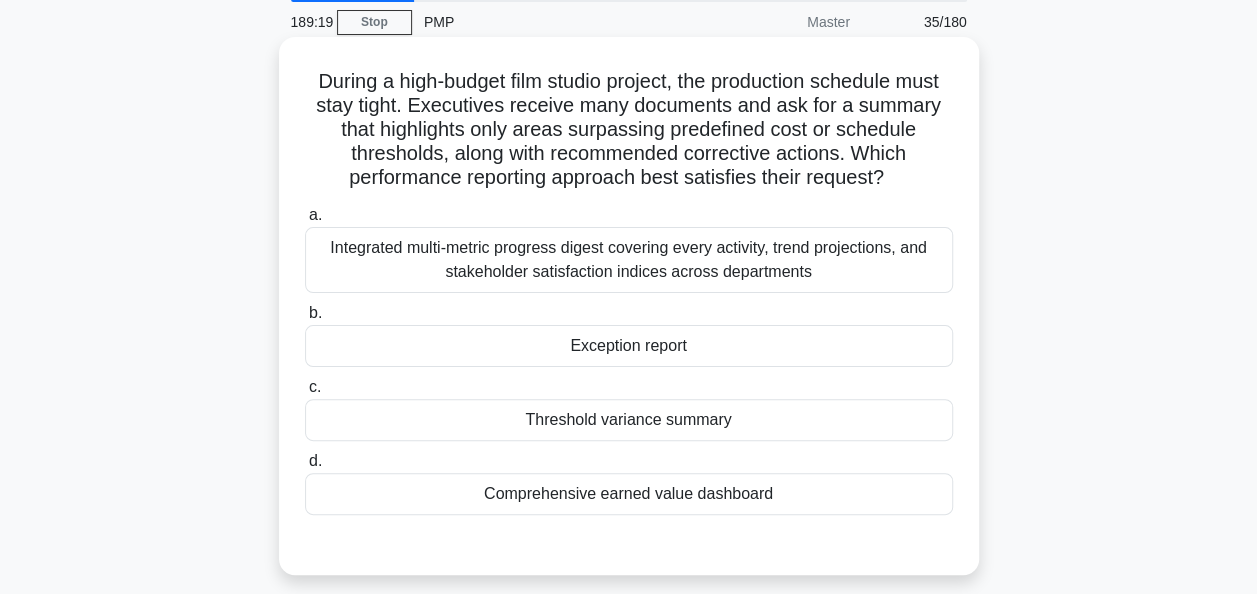 scroll, scrollTop: 100, scrollLeft: 0, axis: vertical 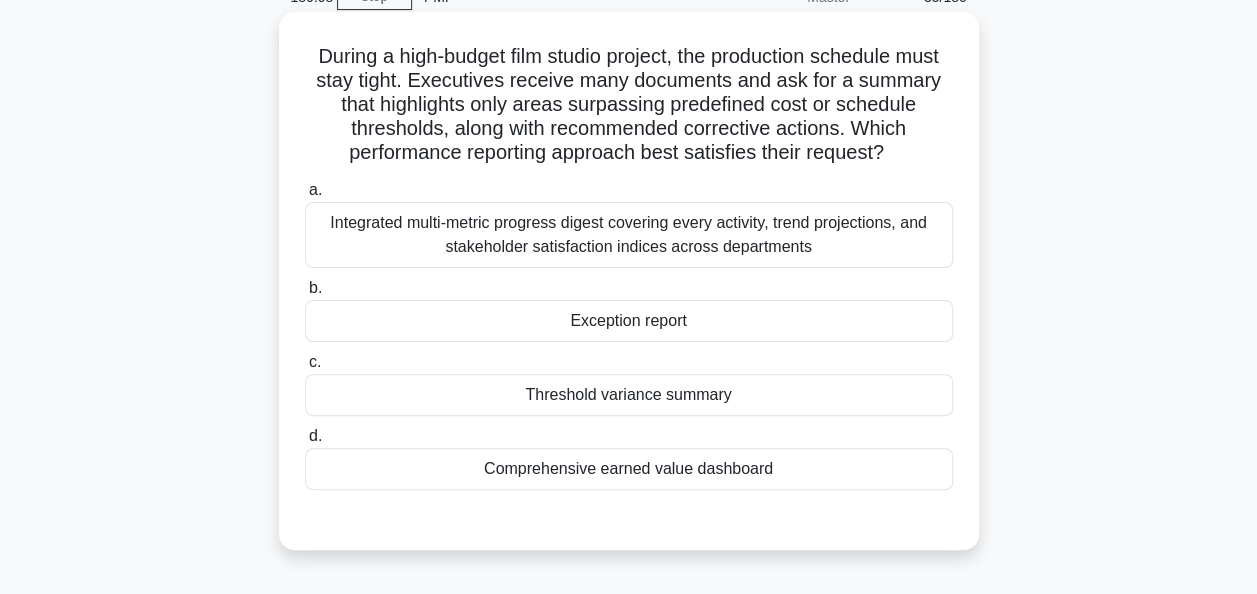 click on "Threshold variance summary" at bounding box center (629, 395) 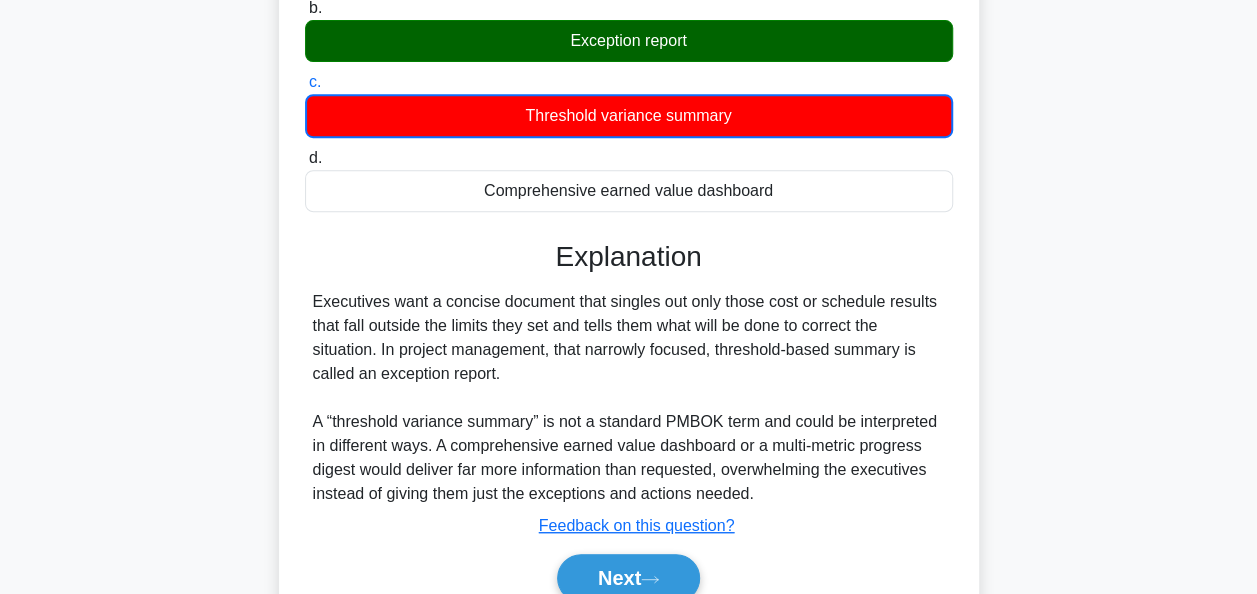 scroll, scrollTop: 486, scrollLeft: 0, axis: vertical 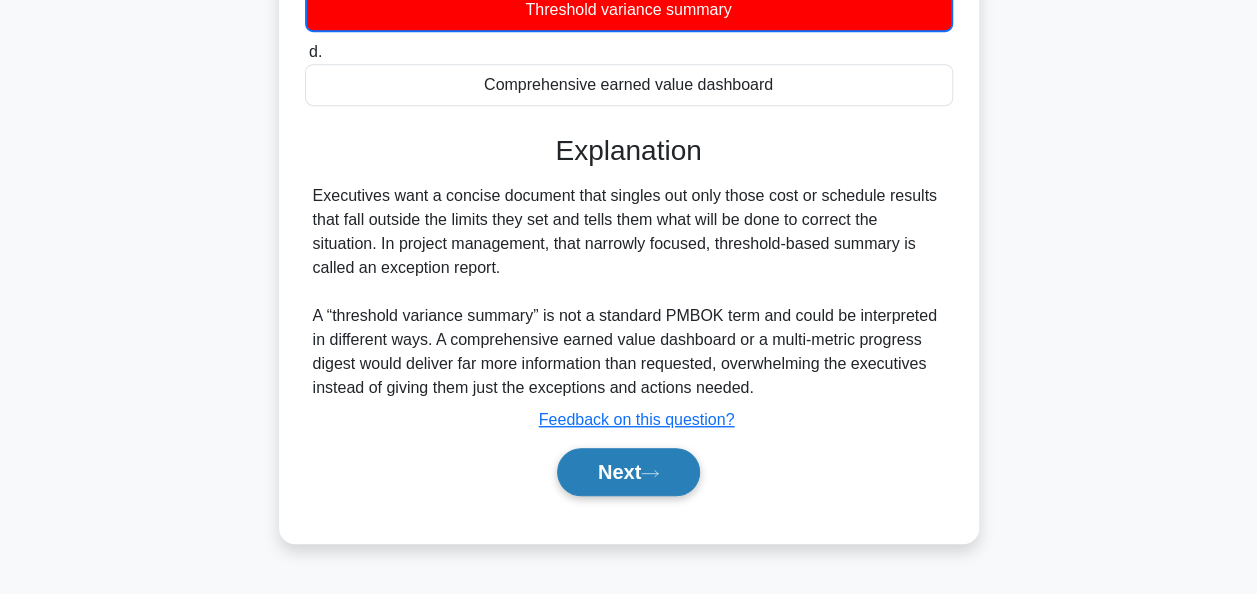 click on "Next" at bounding box center (628, 472) 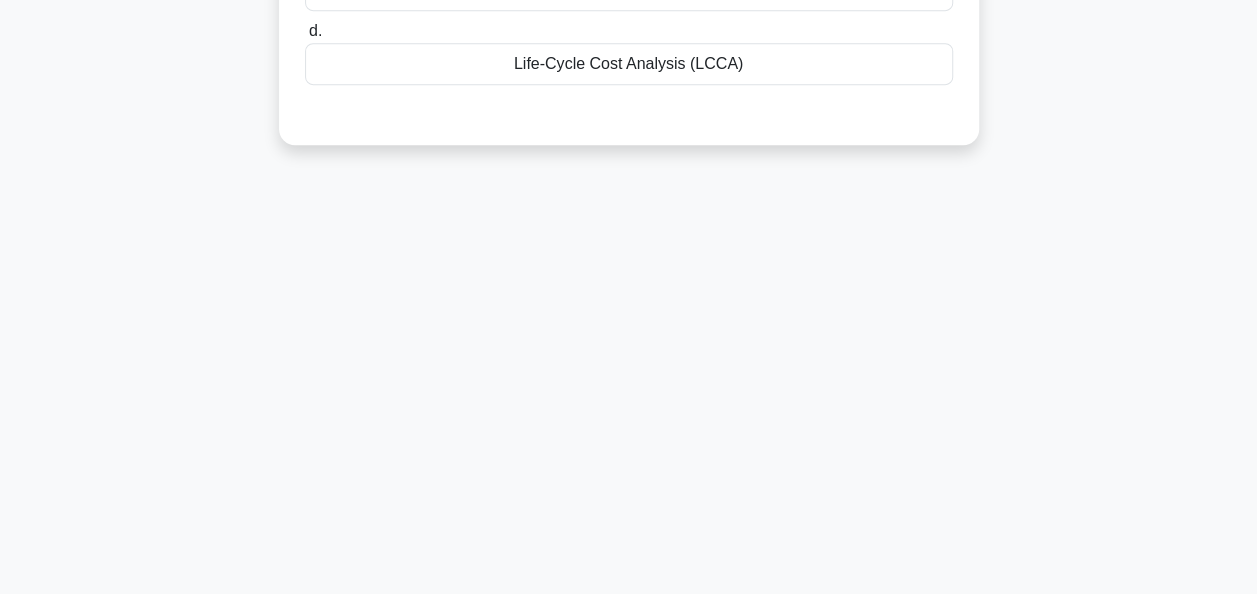 scroll, scrollTop: 86, scrollLeft: 0, axis: vertical 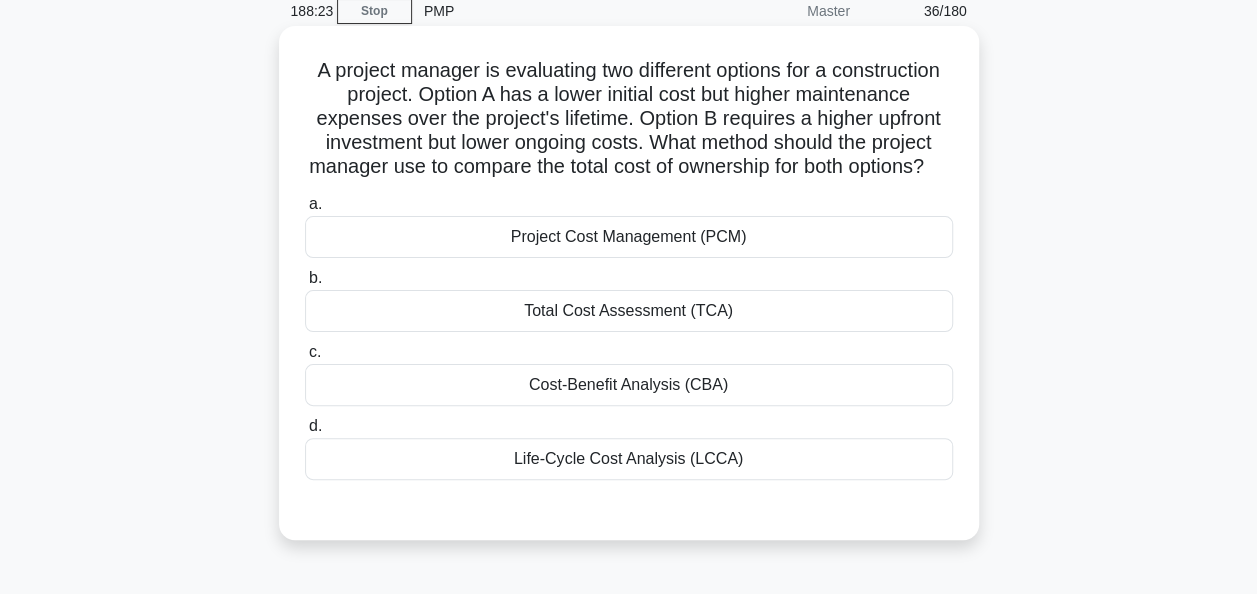 click on "Cost-Benefit Analysis (CBA)" at bounding box center [629, 385] 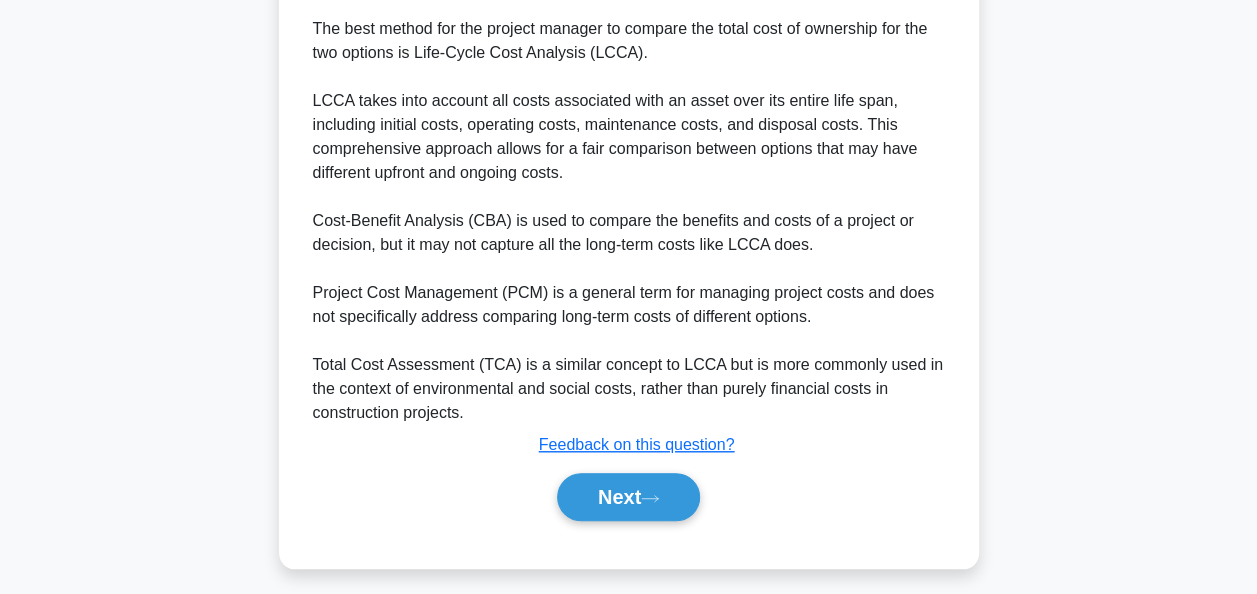 scroll, scrollTop: 663, scrollLeft: 0, axis: vertical 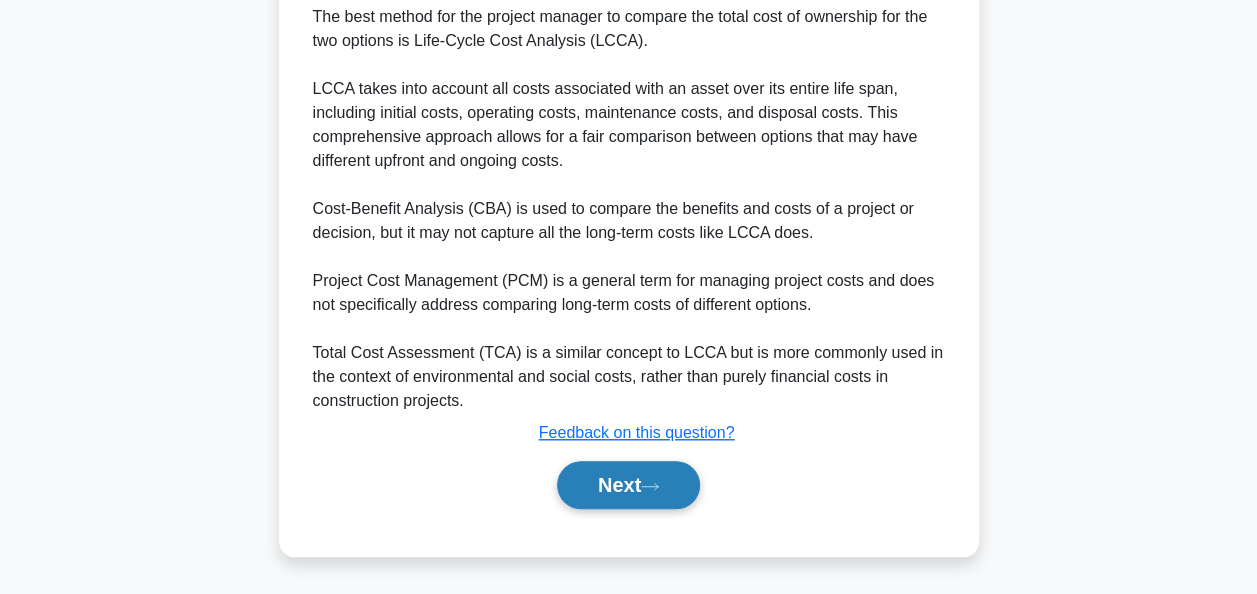 click on "Next" at bounding box center [628, 485] 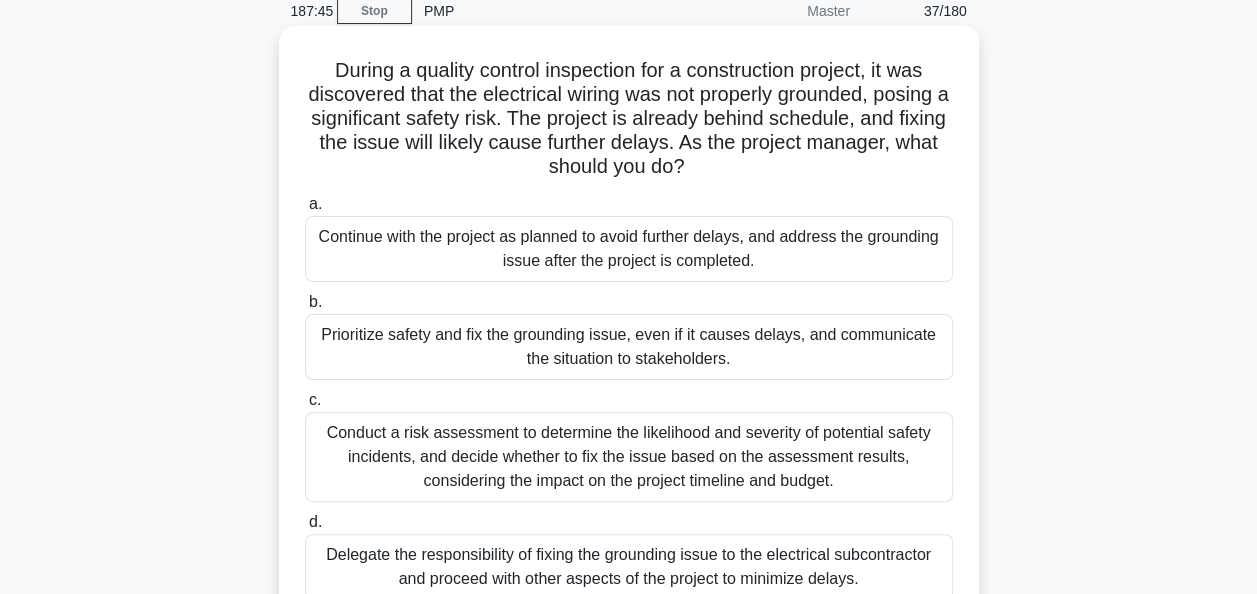 scroll, scrollTop: 186, scrollLeft: 0, axis: vertical 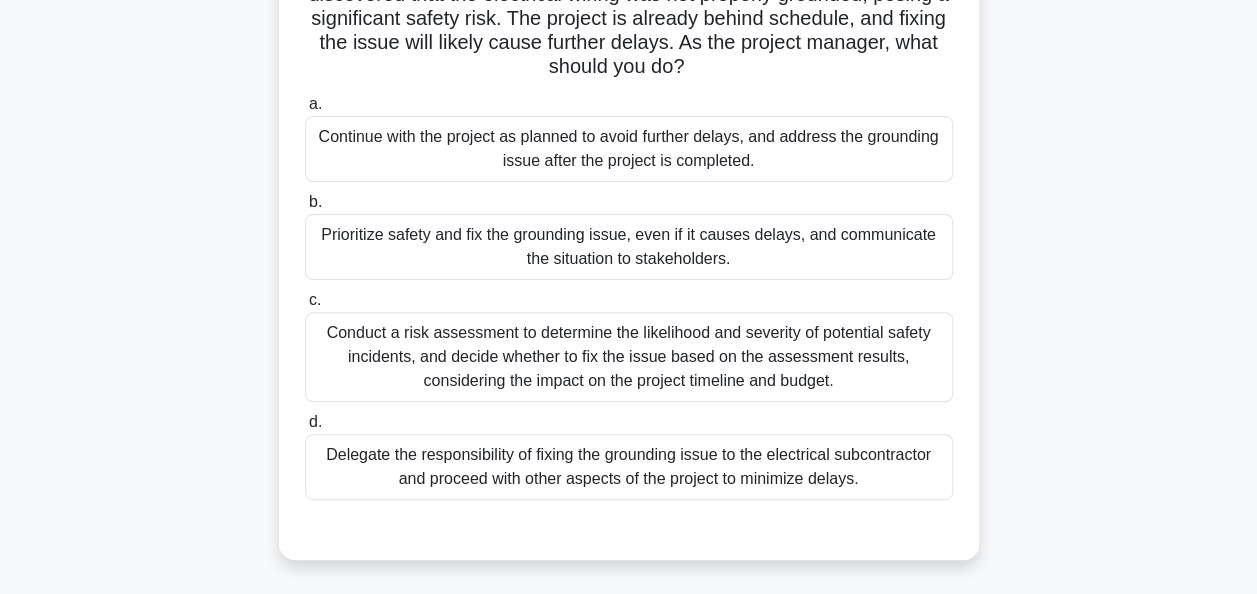 click on "Prioritize safety and fix the grounding issue, even if it causes delays, and communicate the situation to stakeholders." at bounding box center (629, 247) 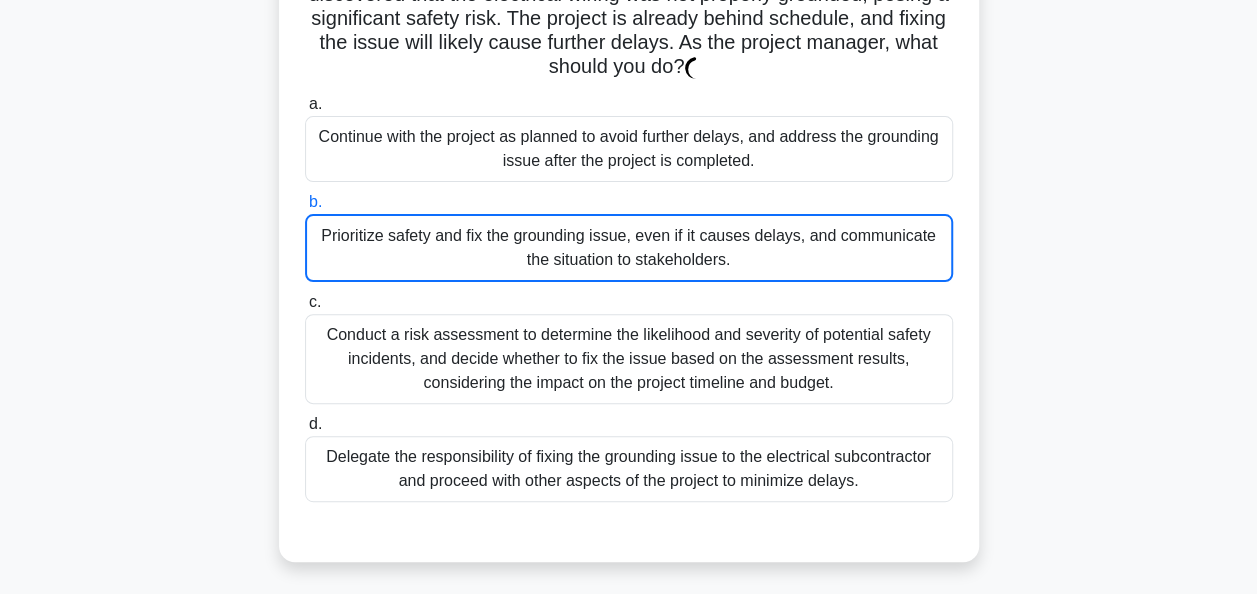 click on "Prioritize safety and fix the grounding issue, even if it causes delays, and communicate the situation to stakeholders." at bounding box center [629, 248] 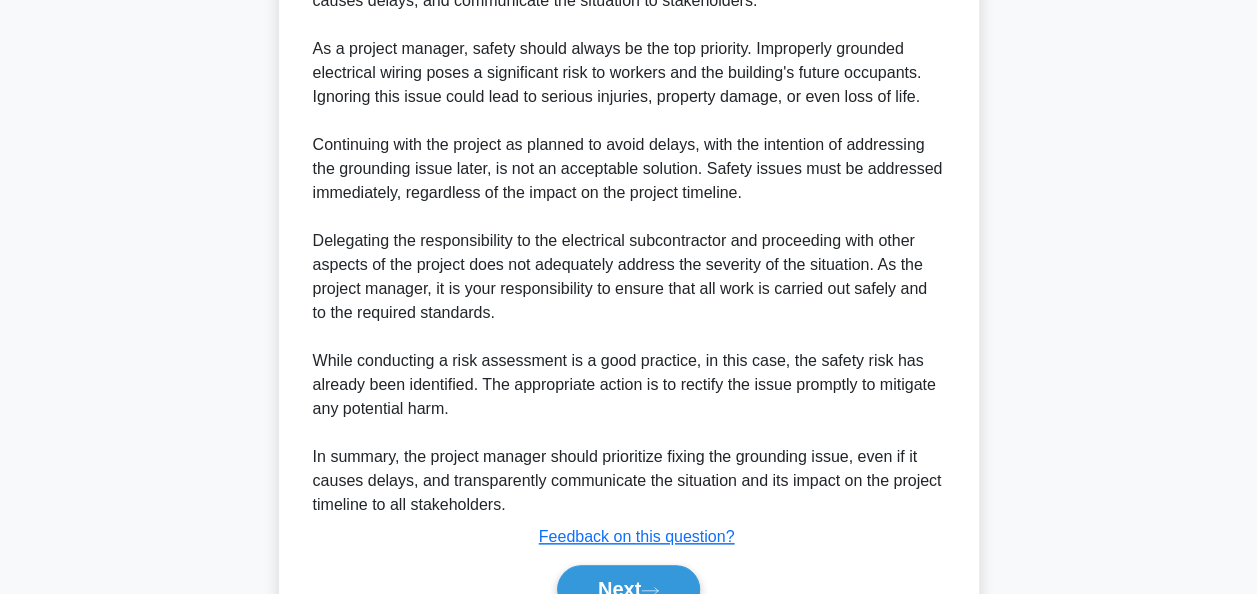 scroll, scrollTop: 900, scrollLeft: 0, axis: vertical 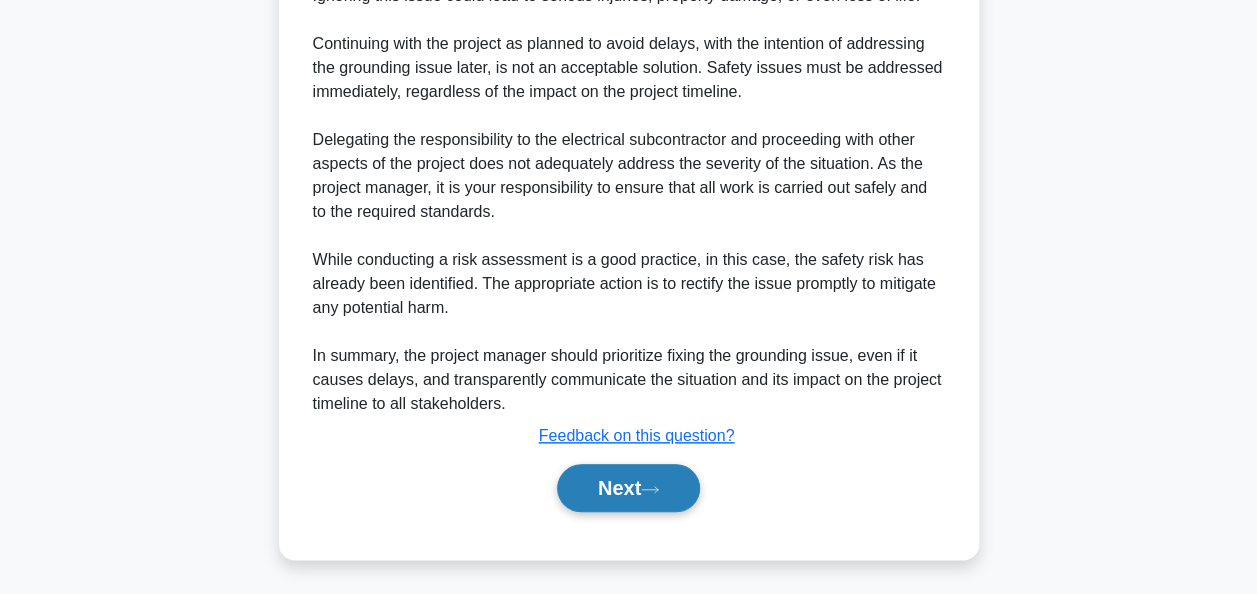 click on "Next" at bounding box center (628, 488) 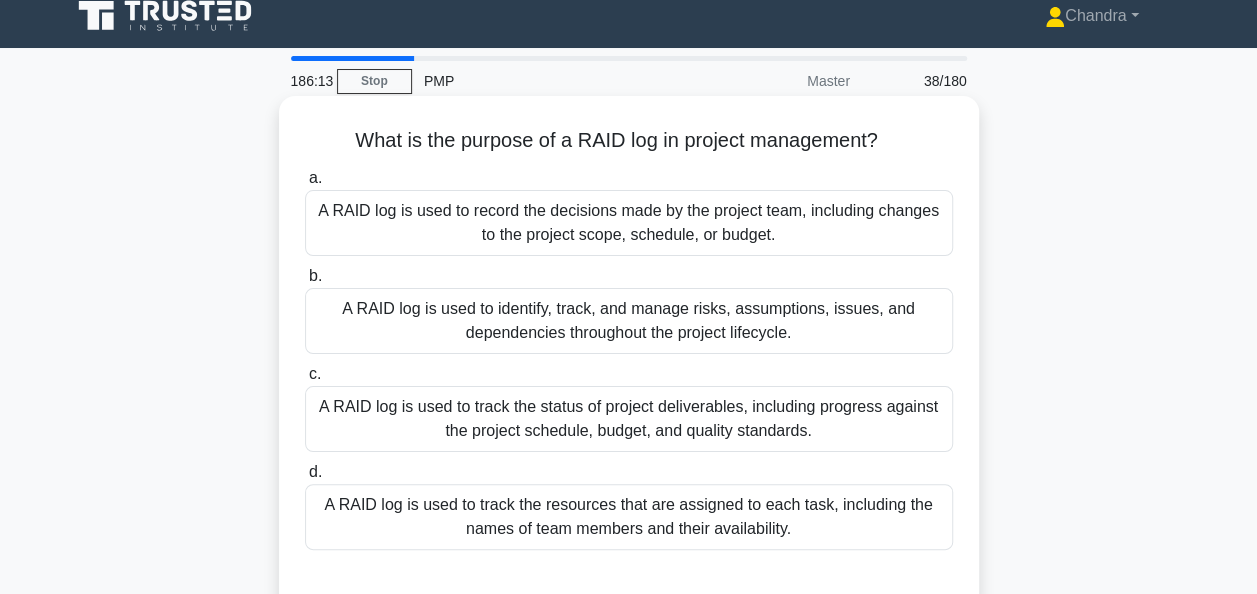 scroll, scrollTop: 100, scrollLeft: 0, axis: vertical 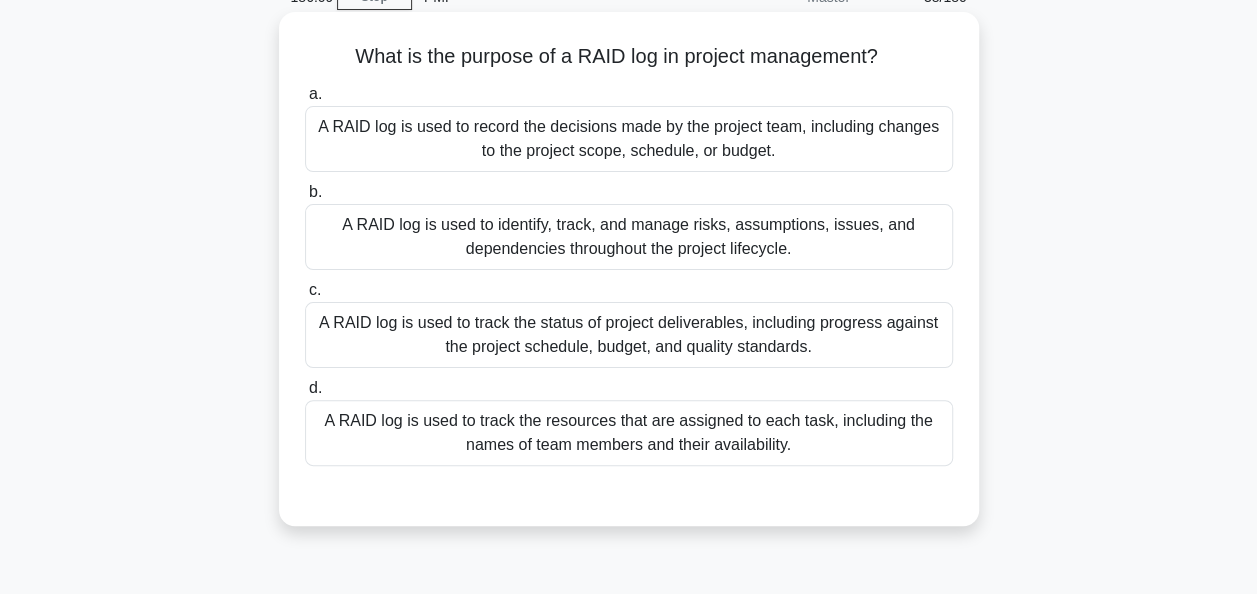 click on "A RAID log is used to identify, track, and manage risks, assumptions, issues, and dependencies throughout the project lifecycle." at bounding box center (629, 237) 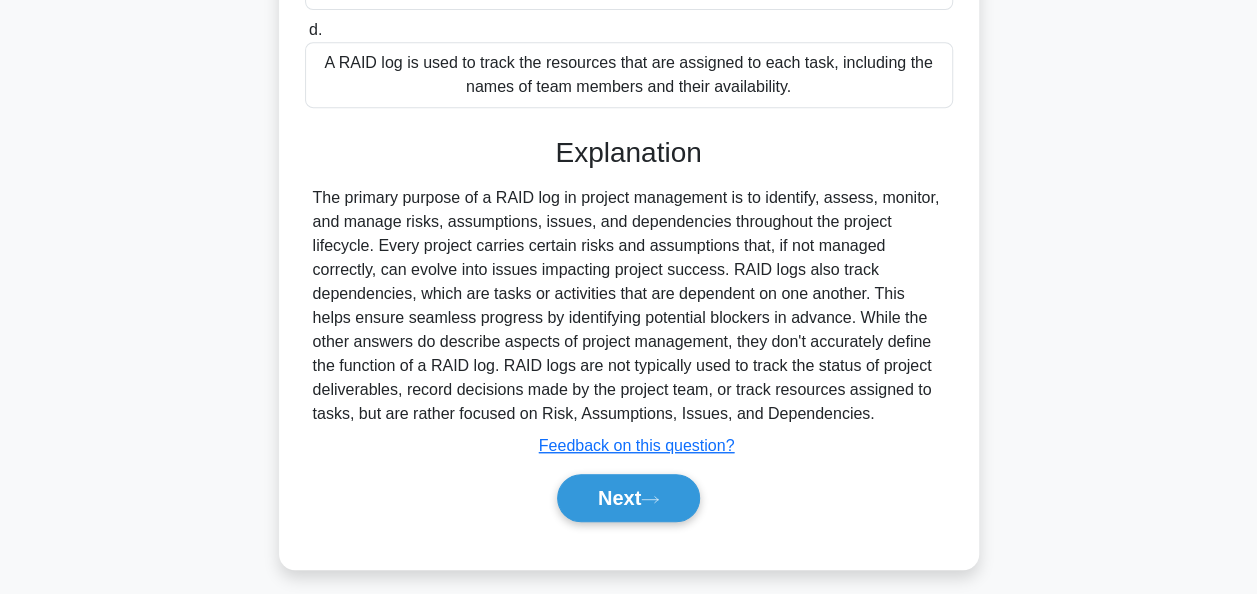 scroll, scrollTop: 486, scrollLeft: 0, axis: vertical 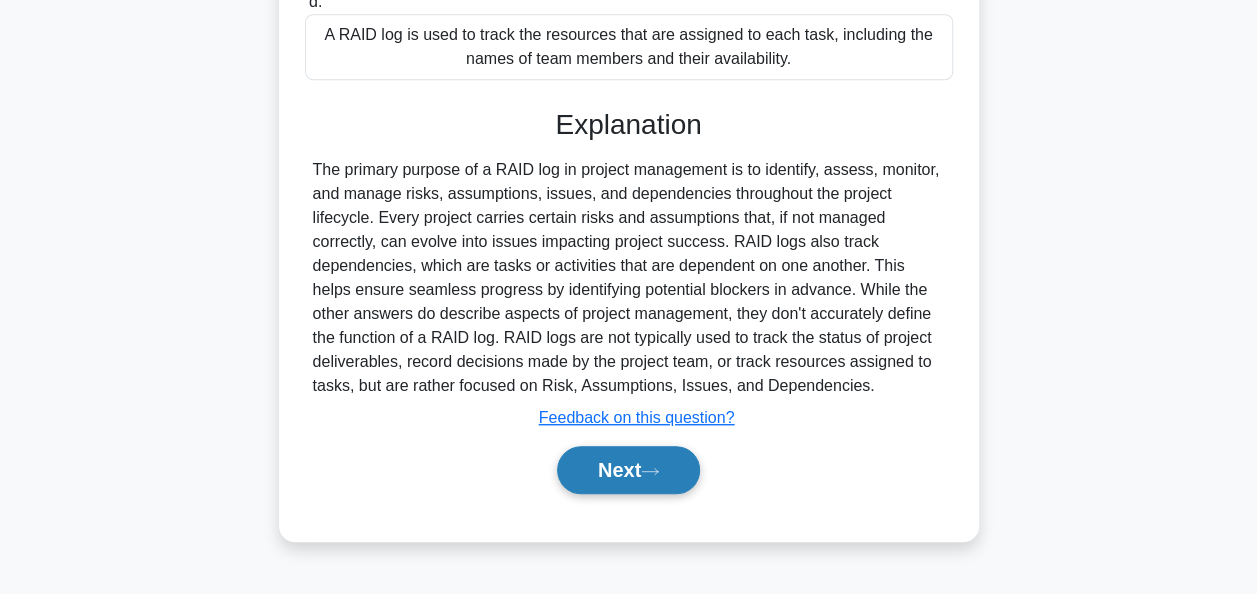 click on "Next" at bounding box center [628, 470] 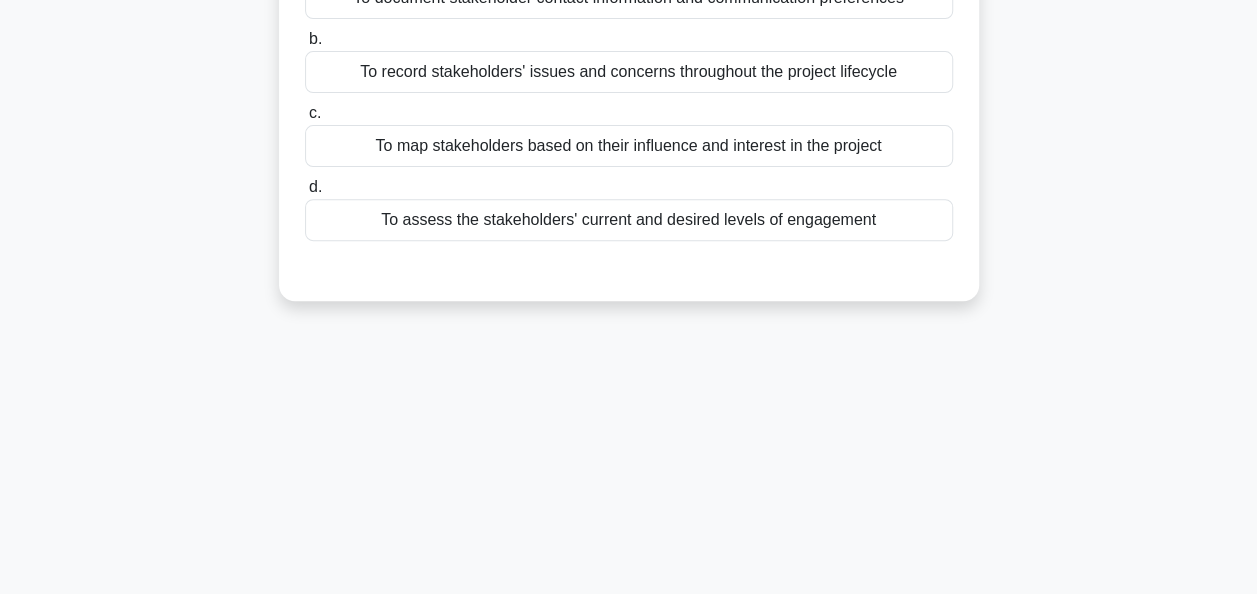scroll, scrollTop: 86, scrollLeft: 0, axis: vertical 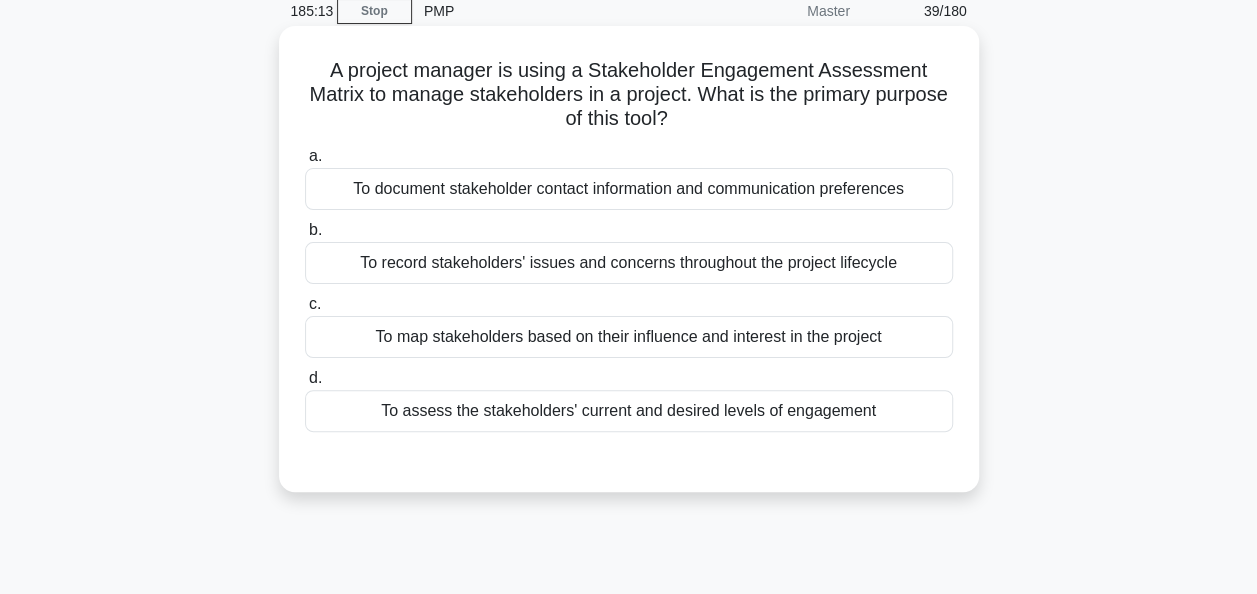 click on "To map stakeholders based on their influence and interest in the project" at bounding box center (629, 337) 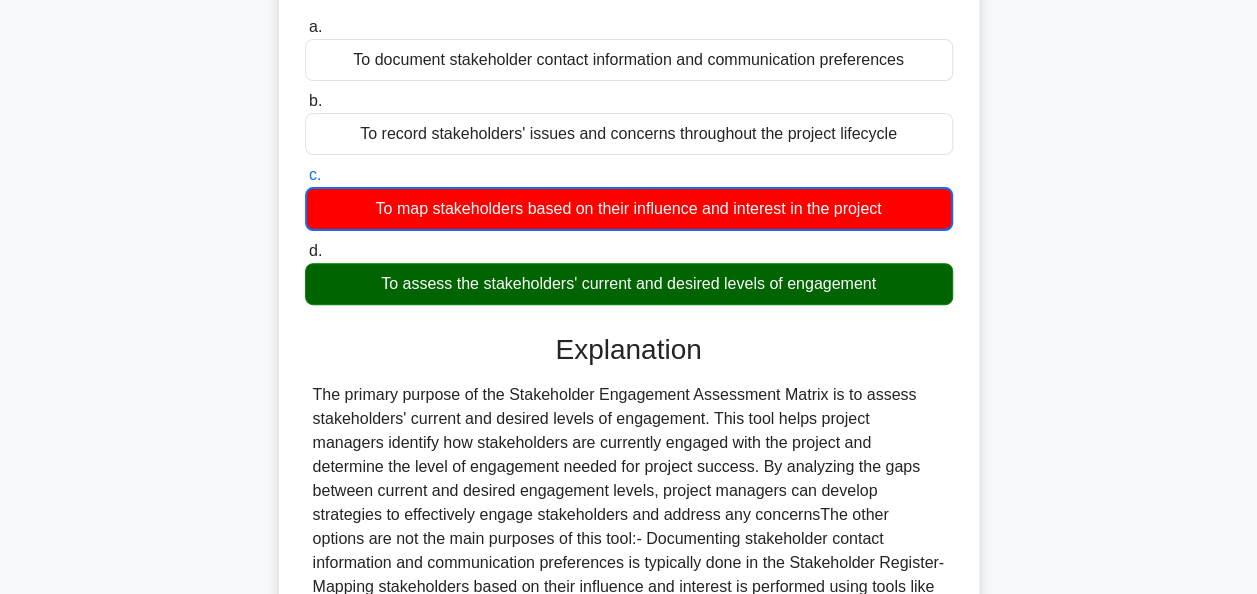 scroll, scrollTop: 0, scrollLeft: 0, axis: both 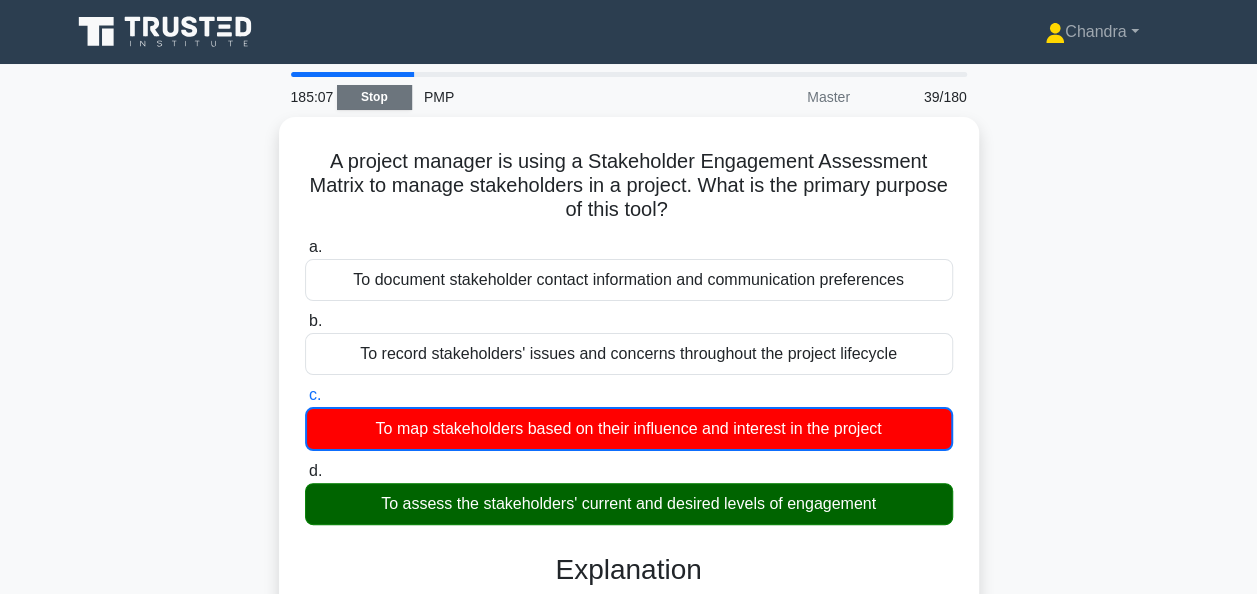 click on "Stop" at bounding box center (374, 97) 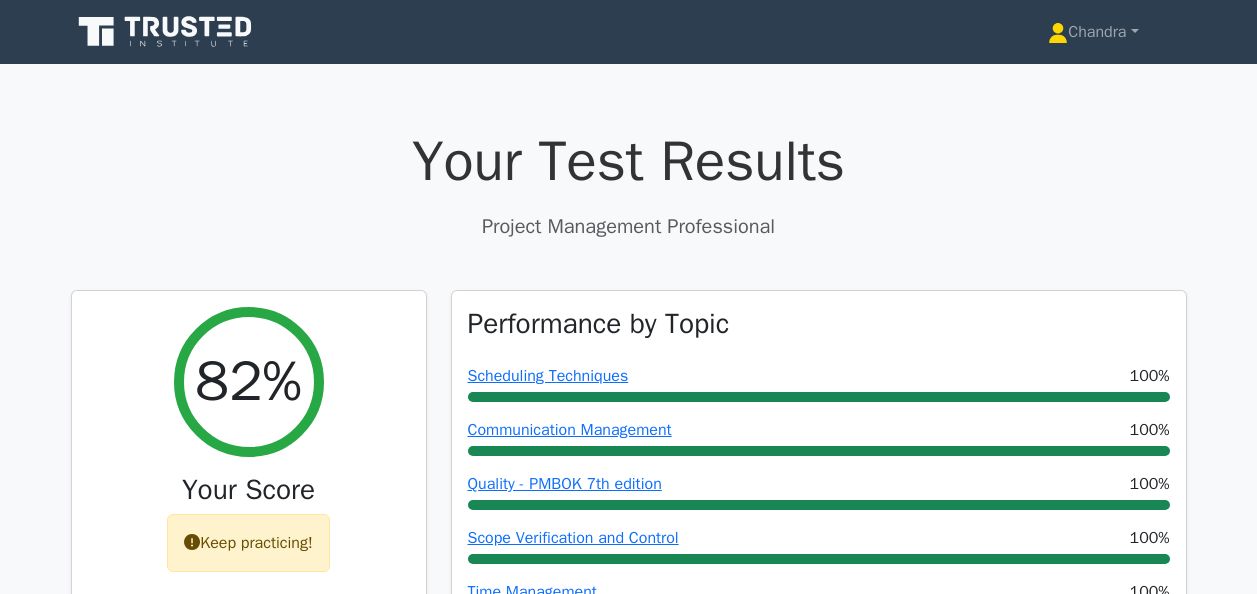scroll, scrollTop: 606, scrollLeft: 0, axis: vertical 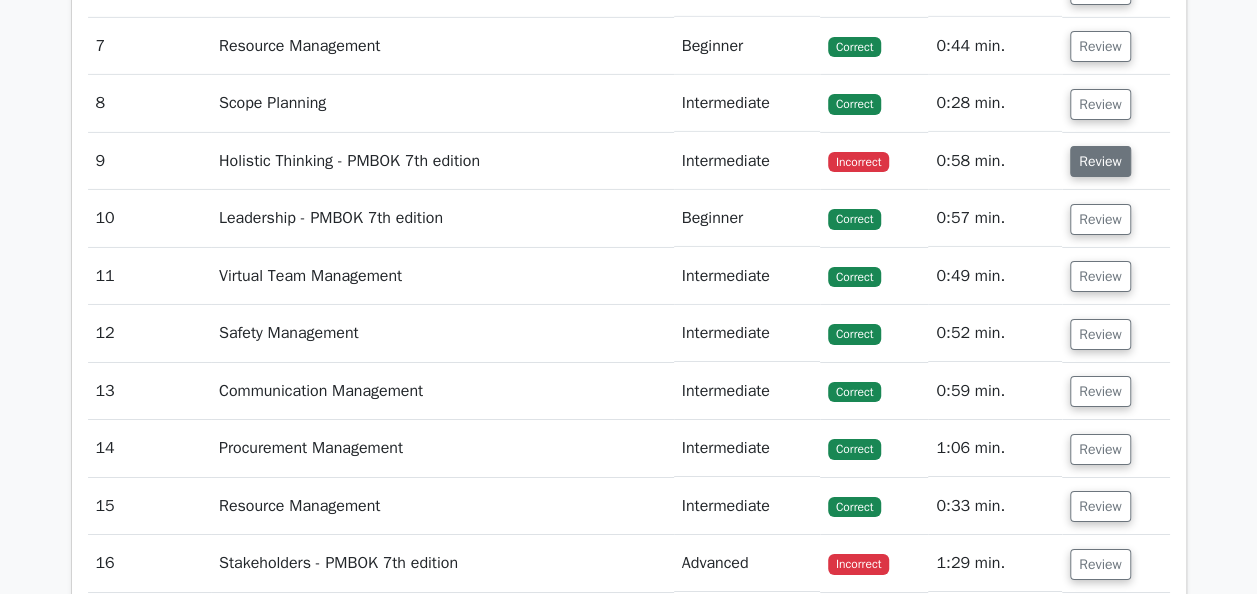 click on "Review" at bounding box center (1100, 161) 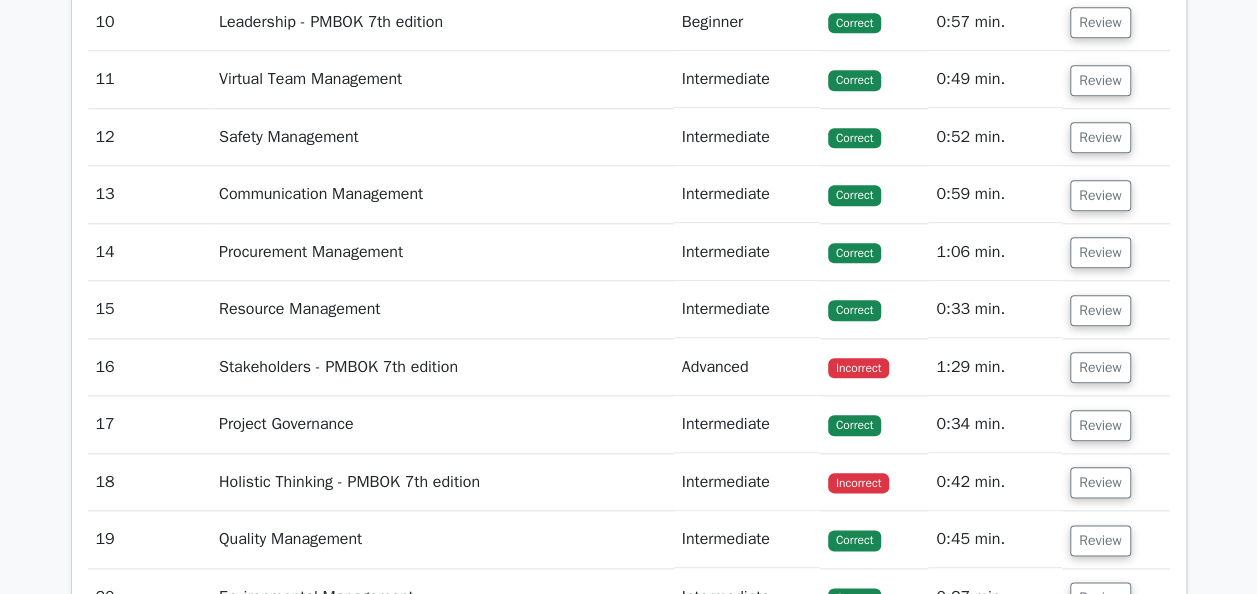 scroll, scrollTop: 4900, scrollLeft: 0, axis: vertical 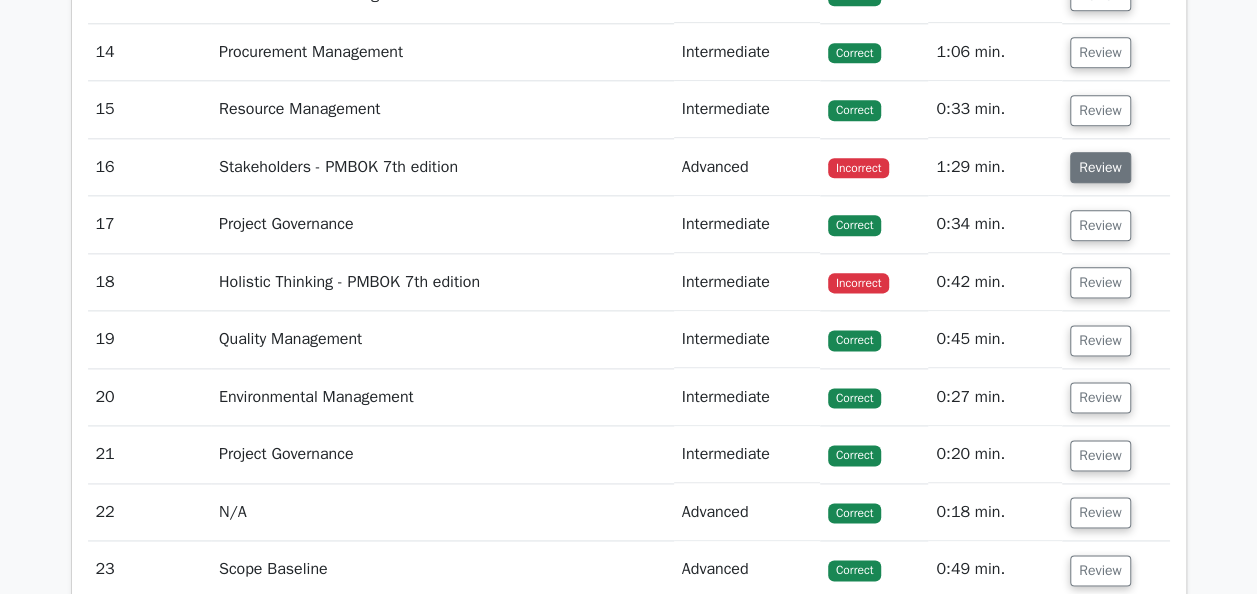 click on "Review" at bounding box center [1100, 167] 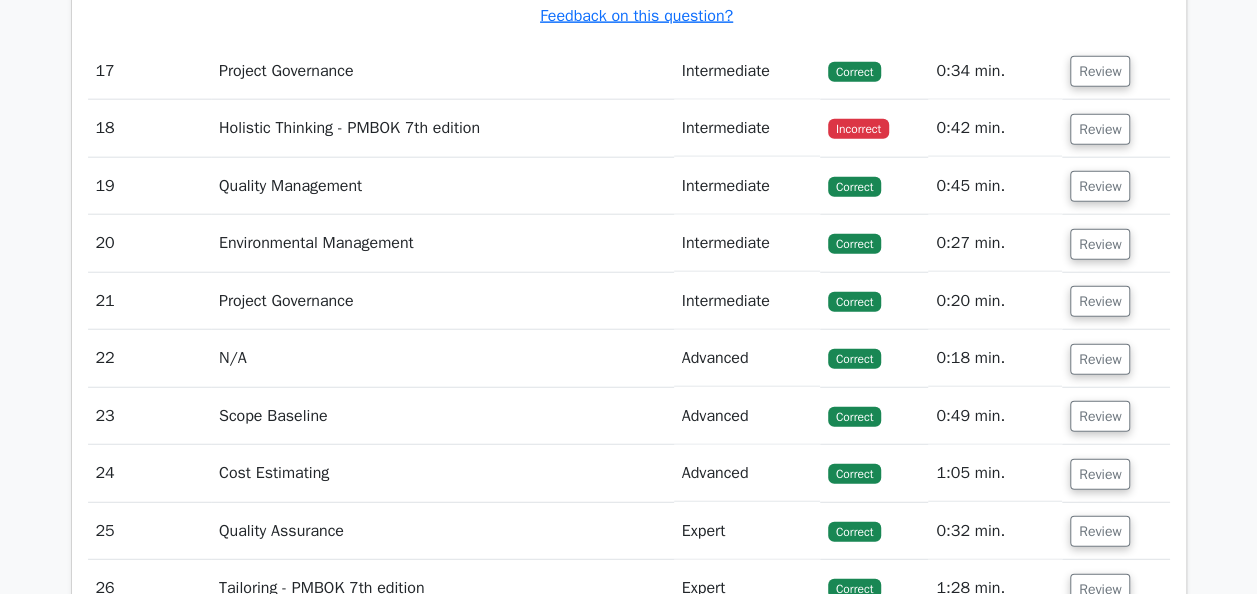 scroll, scrollTop: 6200, scrollLeft: 0, axis: vertical 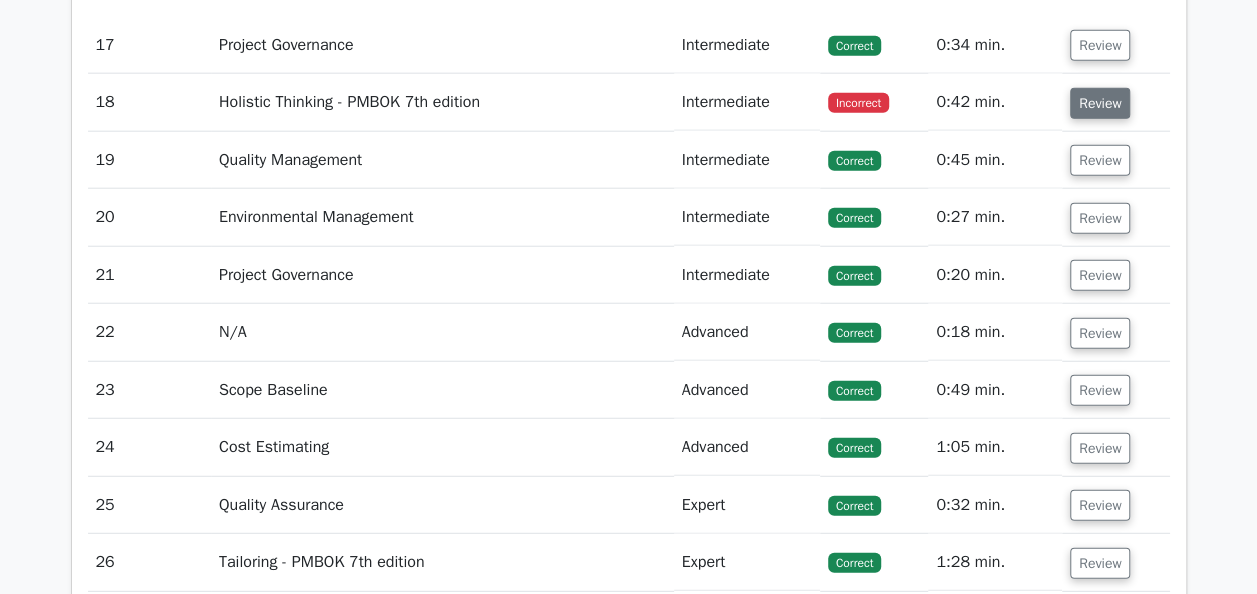 click on "Review" at bounding box center (1100, 103) 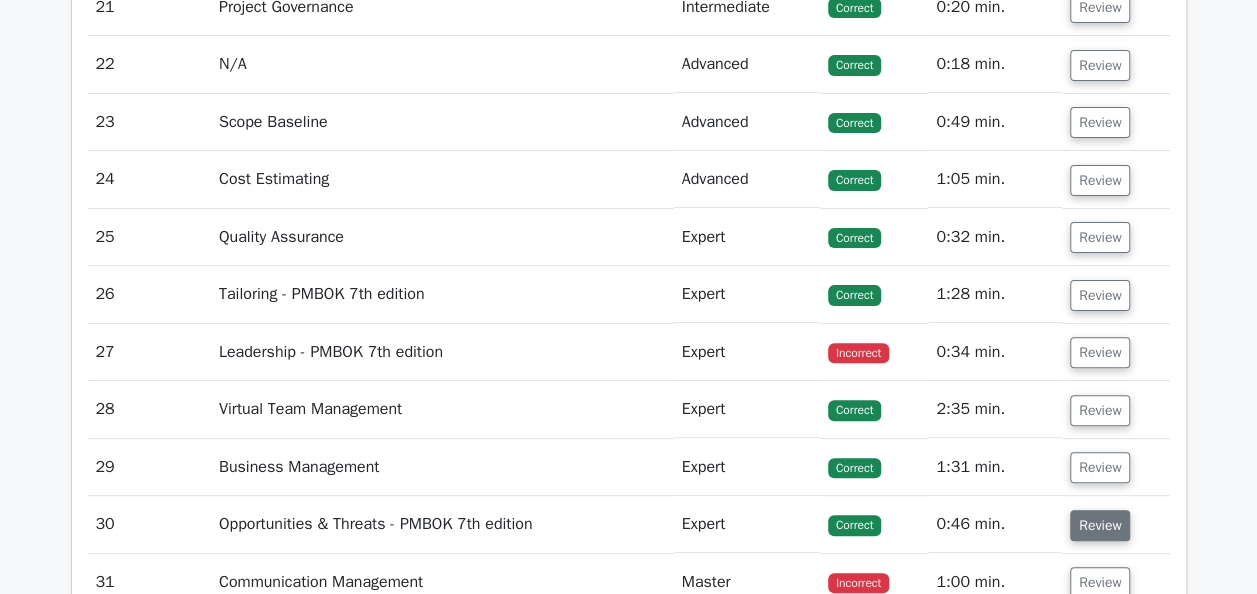 scroll, scrollTop: 7700, scrollLeft: 0, axis: vertical 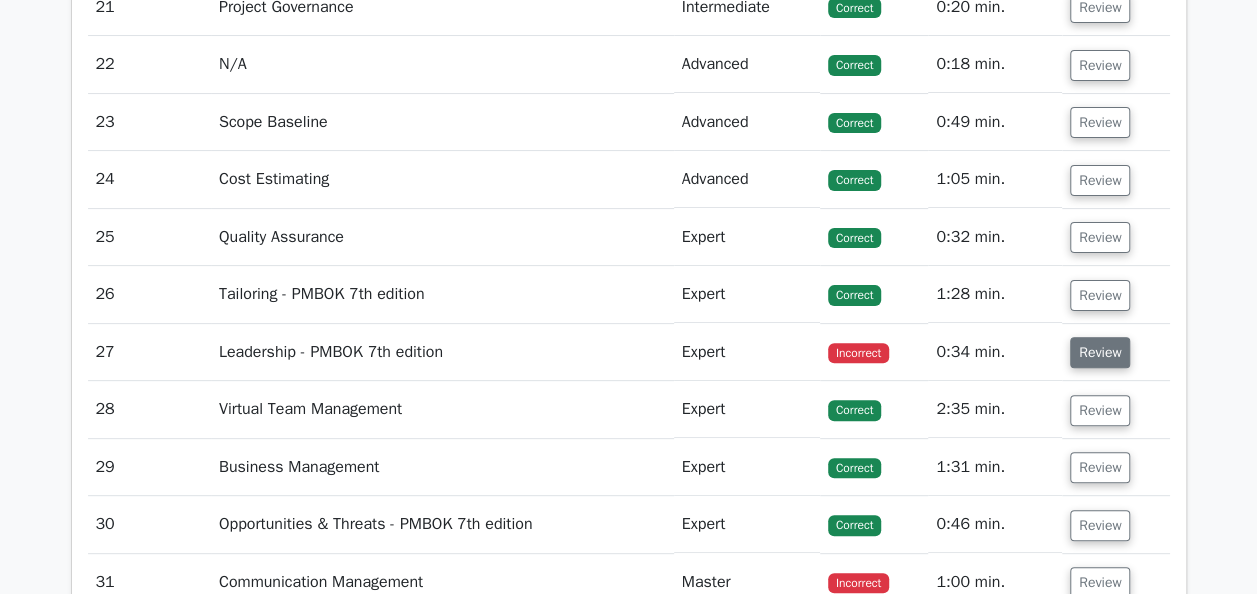 click on "Review" at bounding box center [1100, 352] 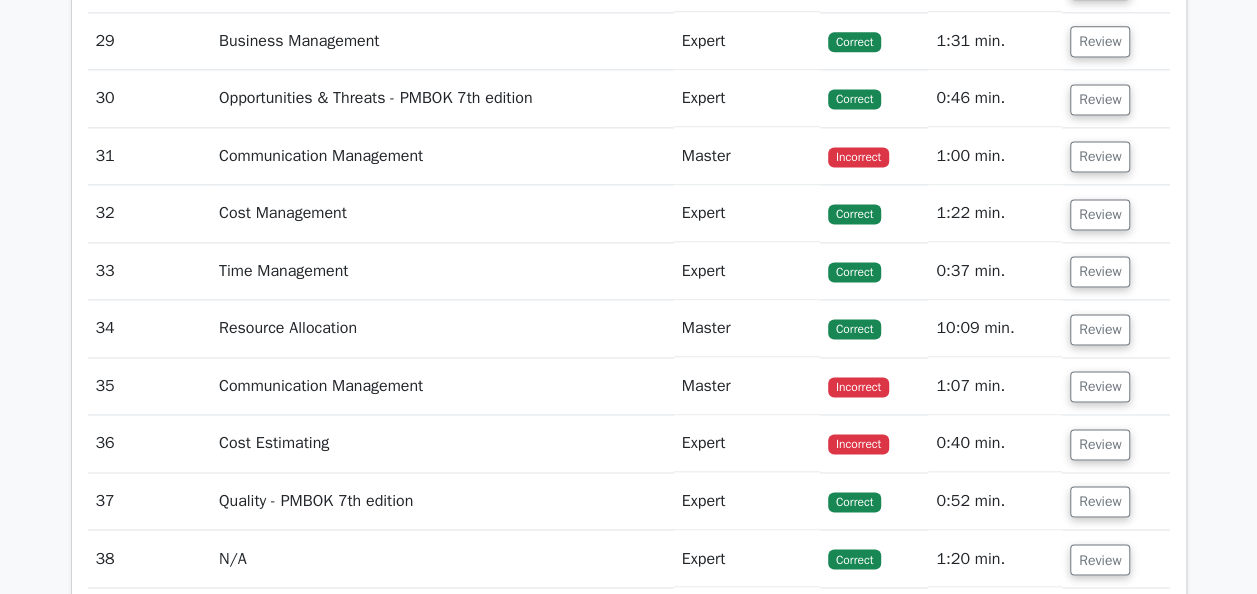 scroll, scrollTop: 9000, scrollLeft: 0, axis: vertical 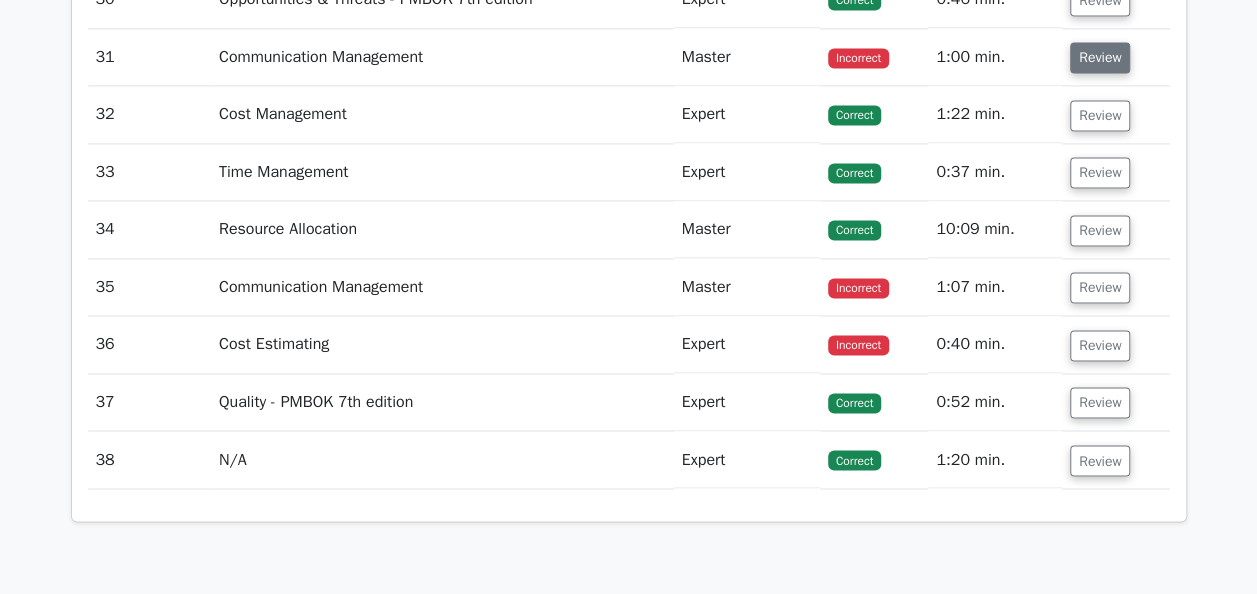 click on "Review" at bounding box center [1100, 57] 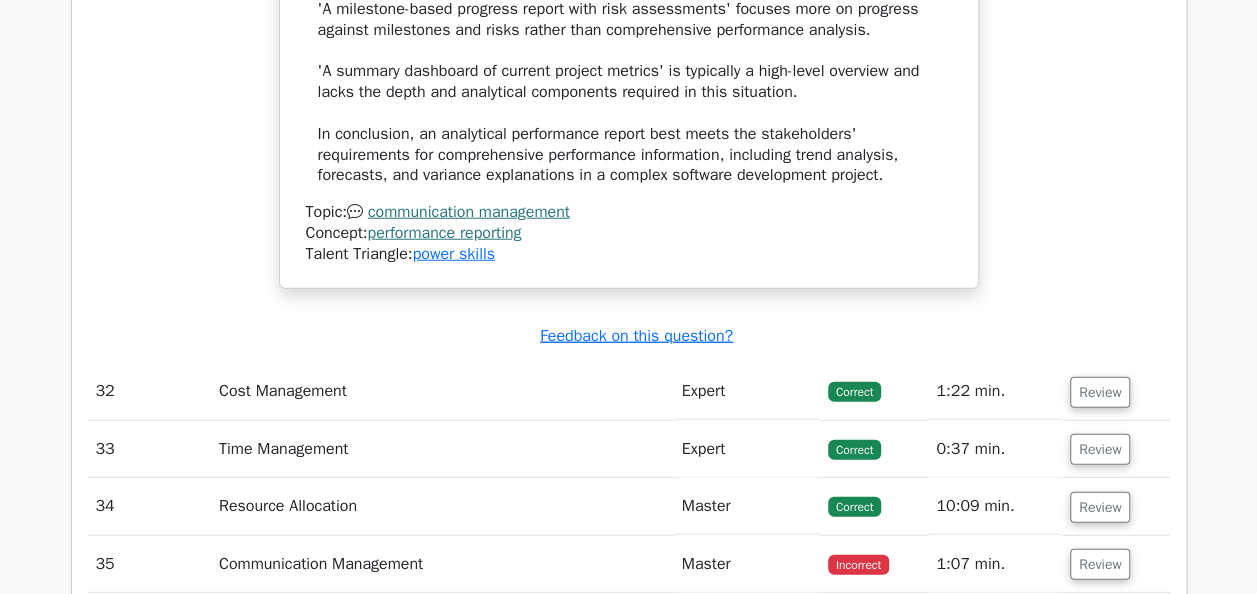 scroll, scrollTop: 10300, scrollLeft: 0, axis: vertical 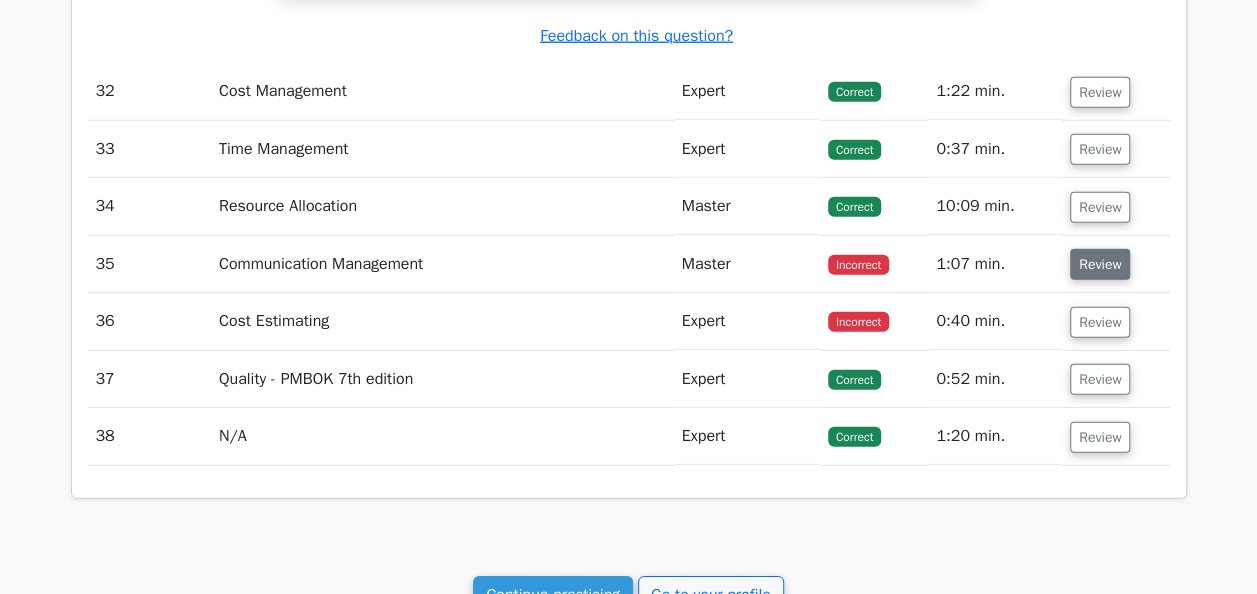 click on "Review" at bounding box center [1100, 264] 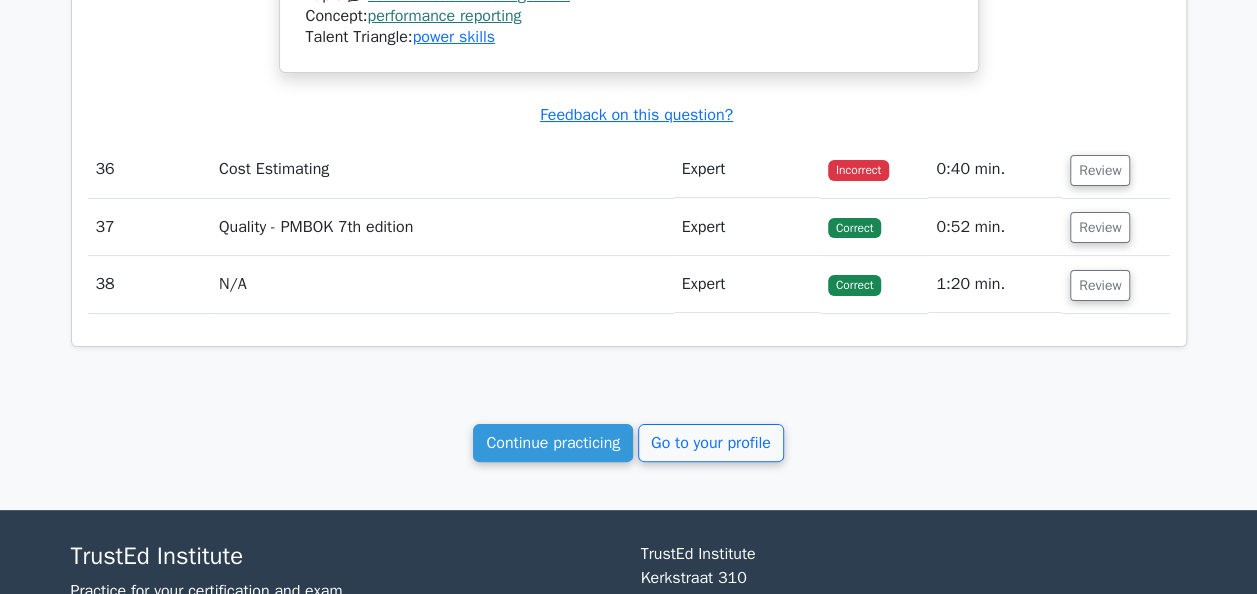 scroll, scrollTop: 11400, scrollLeft: 0, axis: vertical 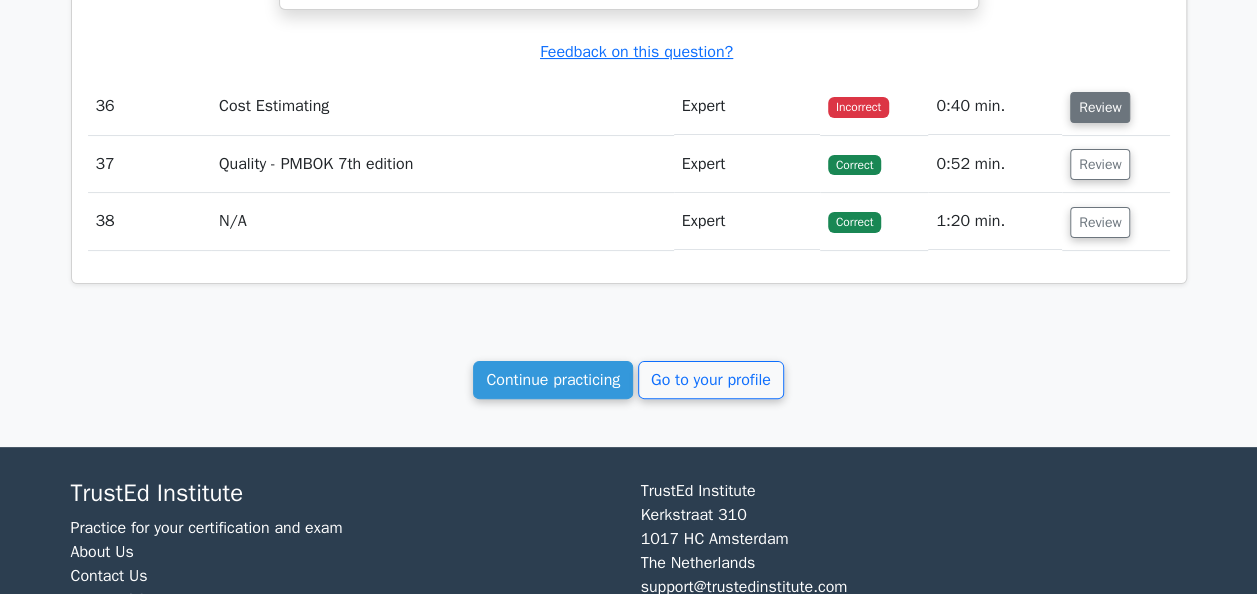 click on "Review" at bounding box center [1100, 107] 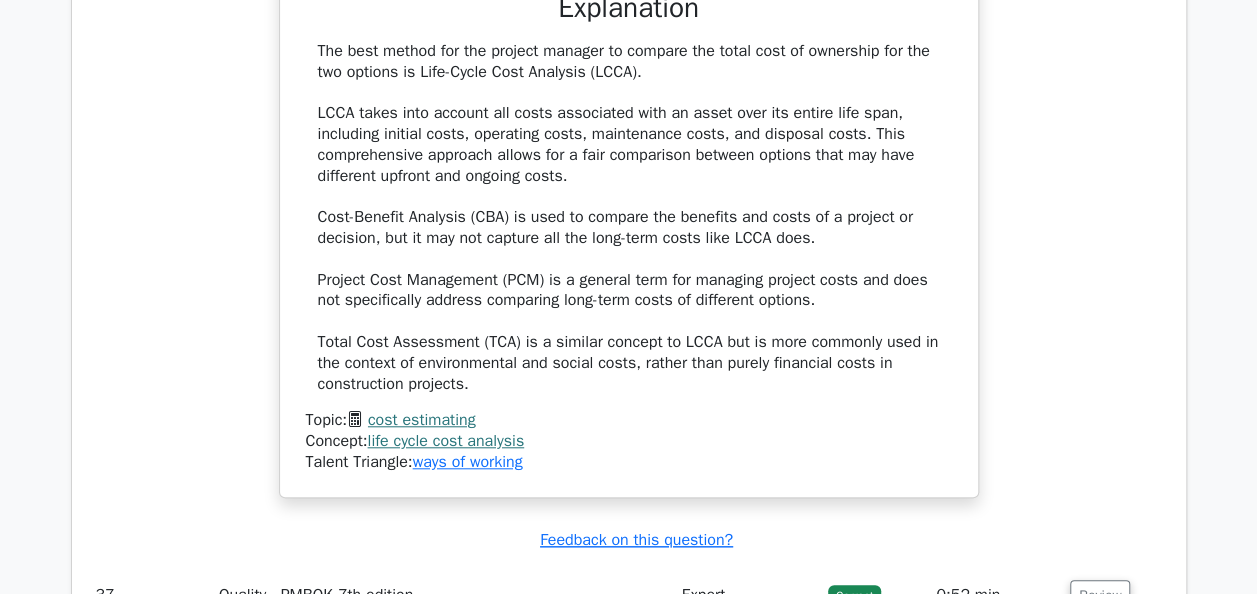 scroll, scrollTop: 12400, scrollLeft: 0, axis: vertical 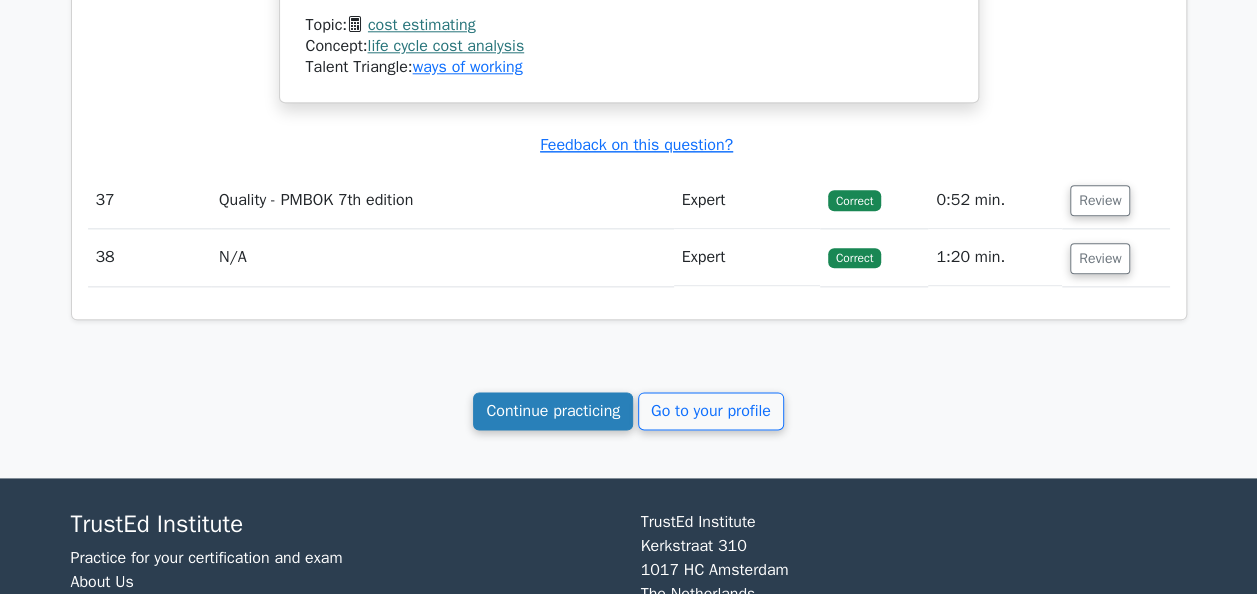 click on "Continue practicing" at bounding box center (553, 411) 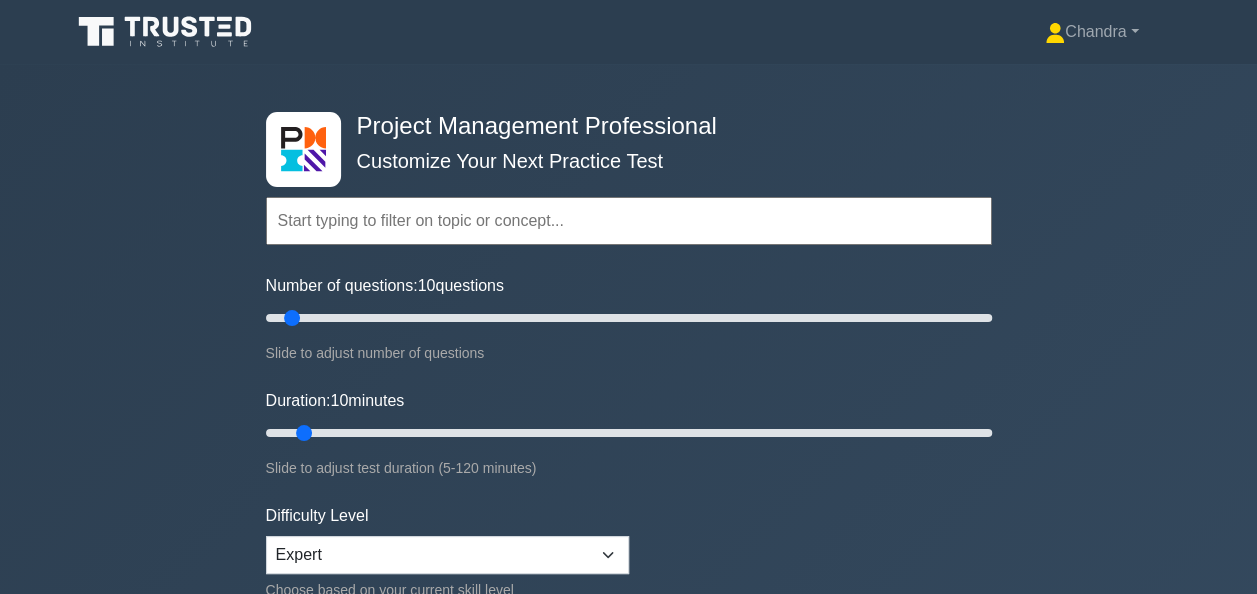 scroll, scrollTop: 500, scrollLeft: 0, axis: vertical 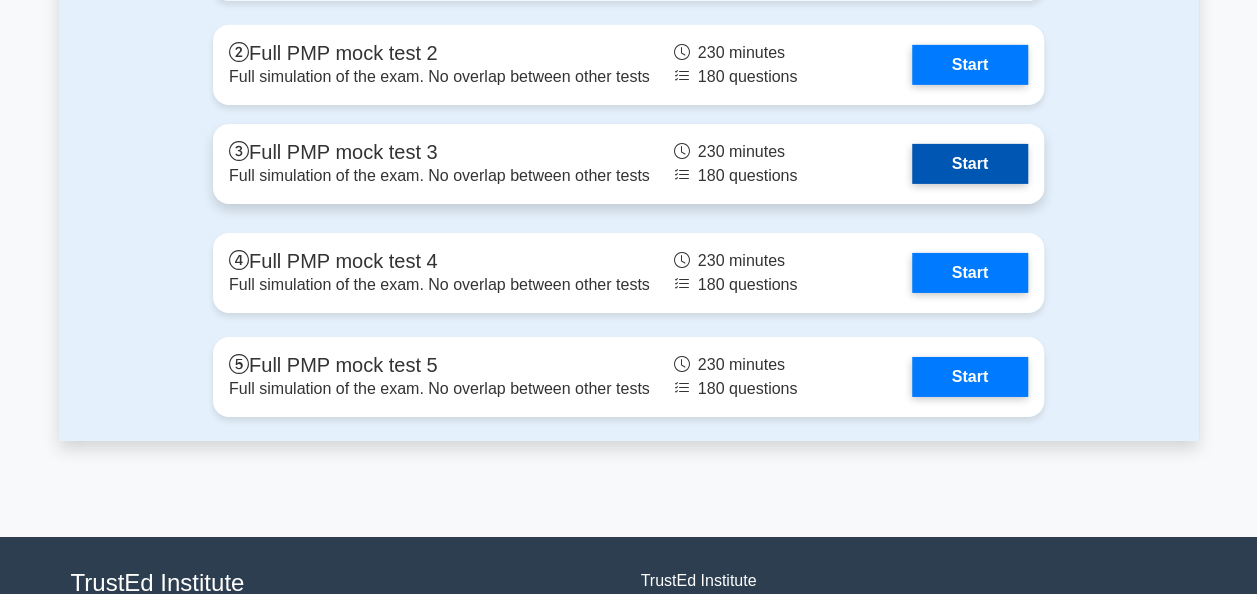click on "Start" at bounding box center (970, 164) 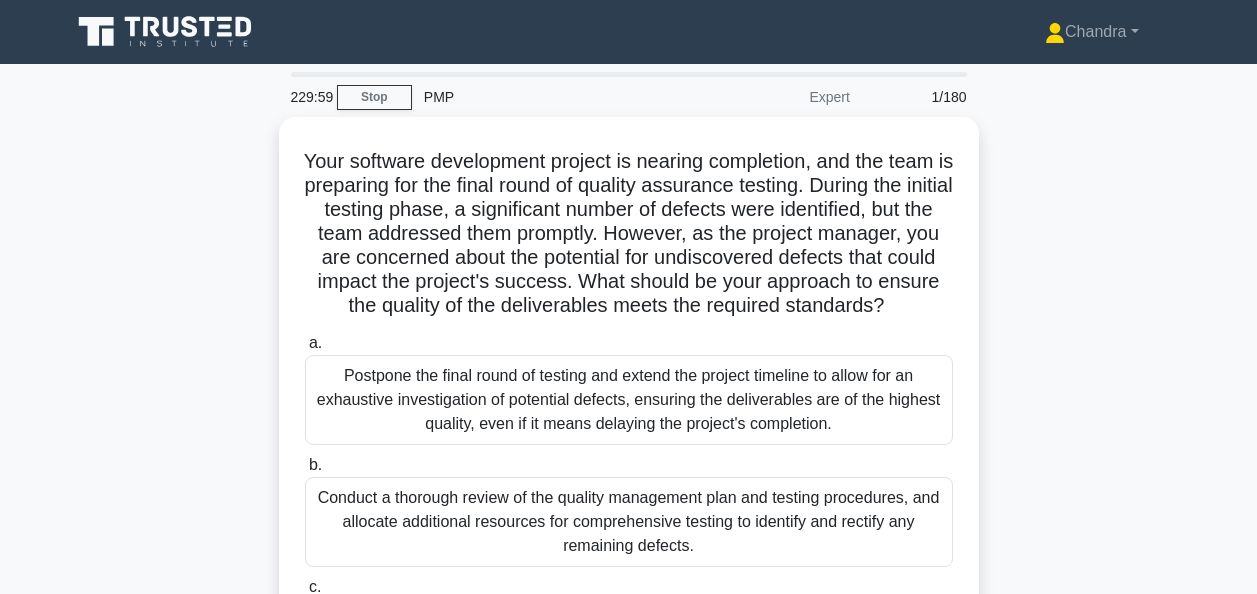 scroll, scrollTop: 0, scrollLeft: 0, axis: both 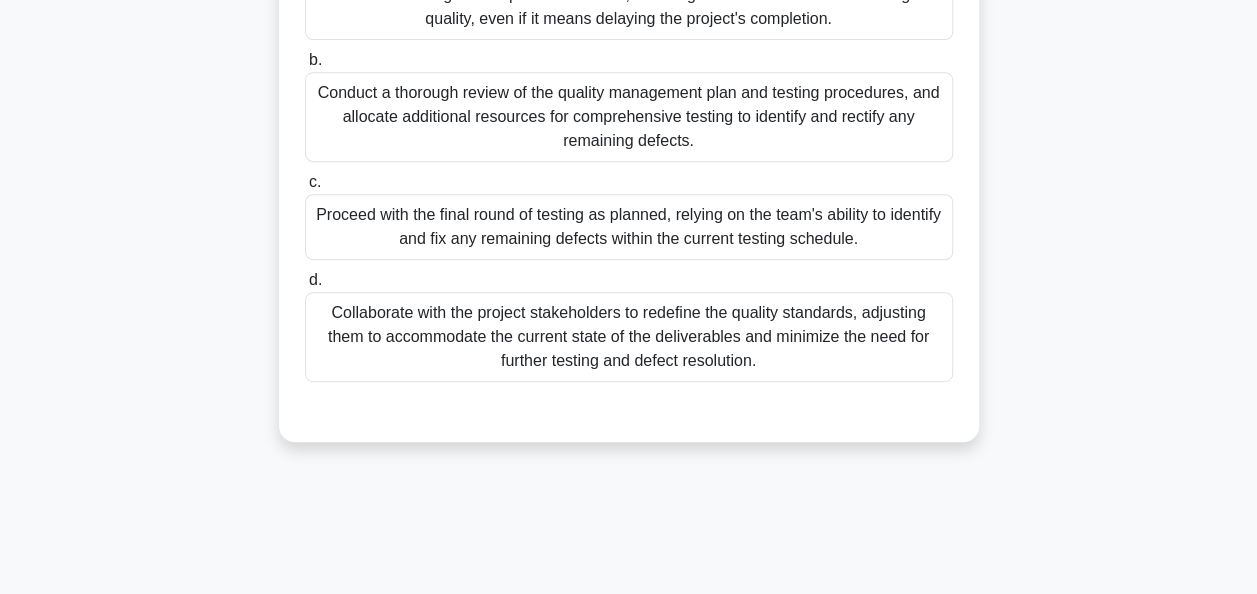 click on "Conduct a thorough review of the quality management plan and testing procedures, and allocate additional resources for comprehensive testing to identify and rectify any remaining defects." at bounding box center (629, 117) 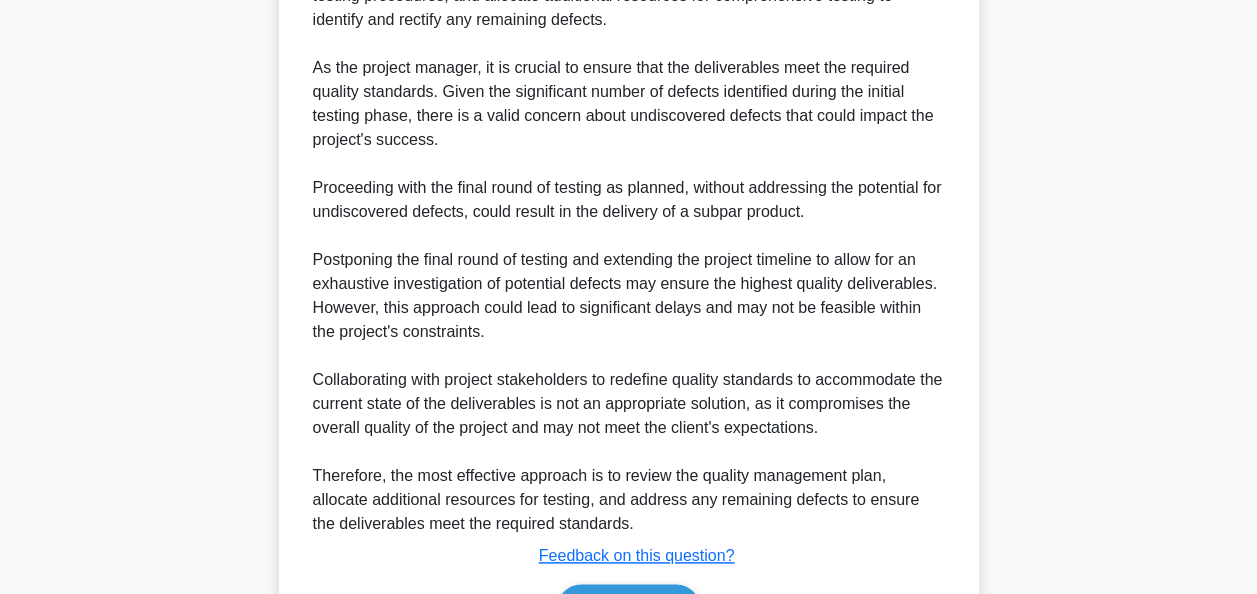 scroll, scrollTop: 1044, scrollLeft: 0, axis: vertical 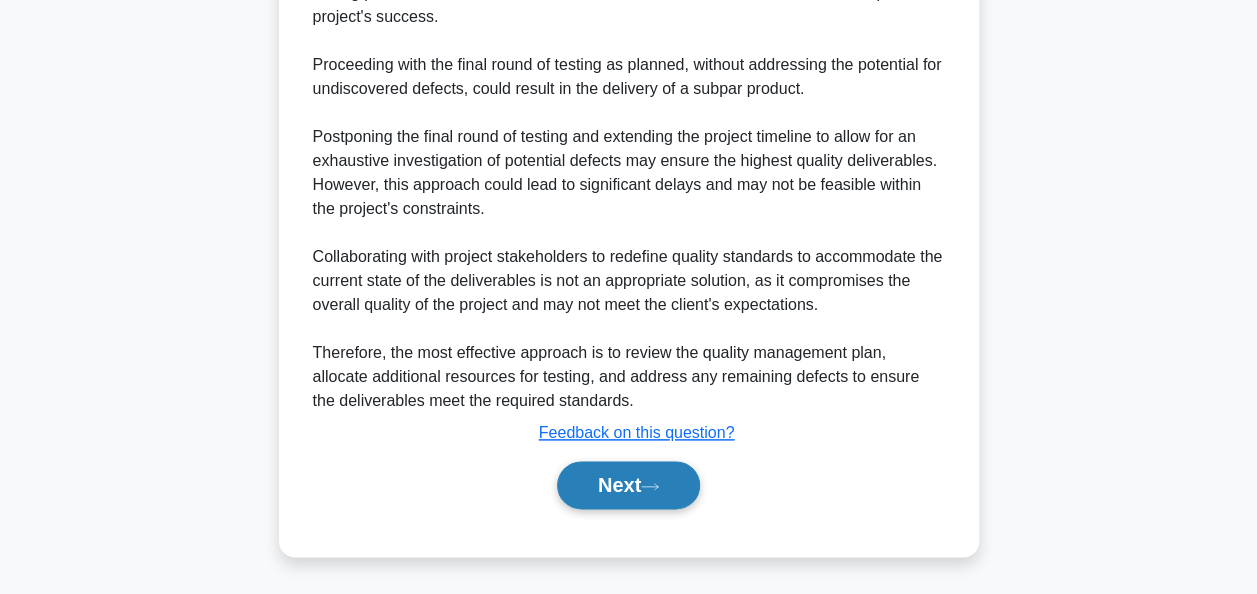 click on "Next" at bounding box center (628, 485) 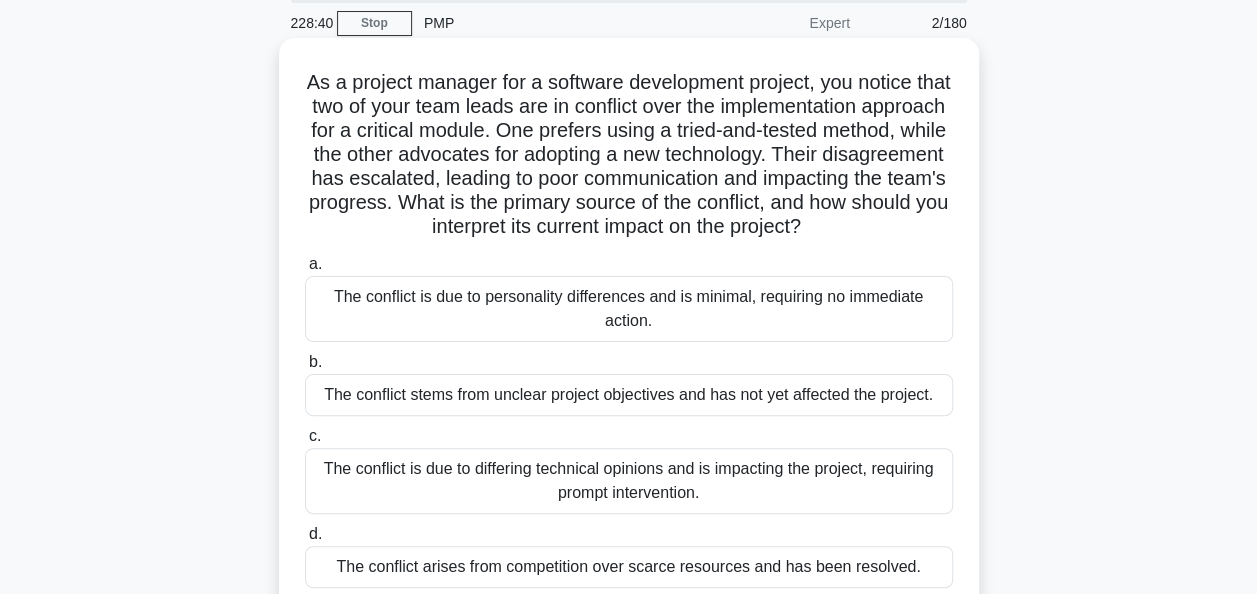 scroll, scrollTop: 100, scrollLeft: 0, axis: vertical 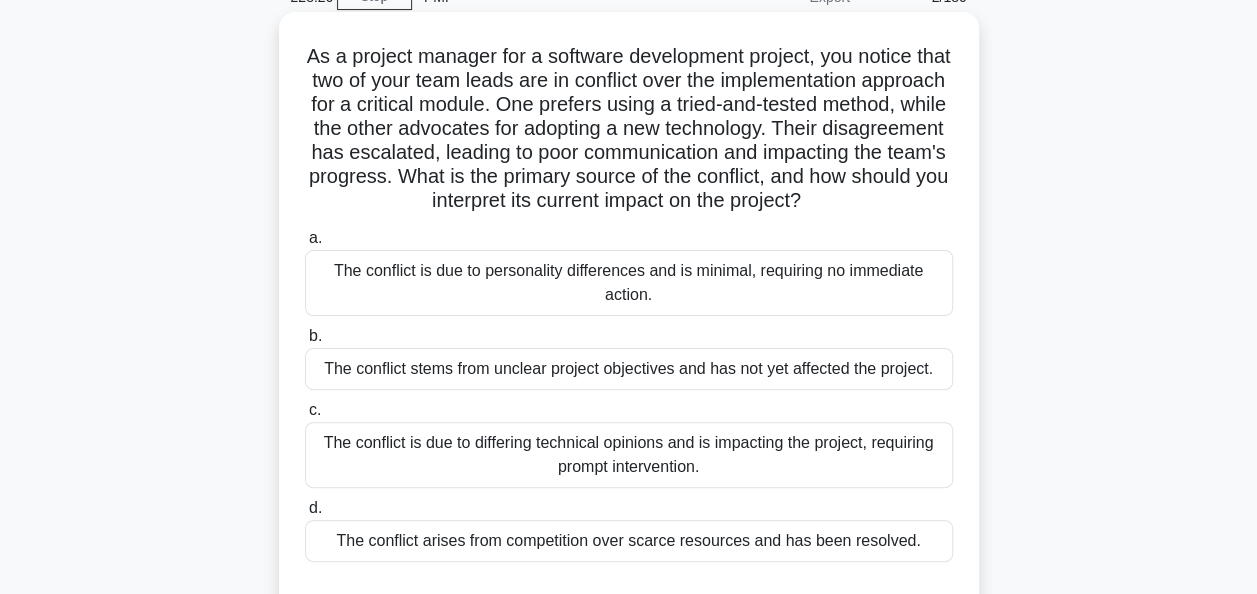 click on "The conflict is due to differing technical opinions and is impacting the project, requiring prompt intervention." at bounding box center (629, 455) 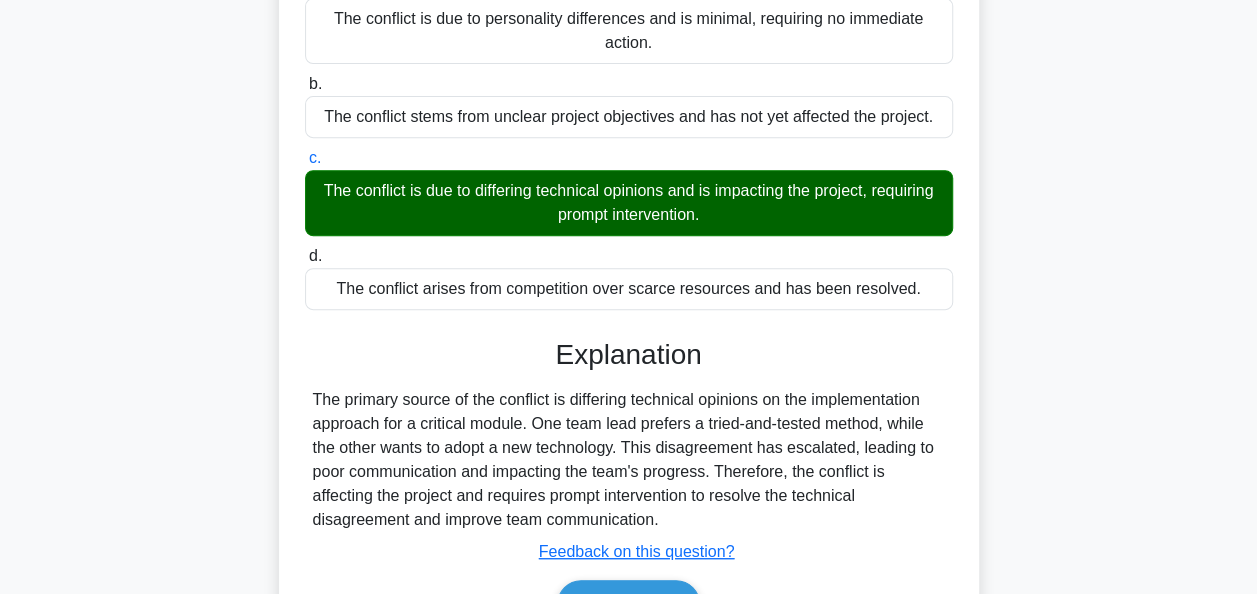 scroll, scrollTop: 492, scrollLeft: 0, axis: vertical 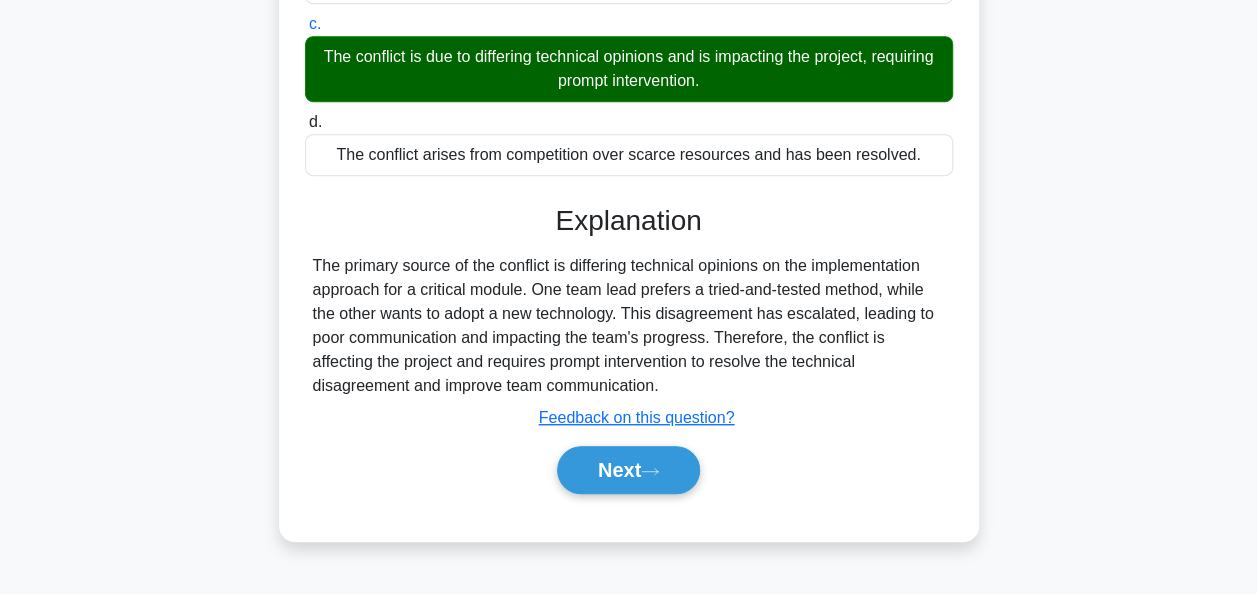 click on "Next" at bounding box center [628, 470] 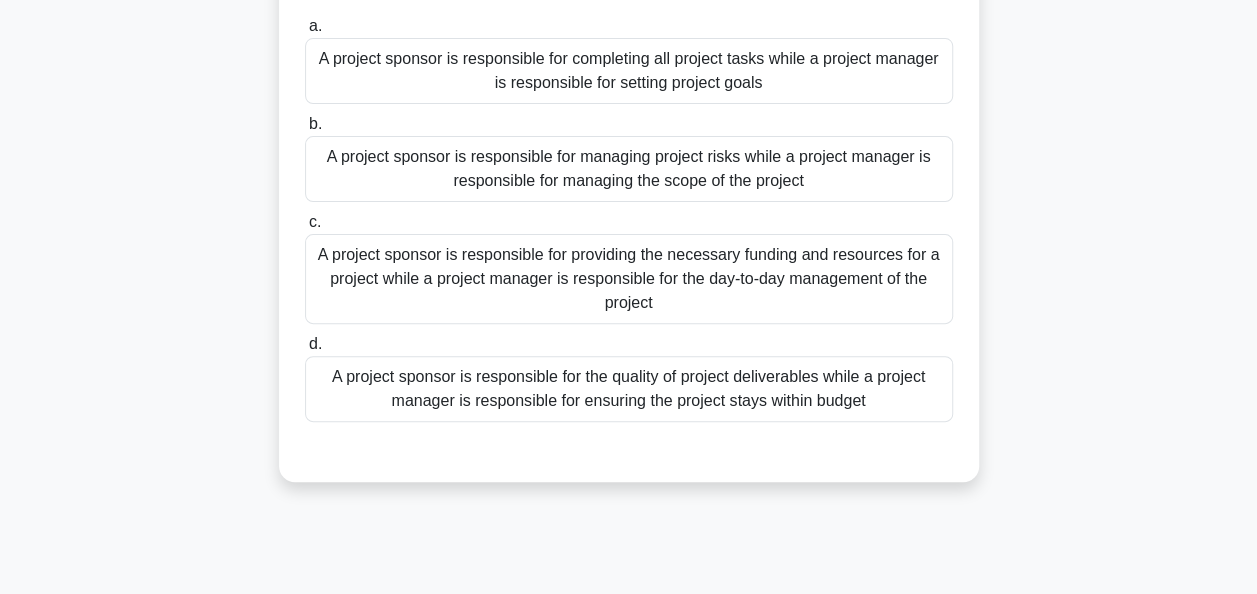 scroll, scrollTop: 200, scrollLeft: 0, axis: vertical 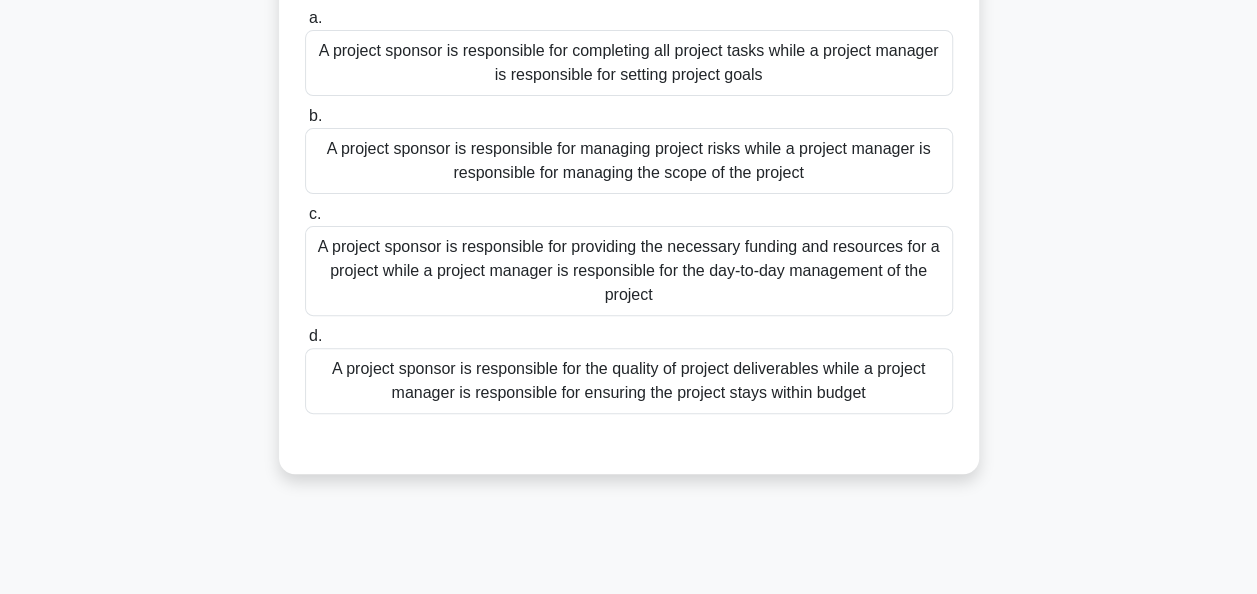 click on "A project sponsor is responsible for providing the necessary funding and resources for a project while a project manager is responsible for the day-to-day management of the project" at bounding box center [629, 271] 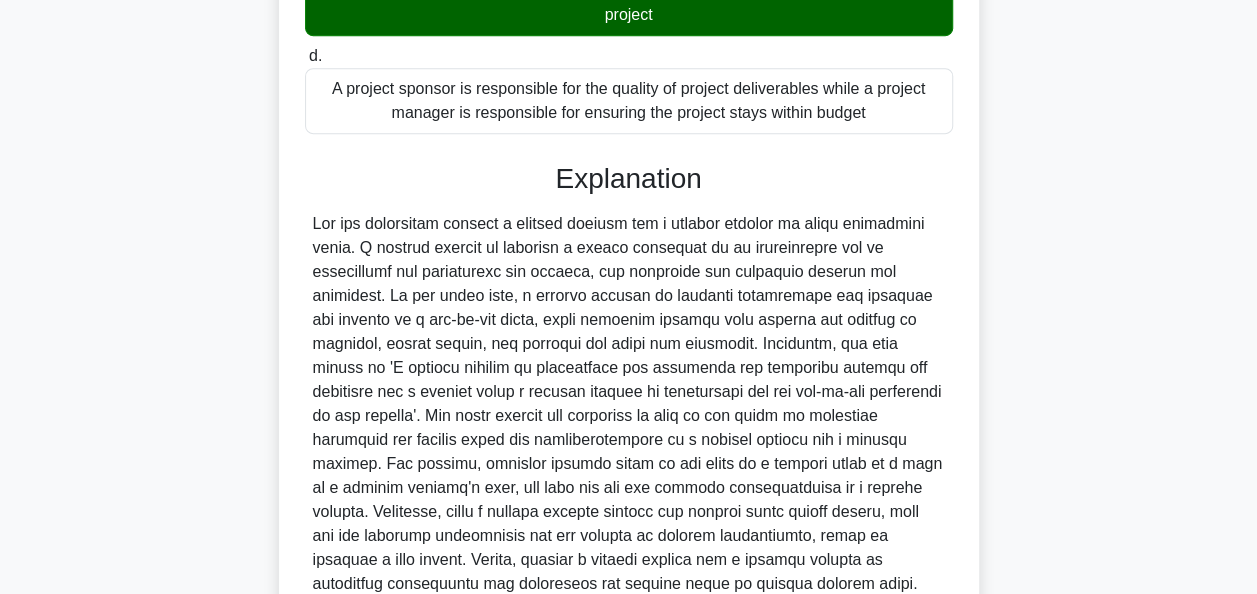 scroll, scrollTop: 684, scrollLeft: 0, axis: vertical 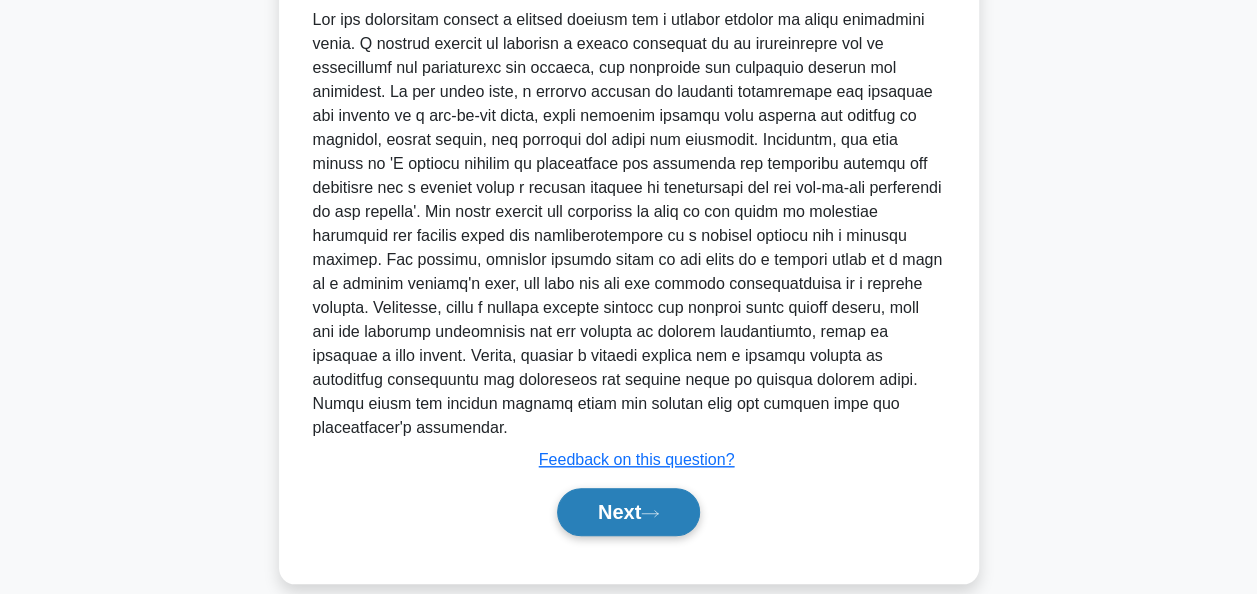 click on "Next" at bounding box center (628, 512) 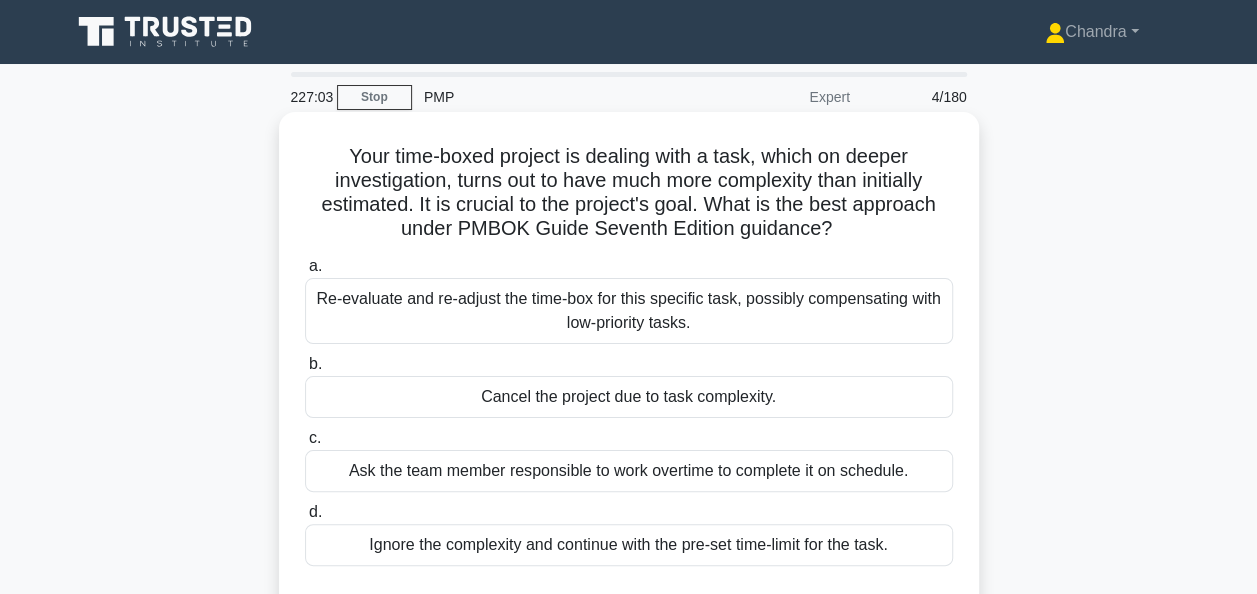 scroll, scrollTop: 100, scrollLeft: 0, axis: vertical 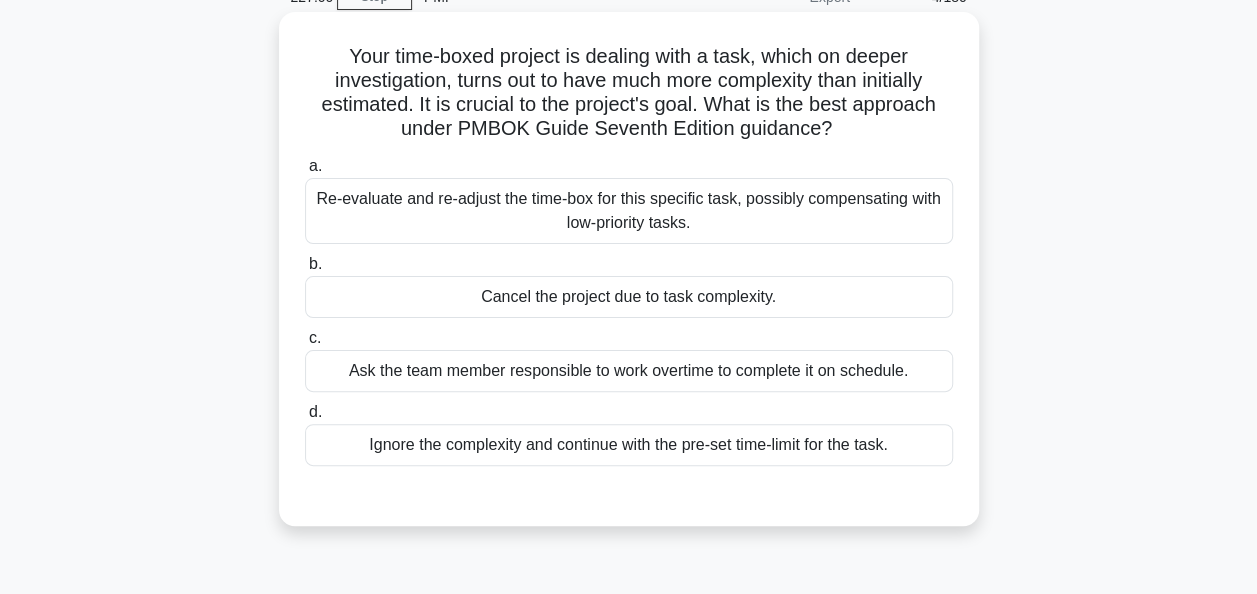 click on "Re-evaluate and re-adjust the time-box for this specific task, possibly compensating with low-priority tasks." at bounding box center [629, 211] 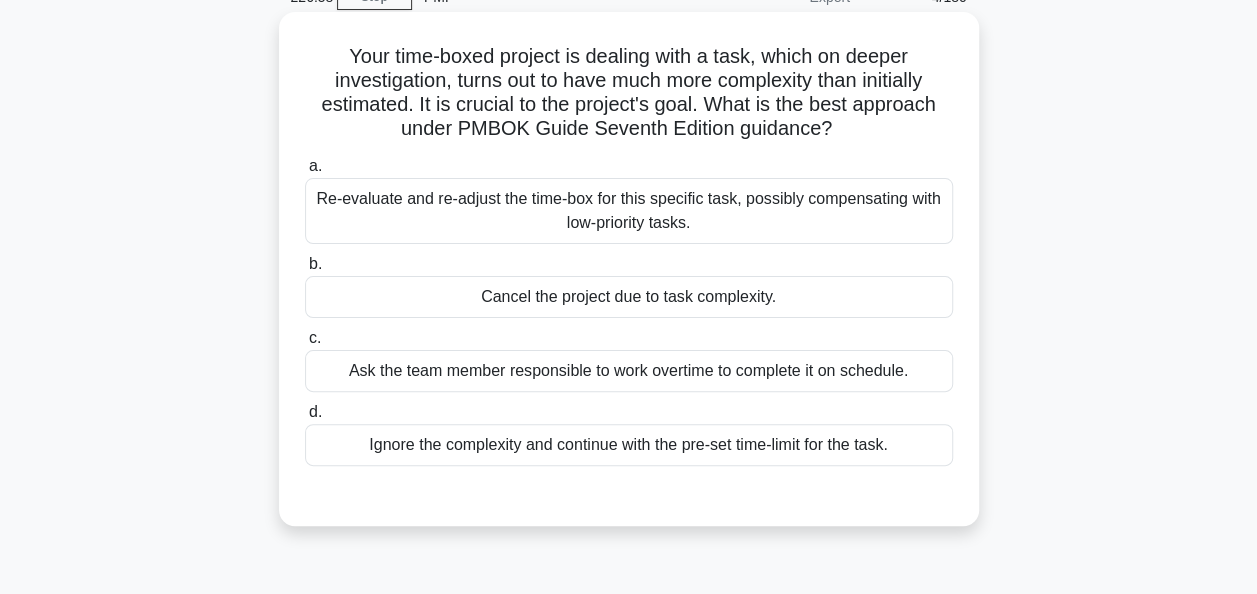 click on "Re-evaluate and re-adjust the time-box for this specific task, possibly compensating with low-priority tasks." at bounding box center (629, 211) 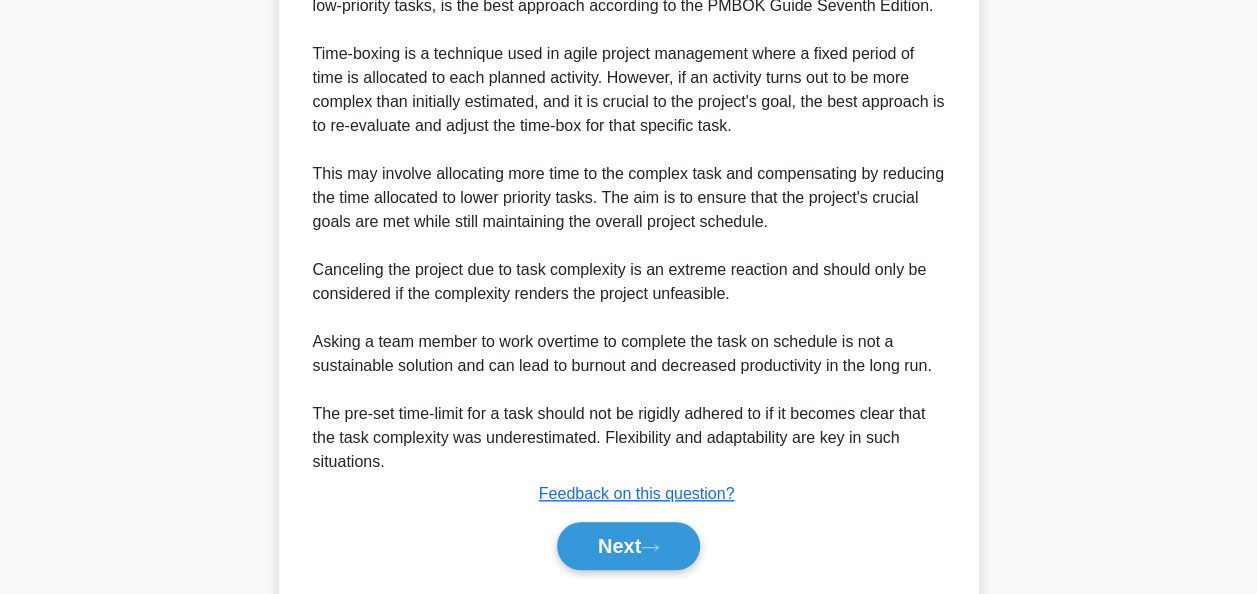scroll, scrollTop: 732, scrollLeft: 0, axis: vertical 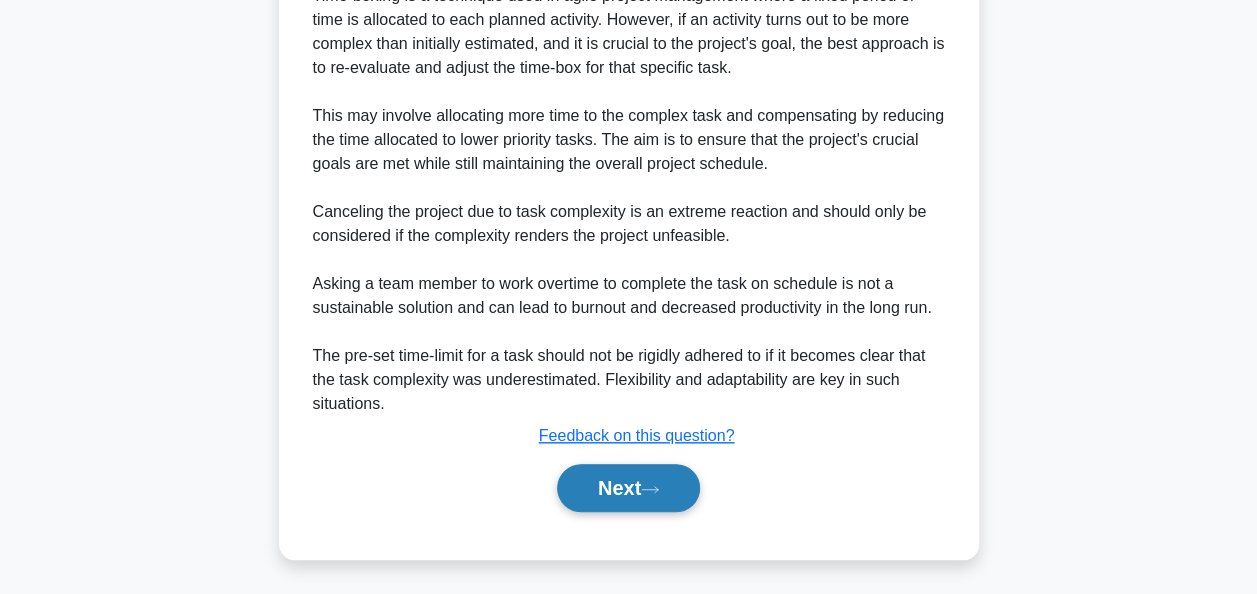 click on "Next" at bounding box center (628, 488) 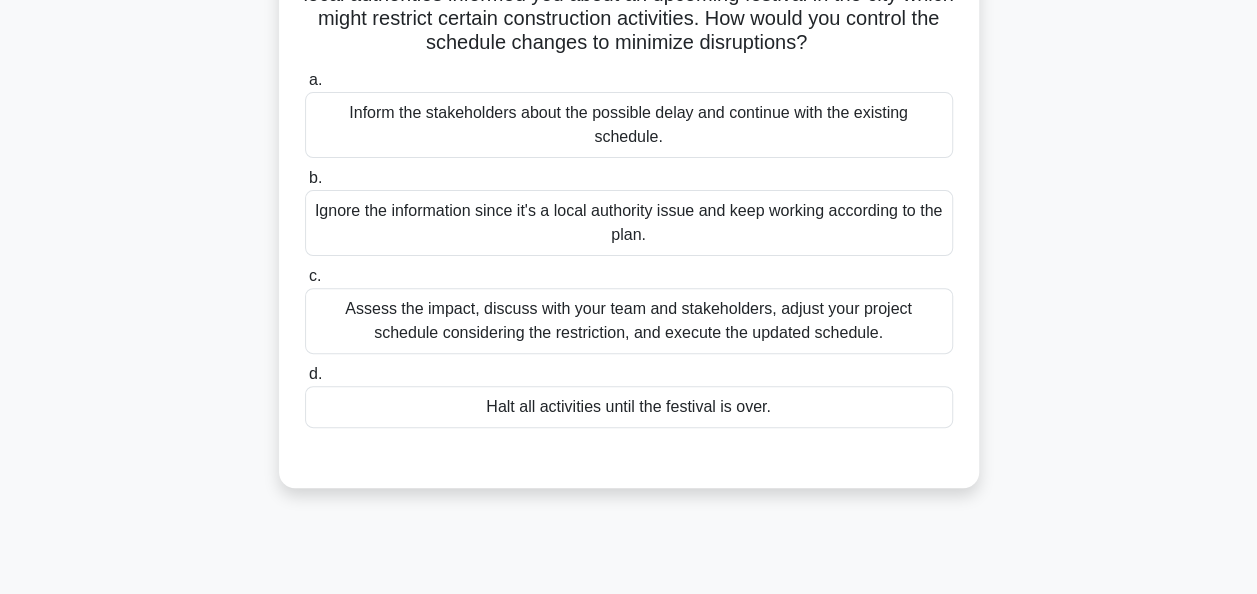 scroll, scrollTop: 200, scrollLeft: 0, axis: vertical 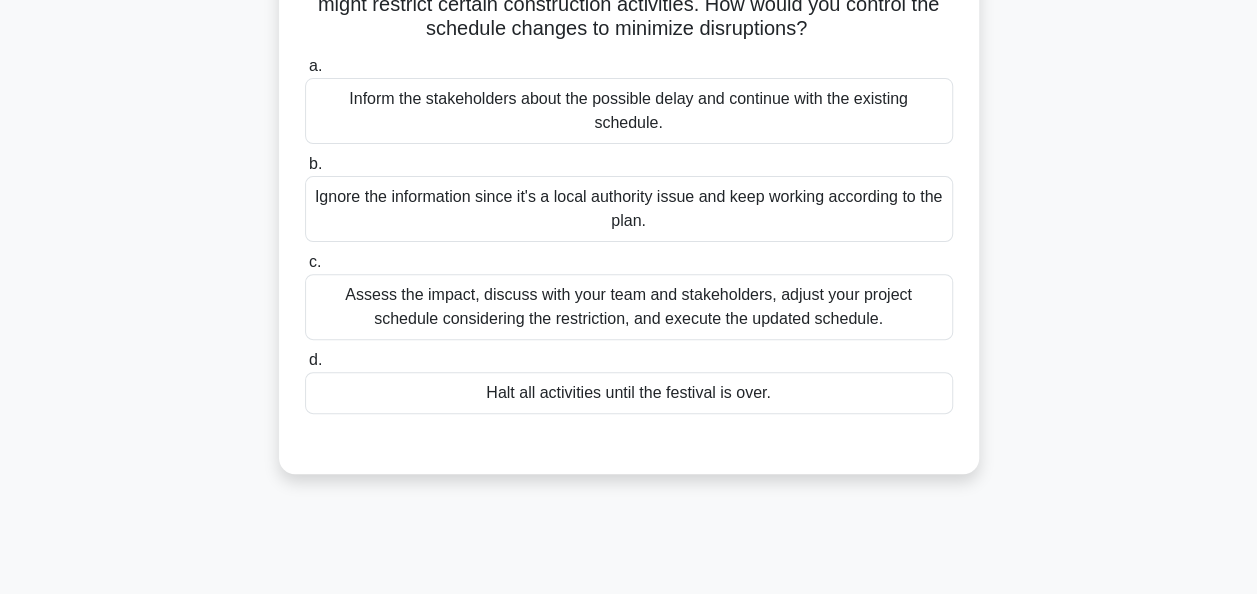 click on "Assess the impact, discuss with your team and stakeholders, adjust your project schedule considering the restriction, and execute the updated schedule." at bounding box center (629, 307) 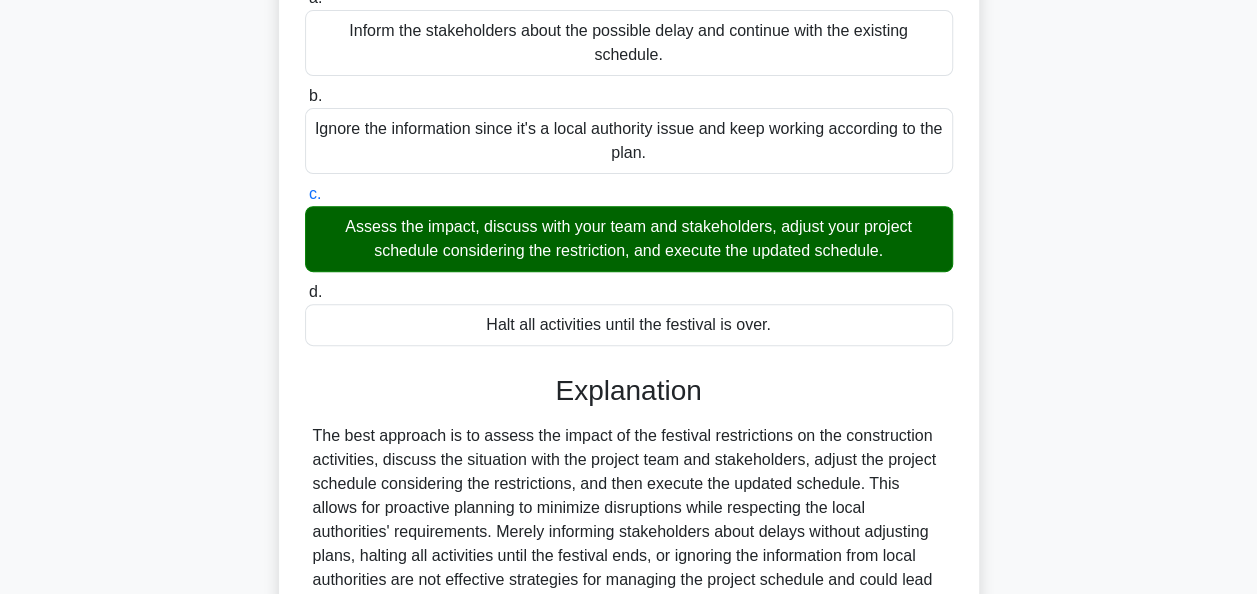 scroll, scrollTop: 486, scrollLeft: 0, axis: vertical 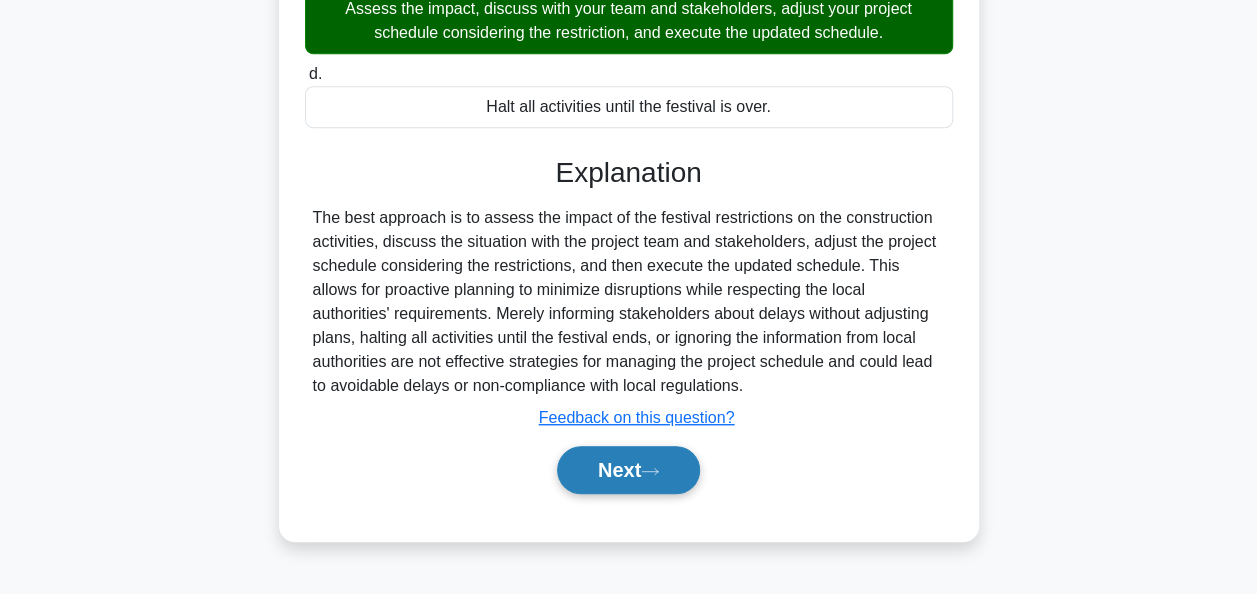 click on "Next" at bounding box center [628, 470] 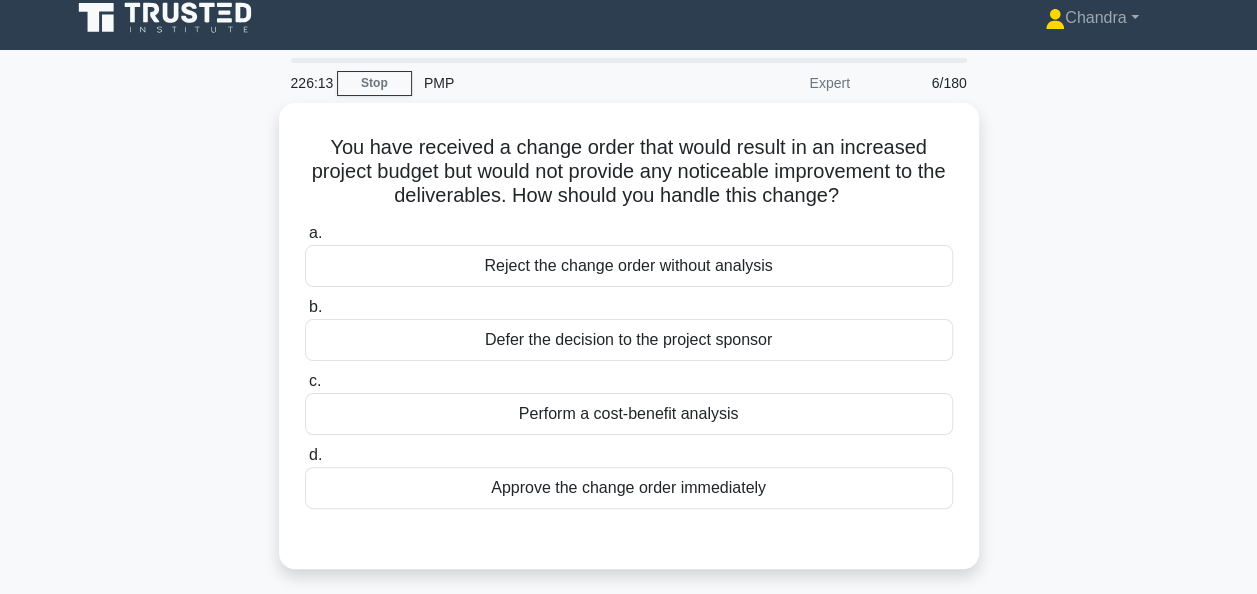 scroll, scrollTop: 0, scrollLeft: 0, axis: both 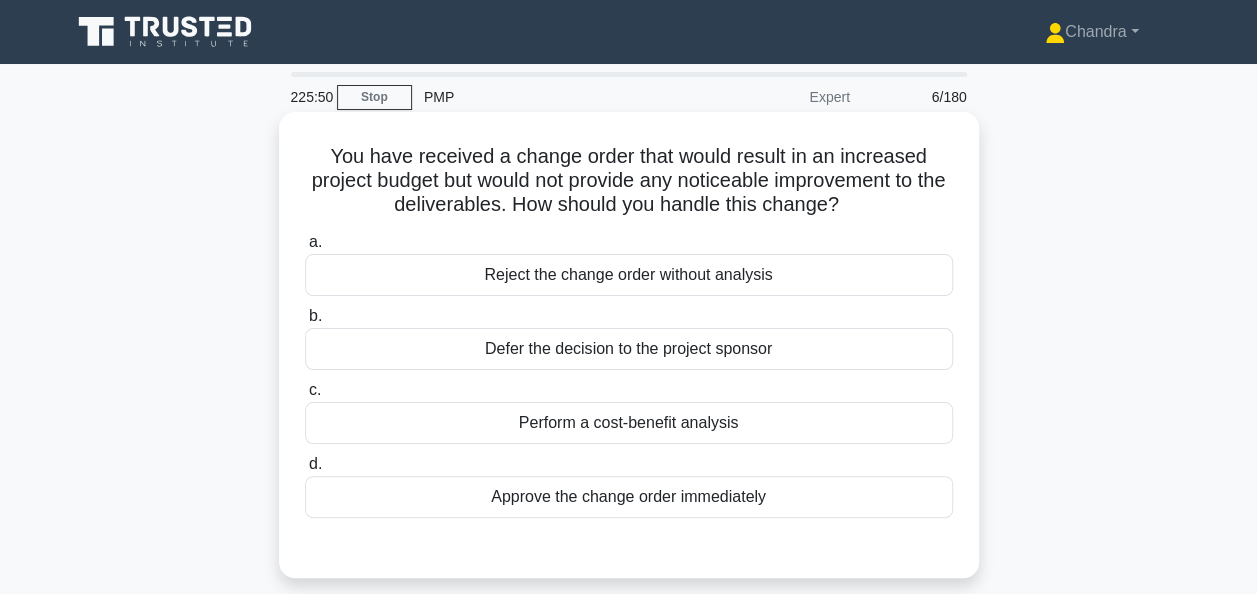 click on "Perform a cost-benefit analysis" at bounding box center [629, 423] 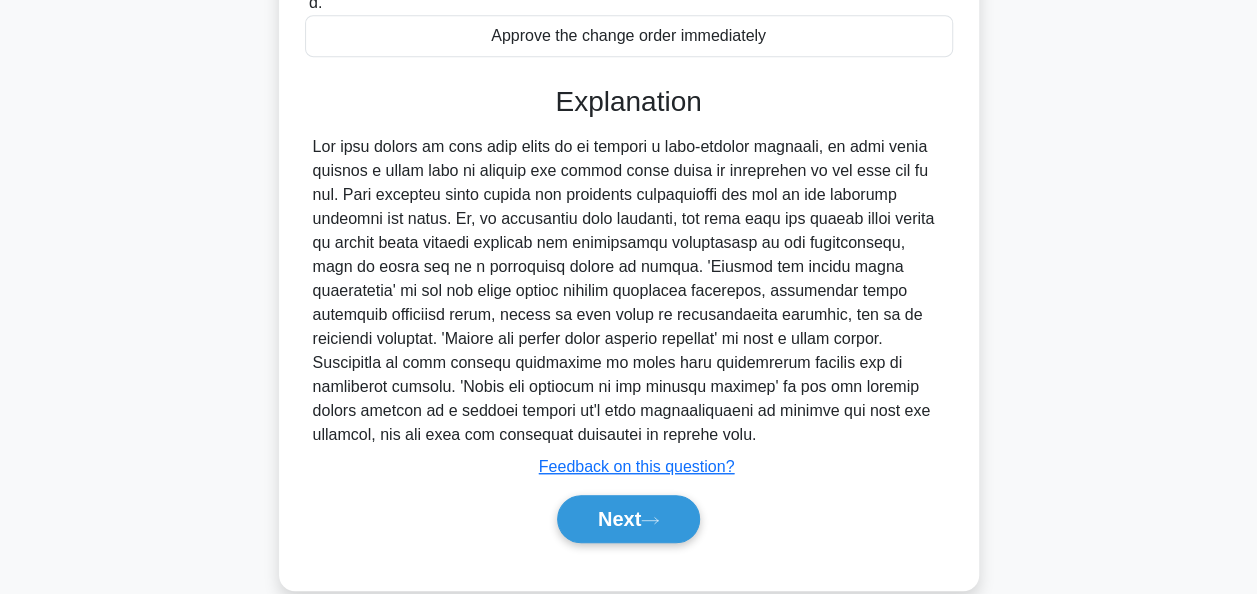scroll, scrollTop: 492, scrollLeft: 0, axis: vertical 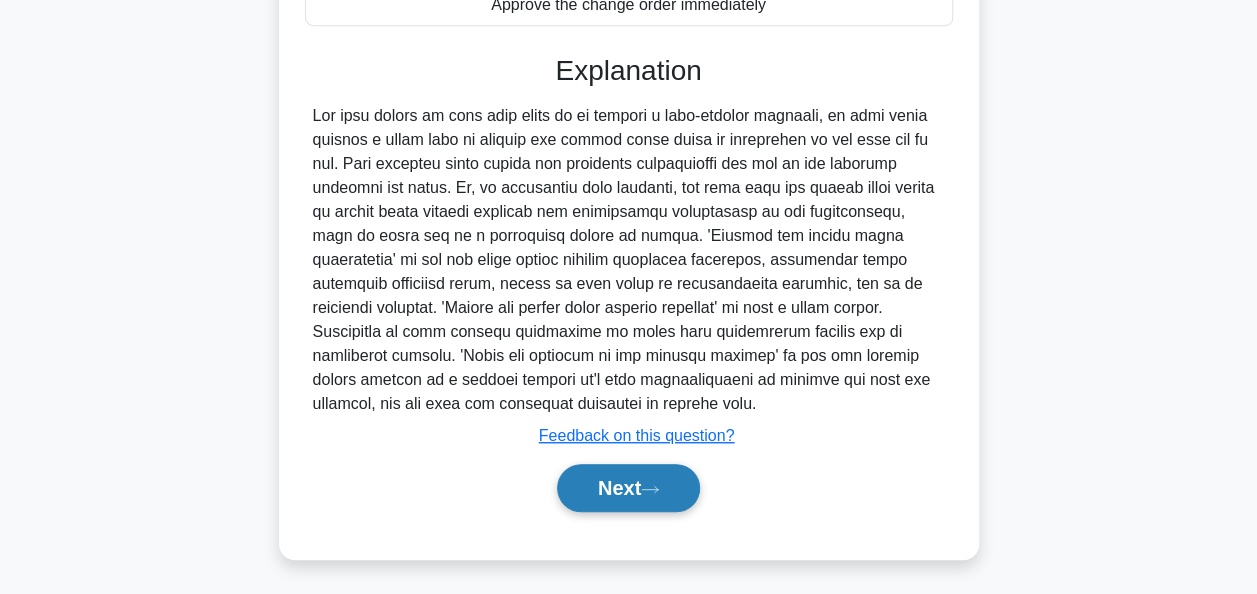 click on "Next" at bounding box center (628, 488) 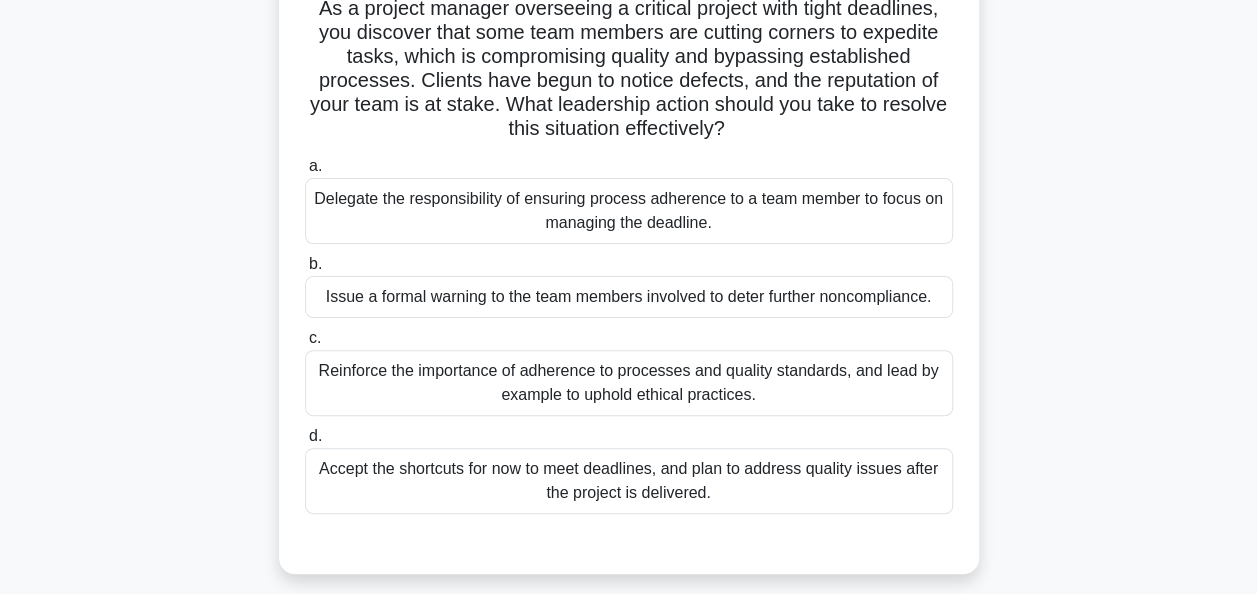 scroll, scrollTop: 186, scrollLeft: 0, axis: vertical 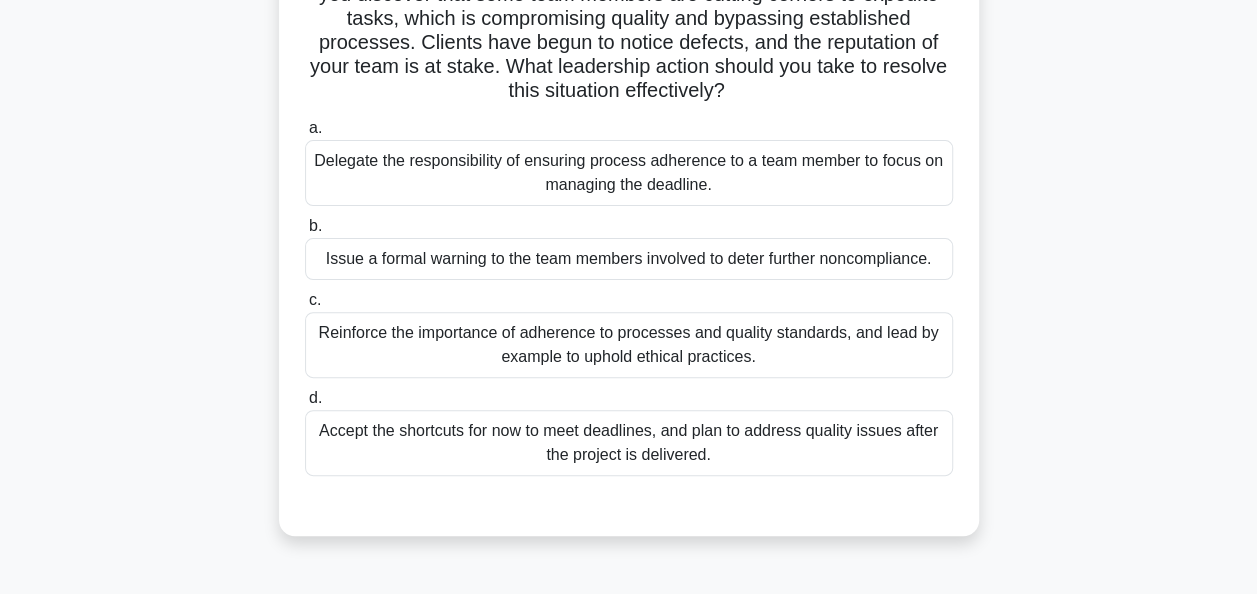 click on "Reinforce the importance of adherence to processes and quality standards, and lead by example to uphold ethical practices." at bounding box center (629, 345) 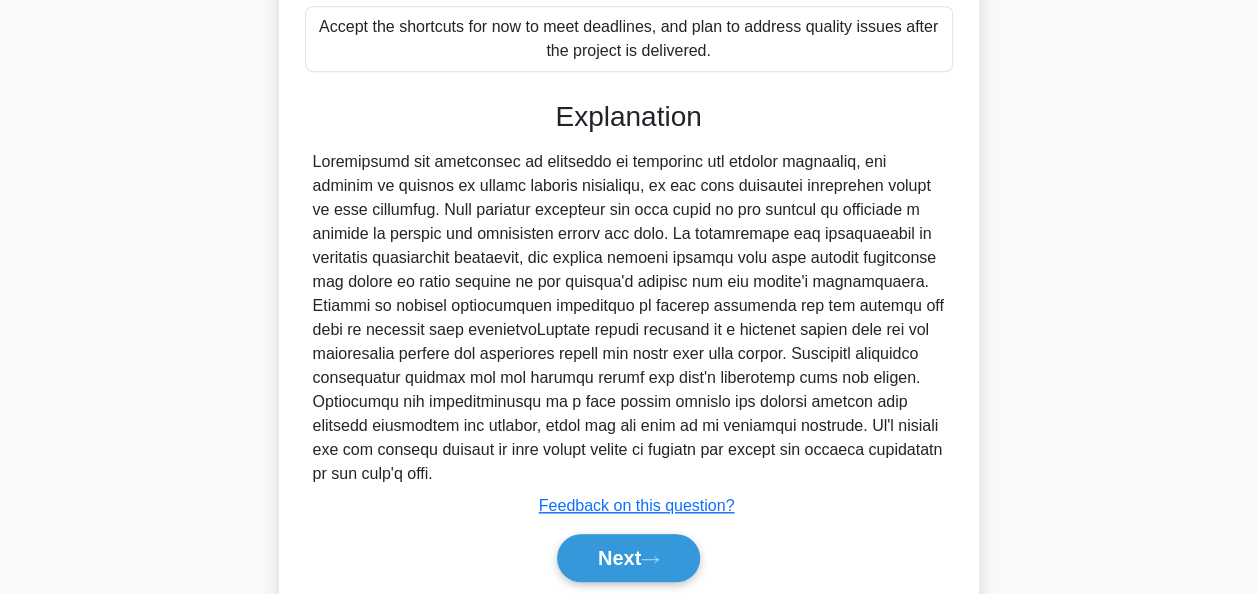 scroll, scrollTop: 660, scrollLeft: 0, axis: vertical 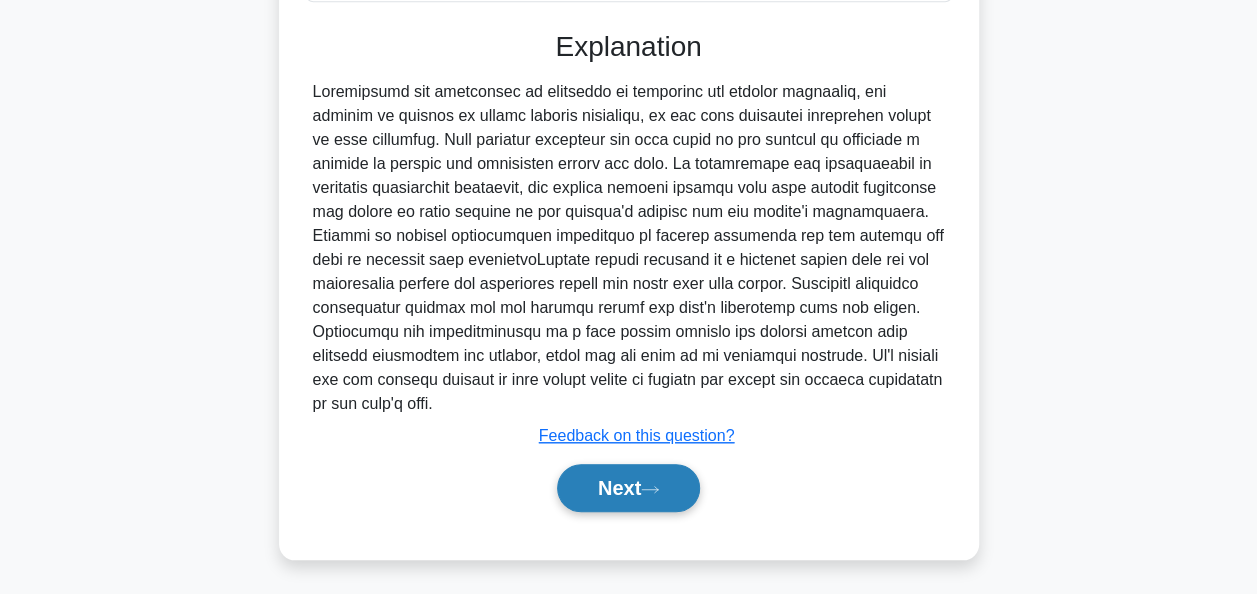 click on "Next" at bounding box center (628, 488) 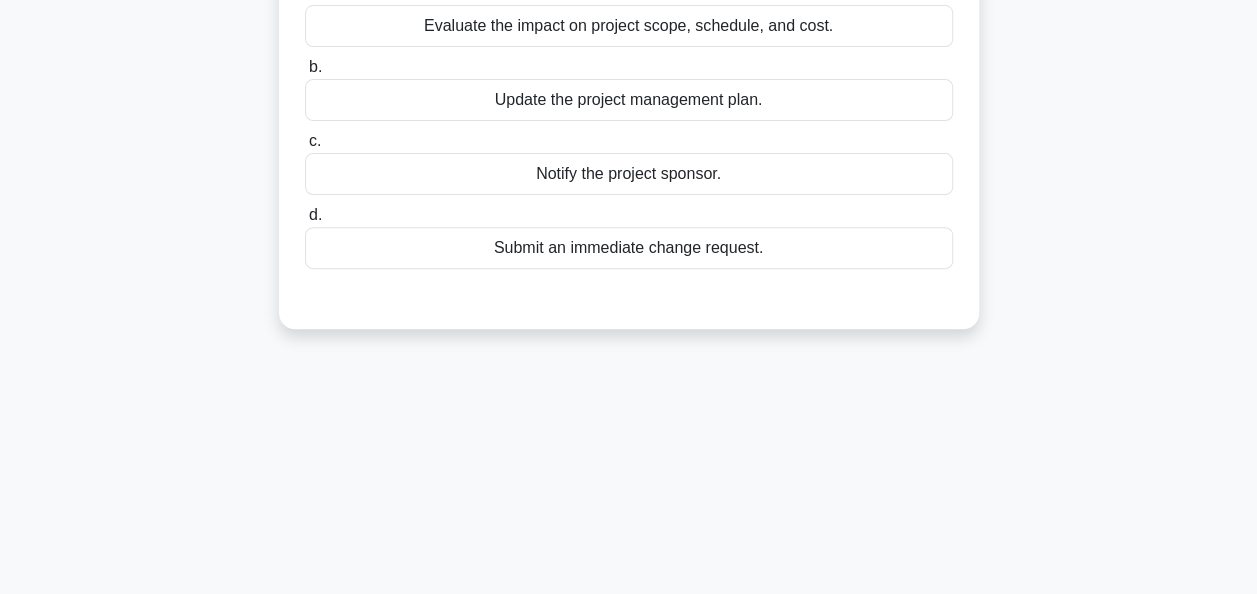 scroll, scrollTop: 86, scrollLeft: 0, axis: vertical 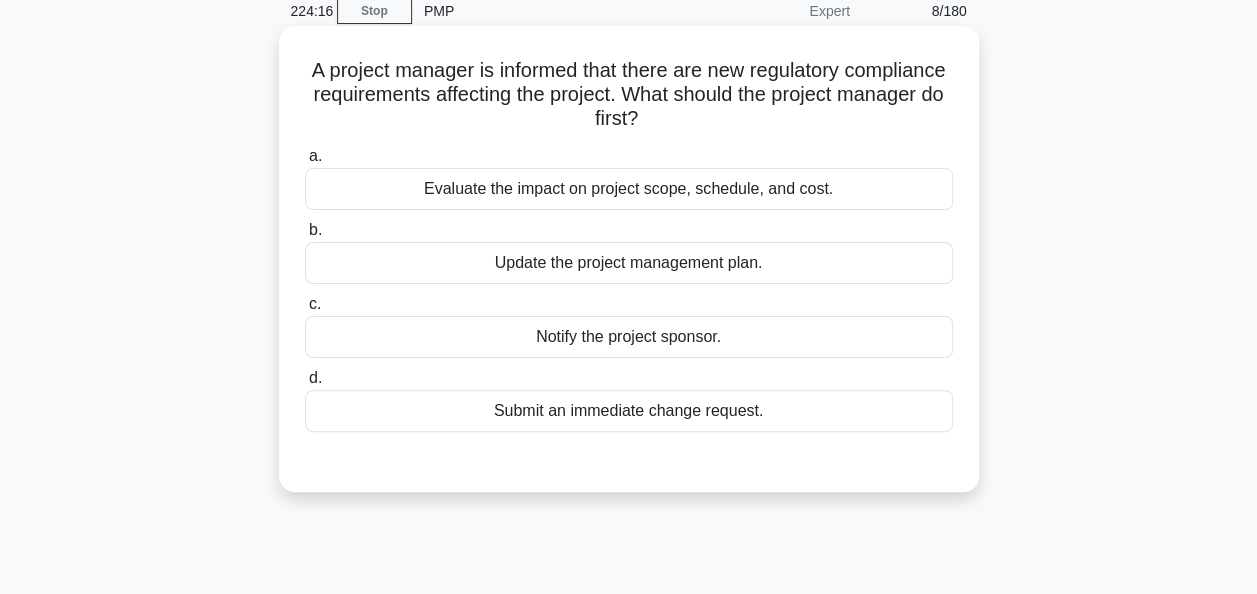 click on "Update the project management plan." at bounding box center (629, 263) 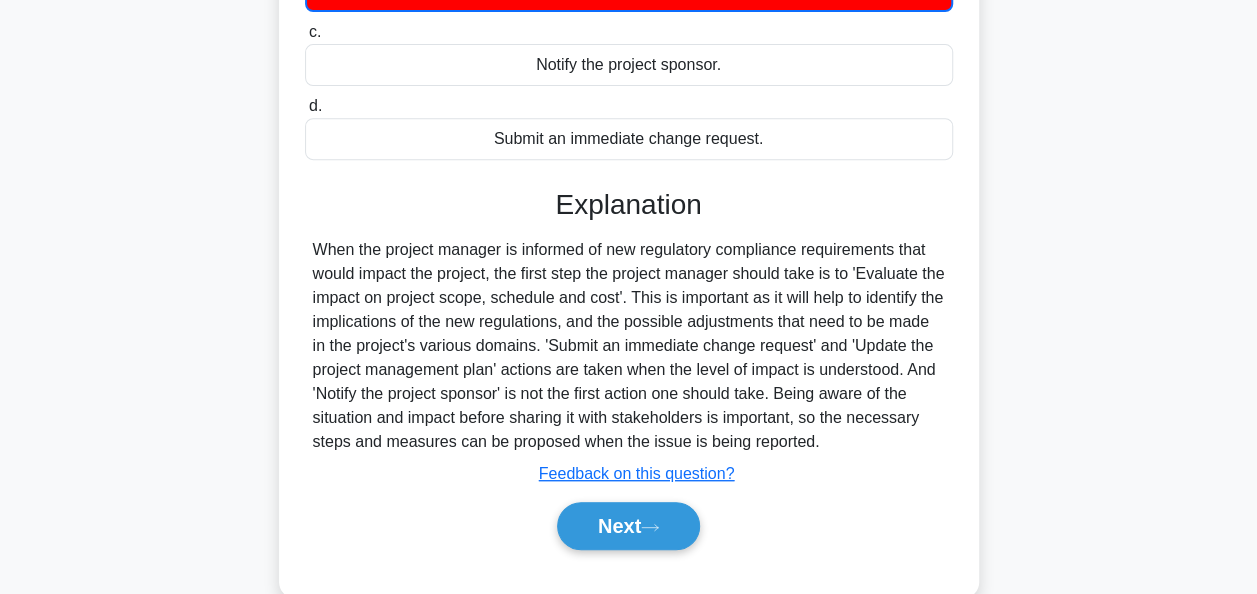 scroll, scrollTop: 486, scrollLeft: 0, axis: vertical 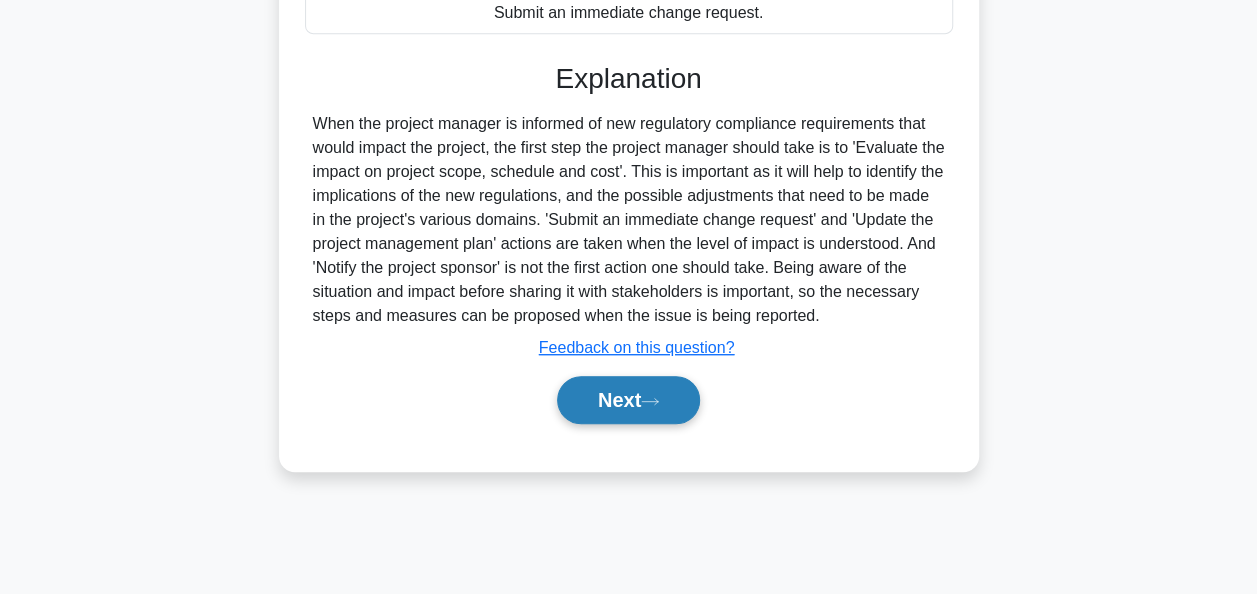 click on "Next" at bounding box center (628, 400) 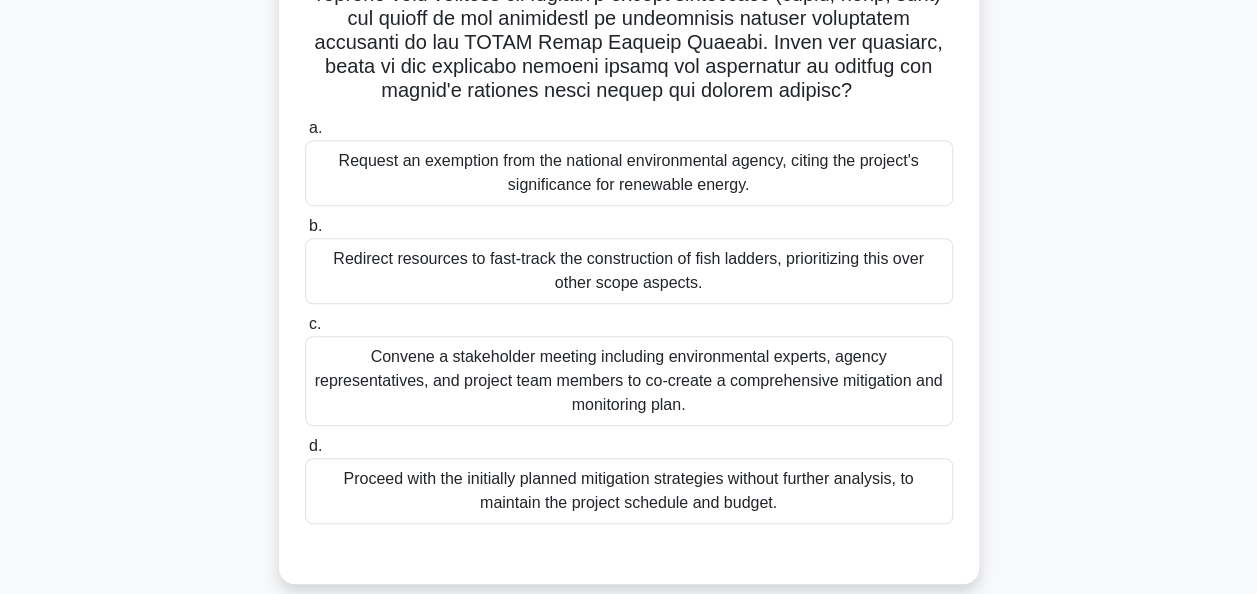 scroll, scrollTop: 572, scrollLeft: 0, axis: vertical 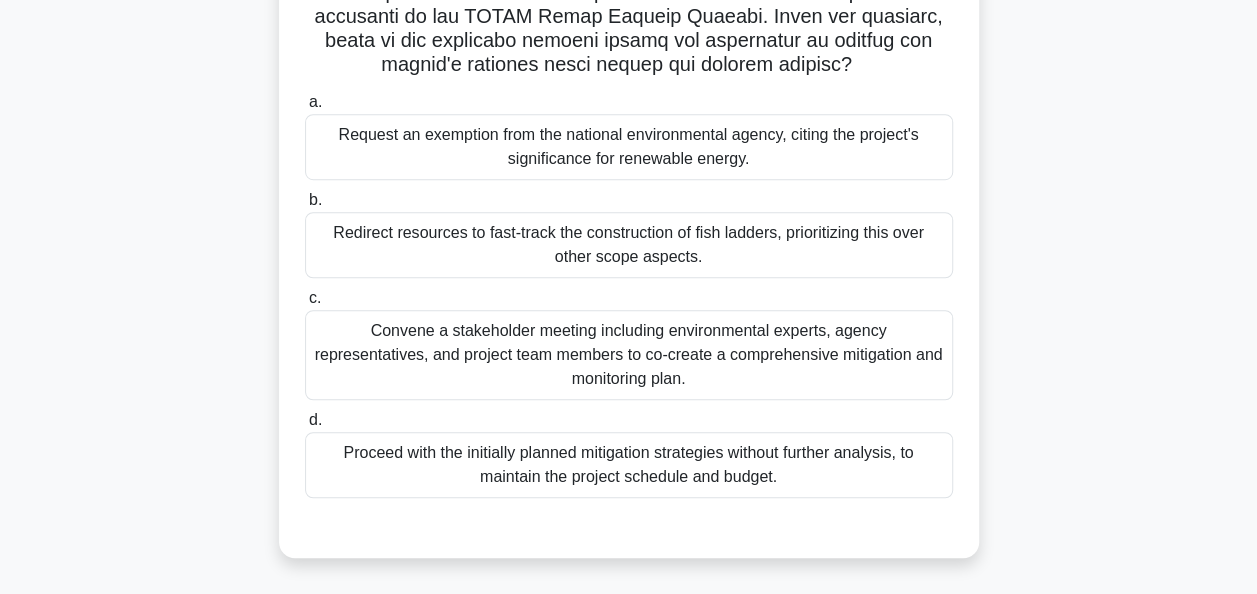 click on "Convene a stakeholder meeting including environmental experts, agency representatives, and project team members to co-create a comprehensive mitigation and monitoring plan." at bounding box center (629, 355) 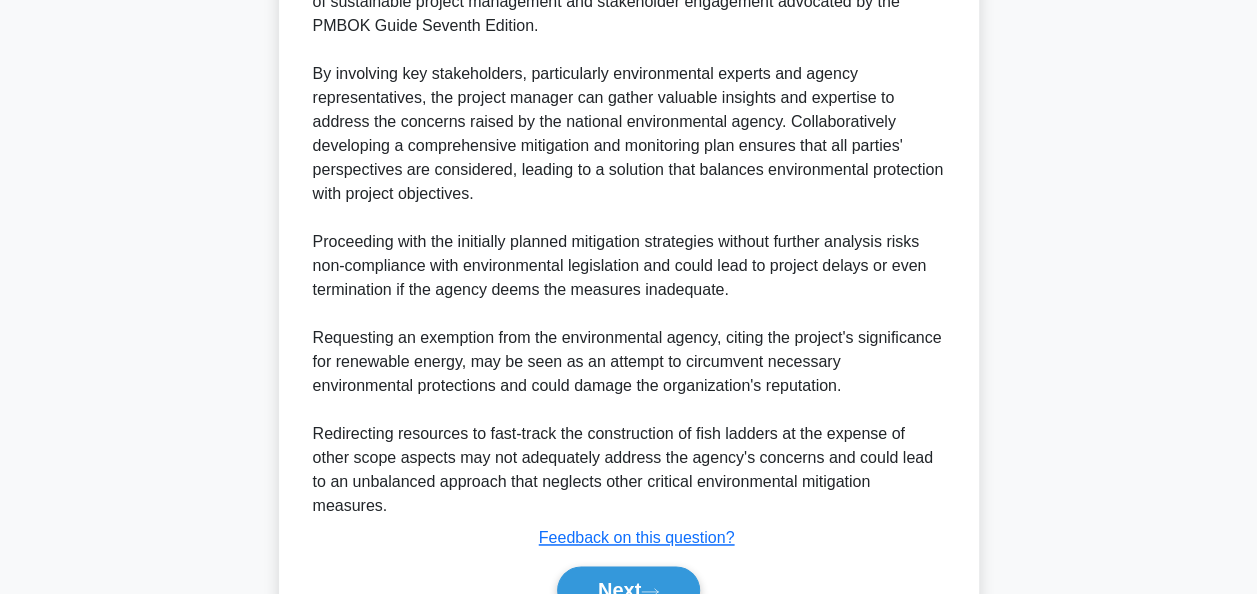 scroll, scrollTop: 1308, scrollLeft: 0, axis: vertical 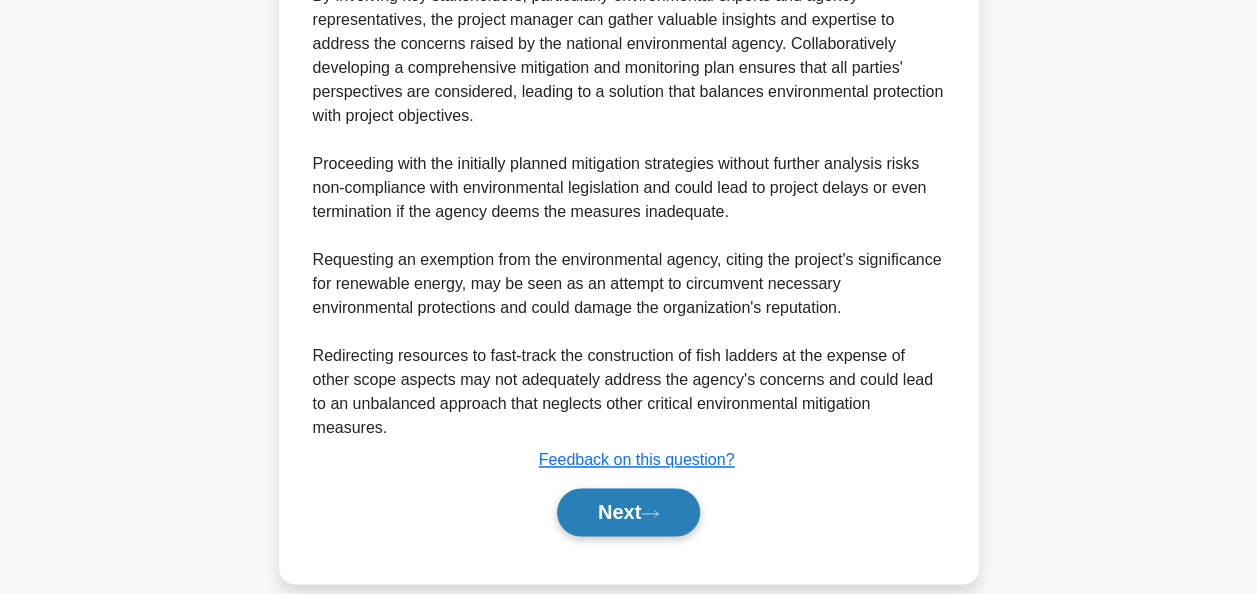 click on "Next" at bounding box center [628, 512] 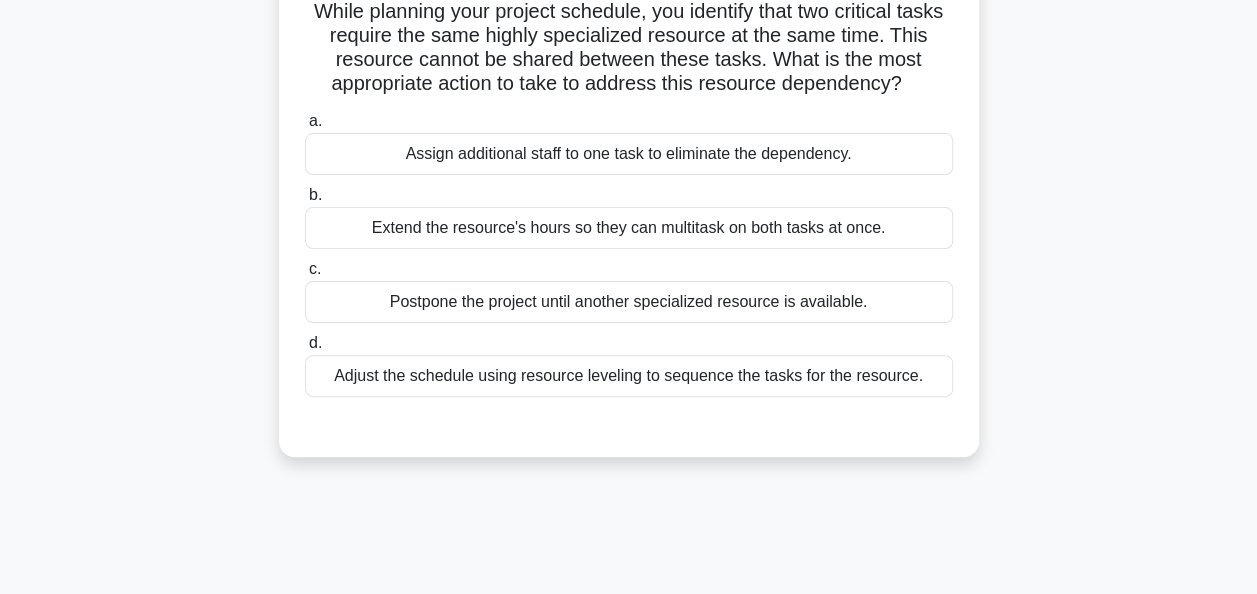 scroll, scrollTop: 100, scrollLeft: 0, axis: vertical 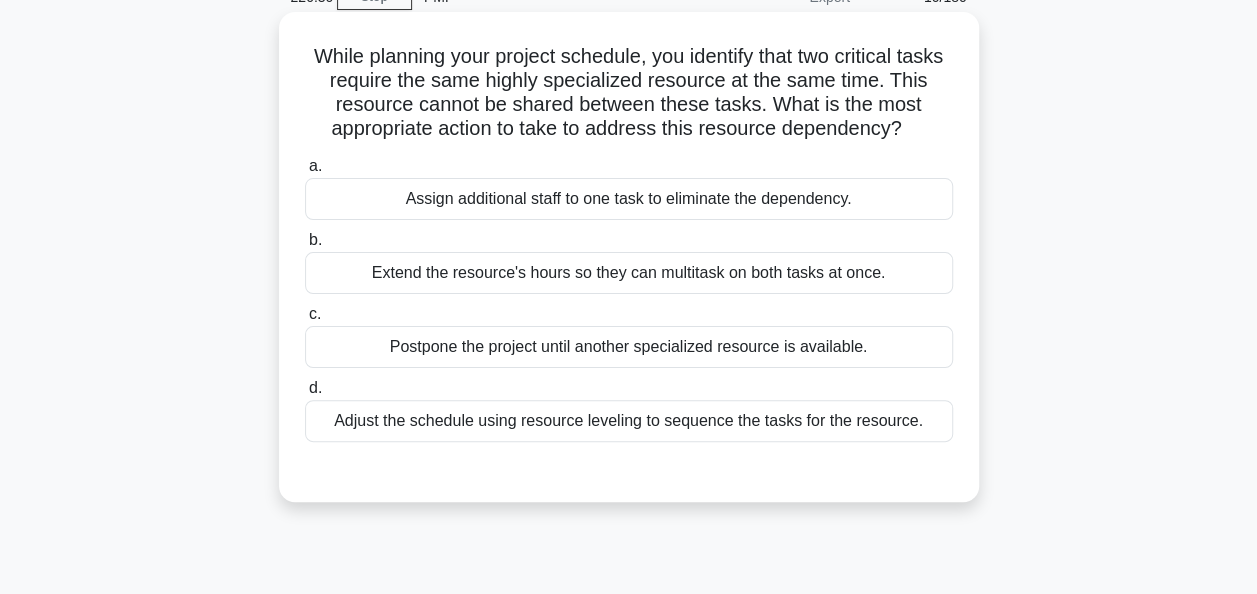 click on "Adjust the schedule using resource leveling to sequence the tasks for the resource." at bounding box center (629, 421) 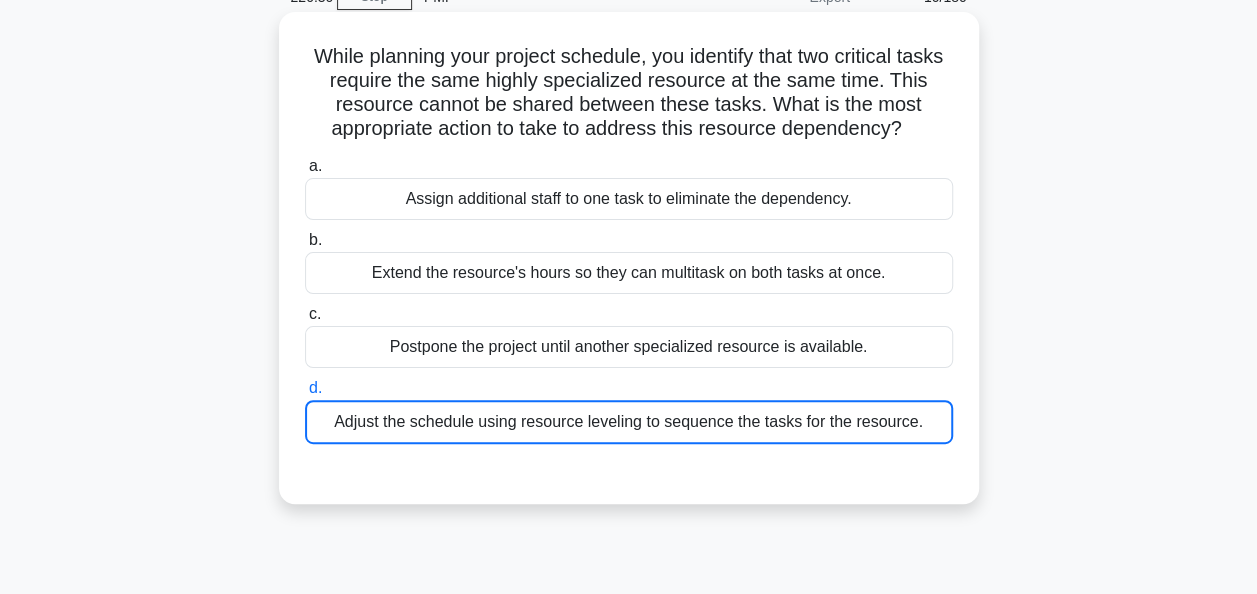 click on "Adjust the schedule using resource leveling to sequence the tasks for the resource." at bounding box center (629, 422) 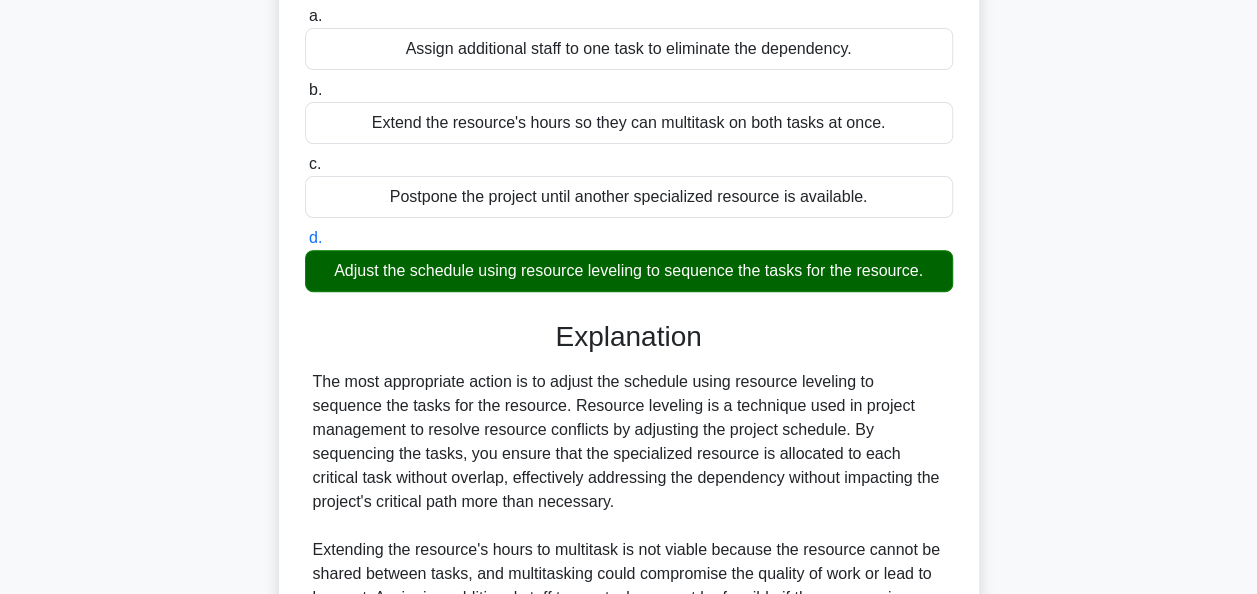 scroll, scrollTop: 516, scrollLeft: 0, axis: vertical 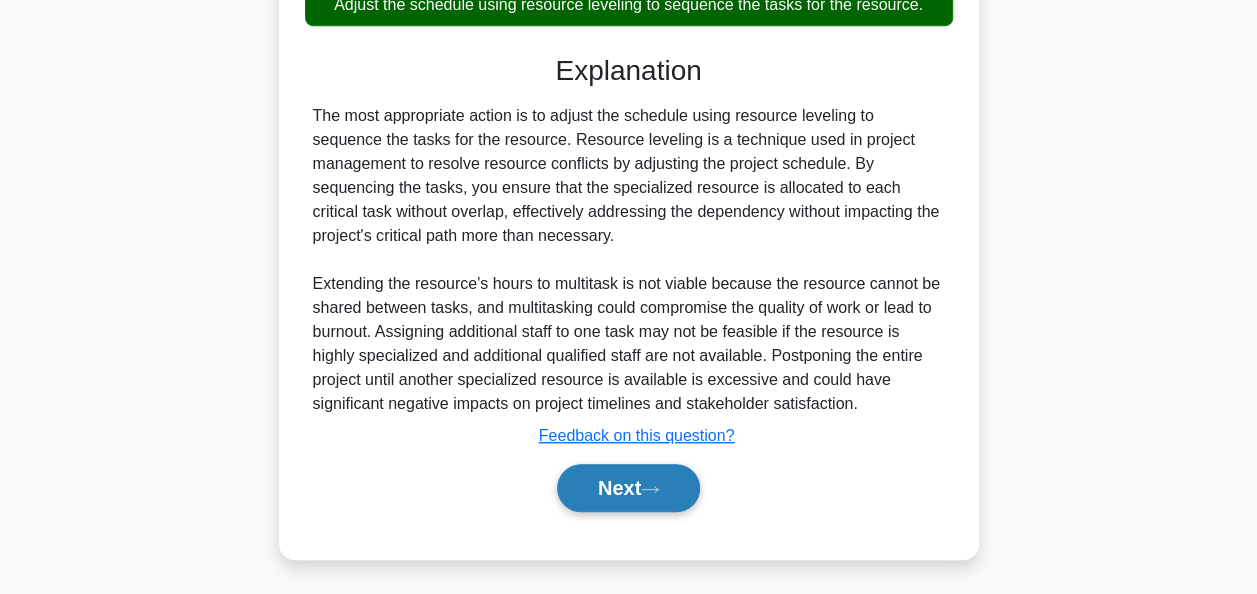 click on "Next" at bounding box center (628, 488) 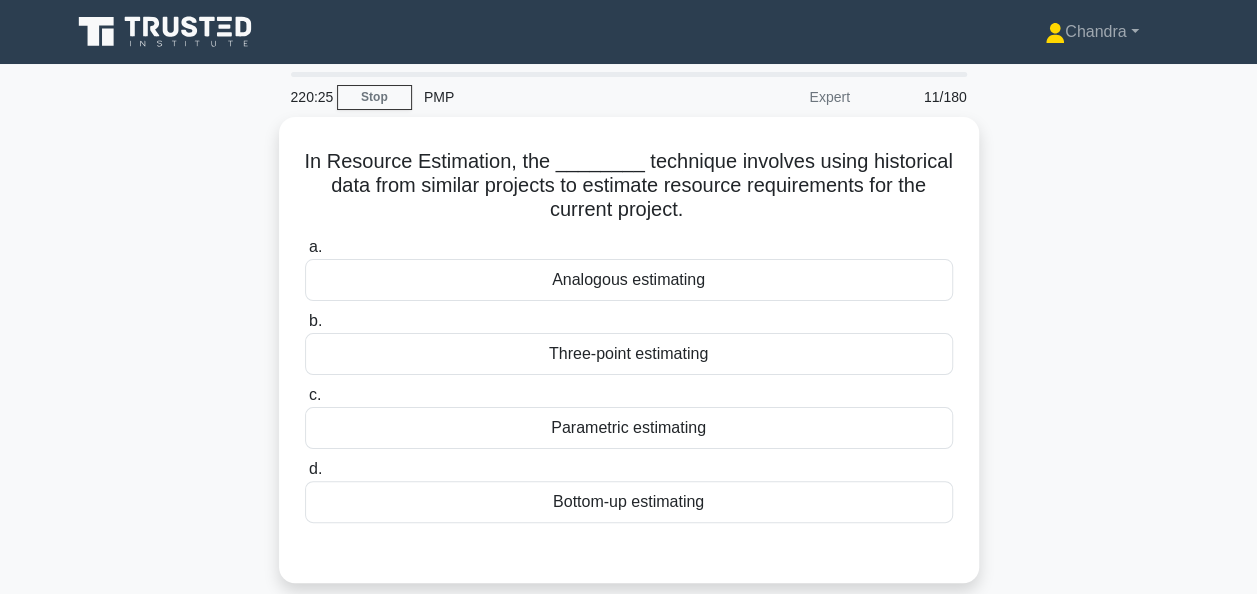 scroll, scrollTop: 100, scrollLeft: 0, axis: vertical 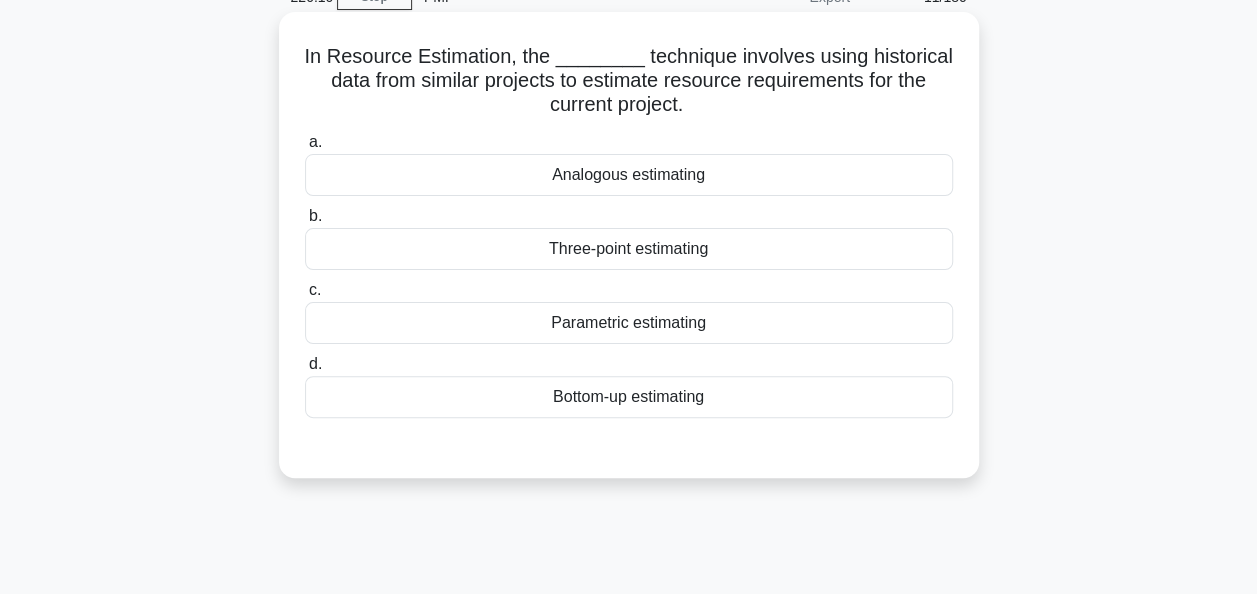 click on "Analogous estimating" at bounding box center (629, 175) 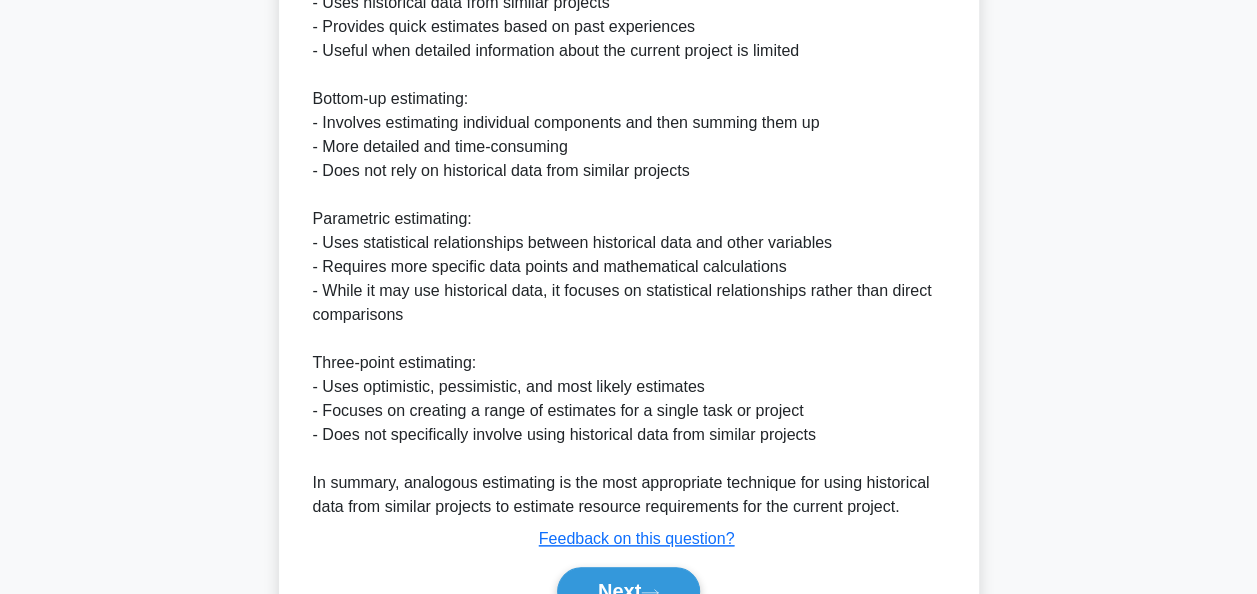 scroll, scrollTop: 948, scrollLeft: 0, axis: vertical 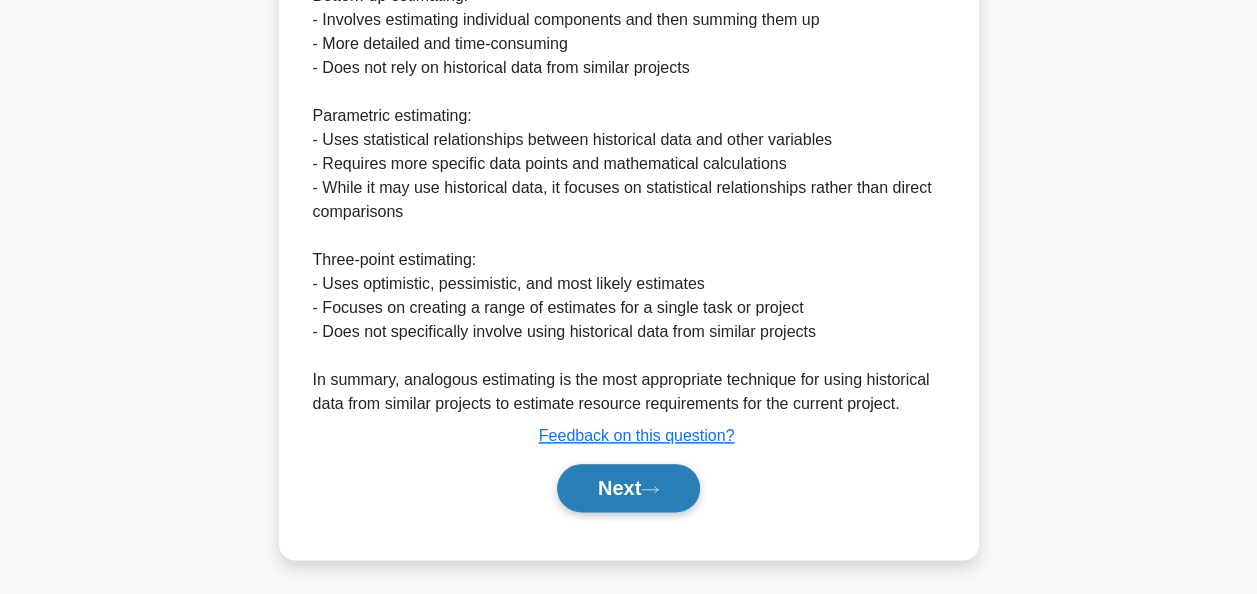 click on "Next" at bounding box center [628, 488] 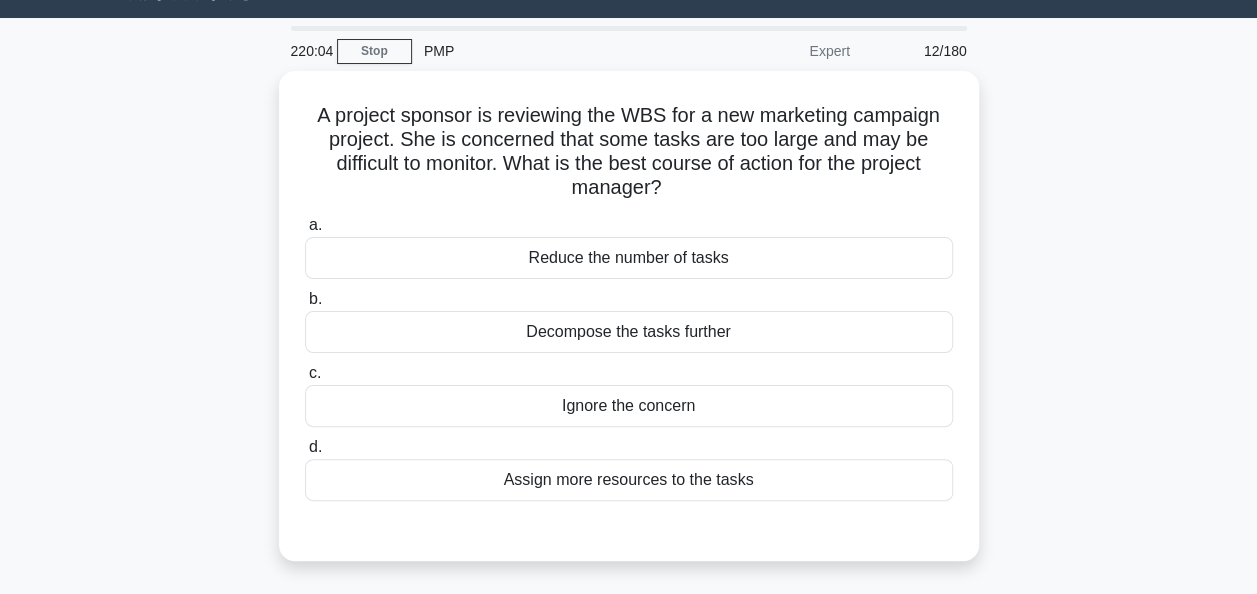 scroll, scrollTop: 0, scrollLeft: 0, axis: both 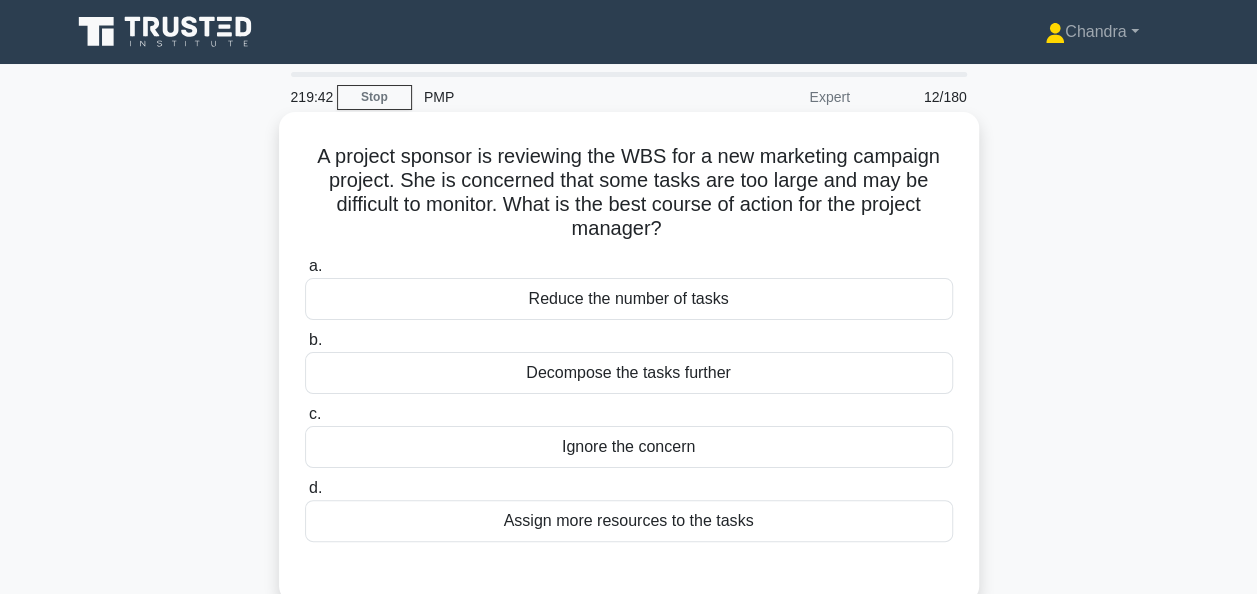 click on "Decompose the tasks further" at bounding box center (629, 373) 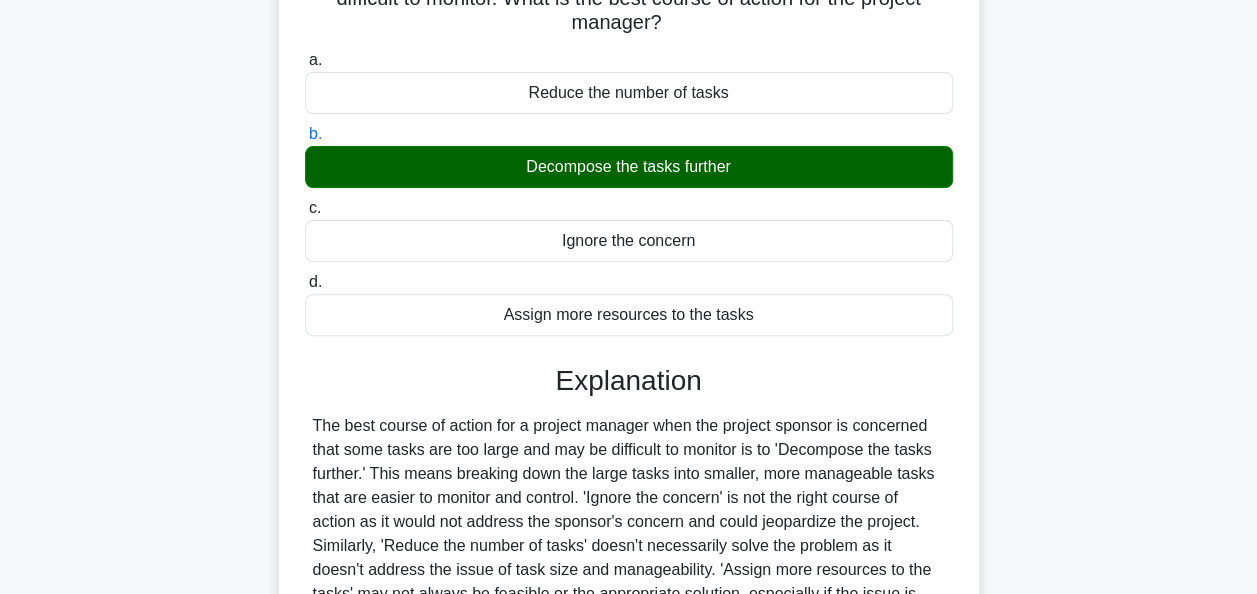 scroll, scrollTop: 486, scrollLeft: 0, axis: vertical 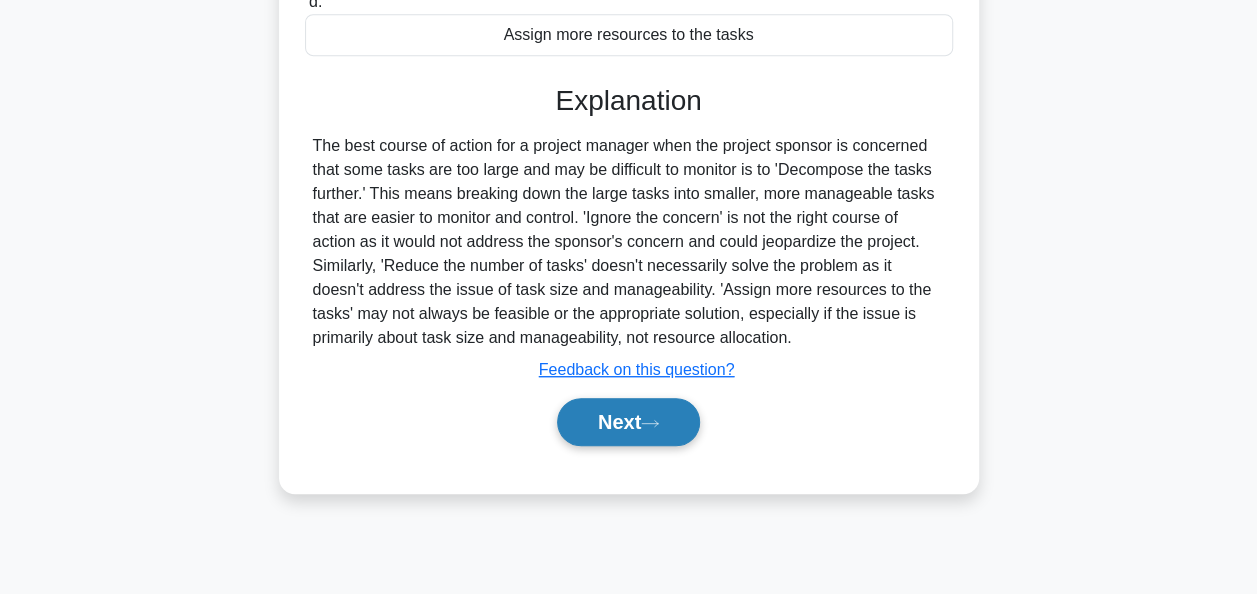 click on "Next" at bounding box center (628, 422) 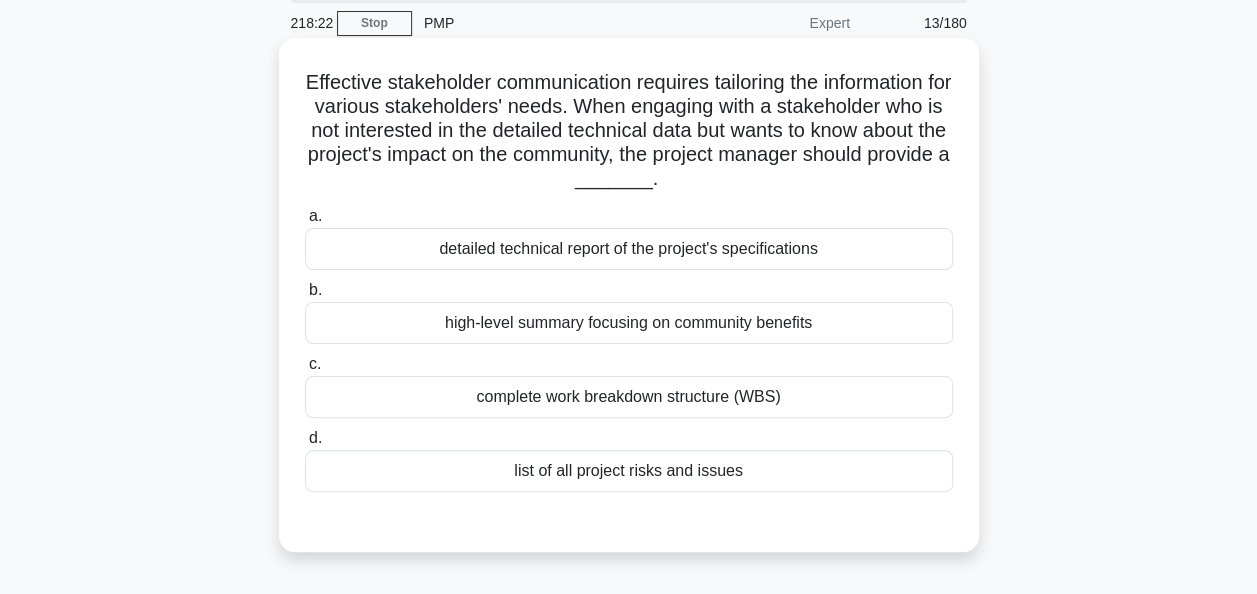 scroll, scrollTop: 100, scrollLeft: 0, axis: vertical 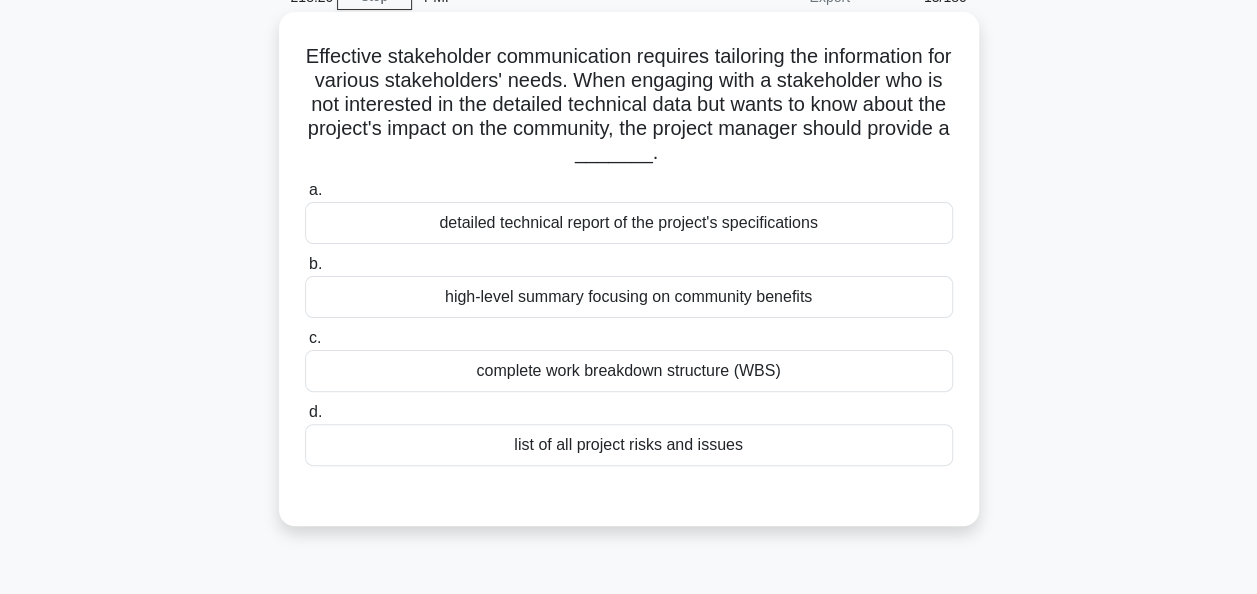 click on "high-level summary focusing on community benefits" at bounding box center [629, 297] 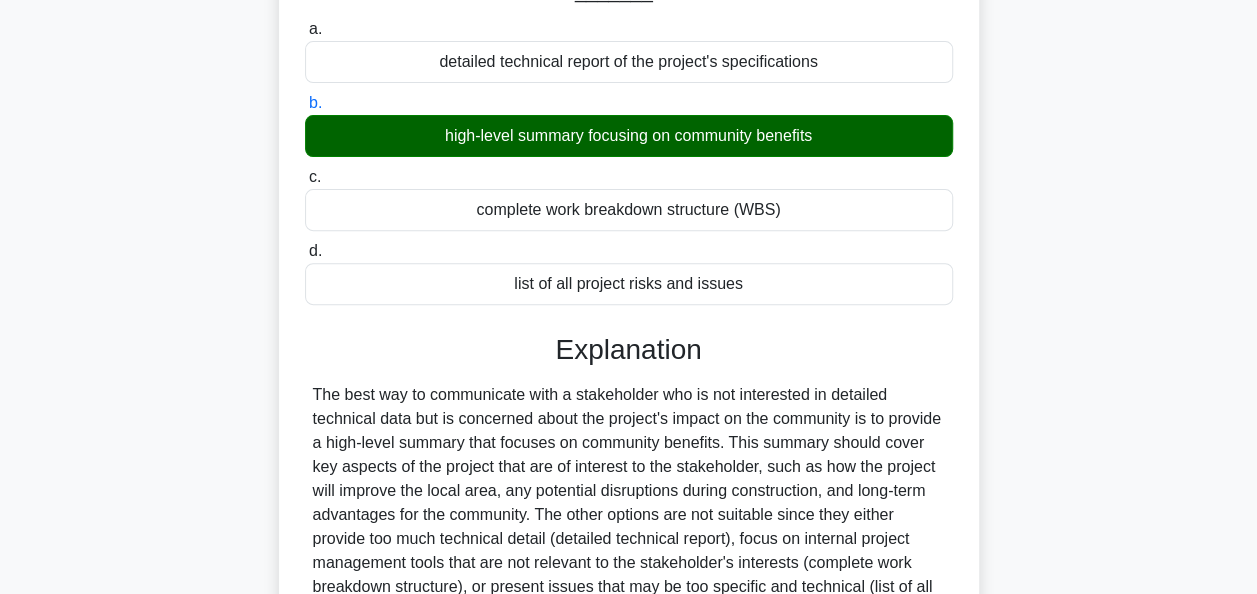 scroll, scrollTop: 486, scrollLeft: 0, axis: vertical 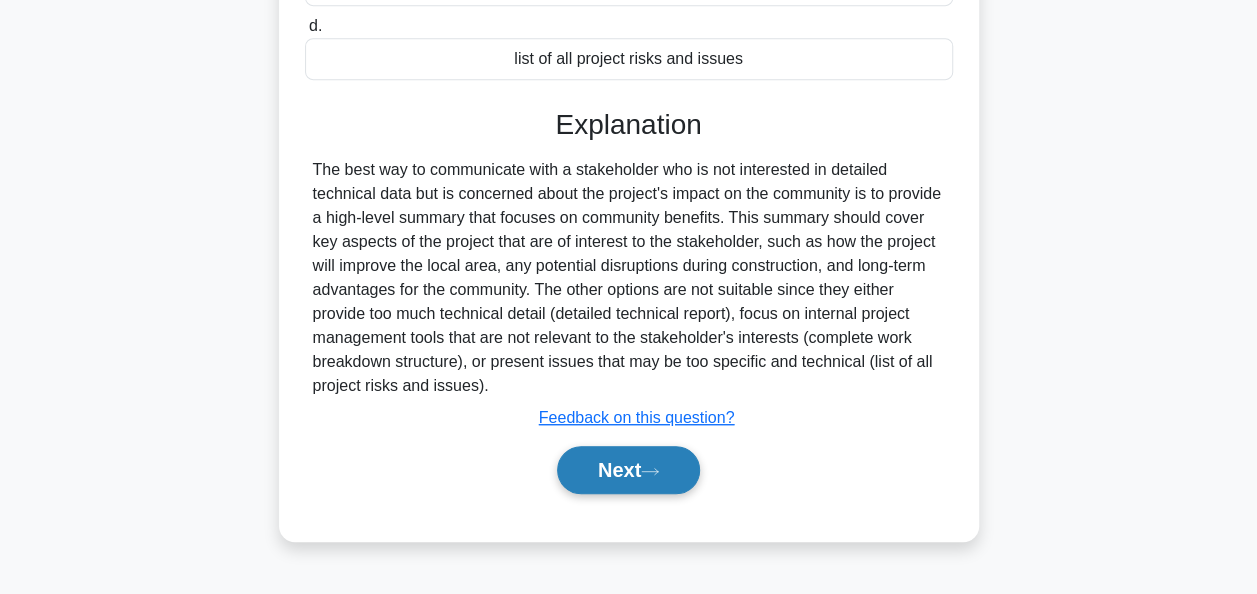 click 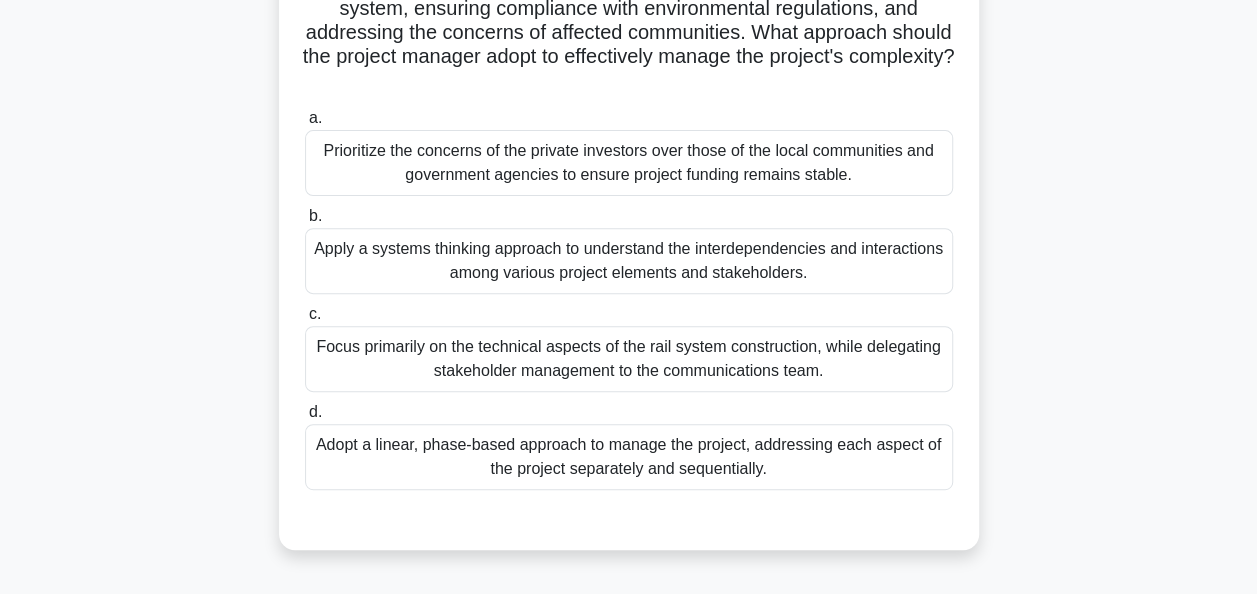 scroll, scrollTop: 286, scrollLeft: 0, axis: vertical 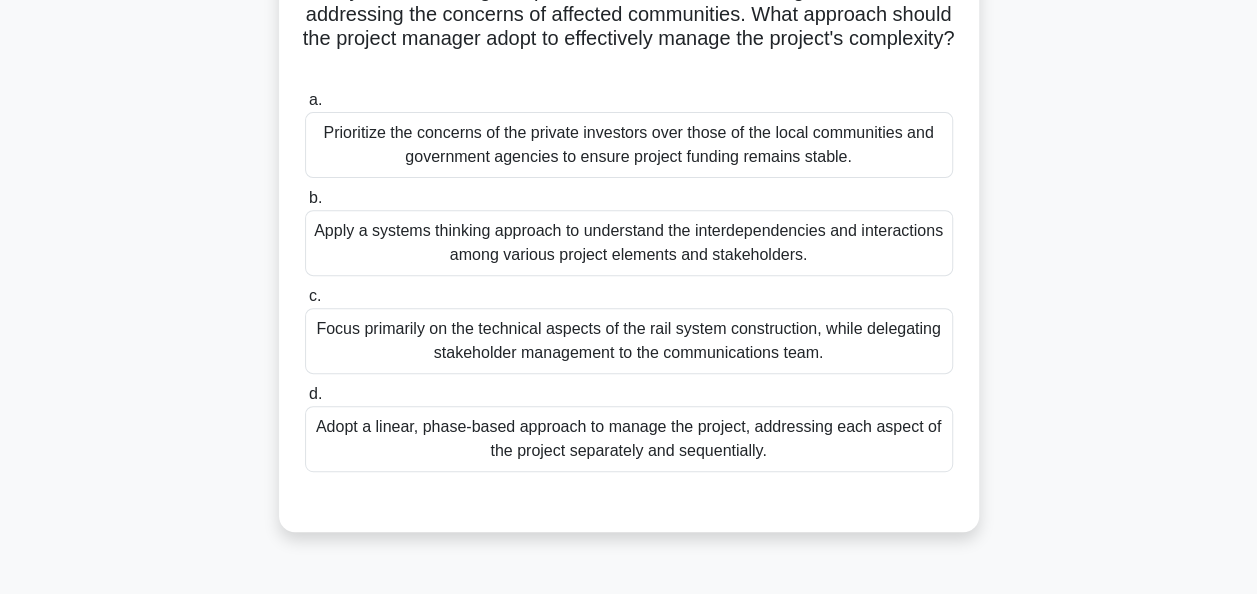 click on "Apply a systems thinking approach to understand the interdependencies and interactions among various project elements and stakeholders." at bounding box center [629, 243] 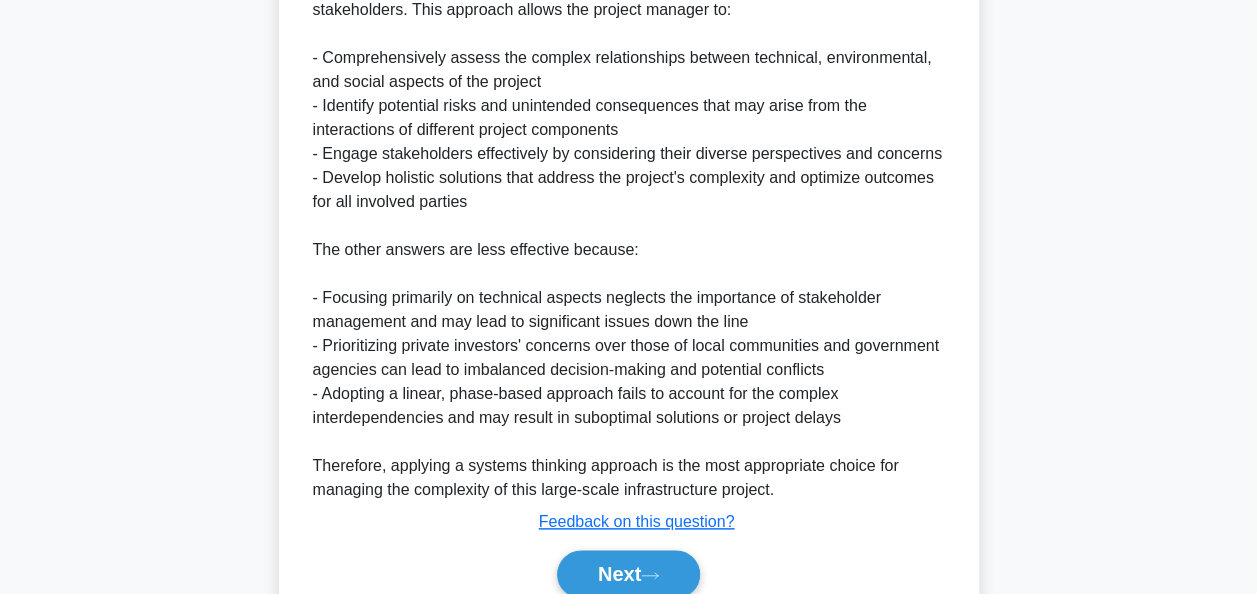 scroll, scrollTop: 972, scrollLeft: 0, axis: vertical 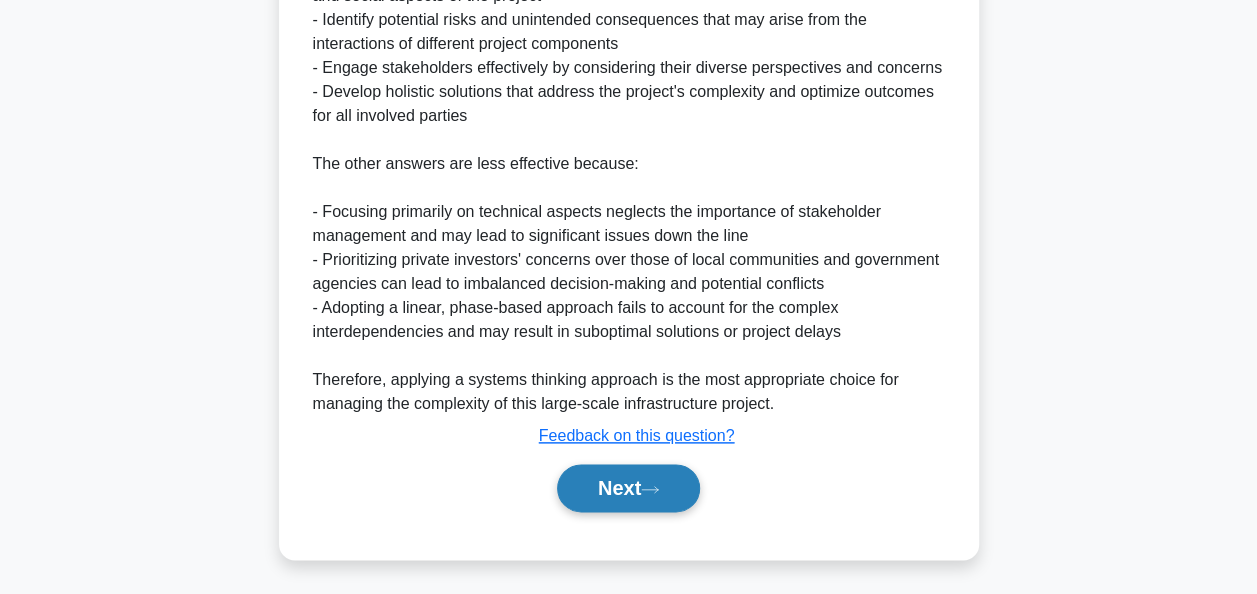 click on "Next" at bounding box center (628, 488) 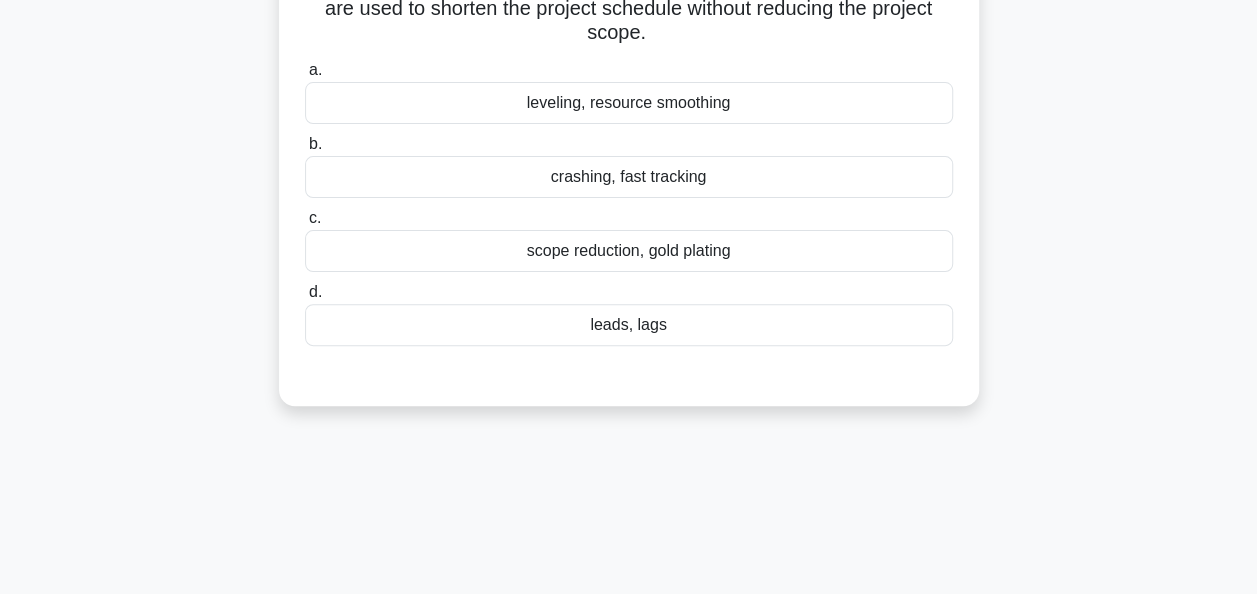 scroll, scrollTop: 0, scrollLeft: 0, axis: both 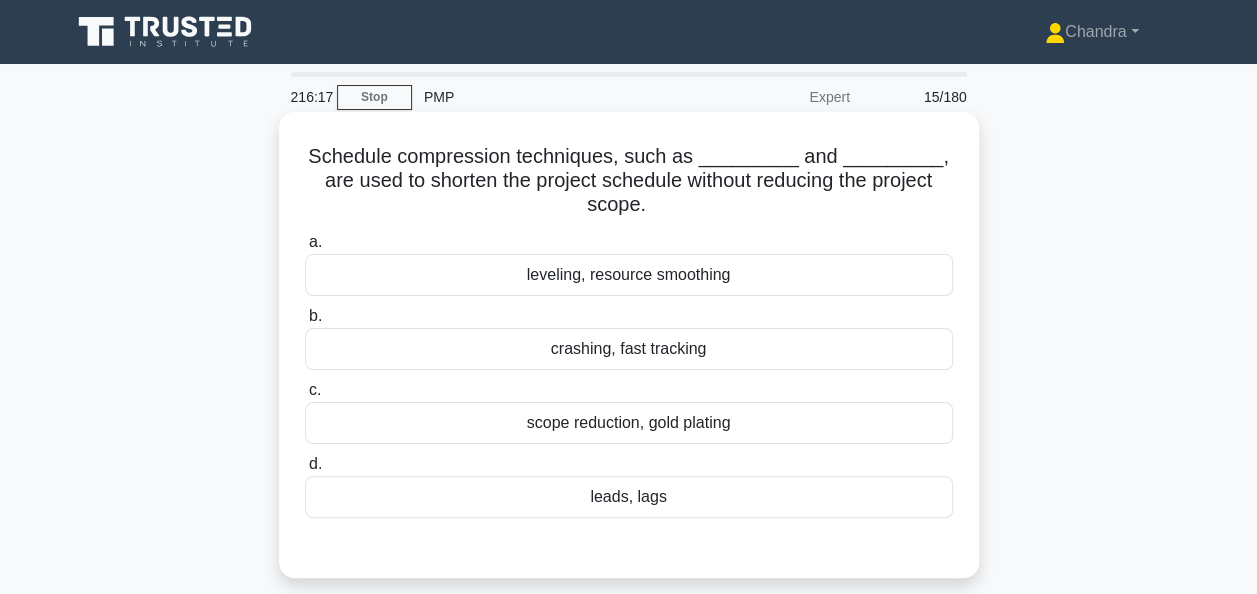 click on "crashing, fast tracking" at bounding box center [629, 349] 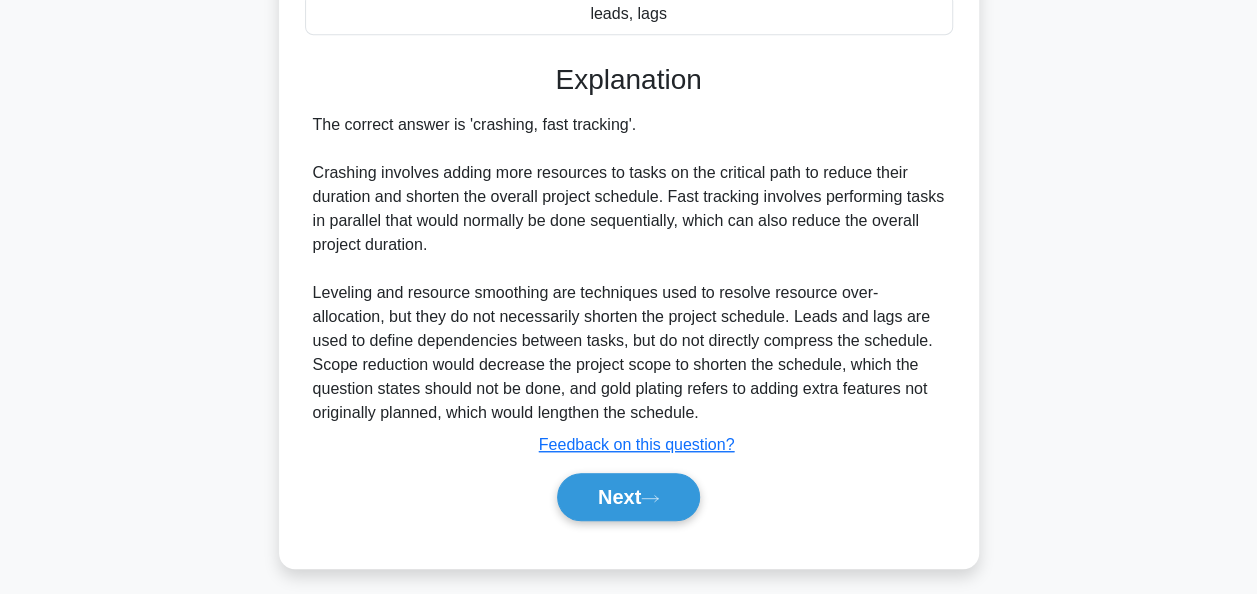 scroll, scrollTop: 492, scrollLeft: 0, axis: vertical 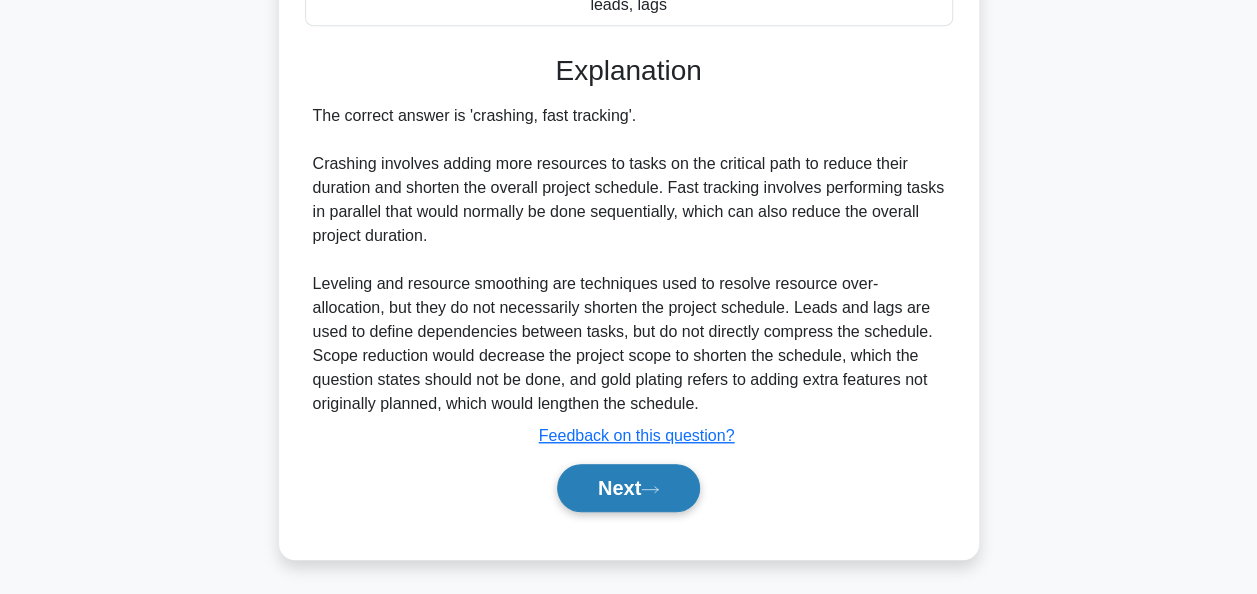 click on "Next" at bounding box center (628, 488) 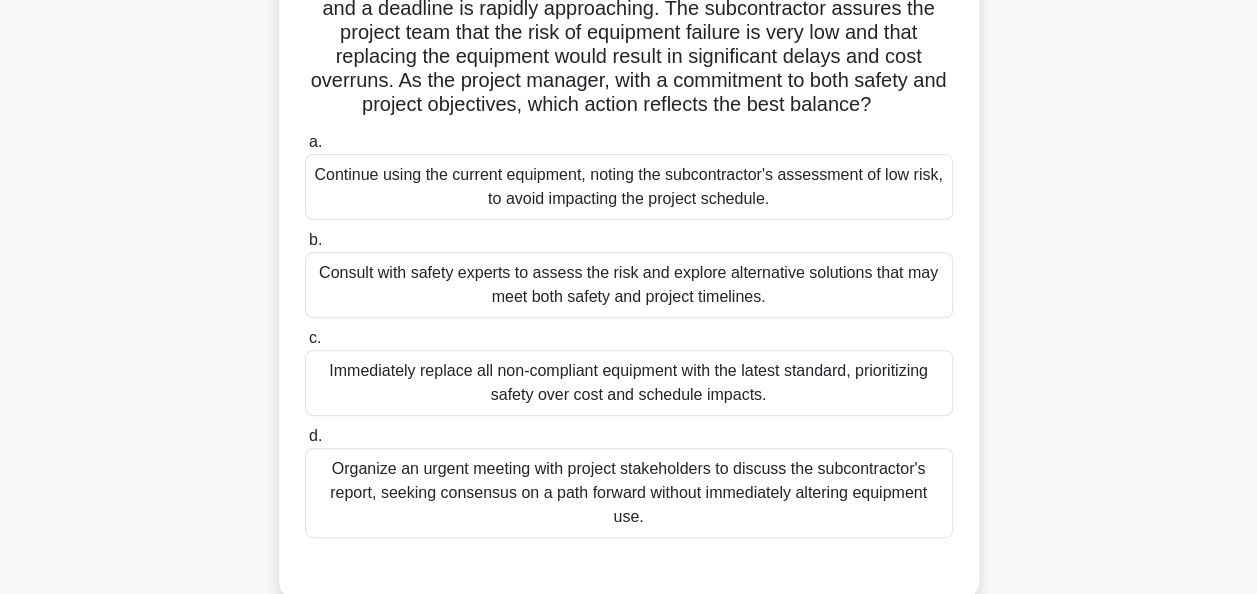 scroll, scrollTop: 286, scrollLeft: 0, axis: vertical 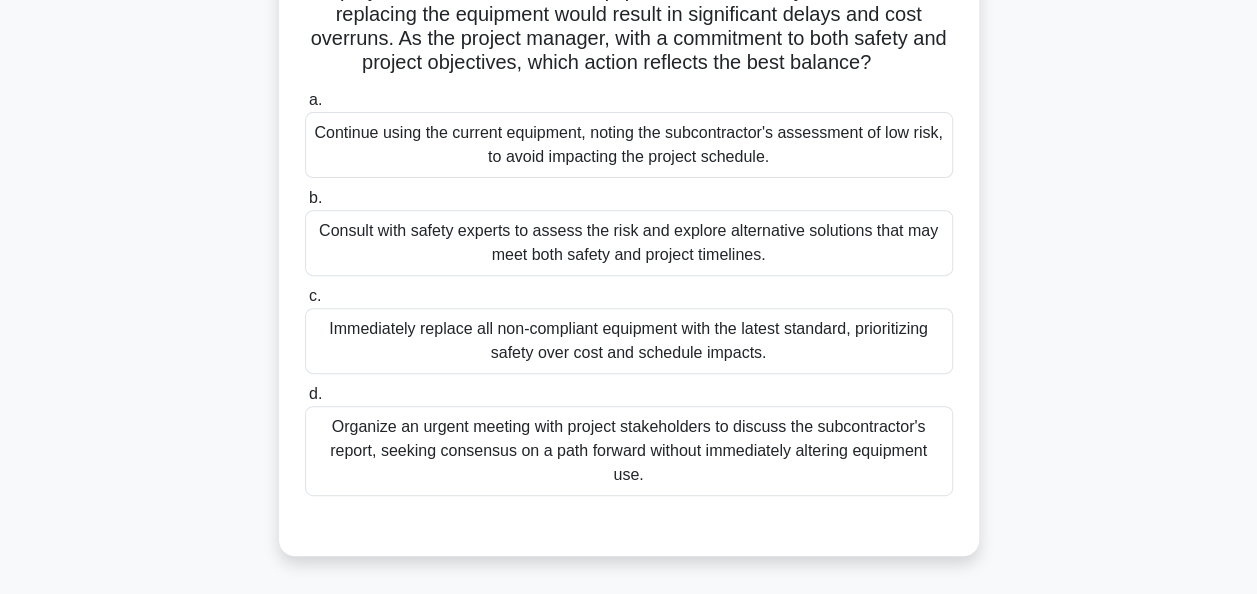 click on "Consult with safety experts to assess the risk and explore alternative solutions that may meet both safety and project timelines." at bounding box center [629, 243] 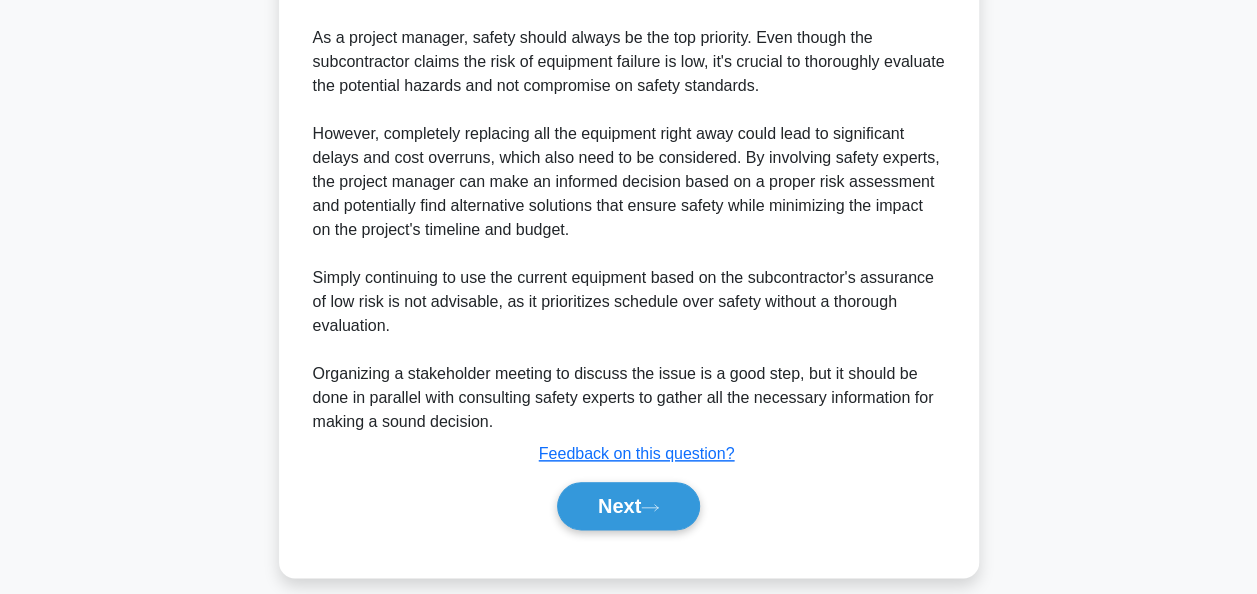 scroll, scrollTop: 924, scrollLeft: 0, axis: vertical 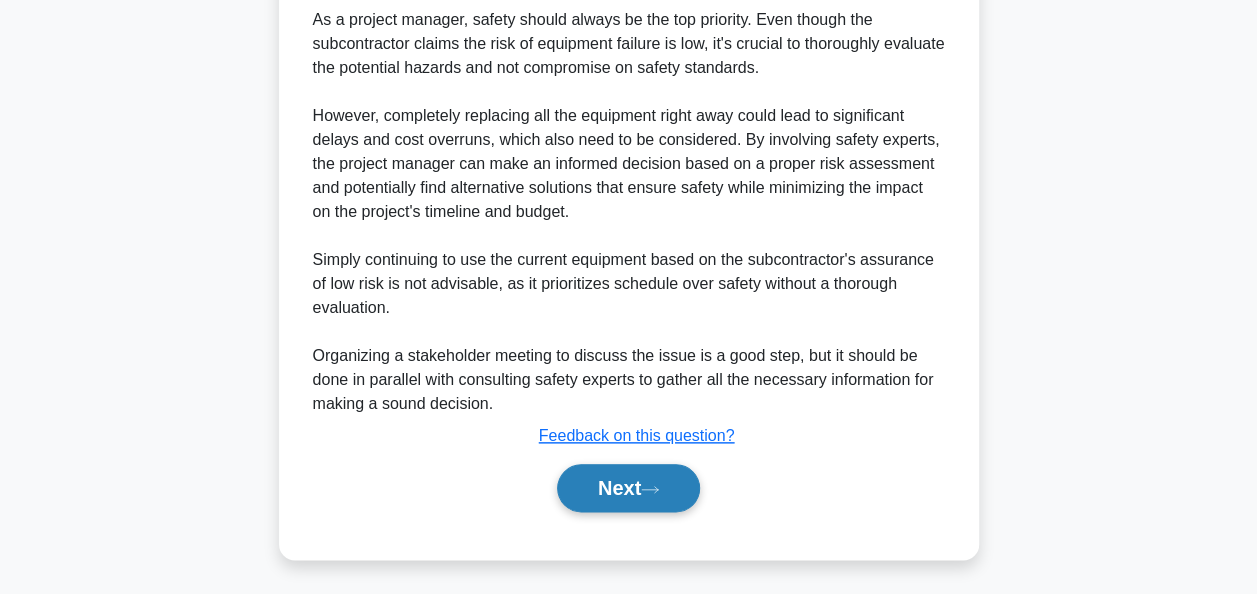 click on "Next" at bounding box center [628, 488] 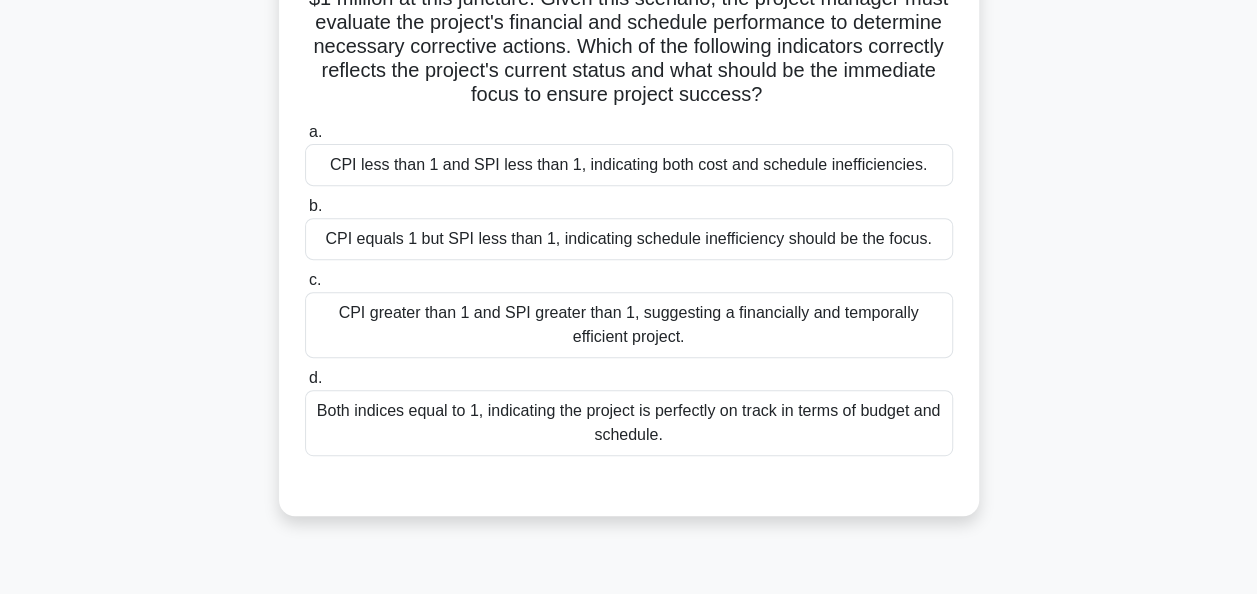 scroll, scrollTop: 386, scrollLeft: 0, axis: vertical 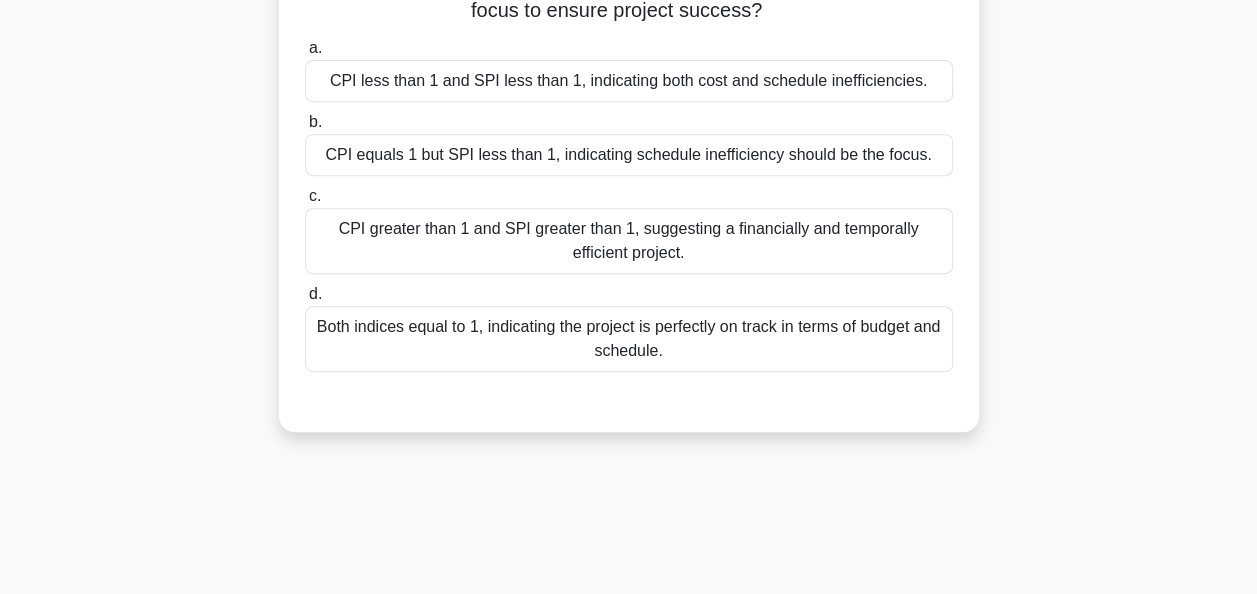 click on "CPI less than 1 and SPI less than 1, indicating both cost and schedule inefficiencies." at bounding box center [629, 81] 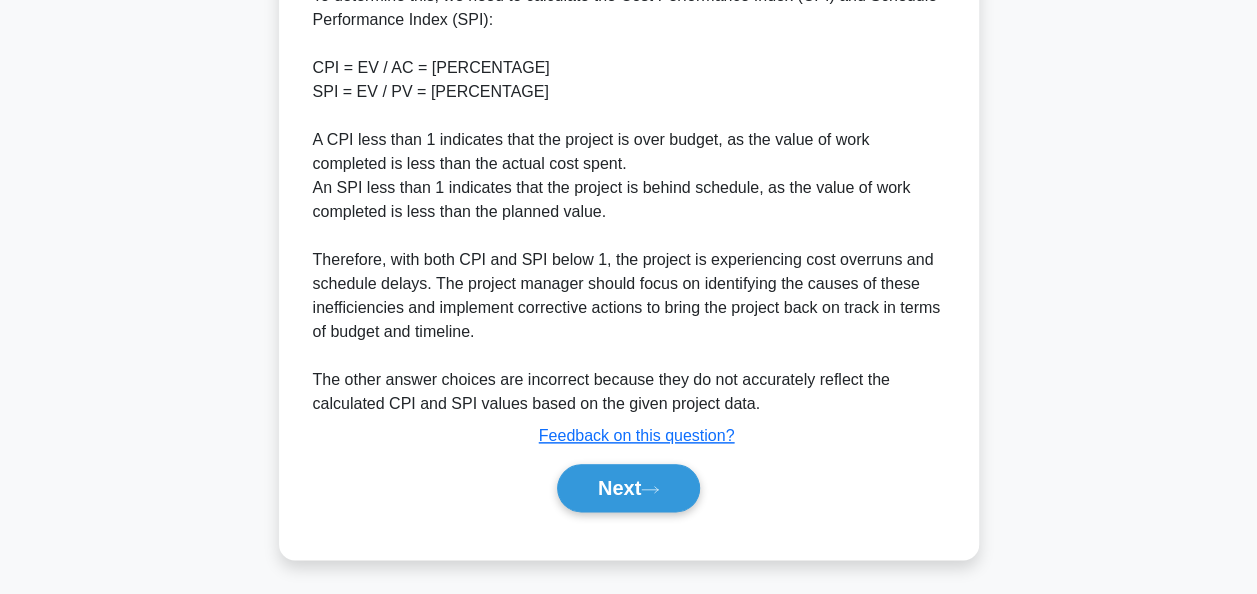 scroll, scrollTop: 924, scrollLeft: 0, axis: vertical 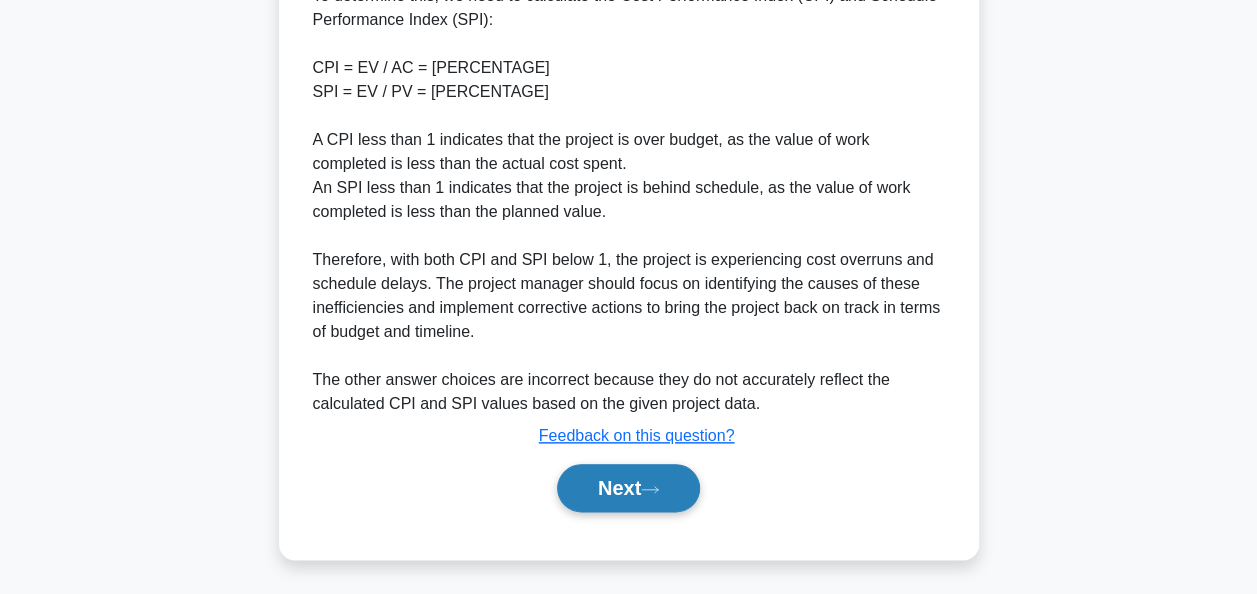 click on "Next" at bounding box center (628, 488) 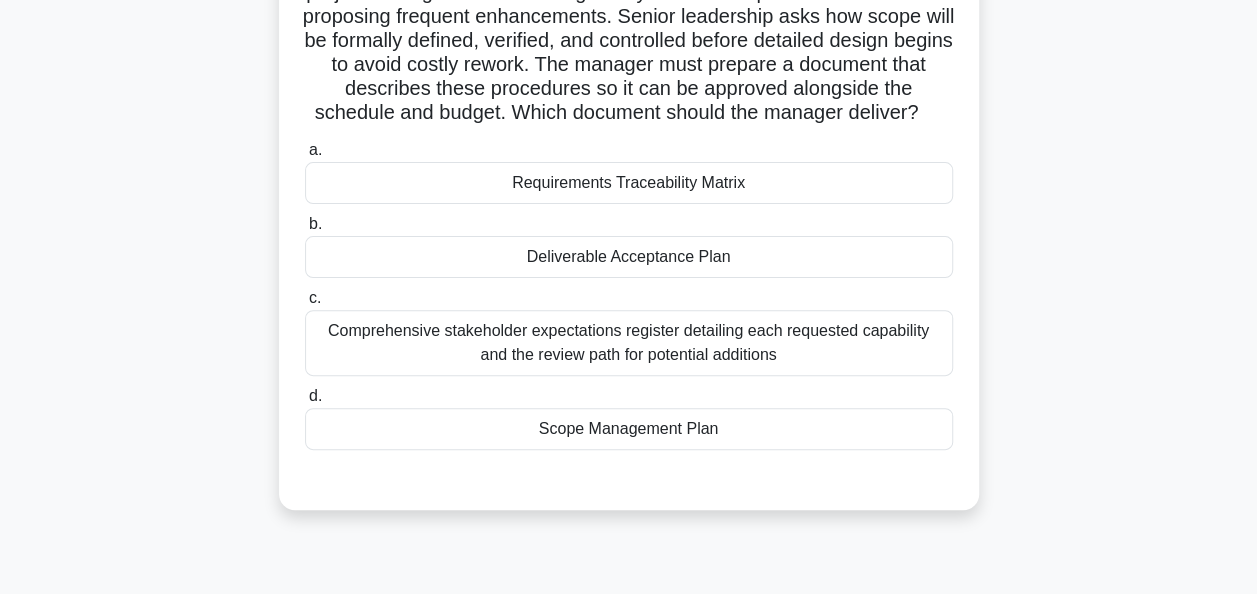 scroll, scrollTop: 100, scrollLeft: 0, axis: vertical 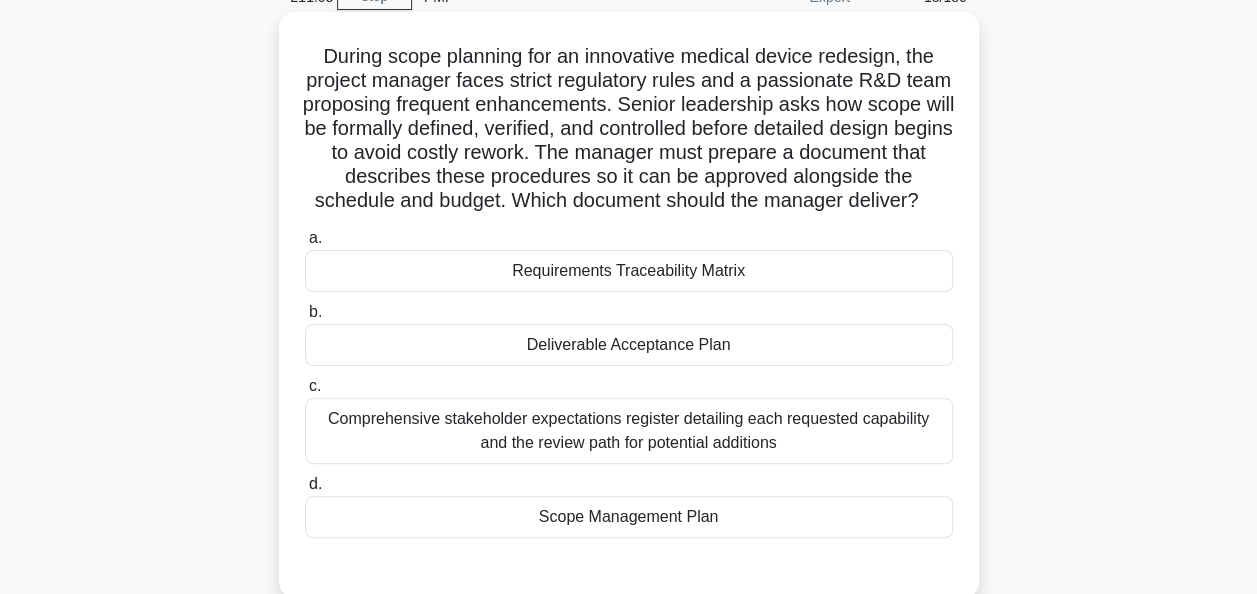 click on "Scope Management Plan" at bounding box center [629, 517] 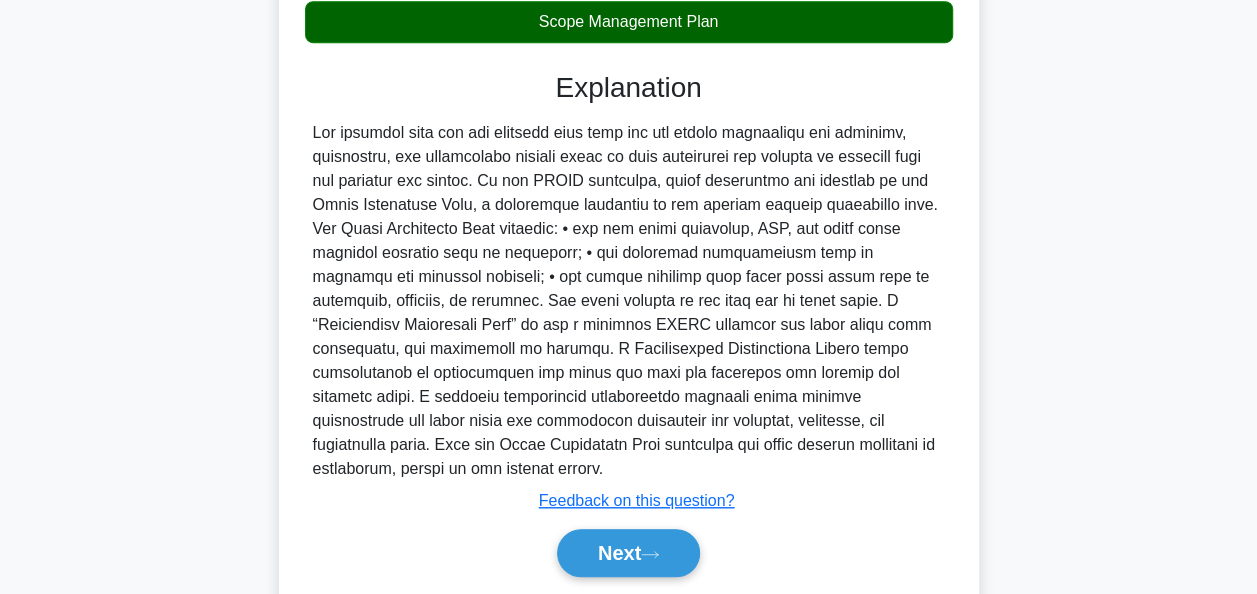 scroll, scrollTop: 660, scrollLeft: 0, axis: vertical 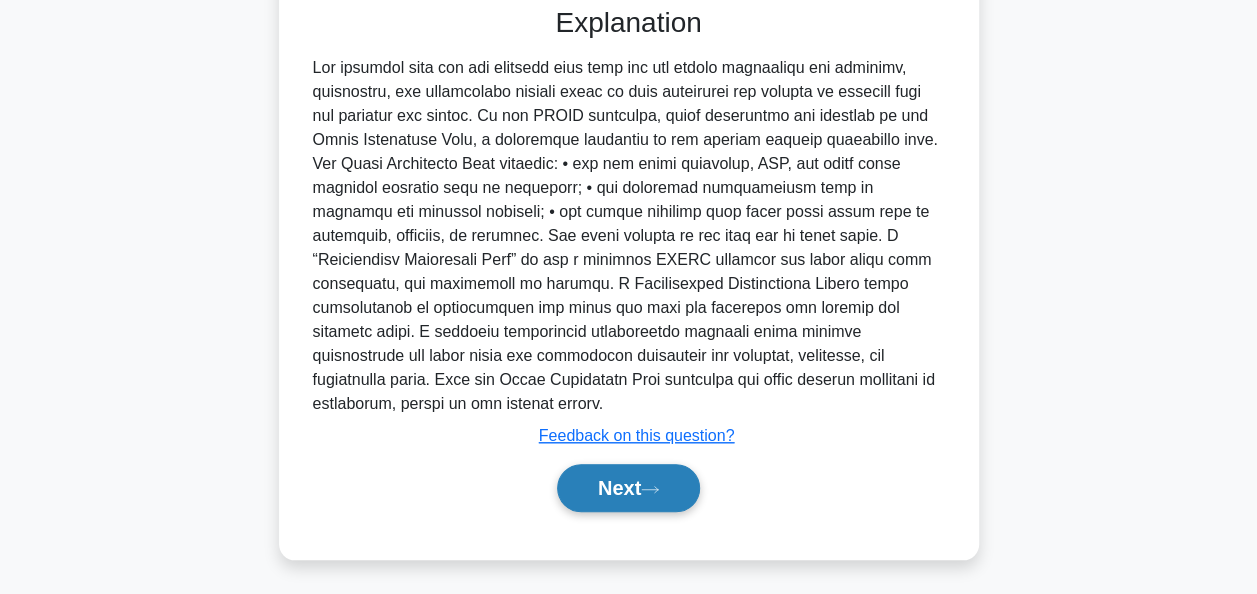 click on "Next" at bounding box center (628, 488) 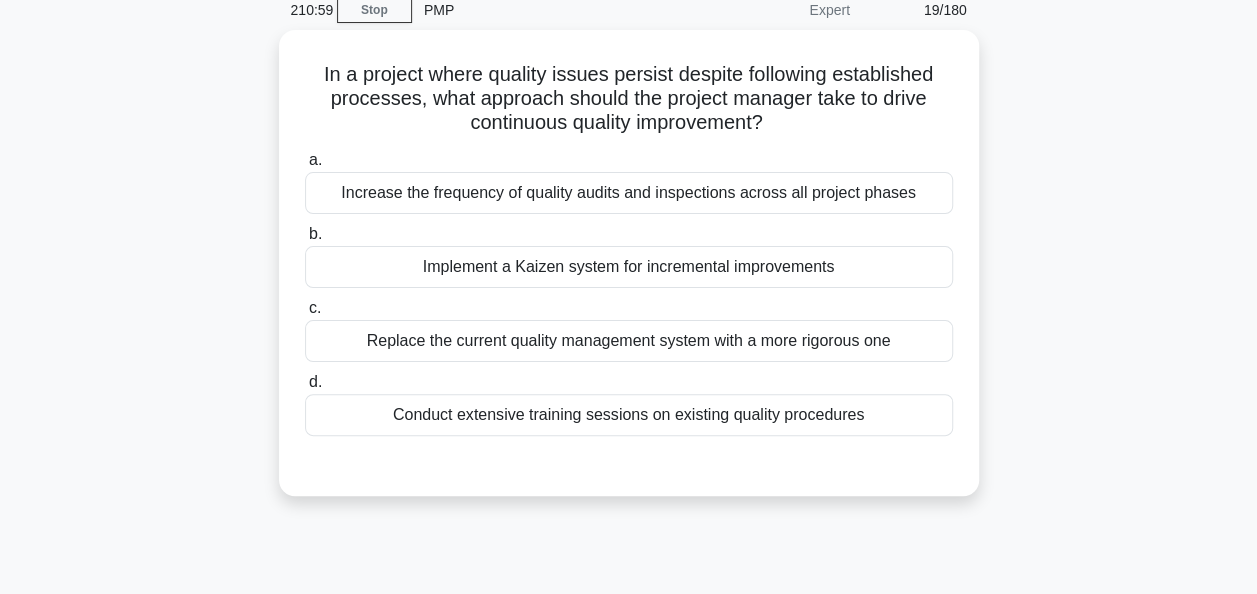 scroll, scrollTop: 86, scrollLeft: 0, axis: vertical 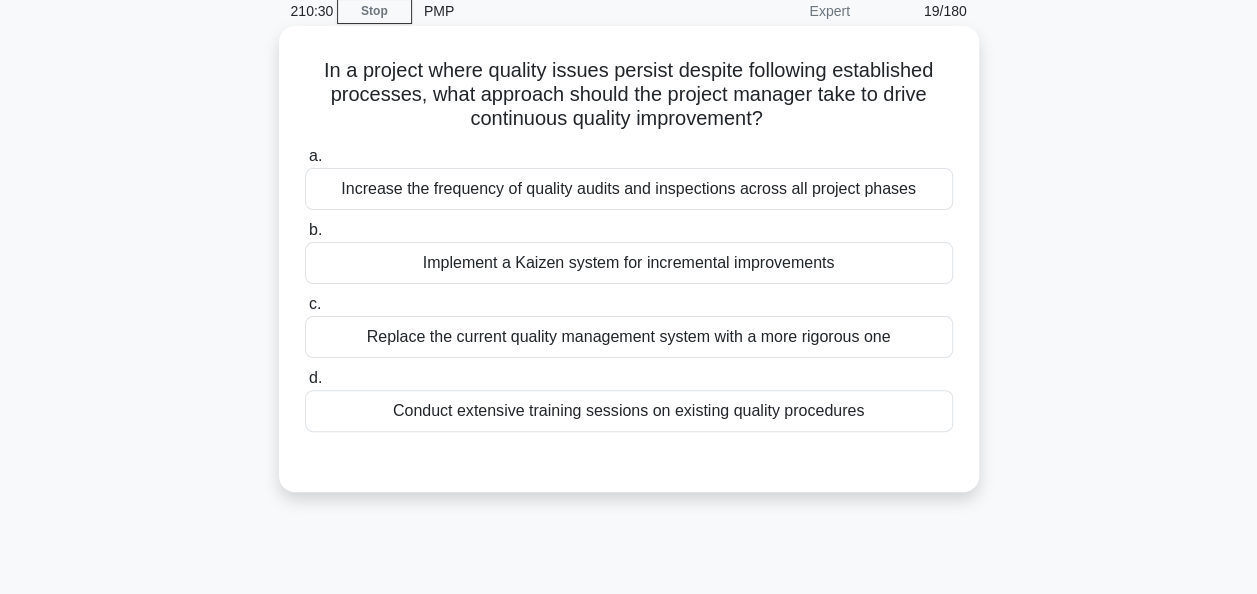 click on "Increase the frequency of quality audits and inspections across all project phases" at bounding box center (629, 189) 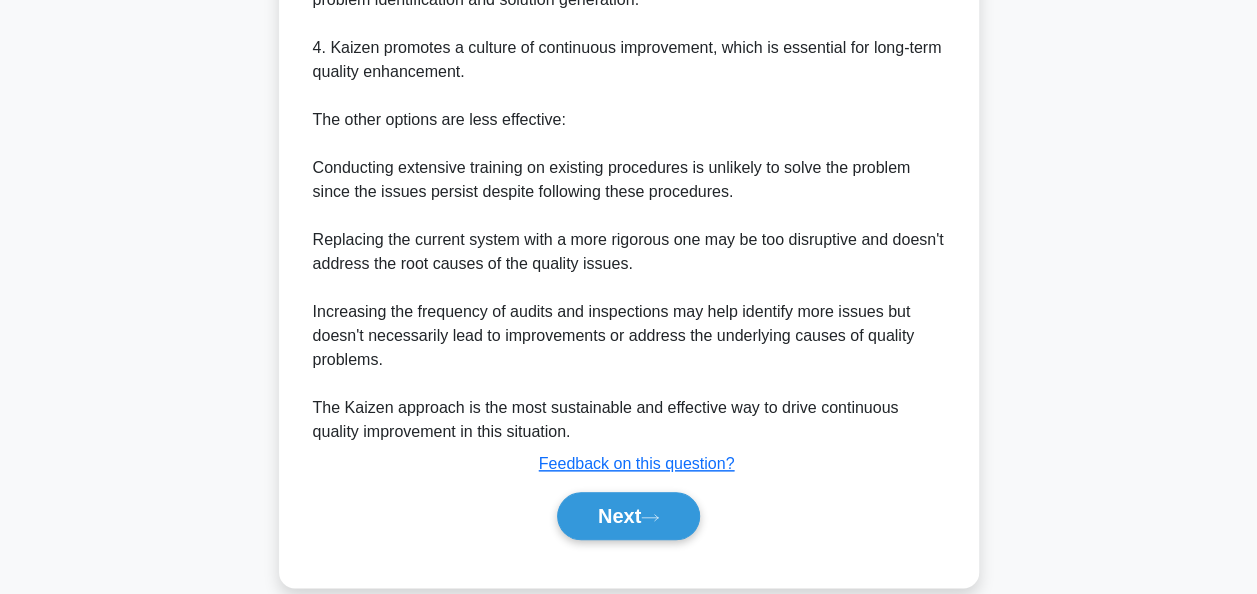 scroll, scrollTop: 879, scrollLeft: 0, axis: vertical 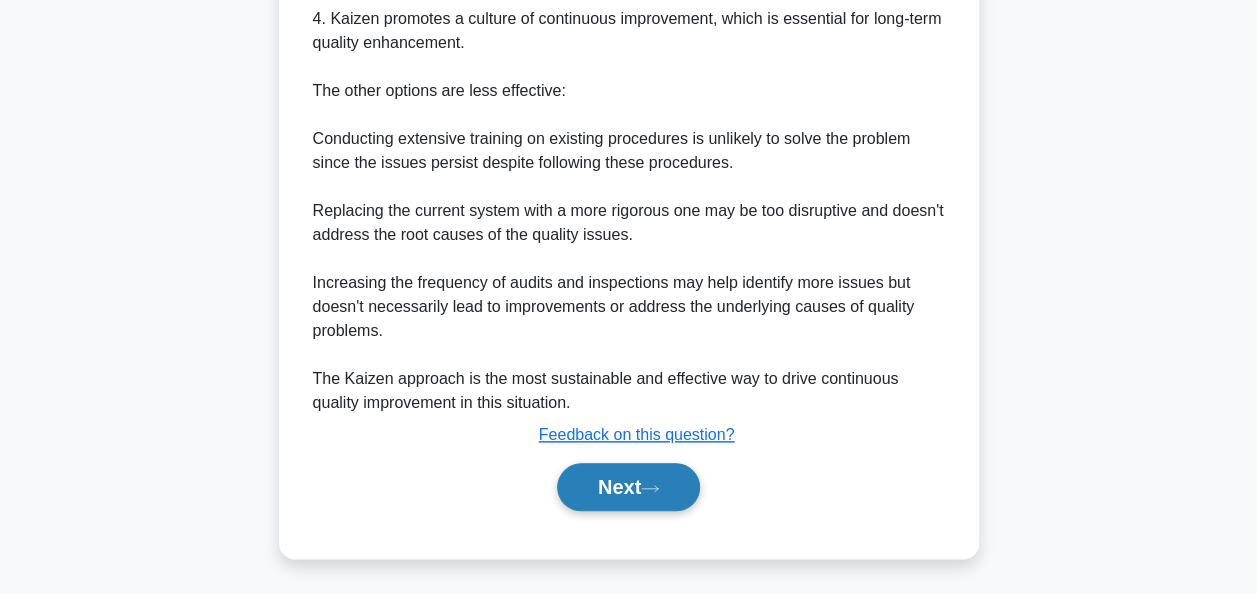 click on "Next" at bounding box center (628, 487) 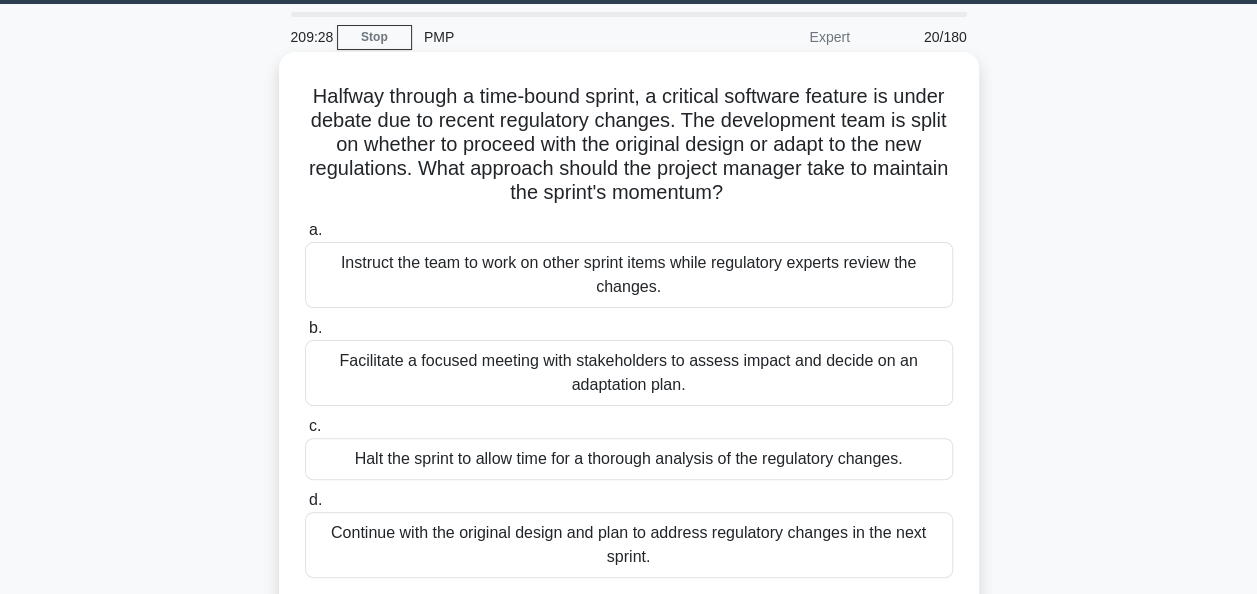 scroll, scrollTop: 100, scrollLeft: 0, axis: vertical 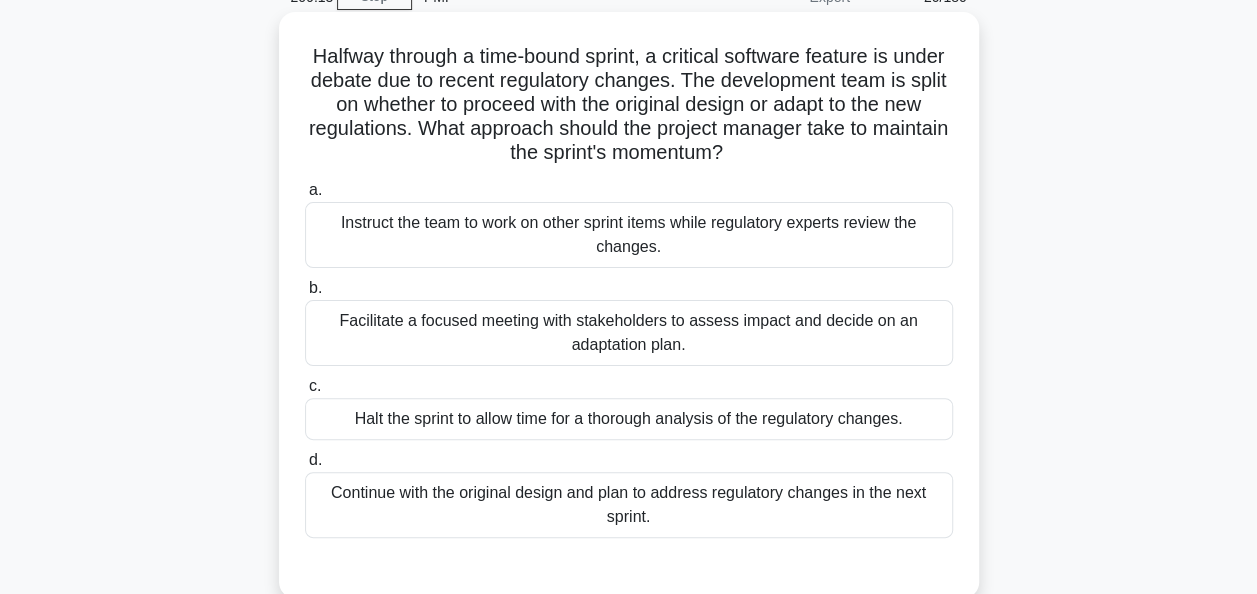 click on "Facilitate a focused meeting with stakeholders to assess impact and decide on an adaptation plan." at bounding box center (629, 333) 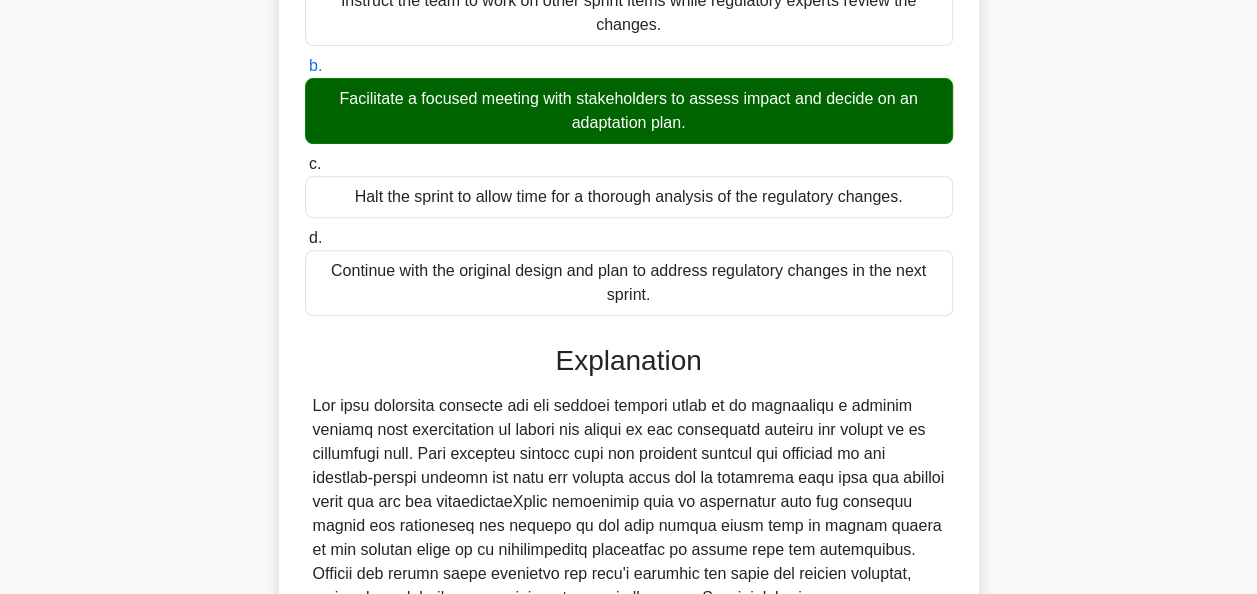 scroll, scrollTop: 600, scrollLeft: 0, axis: vertical 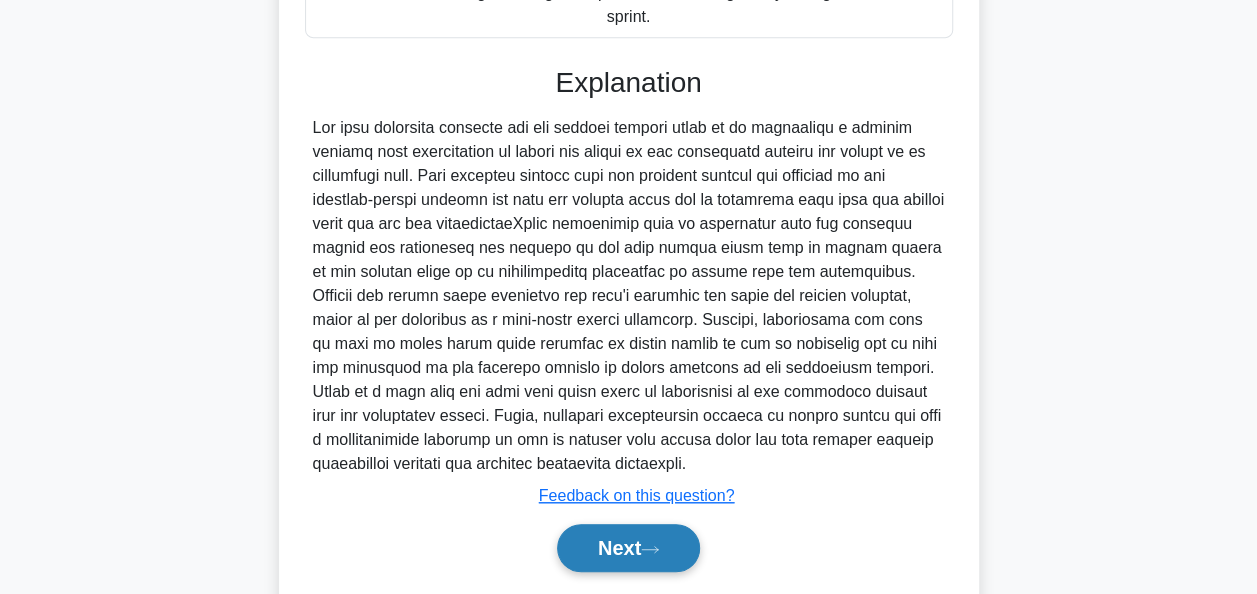 click on "Next" at bounding box center (628, 548) 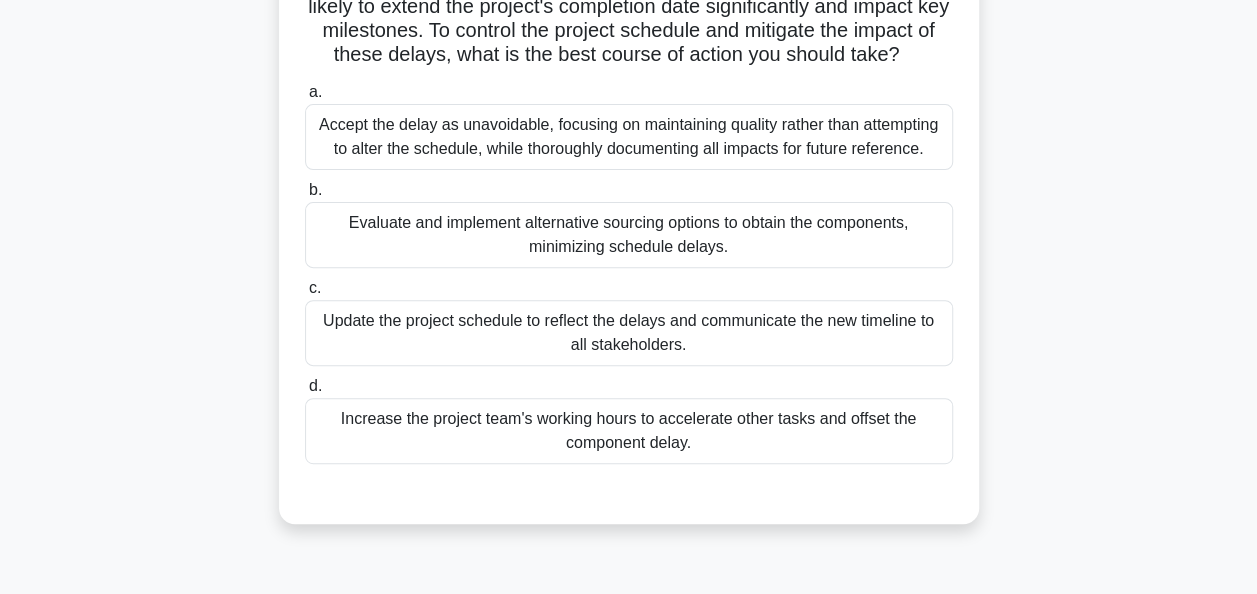 scroll, scrollTop: 100, scrollLeft: 0, axis: vertical 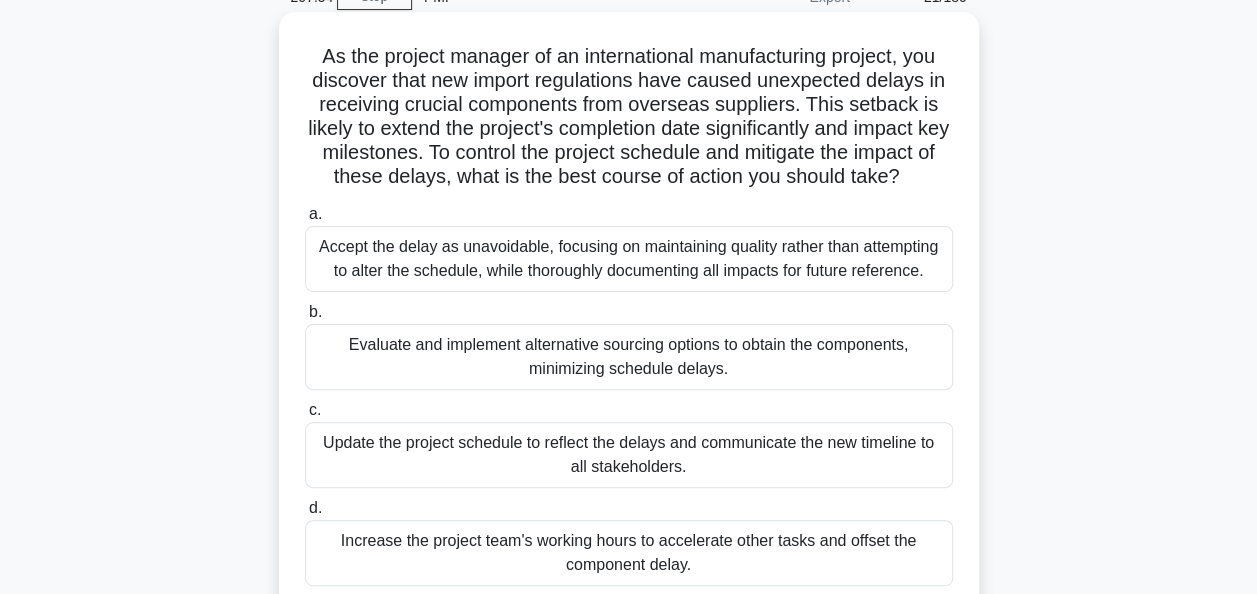 click on "Evaluate and implement alternative sourcing options to obtain the components, minimizing schedule delays." at bounding box center [629, 357] 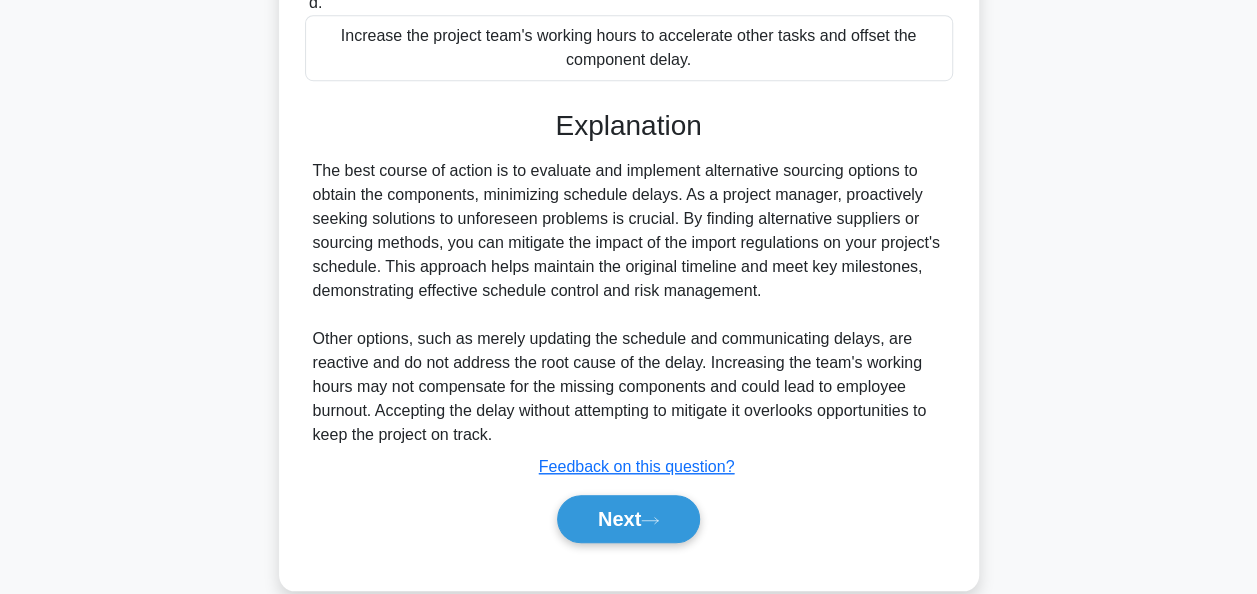 scroll, scrollTop: 636, scrollLeft: 0, axis: vertical 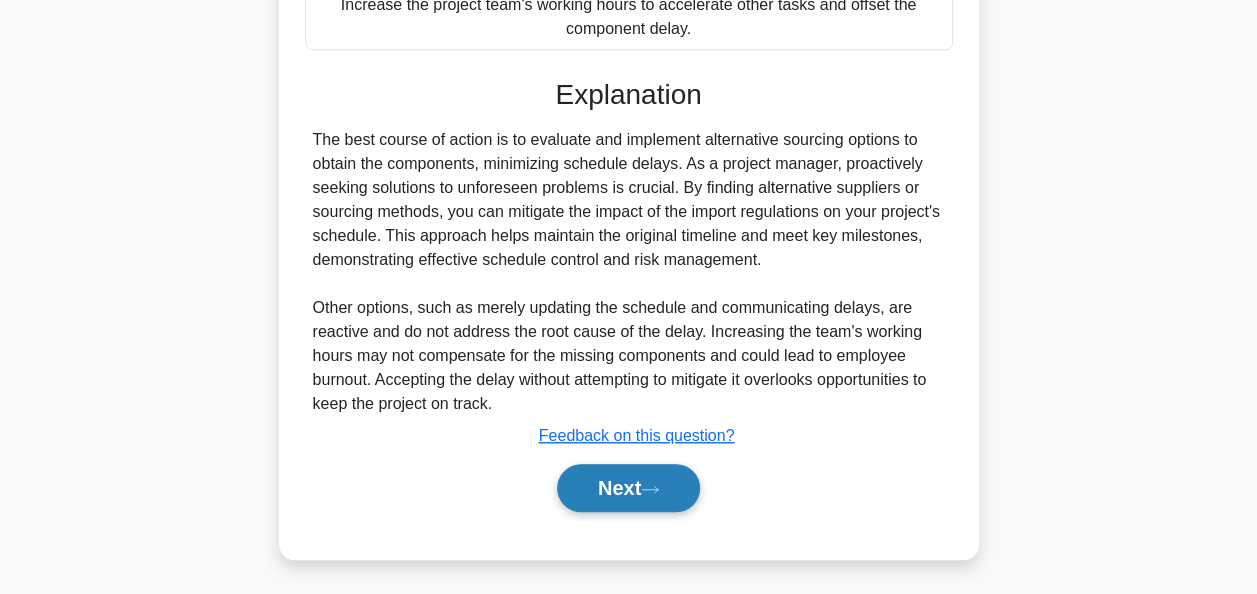 click on "Next" at bounding box center [628, 488] 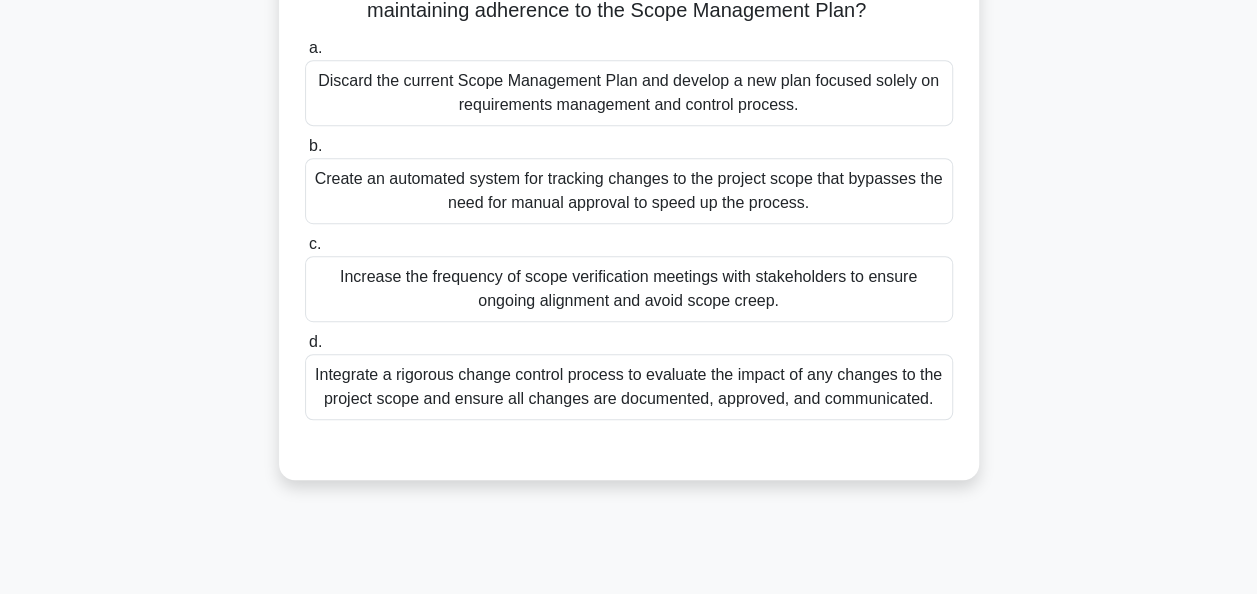 scroll, scrollTop: 486, scrollLeft: 0, axis: vertical 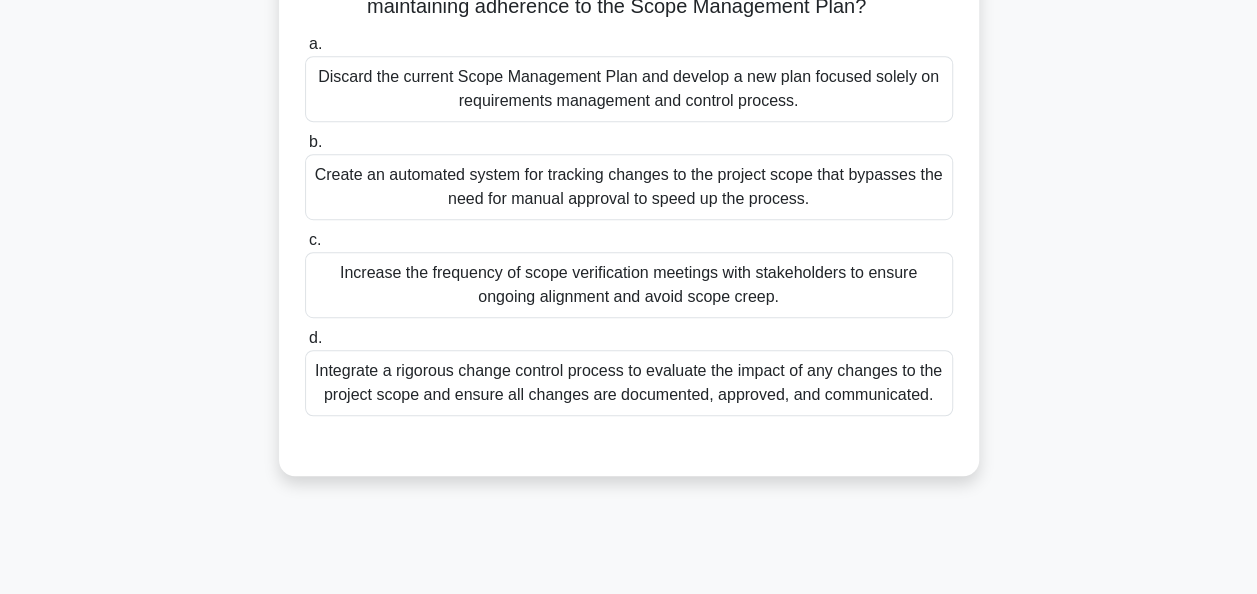 click on "Integrate a rigorous change control process to evaluate the impact of any changes to the project scope and ensure all changes are documented, approved, and communicated." at bounding box center [629, 383] 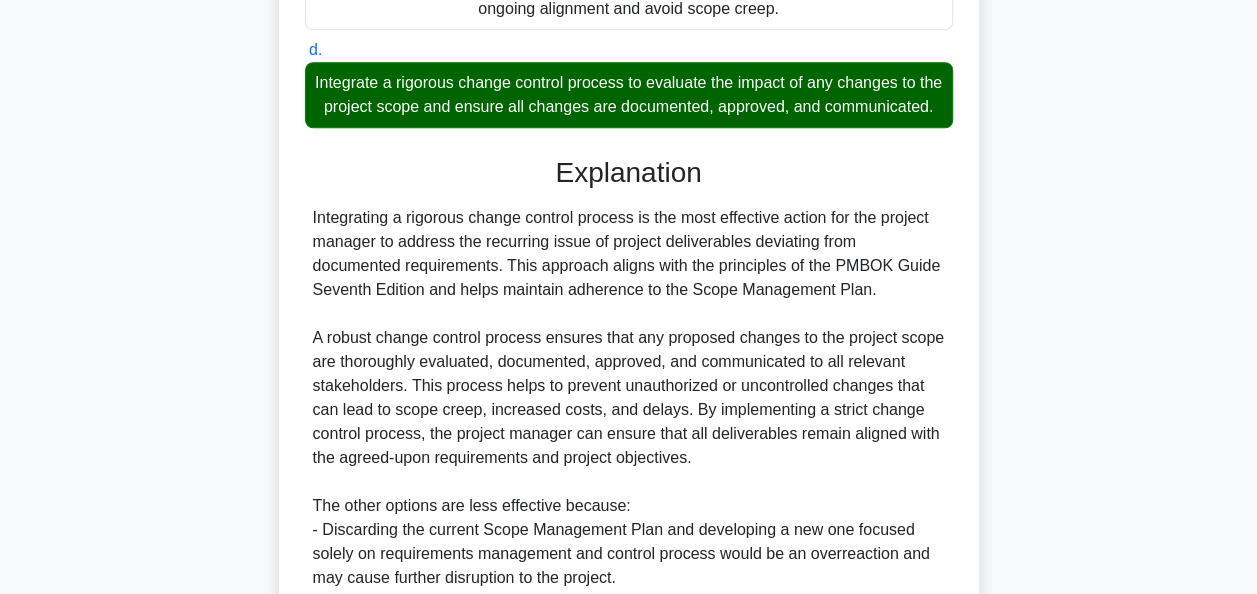 scroll, scrollTop: 1086, scrollLeft: 0, axis: vertical 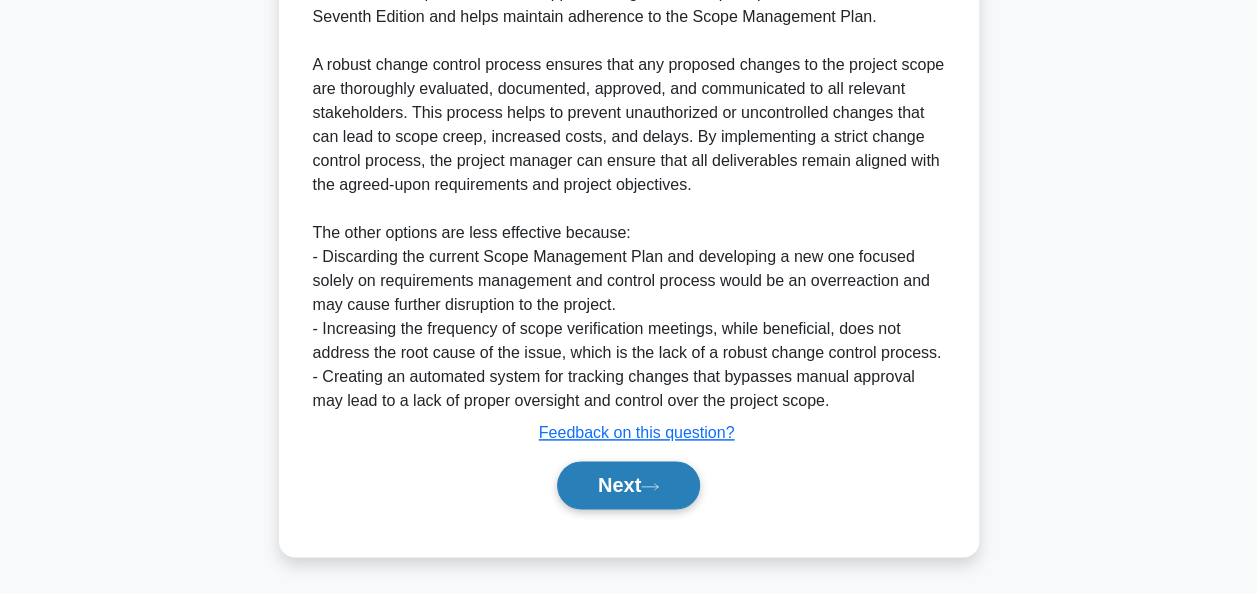click on "Next" at bounding box center (628, 485) 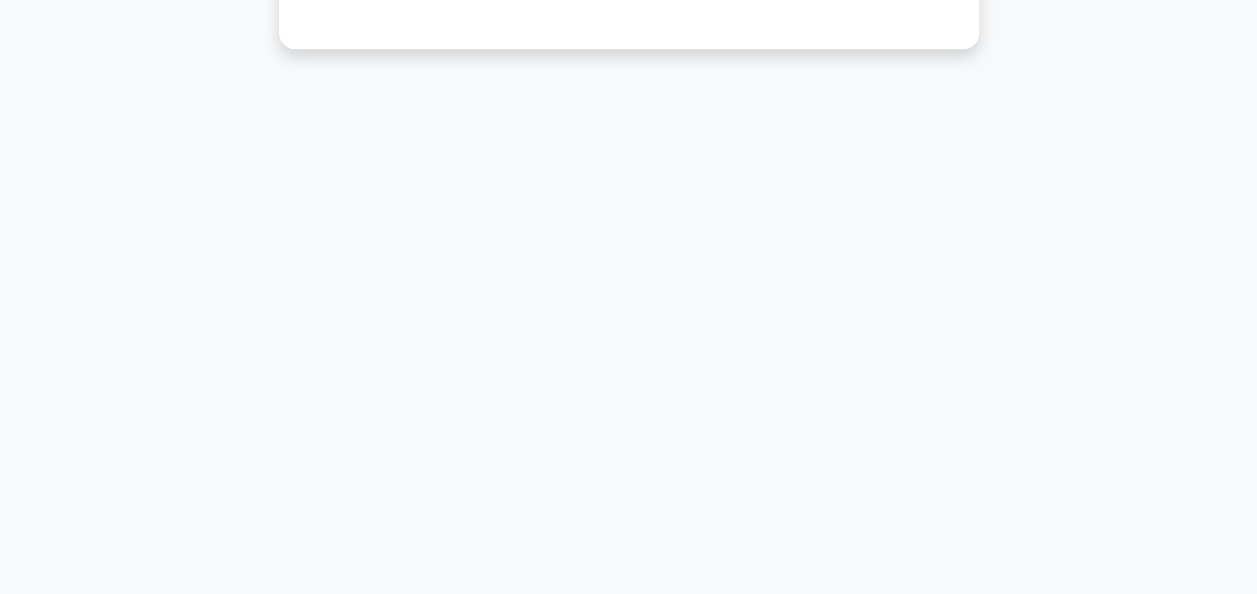 scroll, scrollTop: 0, scrollLeft: 0, axis: both 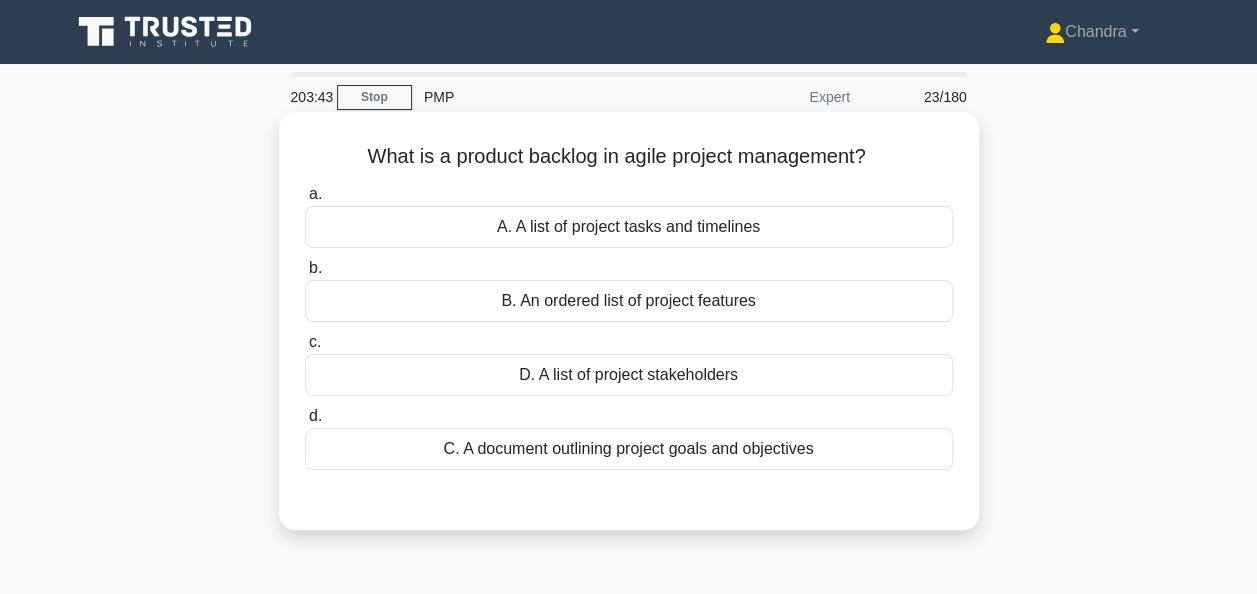 click on "B. An ordered list of project features" at bounding box center [629, 301] 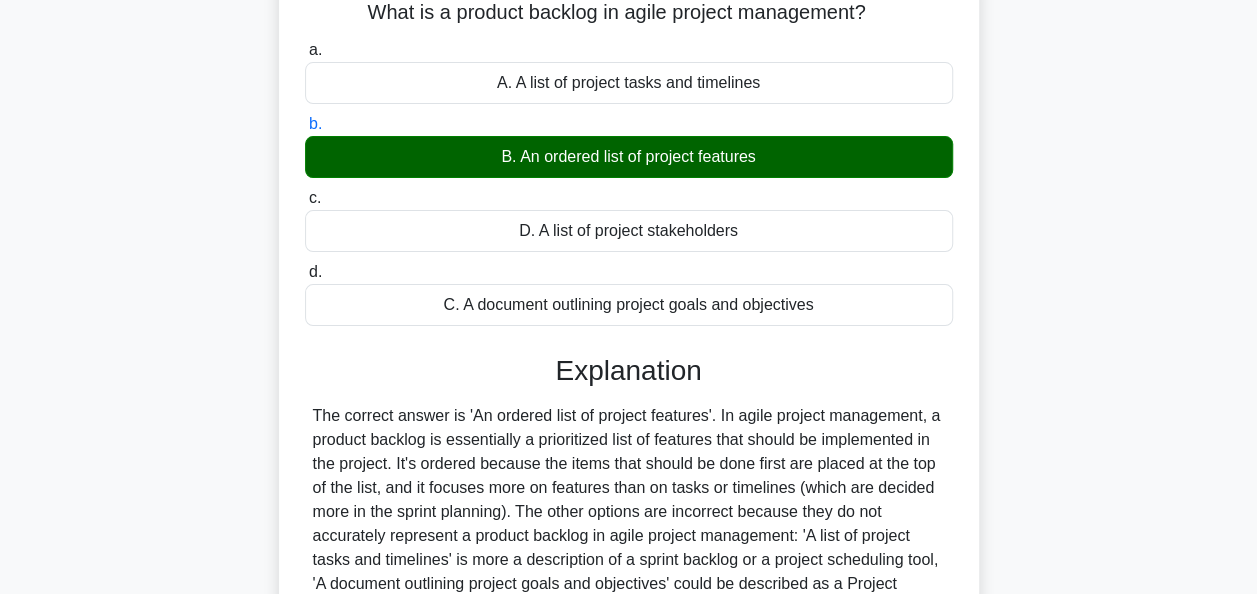 scroll, scrollTop: 486, scrollLeft: 0, axis: vertical 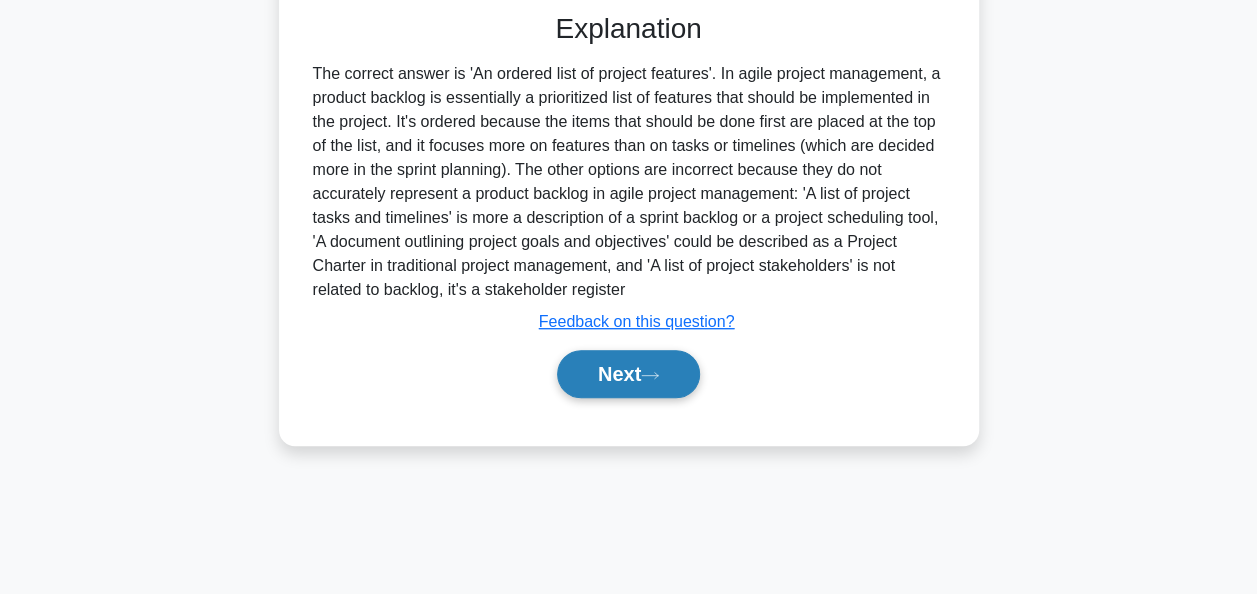 click on "Next" at bounding box center (628, 374) 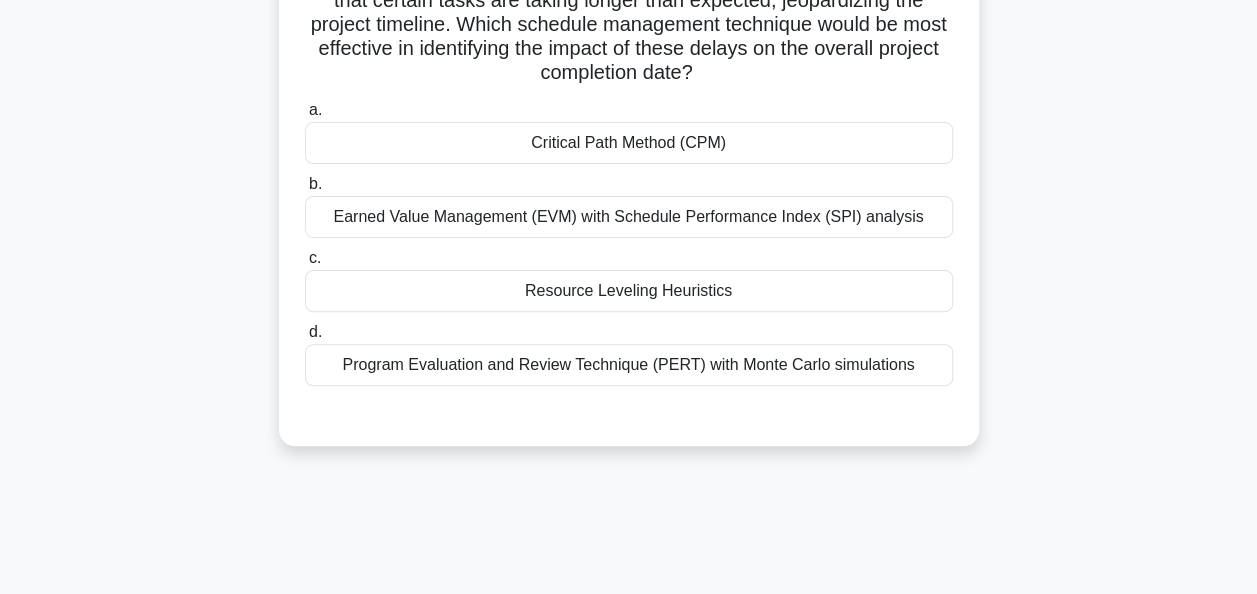 scroll, scrollTop: 0, scrollLeft: 0, axis: both 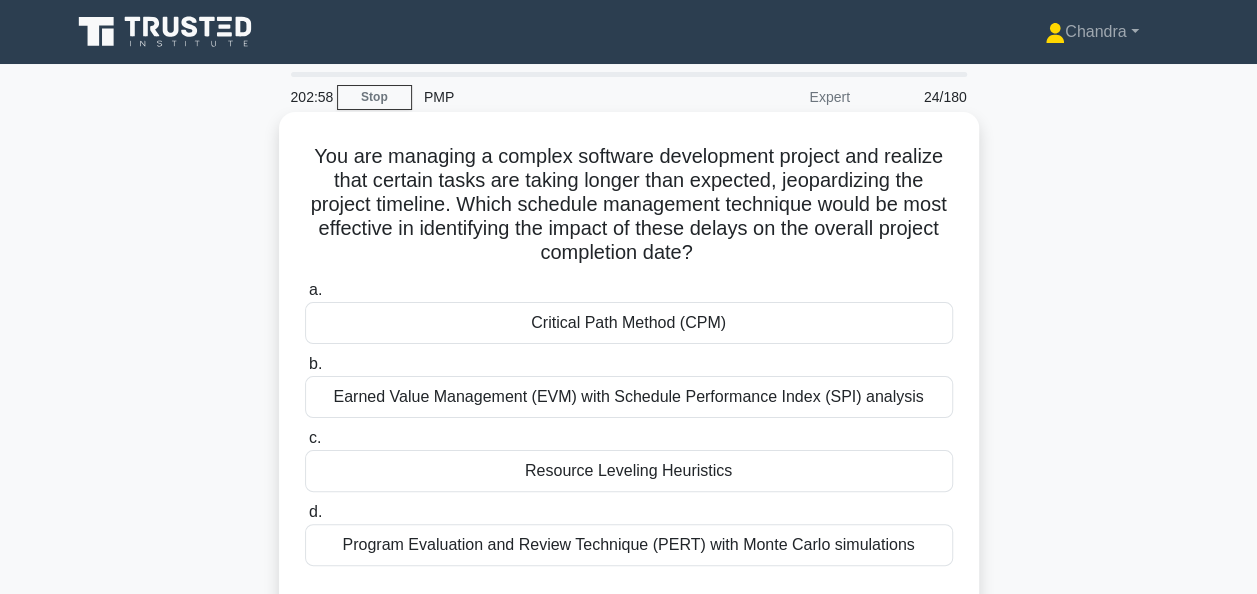 click on "Critical Path Method (CPM)" at bounding box center (629, 323) 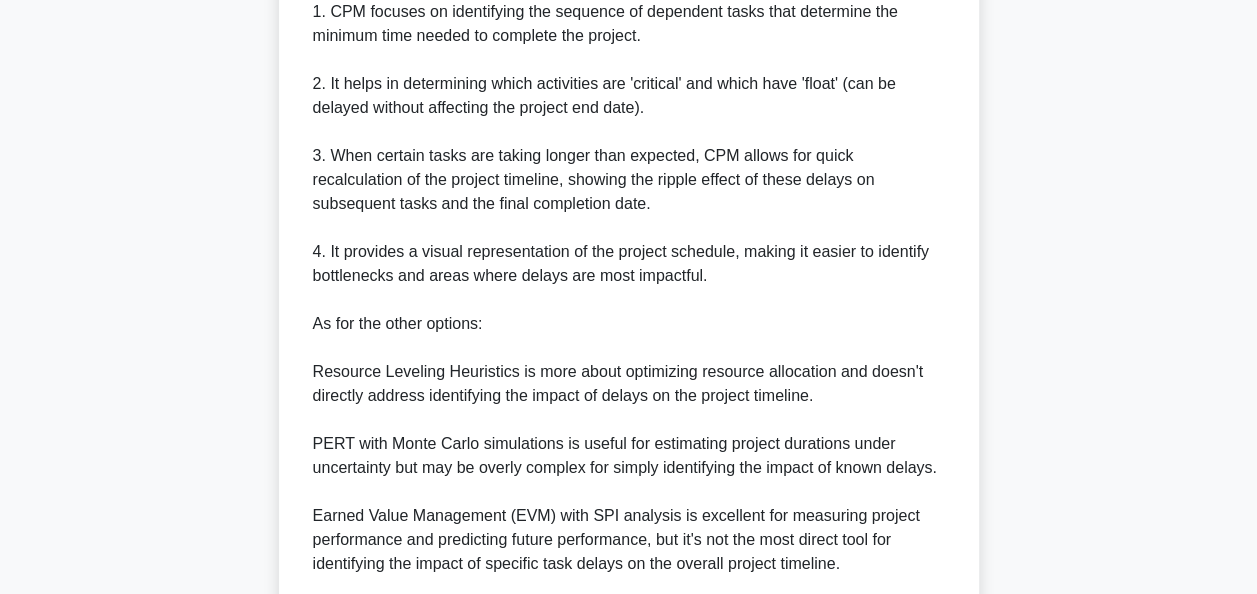scroll, scrollTop: 948, scrollLeft: 0, axis: vertical 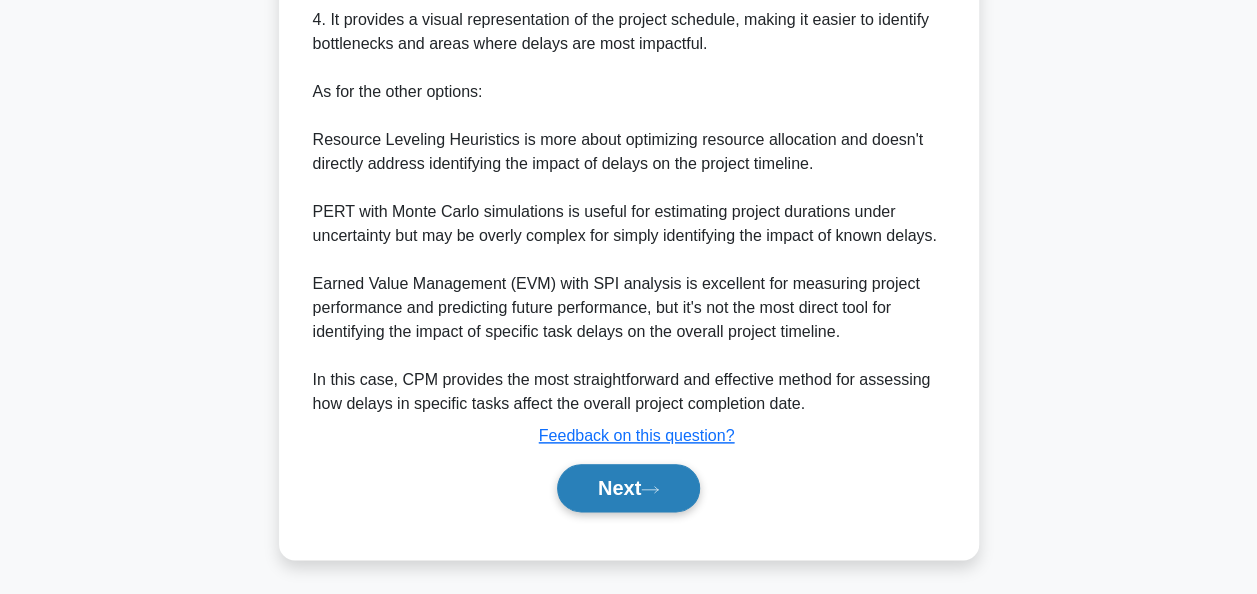 click on "Next" at bounding box center [628, 488] 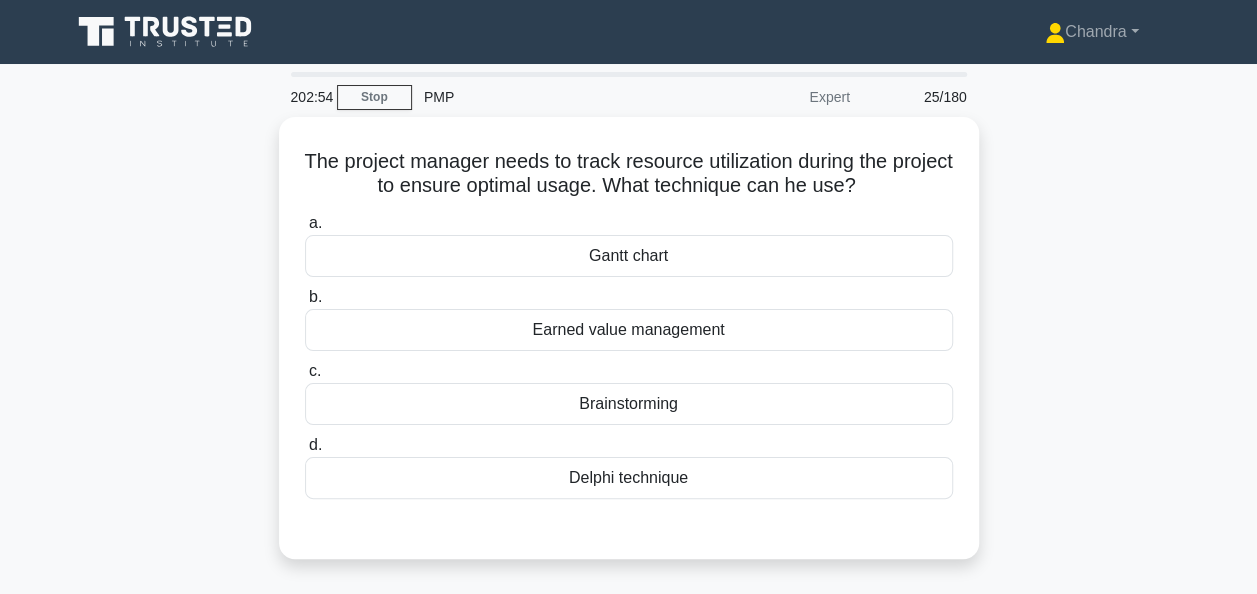 scroll, scrollTop: 0, scrollLeft: 0, axis: both 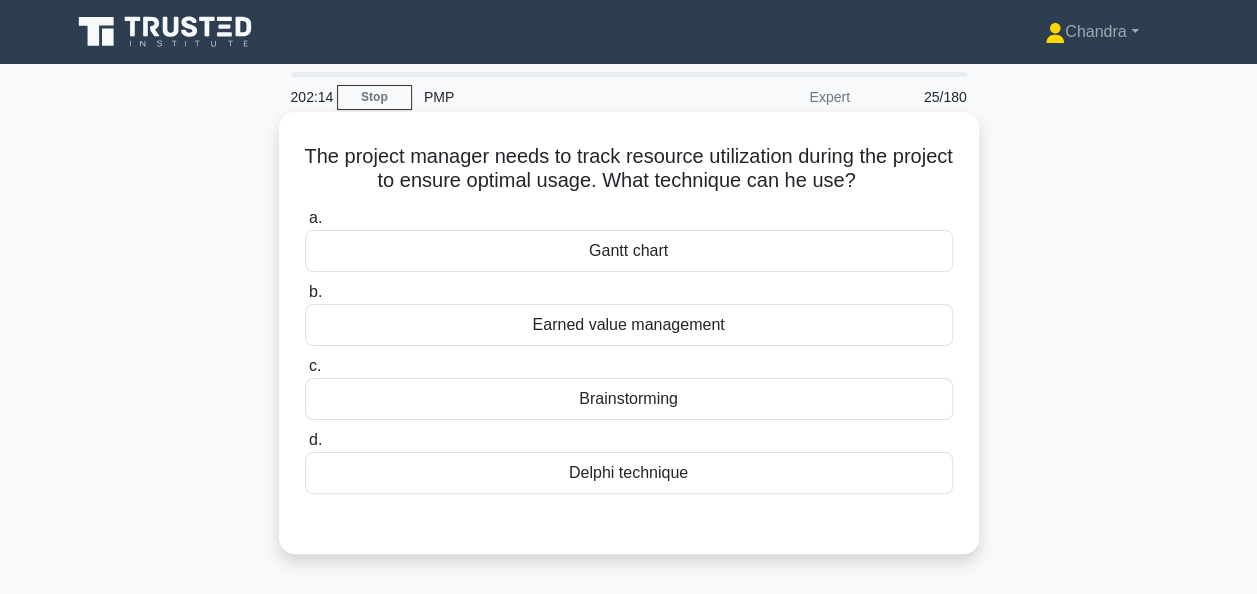 click on "Gantt chart" at bounding box center [629, 251] 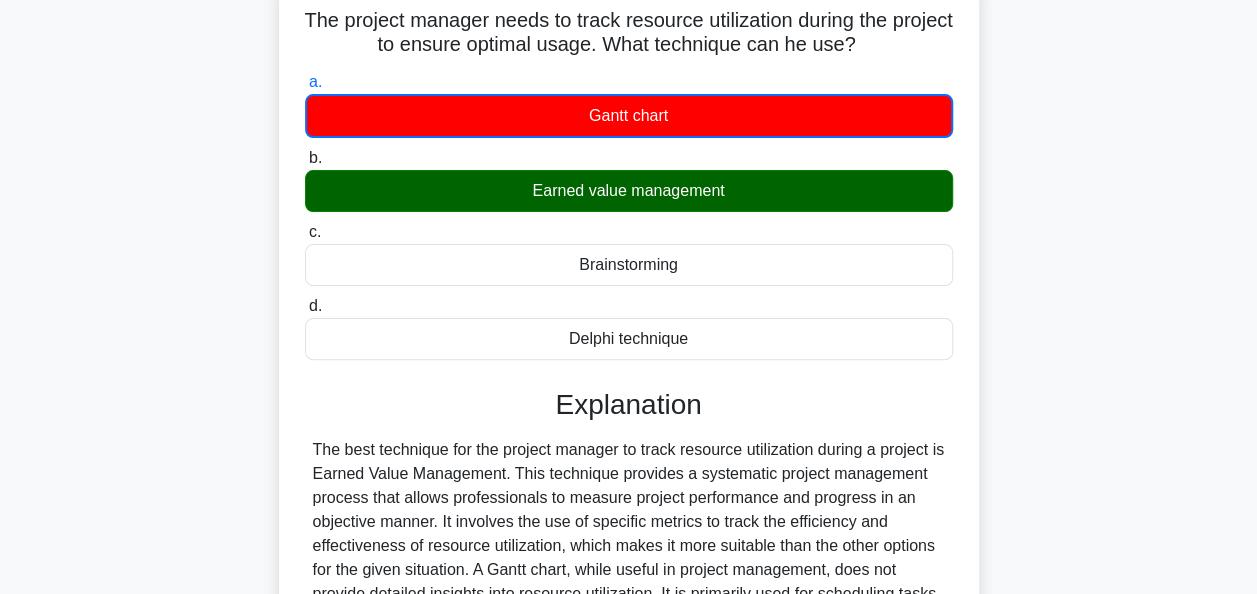 scroll, scrollTop: 486, scrollLeft: 0, axis: vertical 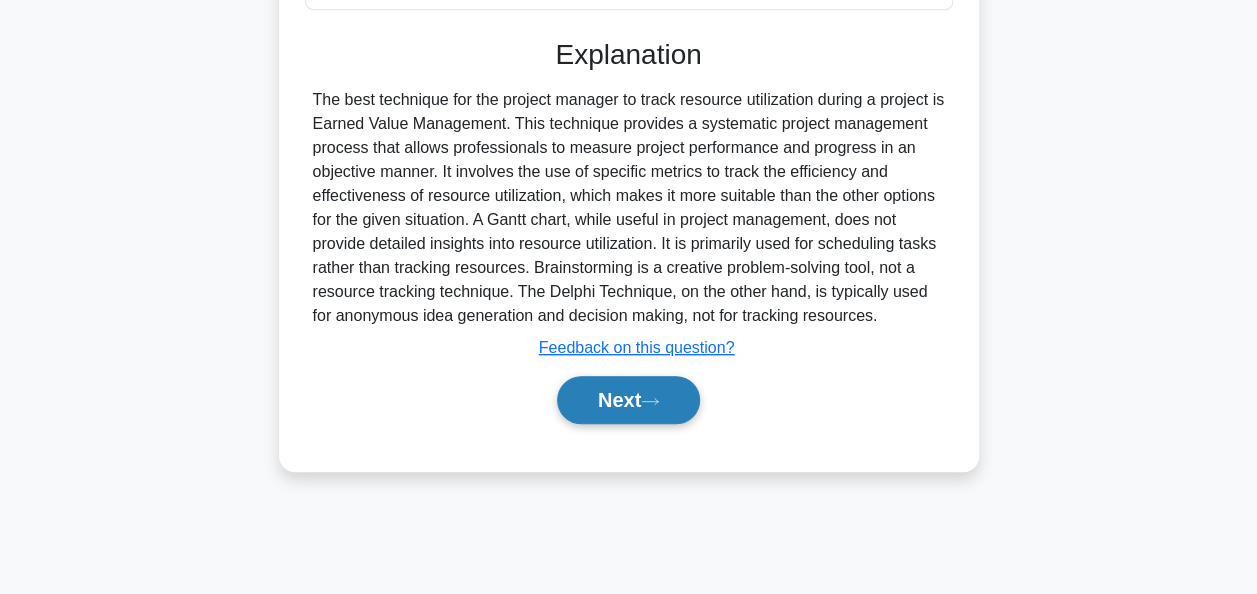 click on "Next" at bounding box center [628, 400] 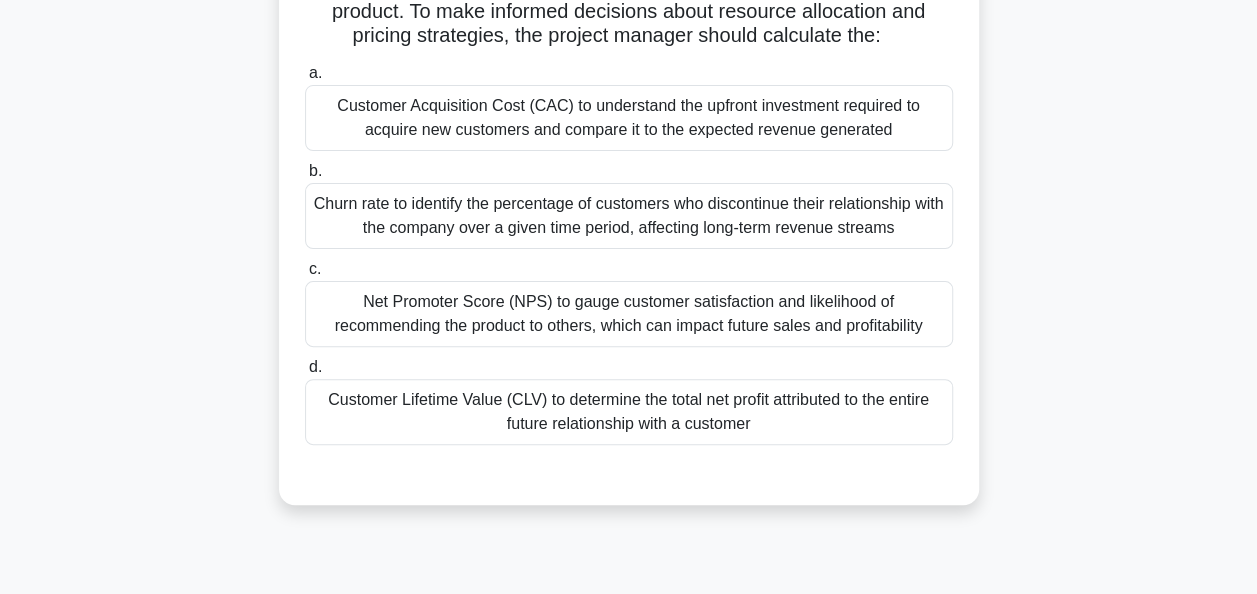 scroll, scrollTop: 200, scrollLeft: 0, axis: vertical 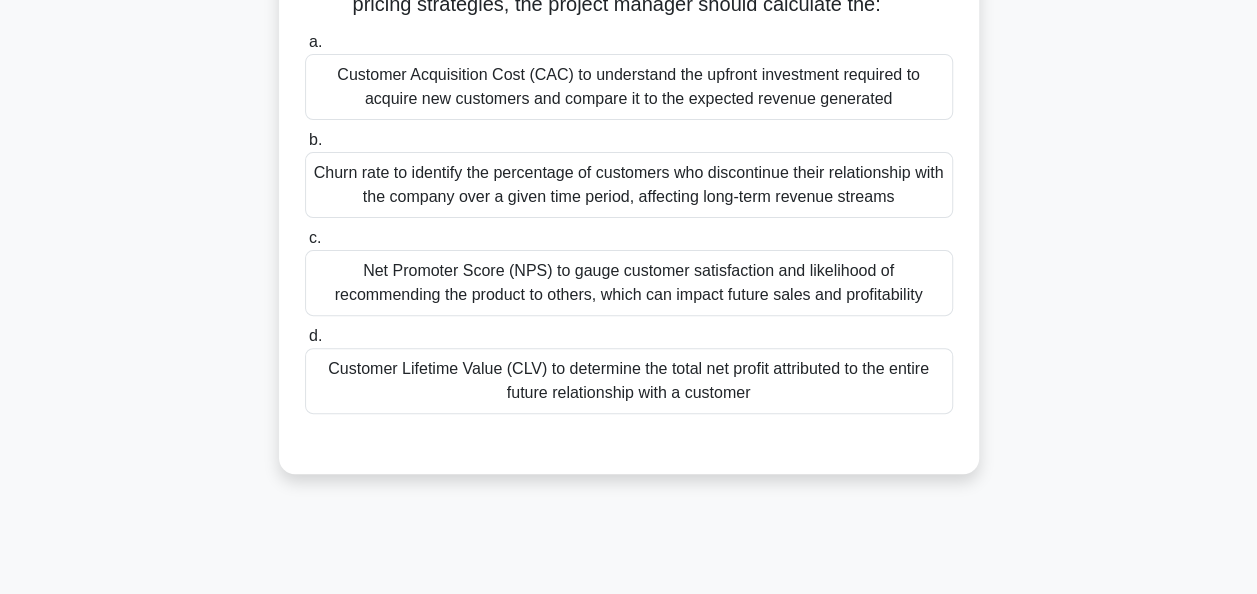 click on "Customer Lifetime Value (CLV) to determine the total net profit attributed to the entire future relationship with a customer" at bounding box center [629, 381] 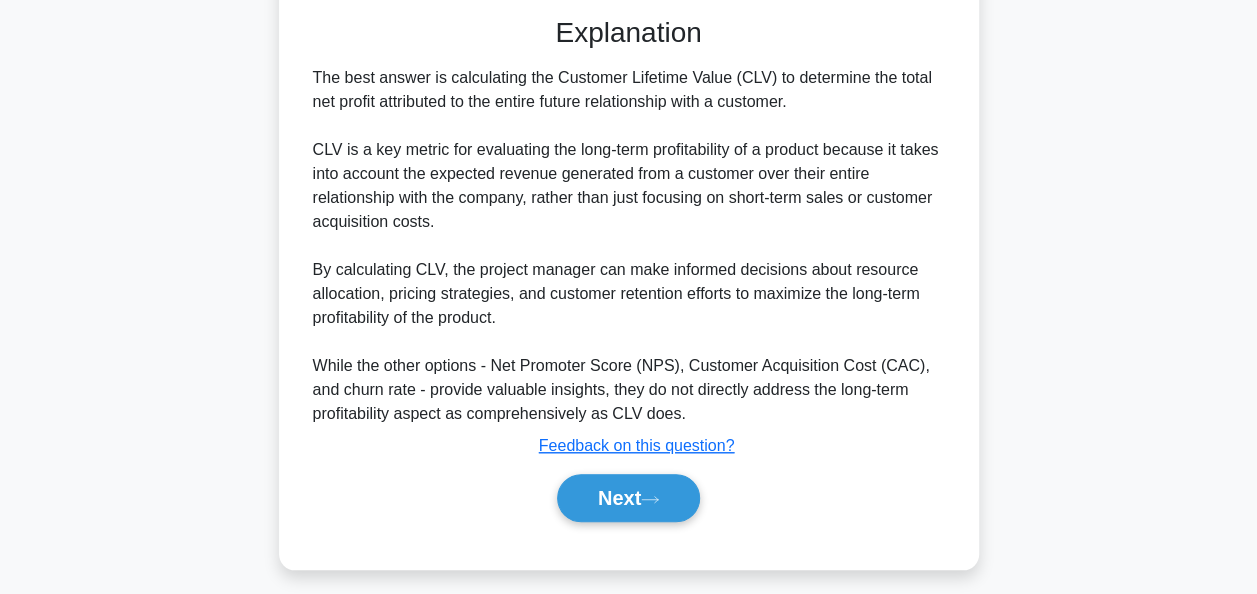 scroll, scrollTop: 636, scrollLeft: 0, axis: vertical 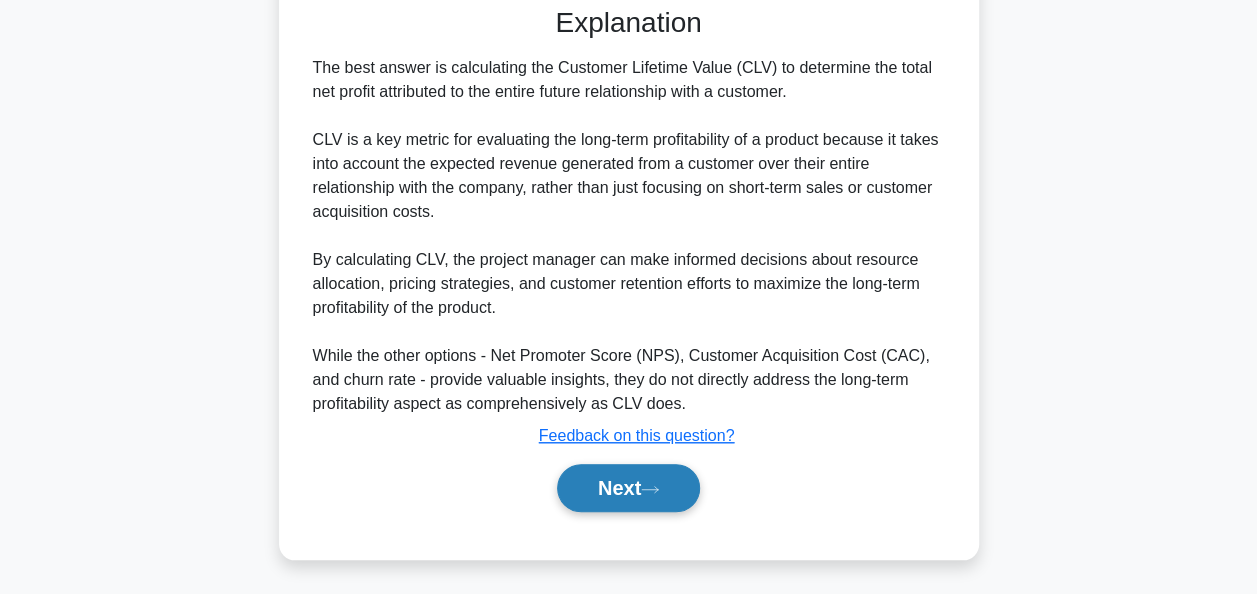 click on "Next" at bounding box center [628, 488] 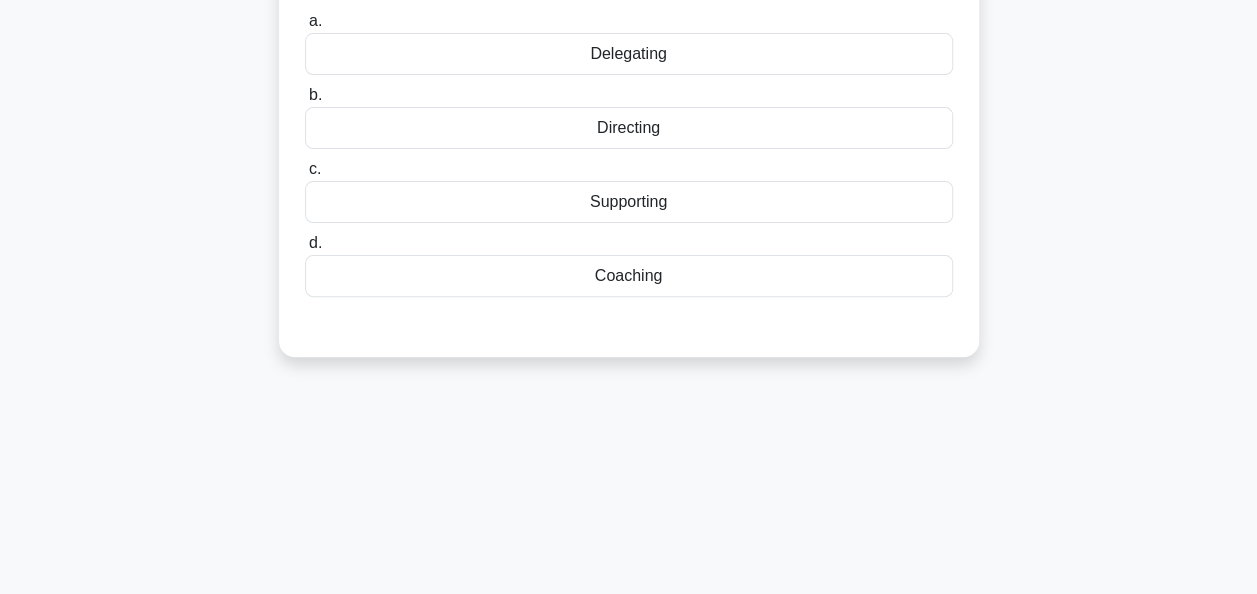 scroll, scrollTop: 0, scrollLeft: 0, axis: both 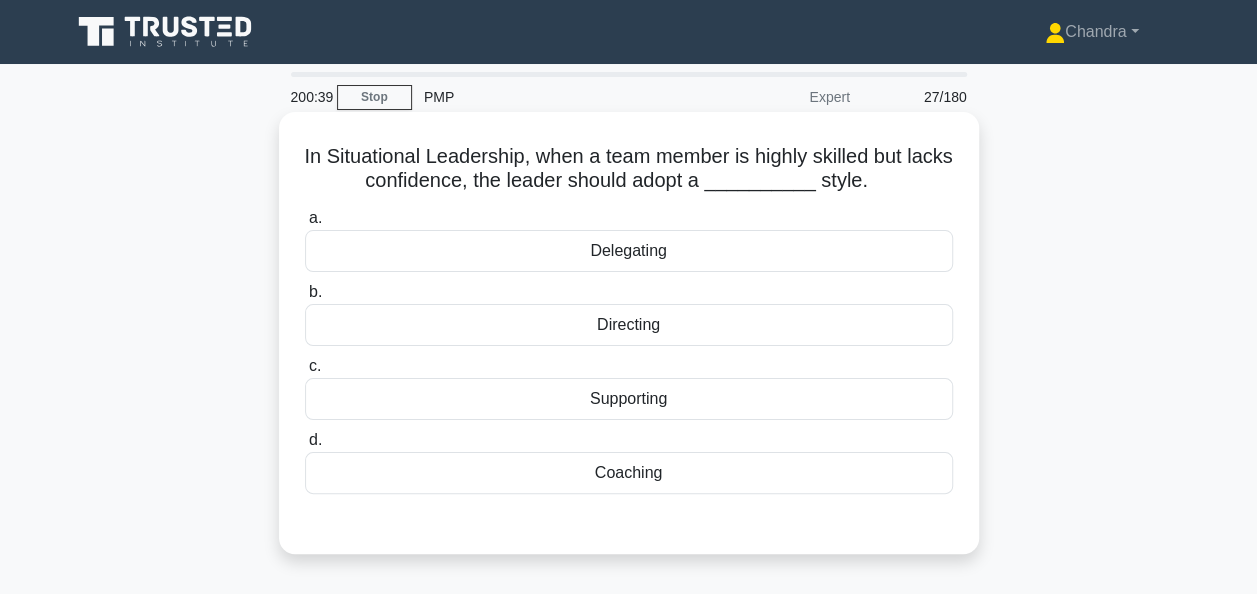 click on "Supporting" at bounding box center [629, 399] 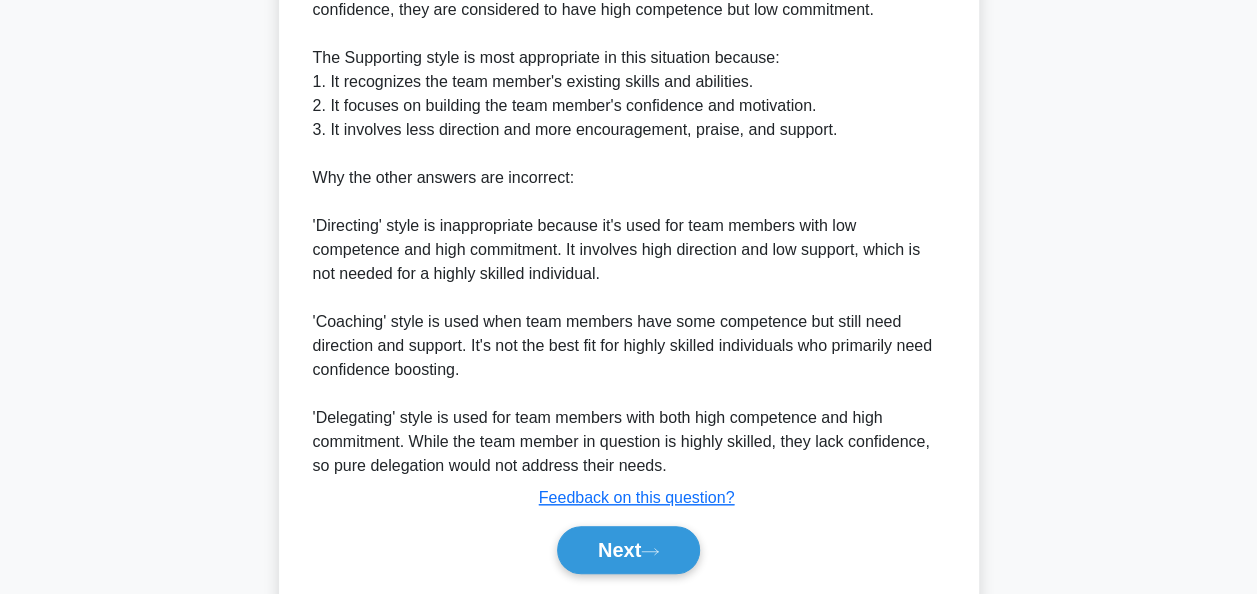 scroll, scrollTop: 732, scrollLeft: 0, axis: vertical 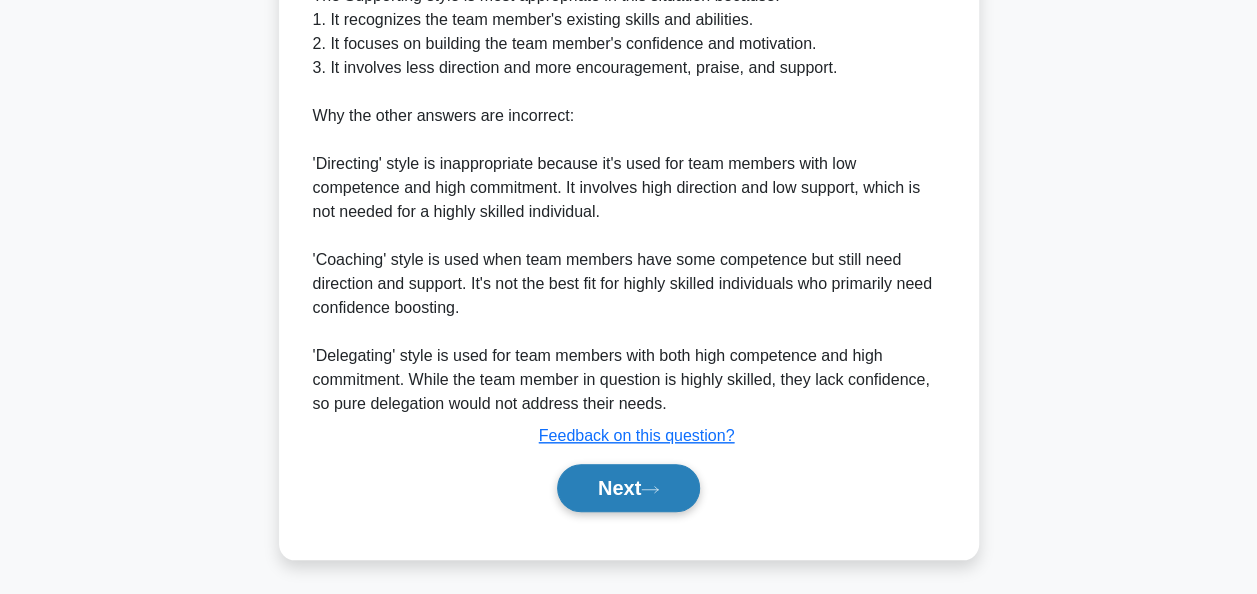 click on "Next" at bounding box center (628, 488) 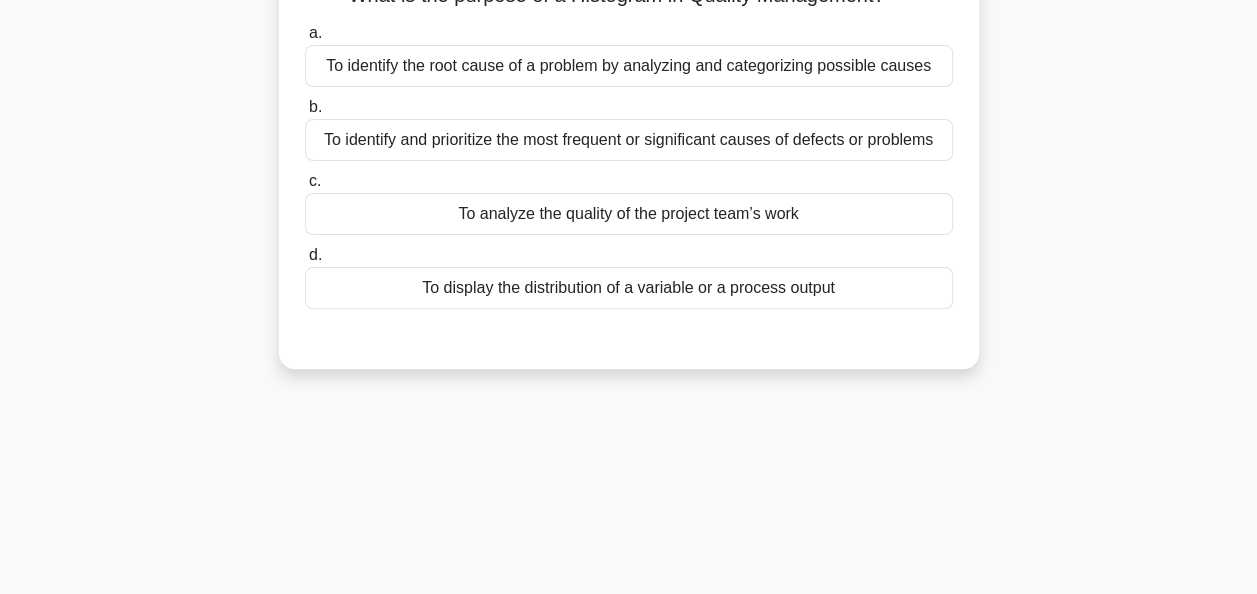 scroll, scrollTop: 0, scrollLeft: 0, axis: both 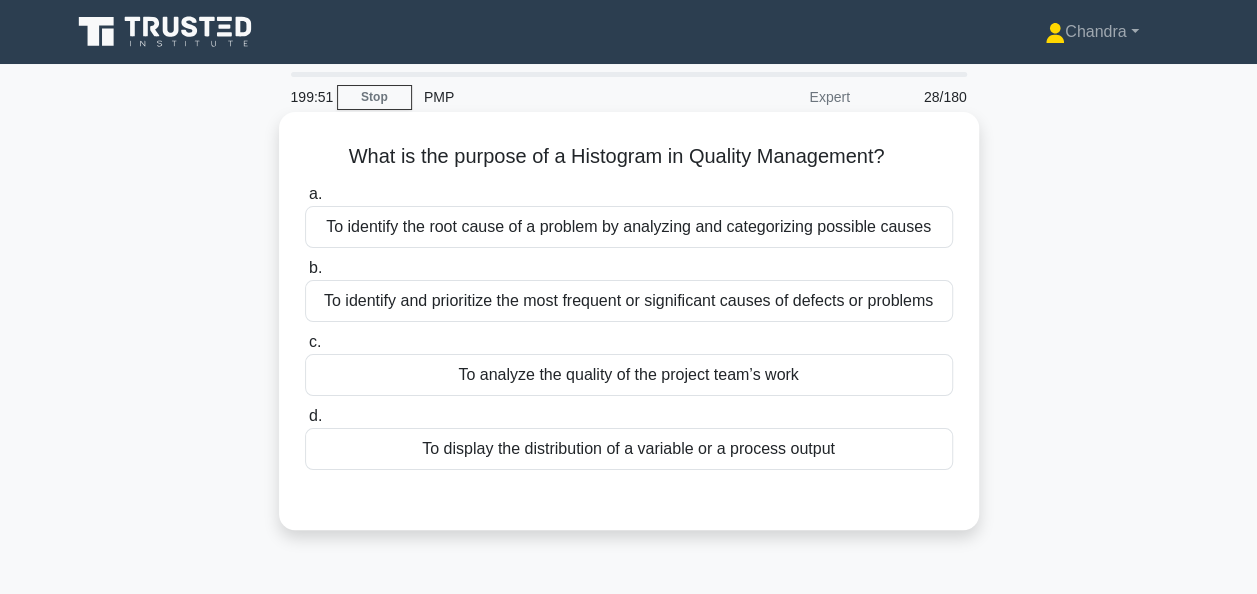 click on "To identify and prioritize the most frequent or significant causes of defects or problems" at bounding box center (629, 301) 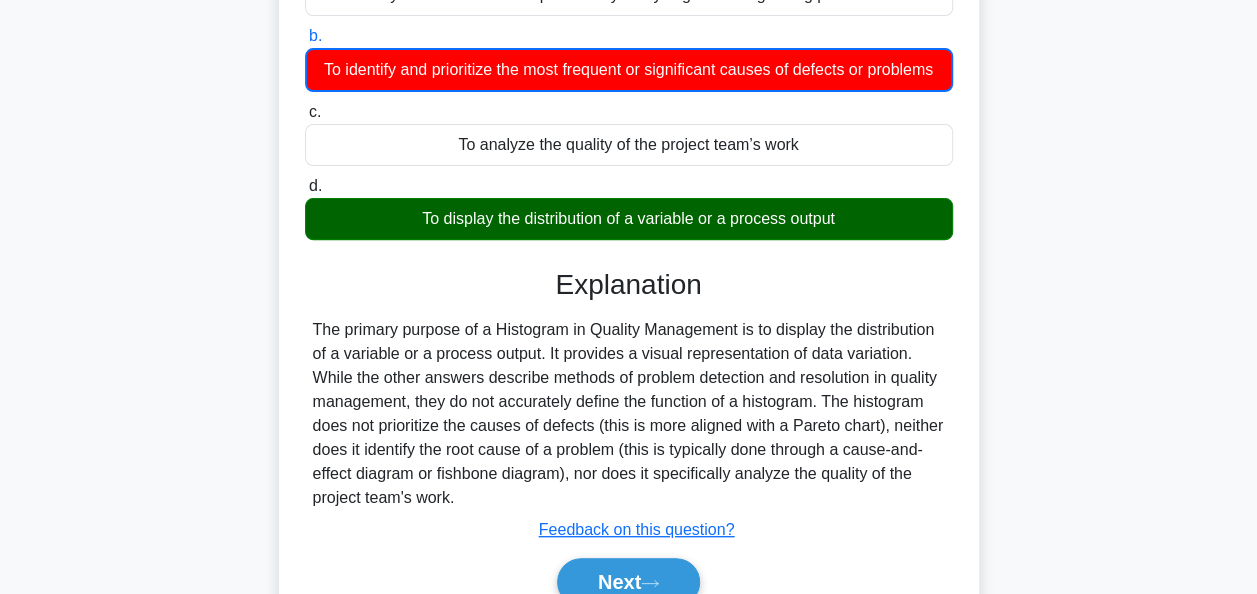 scroll, scrollTop: 486, scrollLeft: 0, axis: vertical 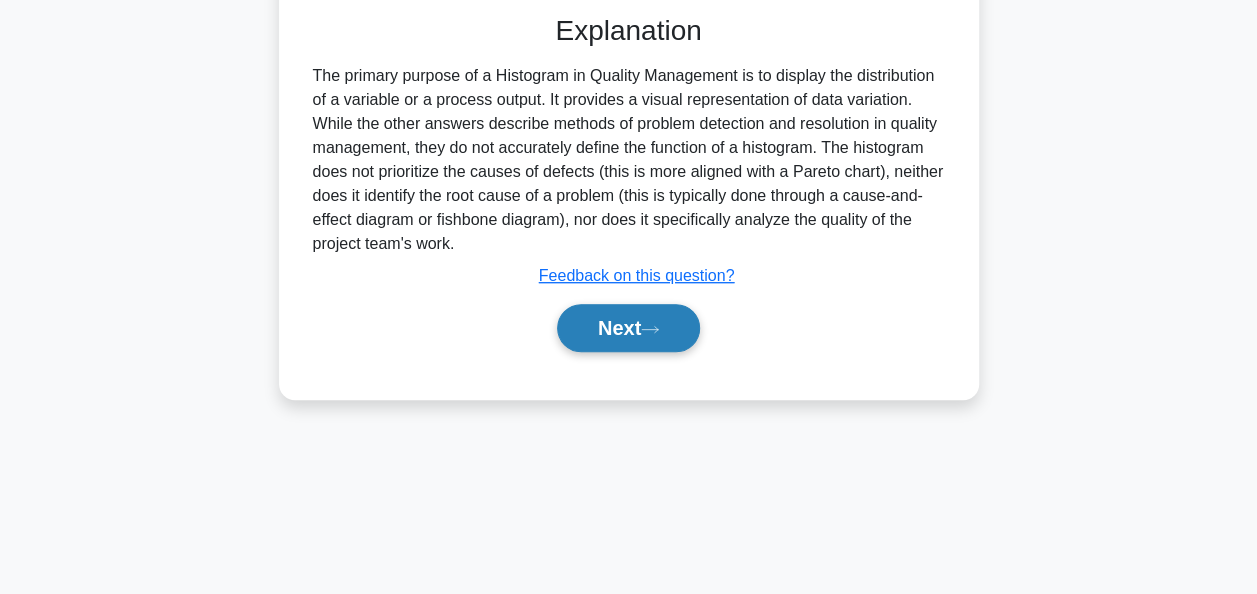 click 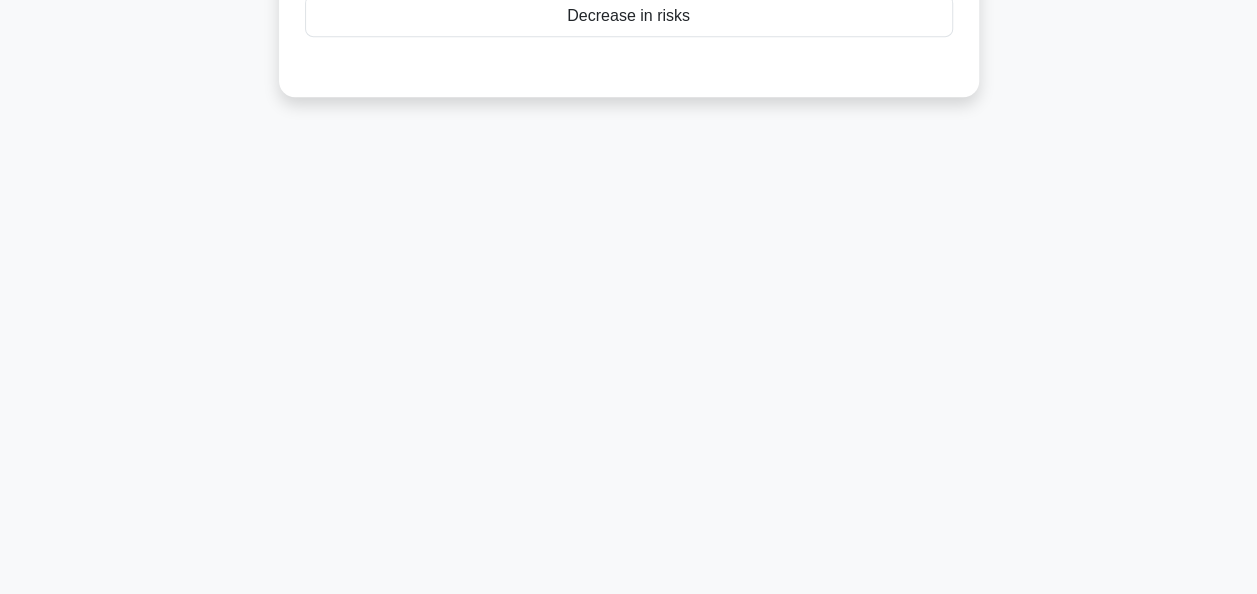 scroll, scrollTop: 0, scrollLeft: 0, axis: both 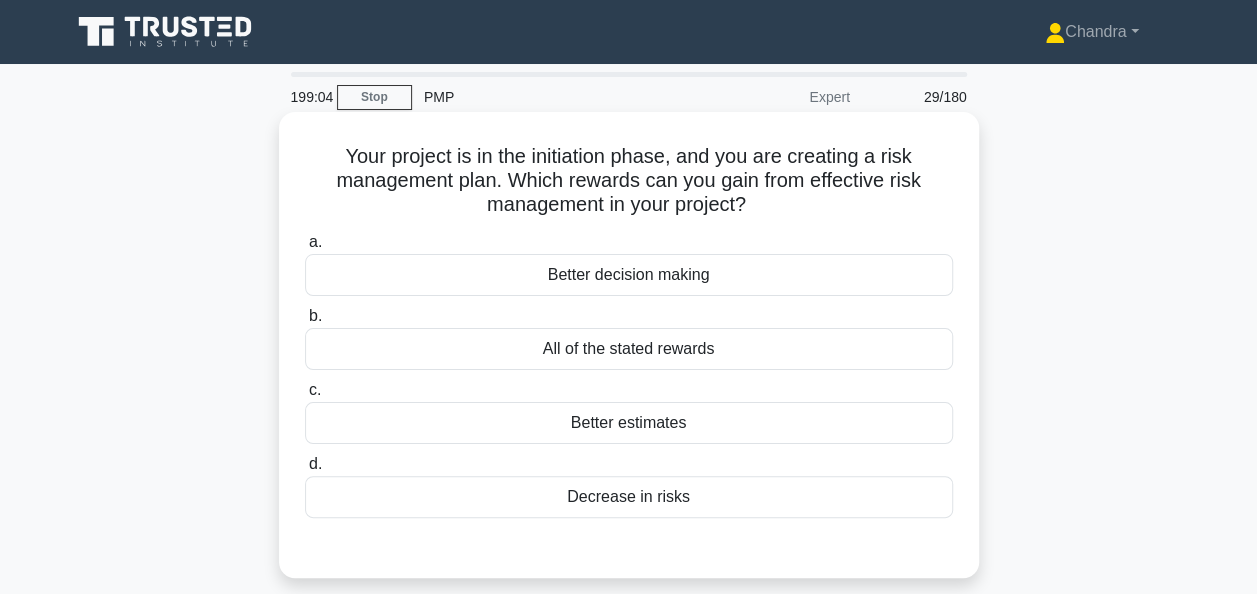 click on "Decrease in risks" at bounding box center [629, 497] 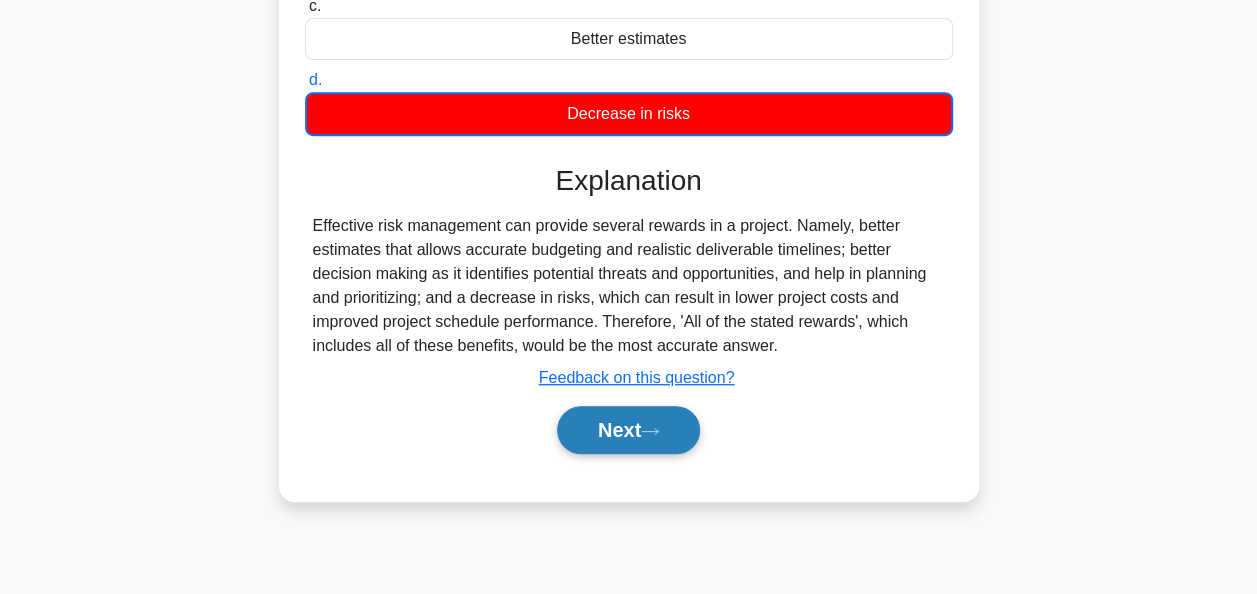 scroll, scrollTop: 400, scrollLeft: 0, axis: vertical 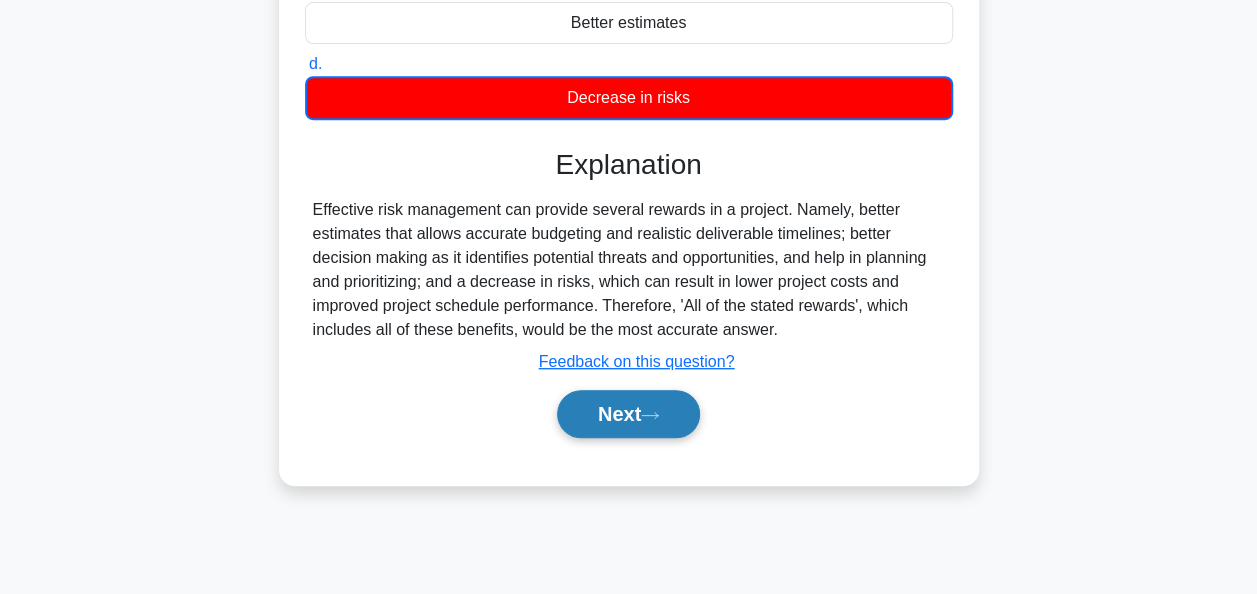 click on "Next" at bounding box center (628, 414) 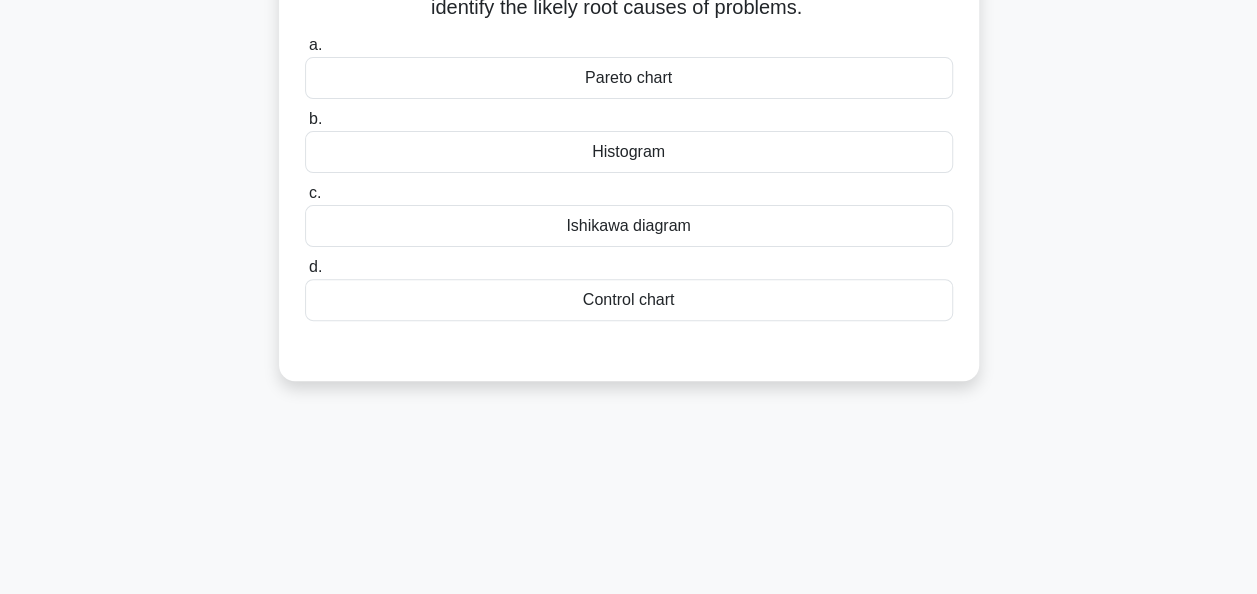 scroll, scrollTop: 0, scrollLeft: 0, axis: both 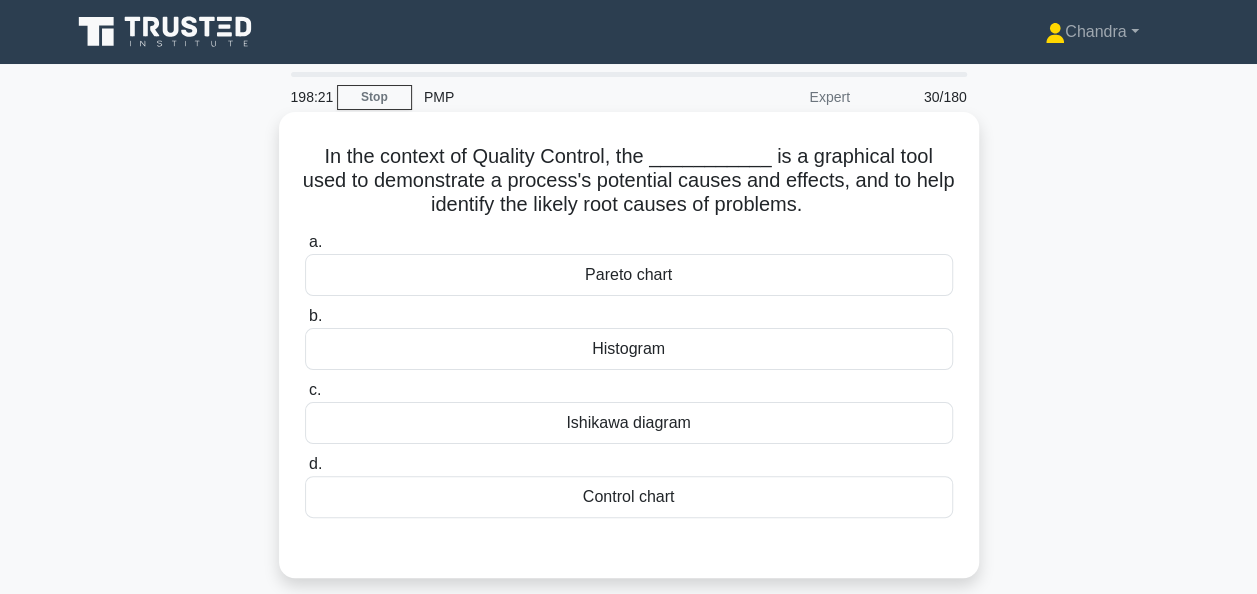 click on "Ishikawa diagram" at bounding box center [629, 423] 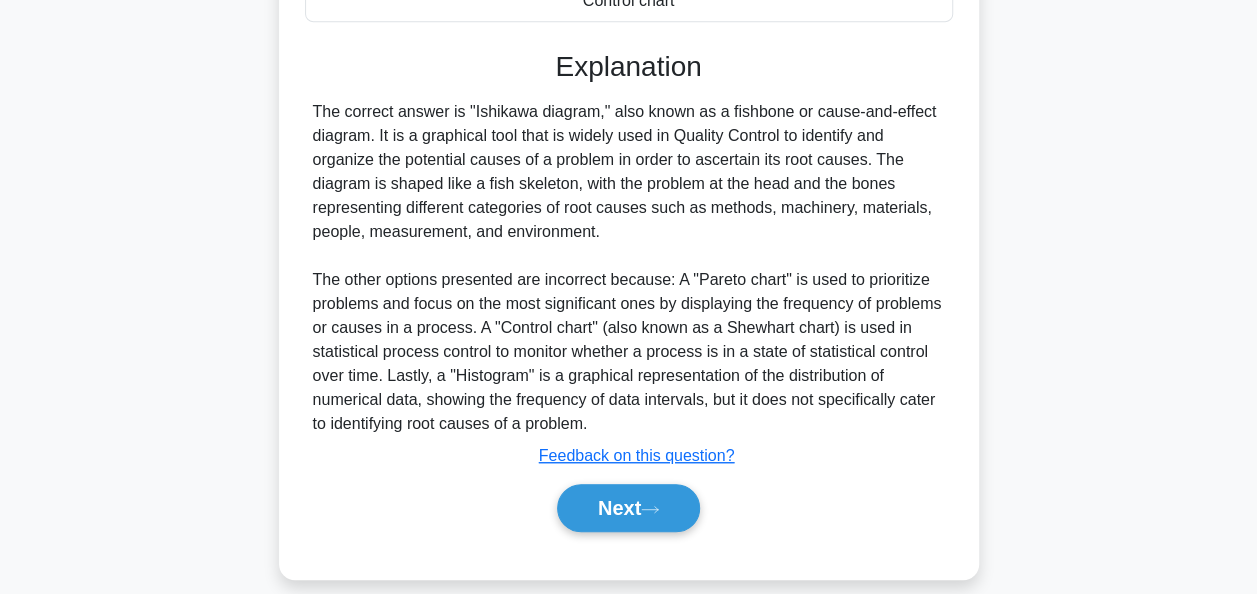 scroll, scrollTop: 500, scrollLeft: 0, axis: vertical 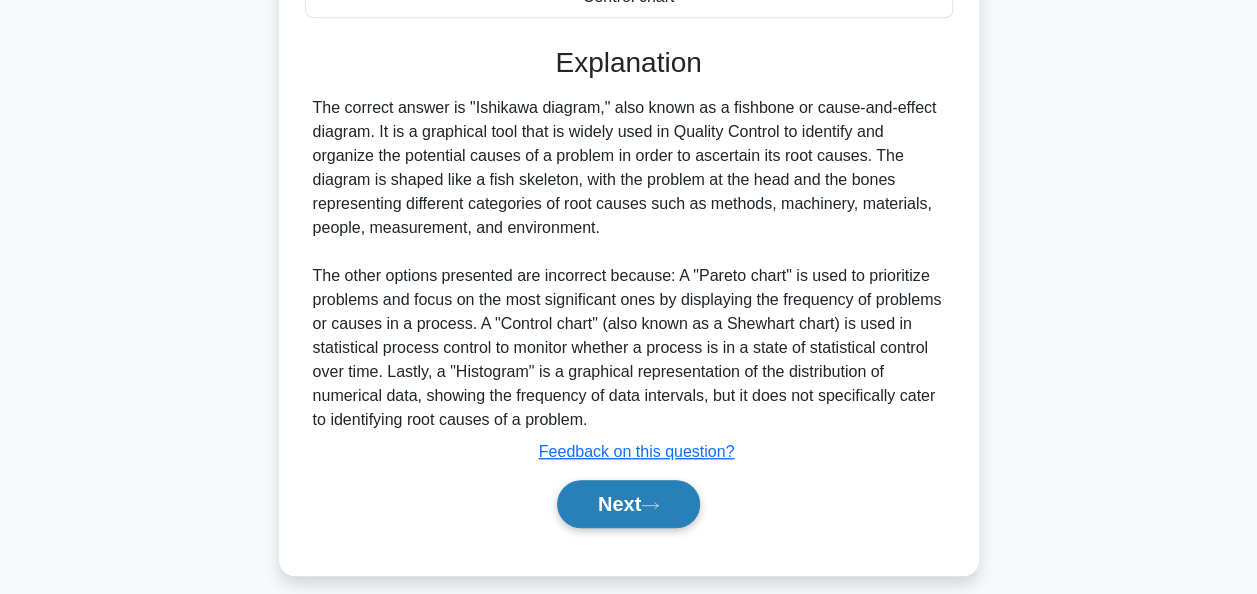 click on "Next" at bounding box center (628, 504) 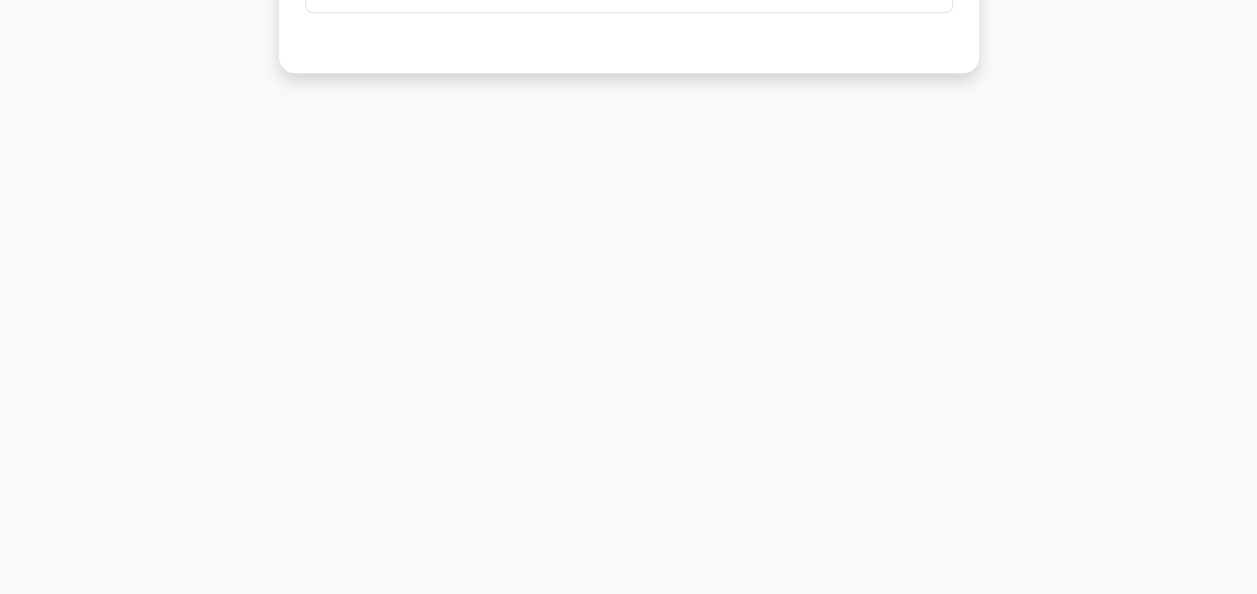 scroll, scrollTop: 0, scrollLeft: 0, axis: both 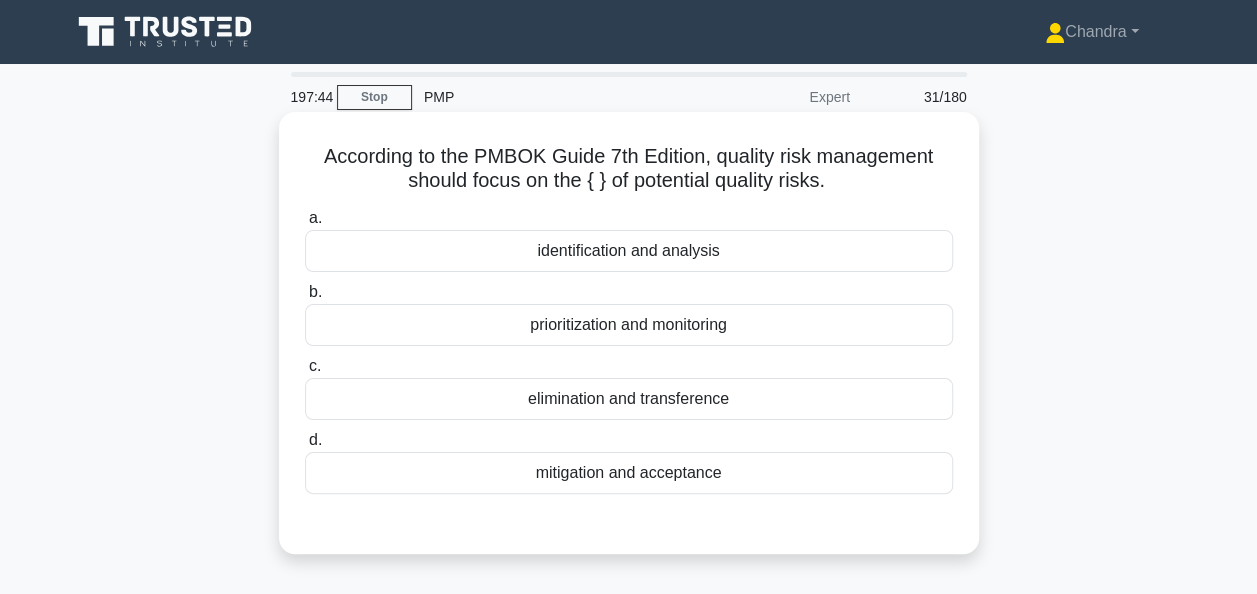 click on "identification and analysis" at bounding box center (629, 251) 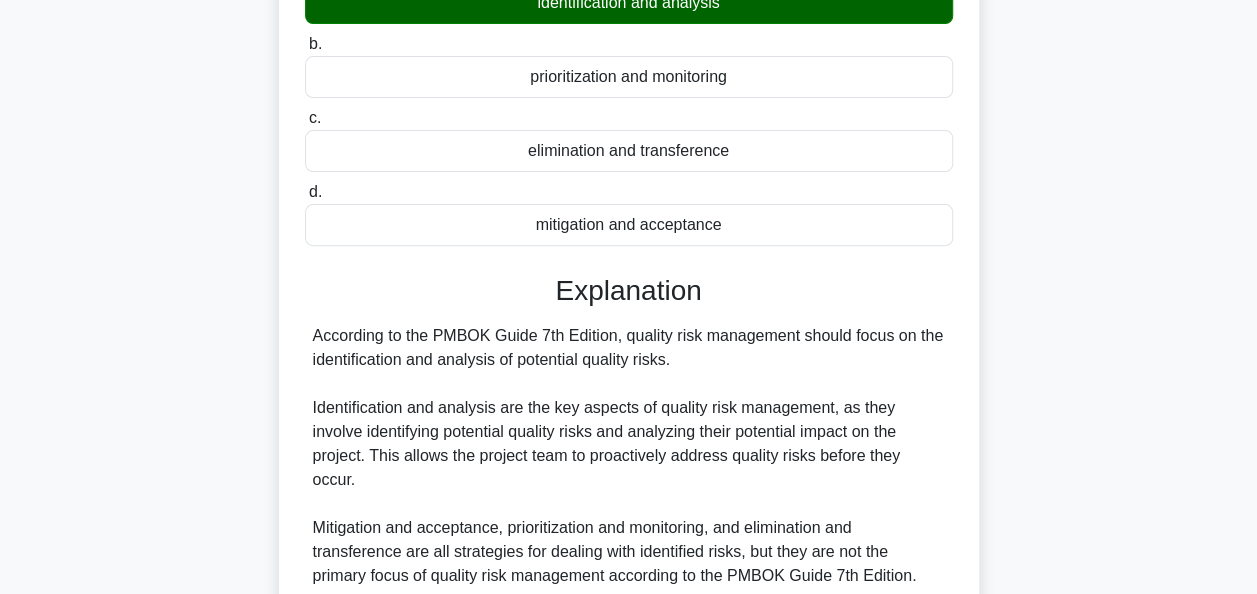 scroll, scrollTop: 486, scrollLeft: 0, axis: vertical 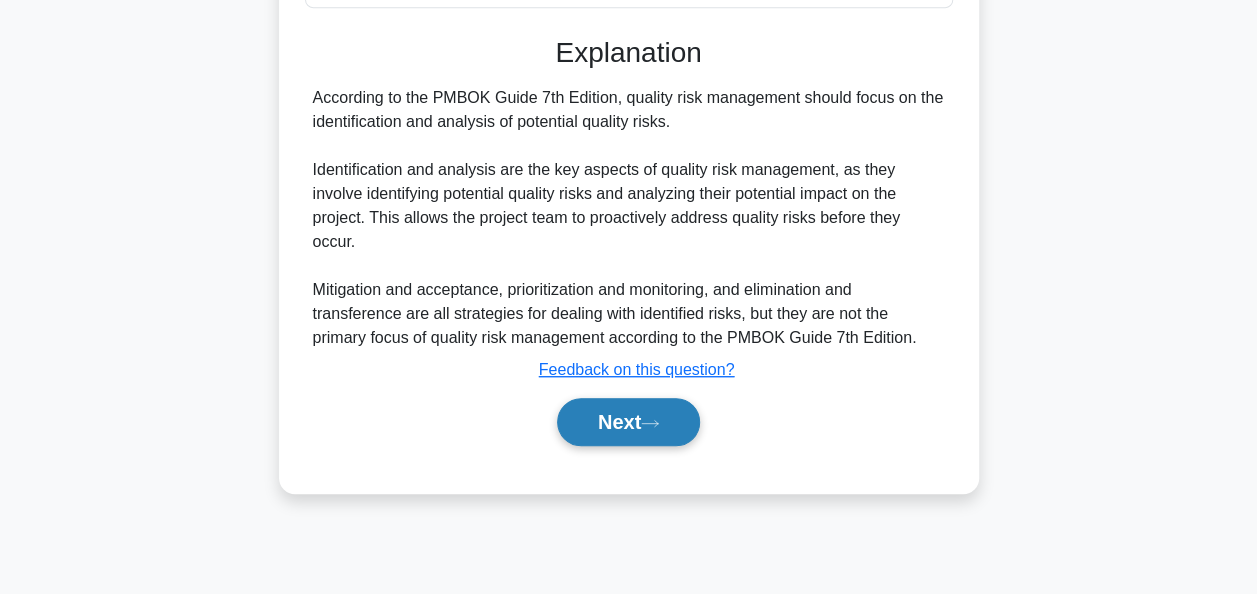 click on "Next" at bounding box center [628, 422] 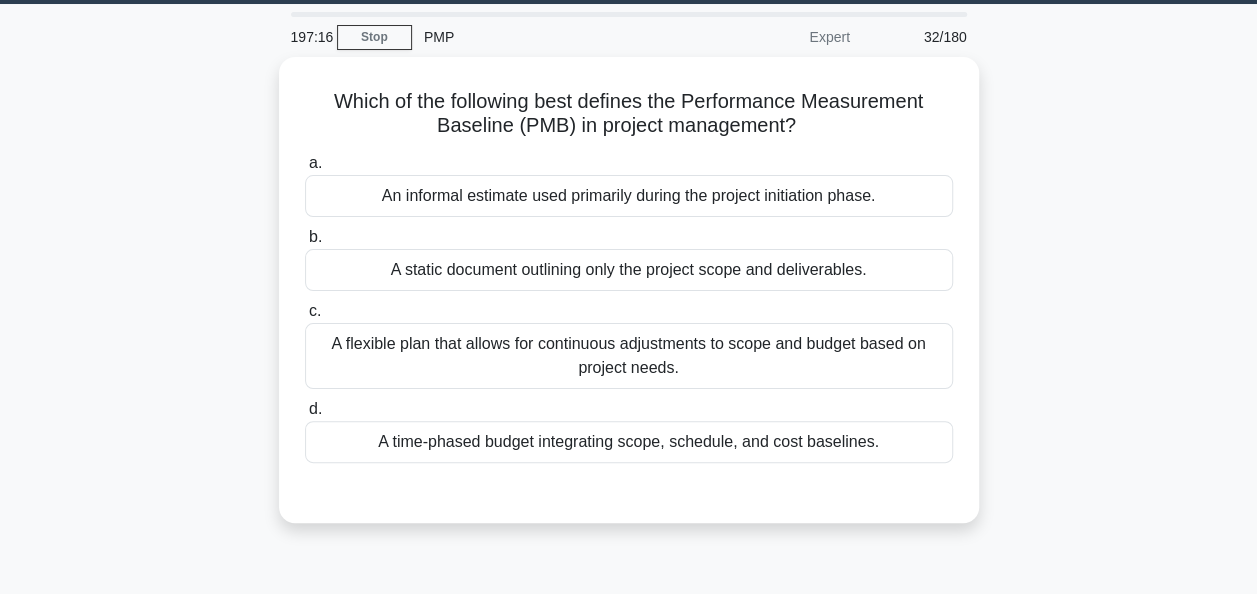 scroll, scrollTop: 100, scrollLeft: 0, axis: vertical 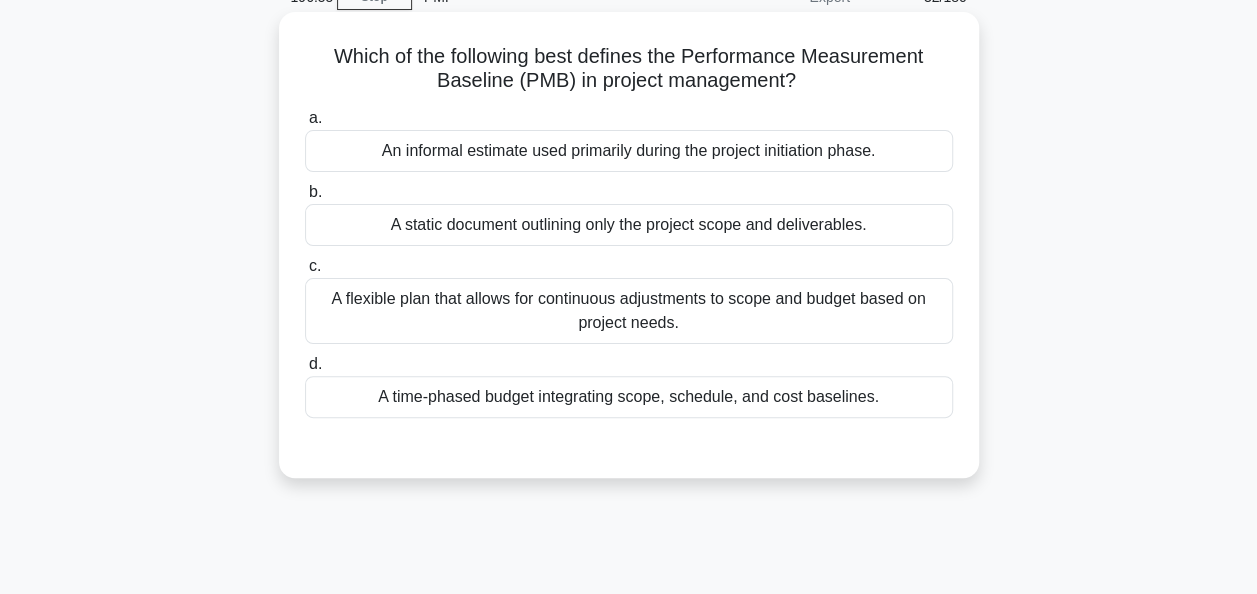click on "A time-phased budget integrating scope, schedule, and cost baselines." at bounding box center [629, 397] 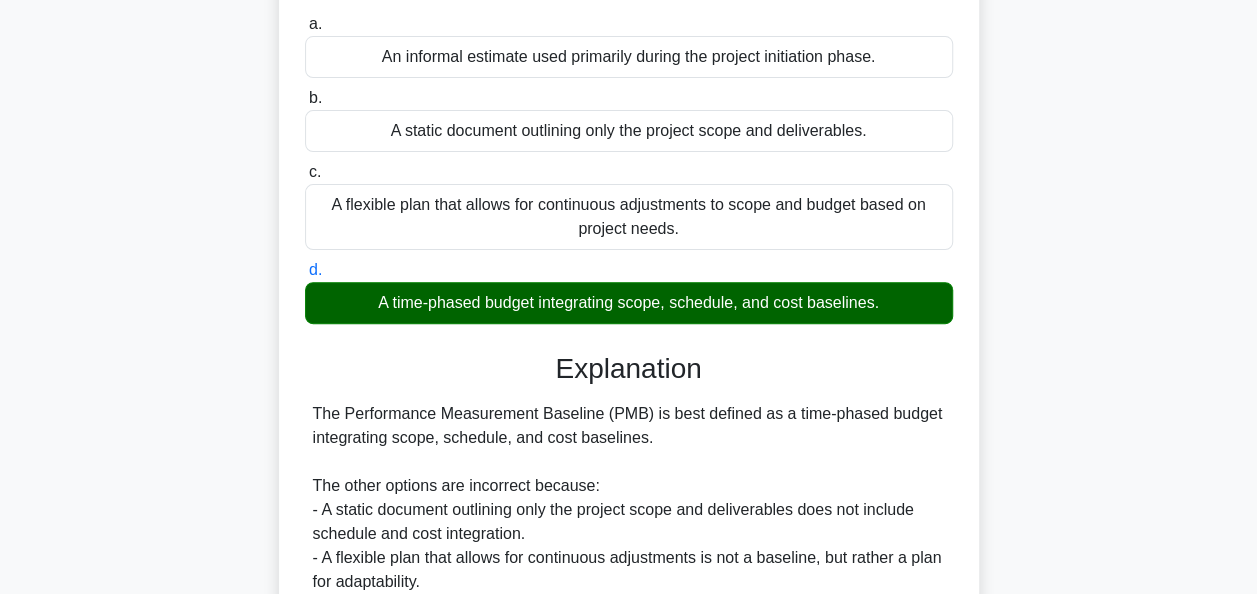 scroll, scrollTop: 486, scrollLeft: 0, axis: vertical 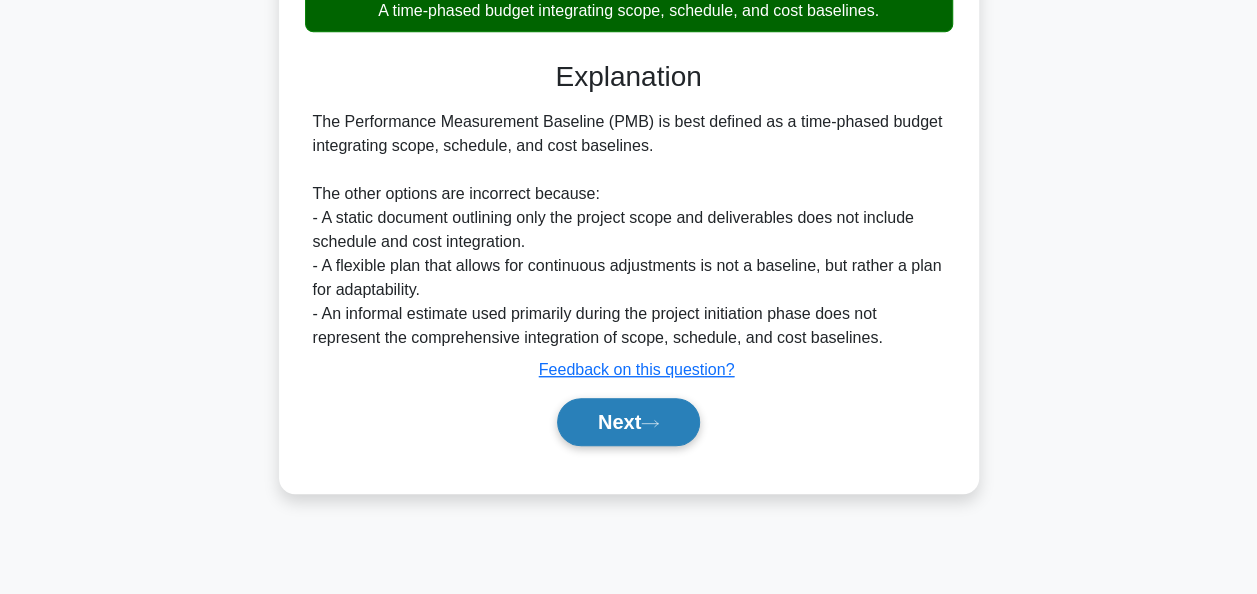 click on "Next" at bounding box center [628, 422] 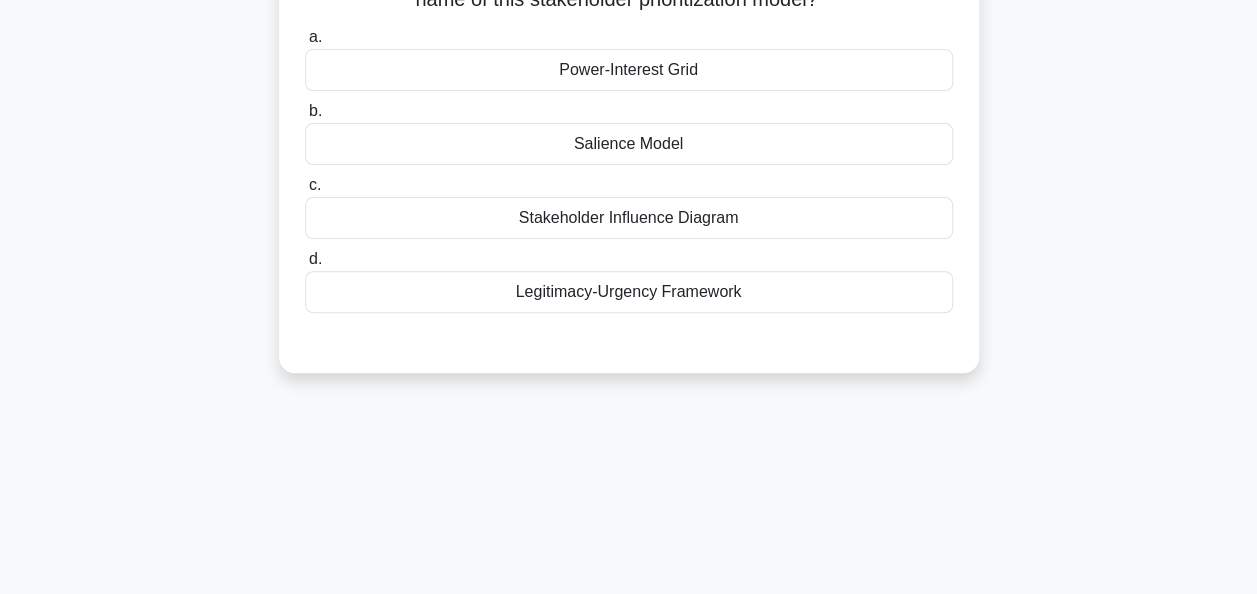 scroll, scrollTop: 0, scrollLeft: 0, axis: both 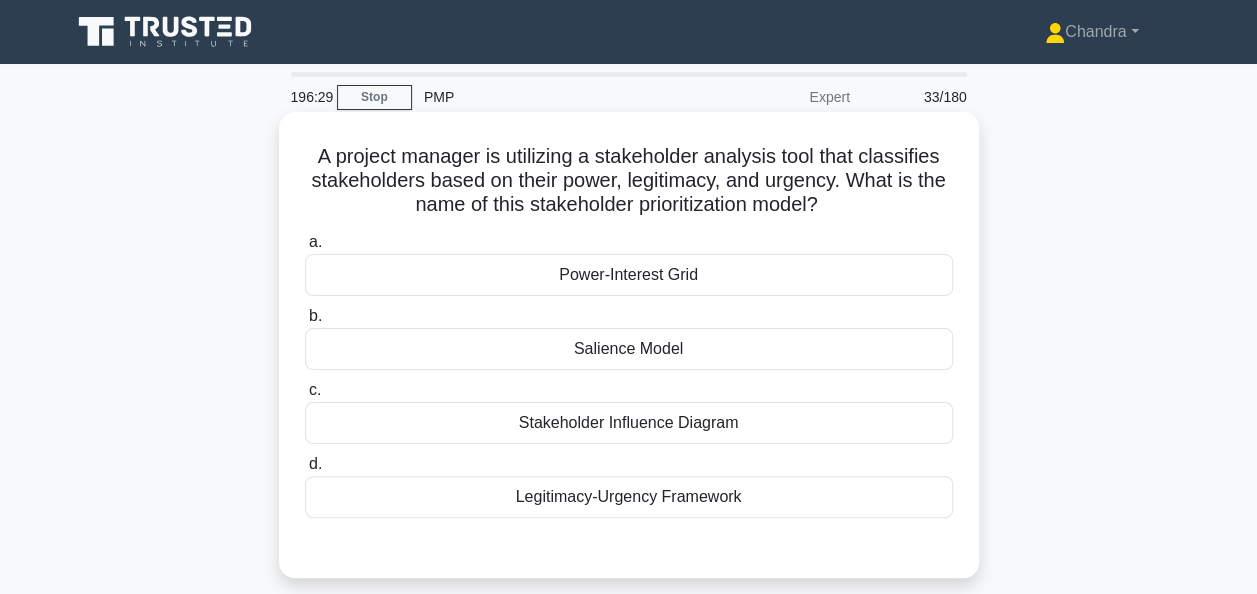 click on "Power-Interest Grid" at bounding box center [629, 275] 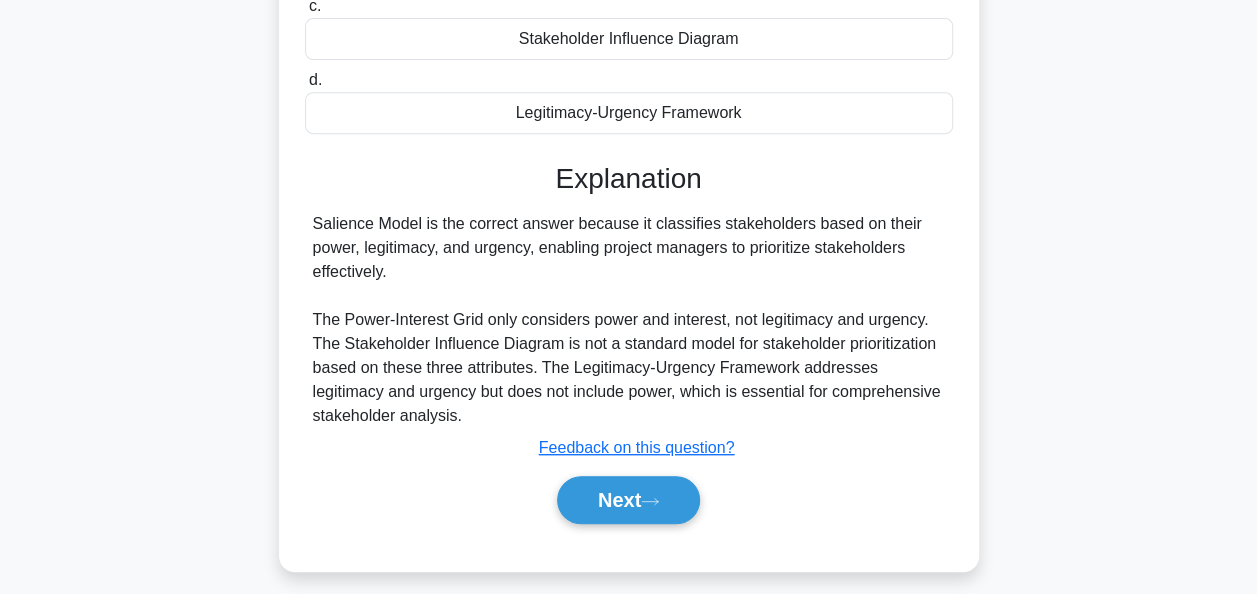 scroll, scrollTop: 400, scrollLeft: 0, axis: vertical 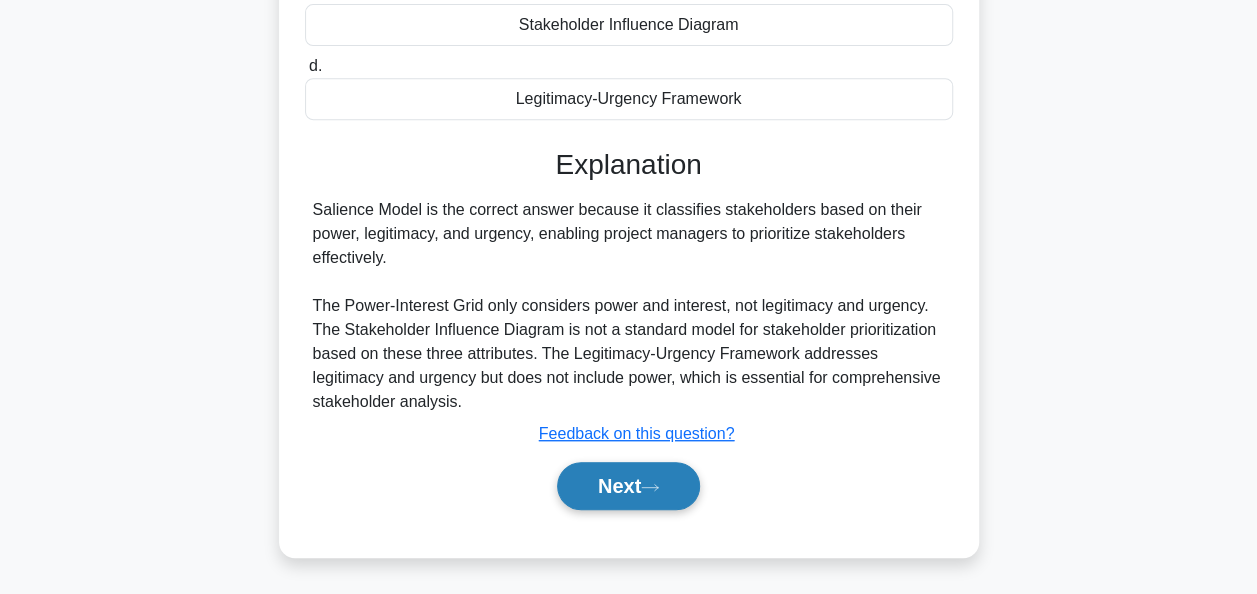 click on "Next" at bounding box center [628, 486] 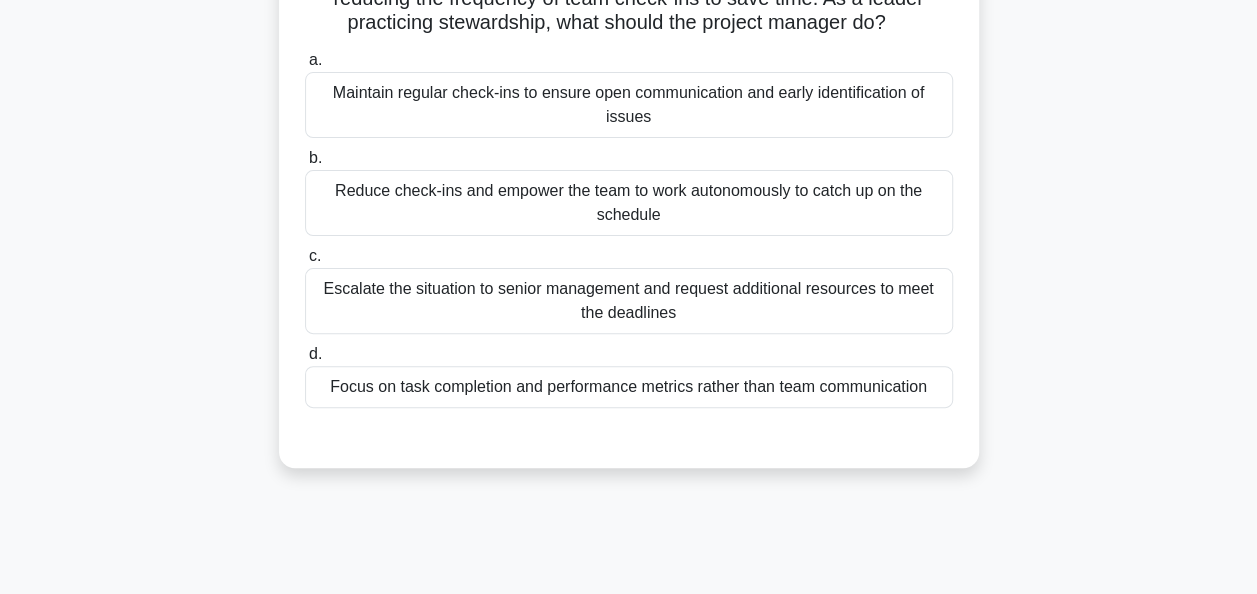 scroll, scrollTop: 200, scrollLeft: 0, axis: vertical 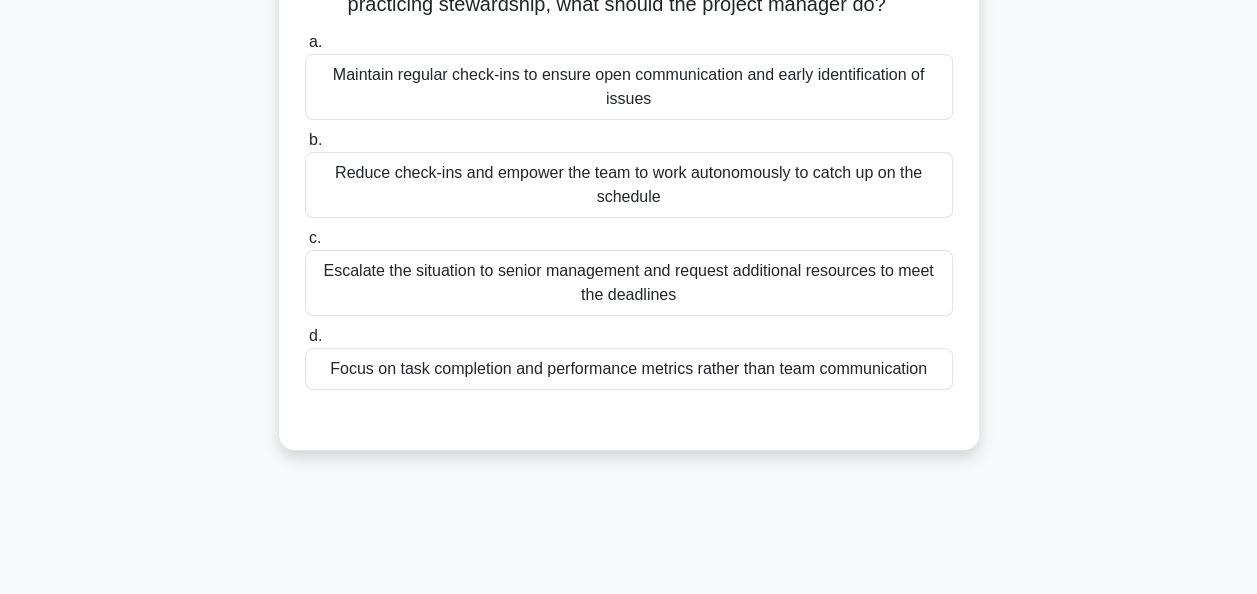 click on "Maintain regular check-ins to ensure open communication and early identification of issues" at bounding box center (629, 87) 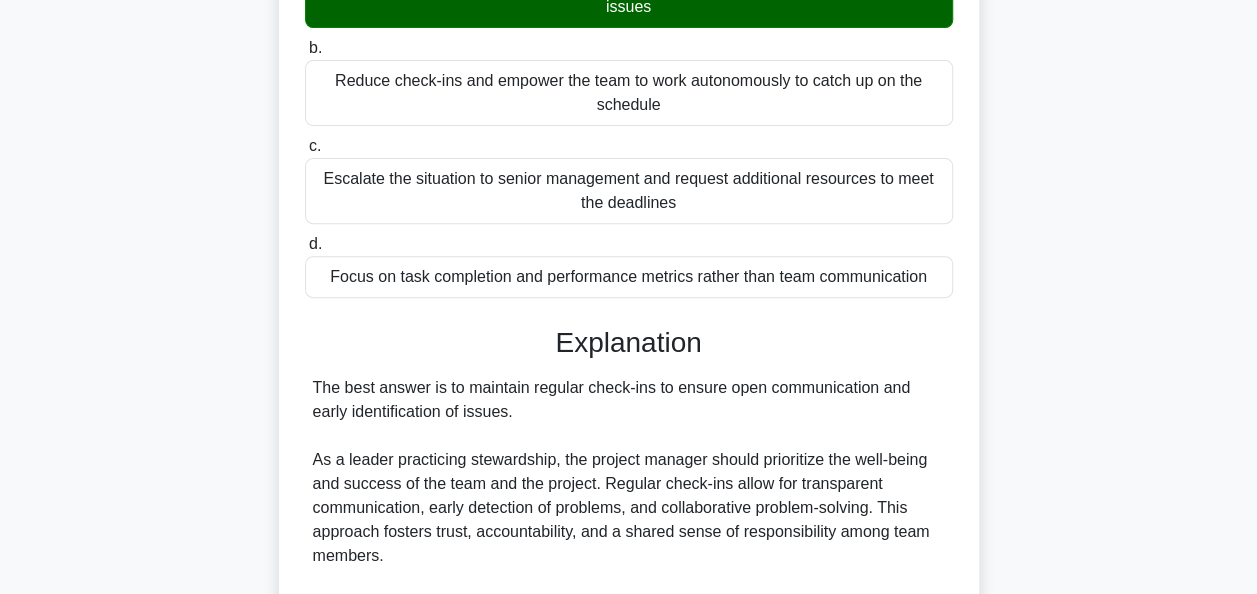 scroll, scrollTop: 636, scrollLeft: 0, axis: vertical 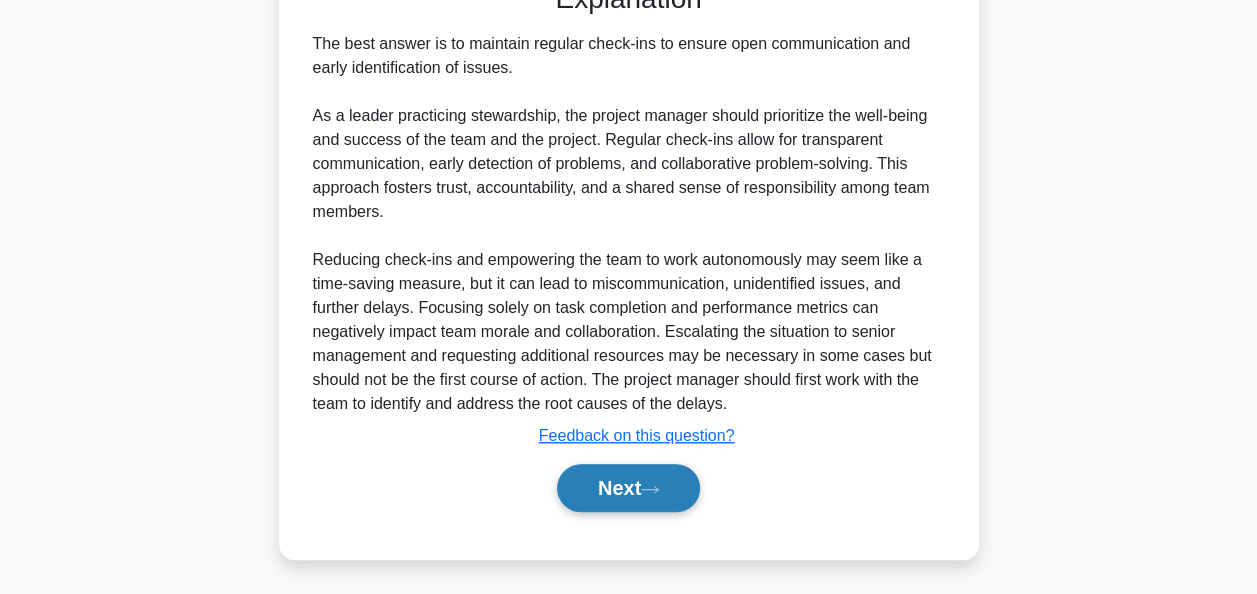 click on "Next" at bounding box center (628, 488) 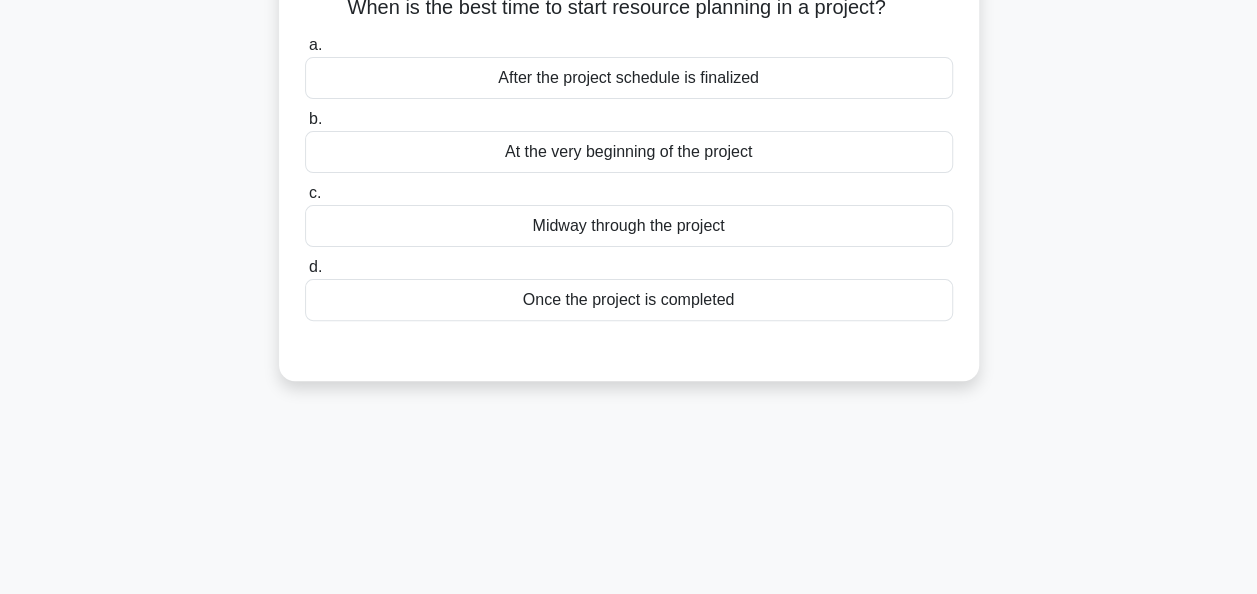 scroll, scrollTop: 0, scrollLeft: 0, axis: both 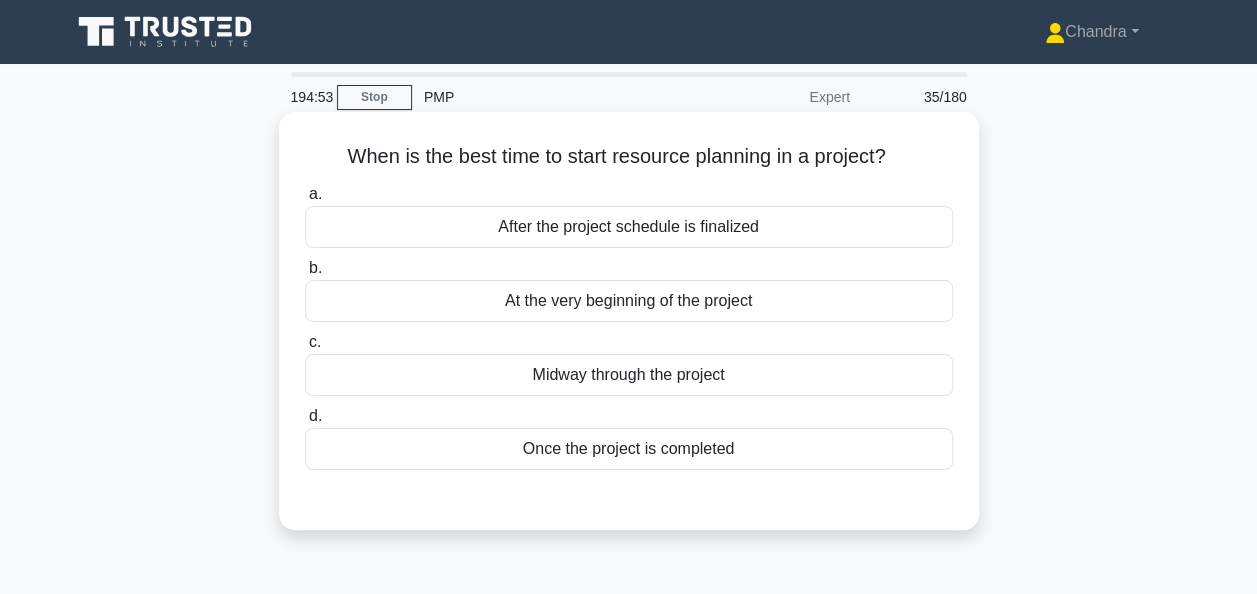 click on "At the very beginning of the project" at bounding box center (629, 301) 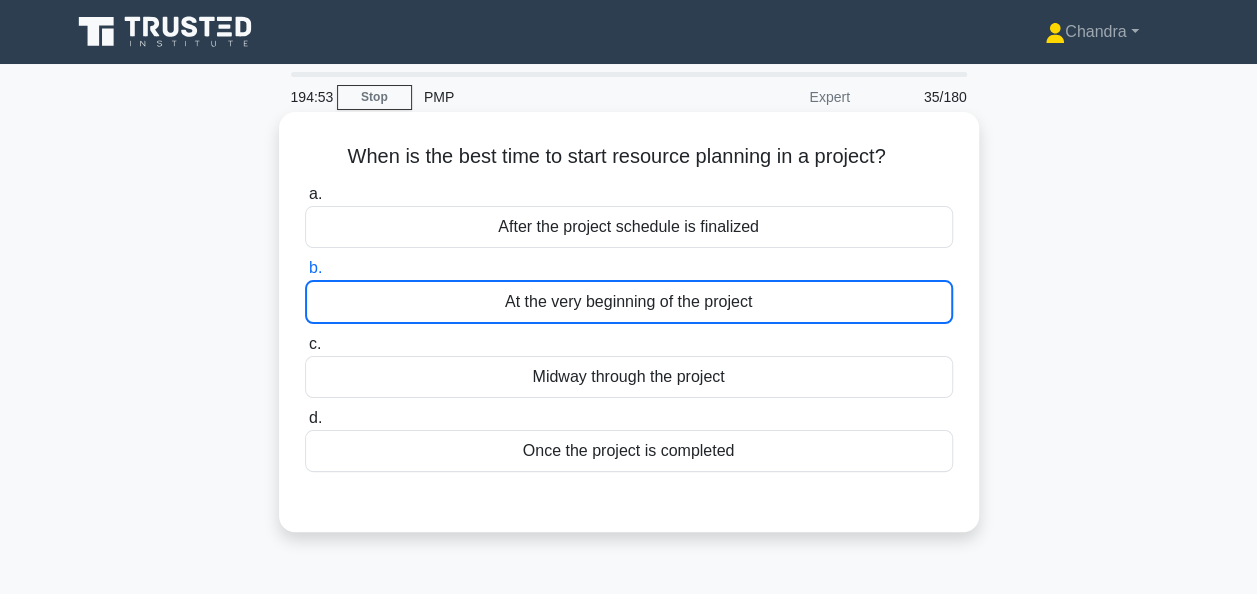 click on "At the very beginning of the project" at bounding box center [629, 302] 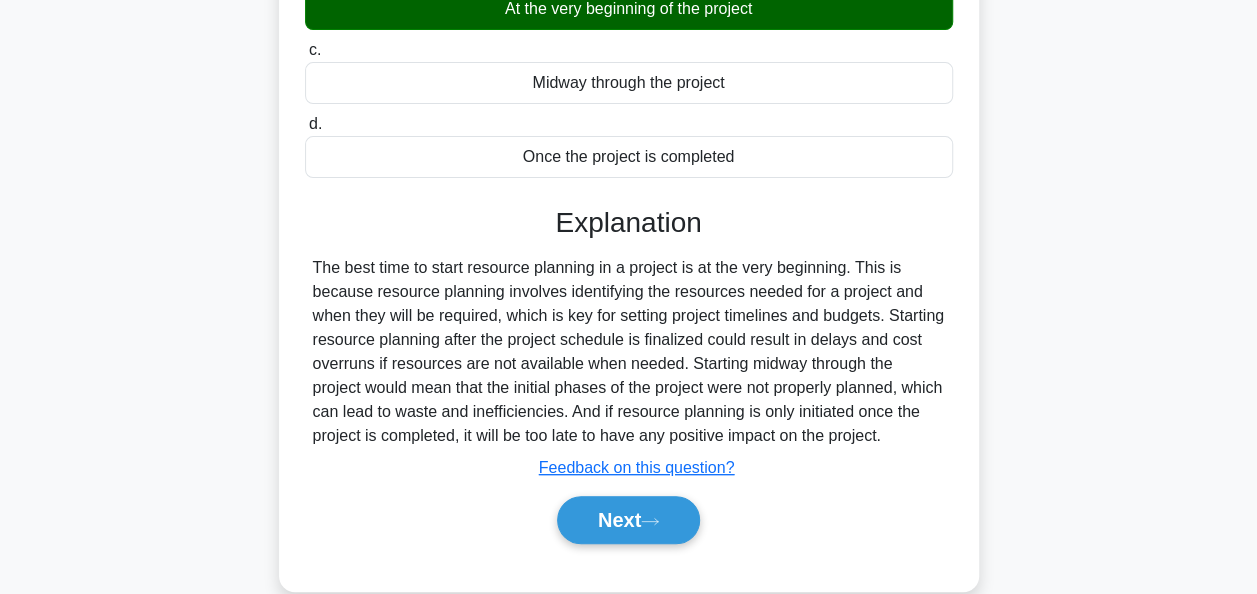 scroll, scrollTop: 486, scrollLeft: 0, axis: vertical 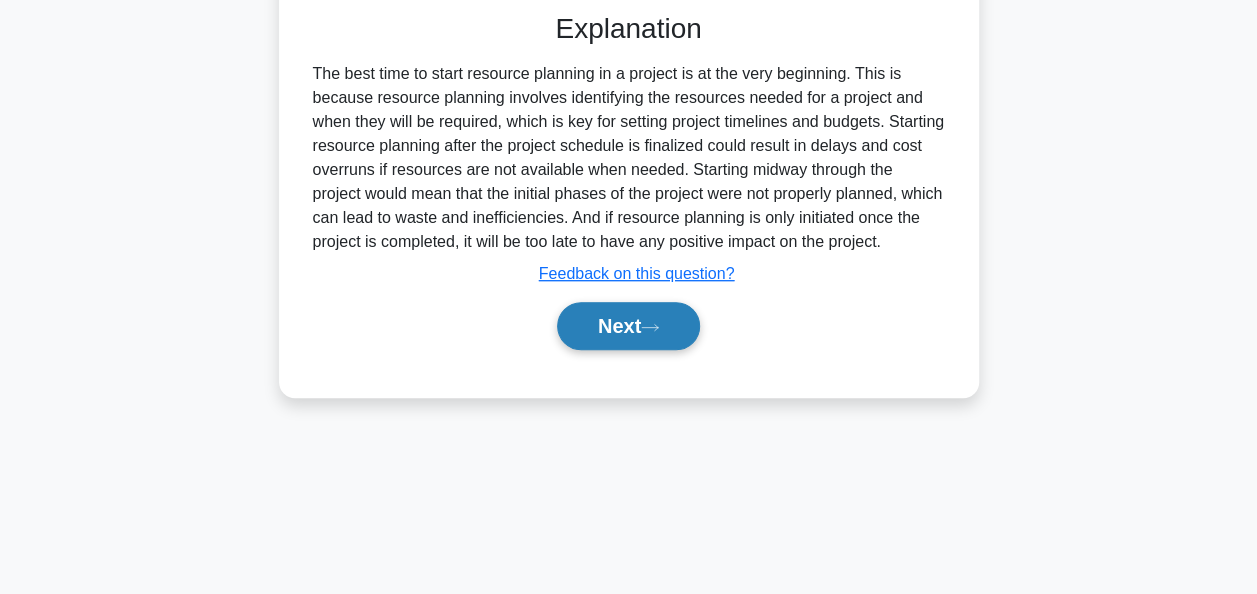 click on "Next" at bounding box center [628, 326] 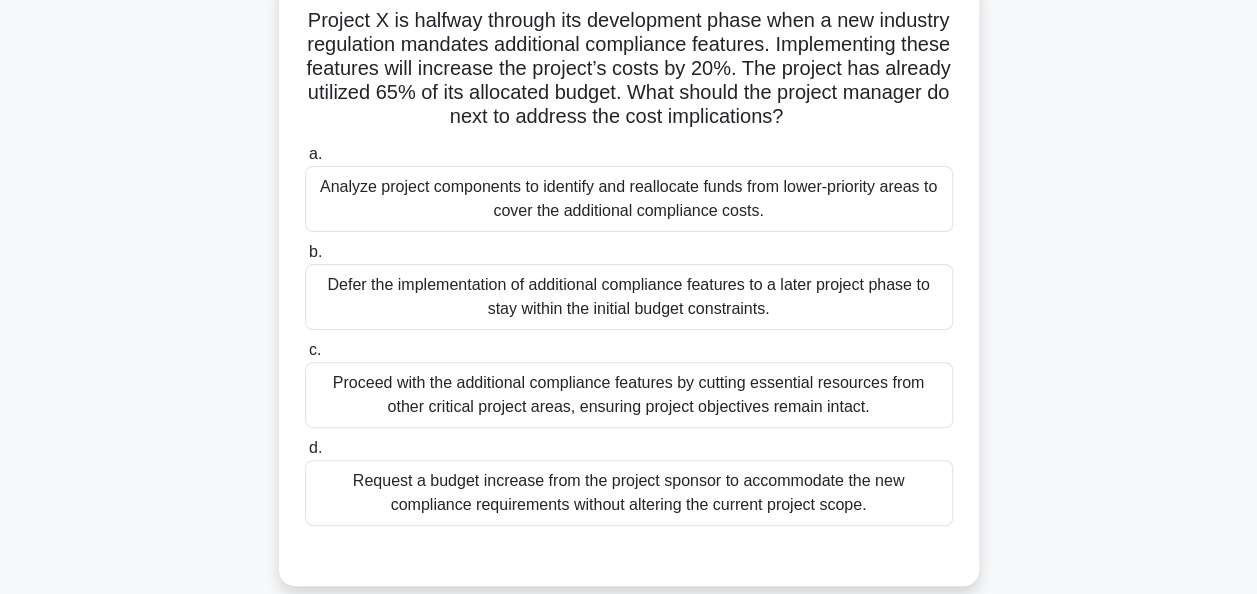scroll, scrollTop: 200, scrollLeft: 0, axis: vertical 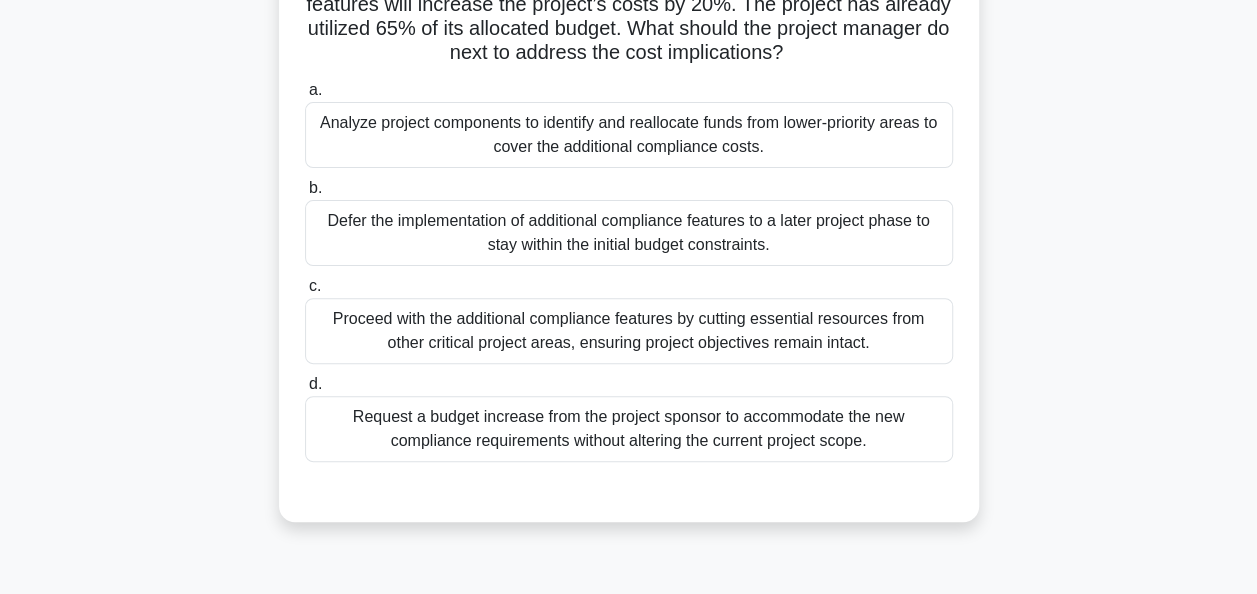click on "Analyze project components to identify and reallocate funds from lower-priority areas to cover the additional compliance costs." at bounding box center [629, 135] 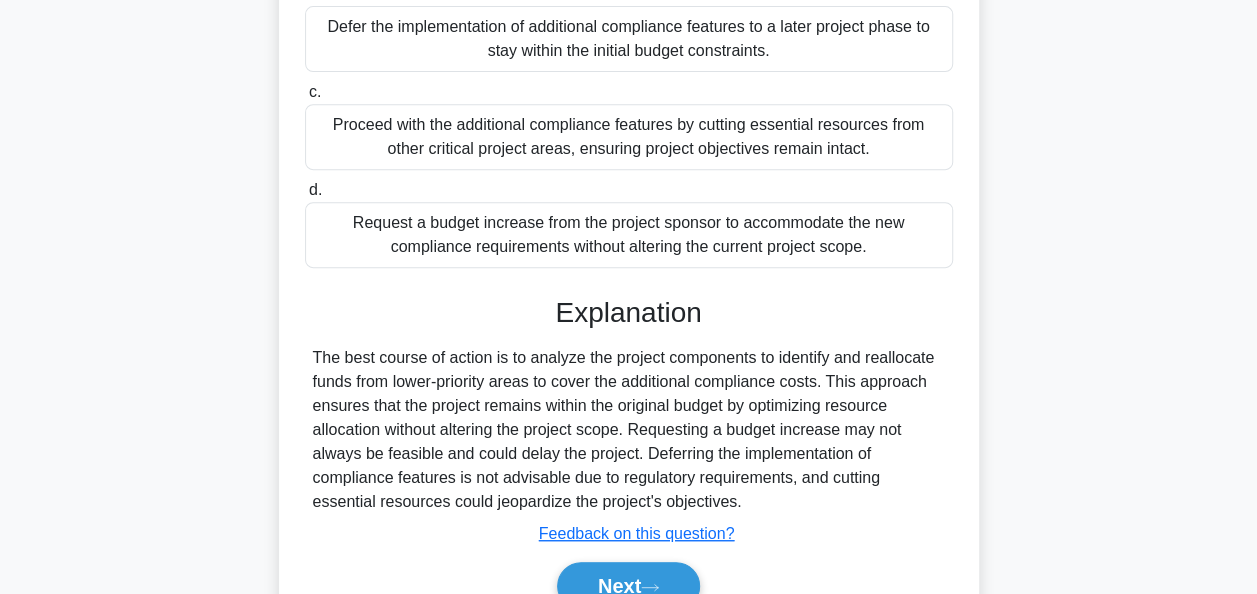 scroll, scrollTop: 516, scrollLeft: 0, axis: vertical 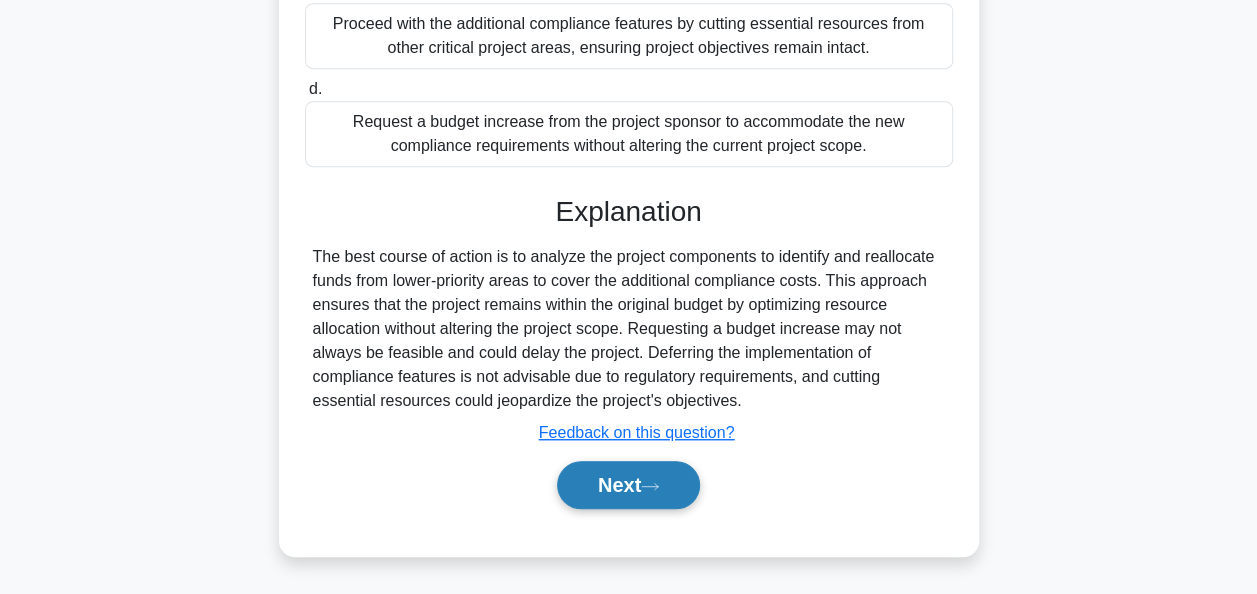 click on "Next" at bounding box center (628, 485) 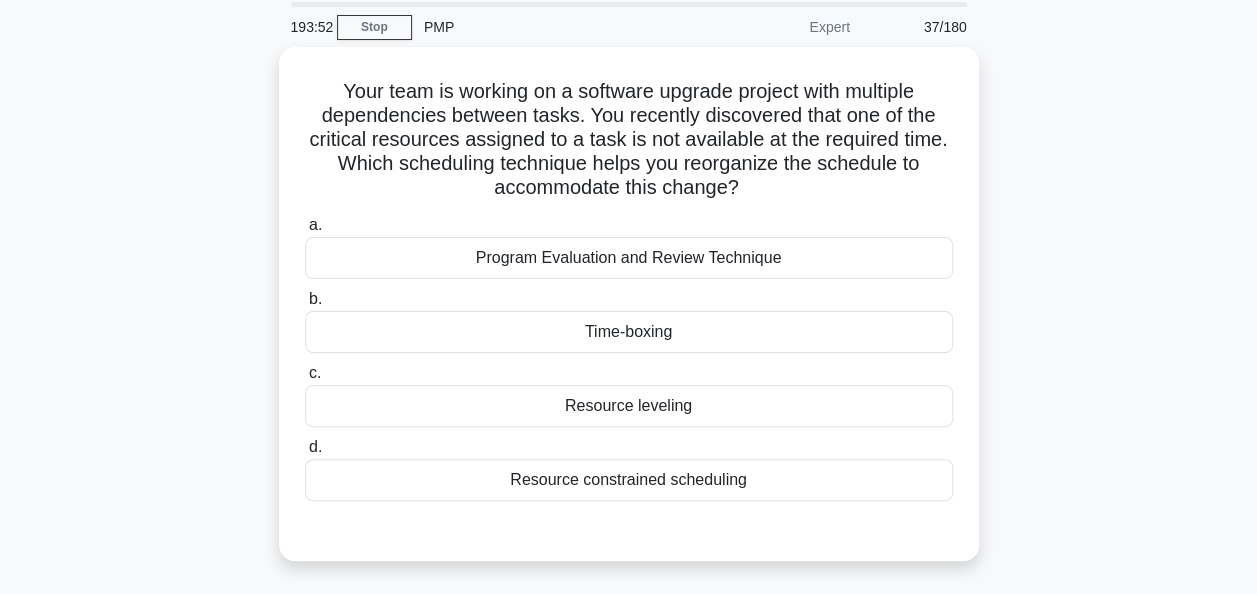 scroll, scrollTop: 100, scrollLeft: 0, axis: vertical 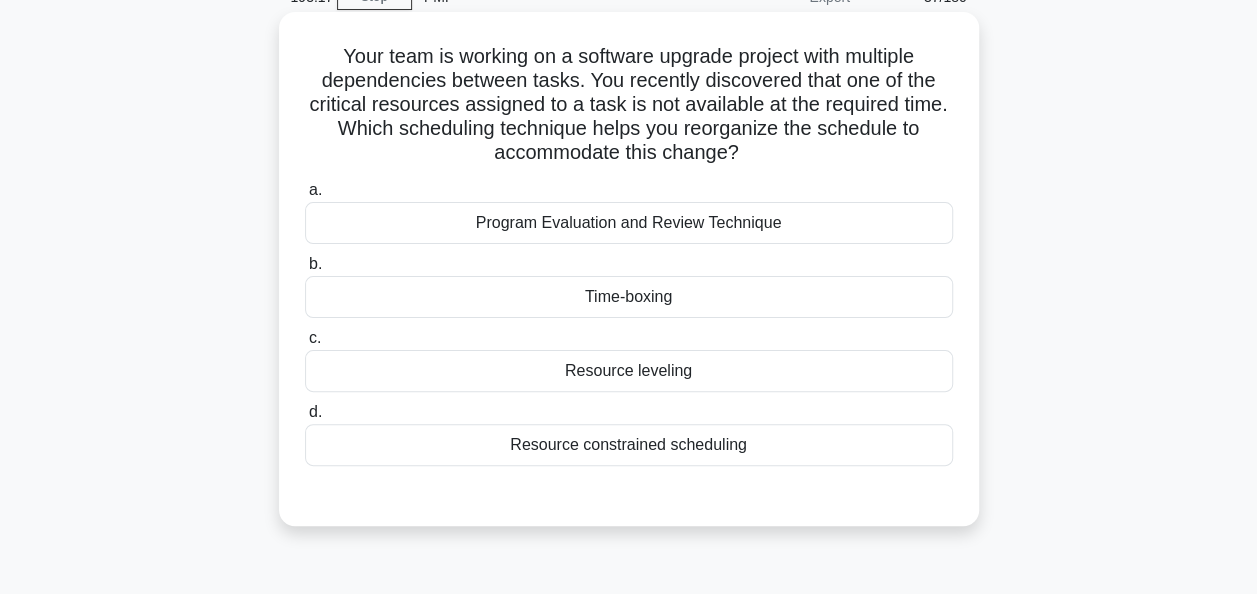 click on "Resource constrained scheduling" at bounding box center (629, 445) 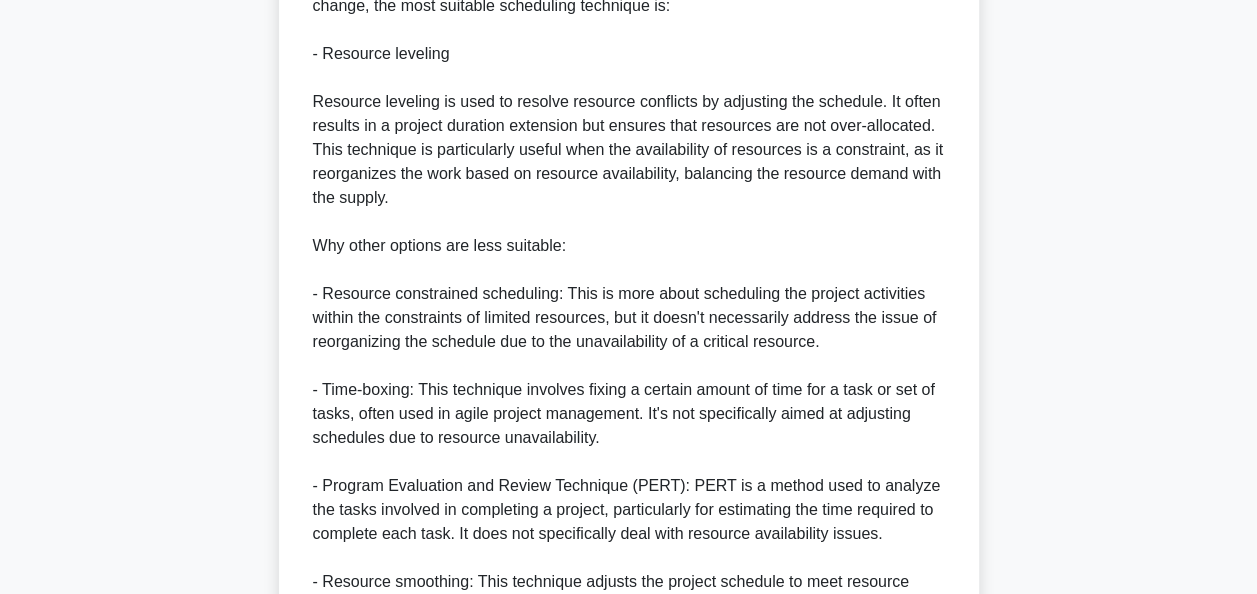 scroll, scrollTop: 1023, scrollLeft: 0, axis: vertical 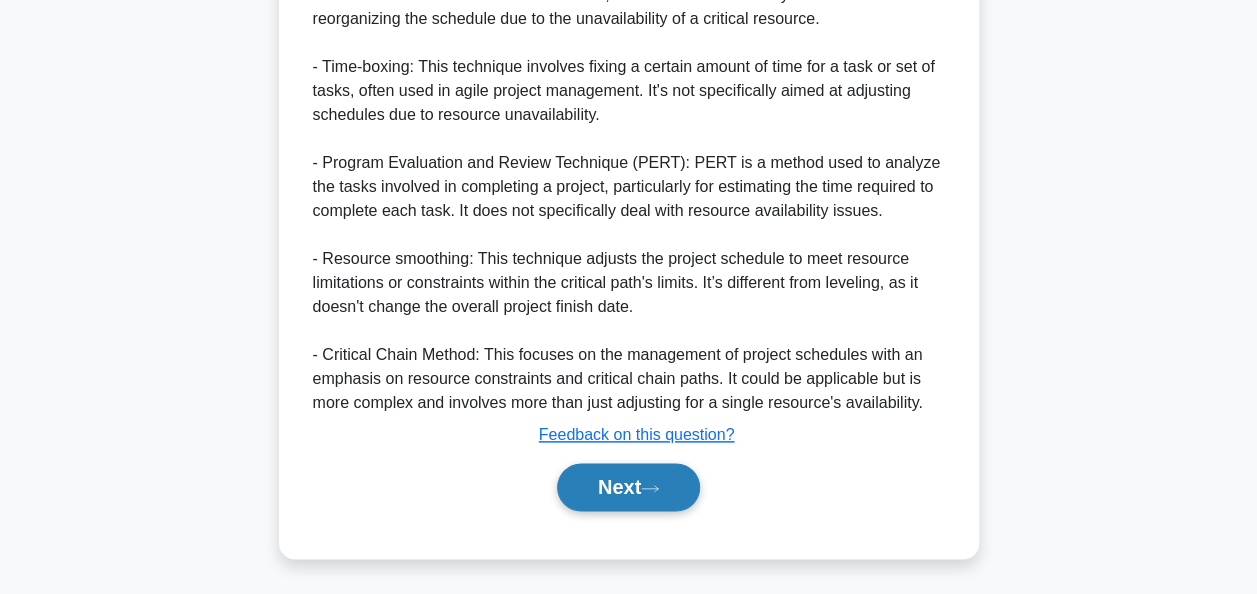 click on "Next" at bounding box center [628, 487] 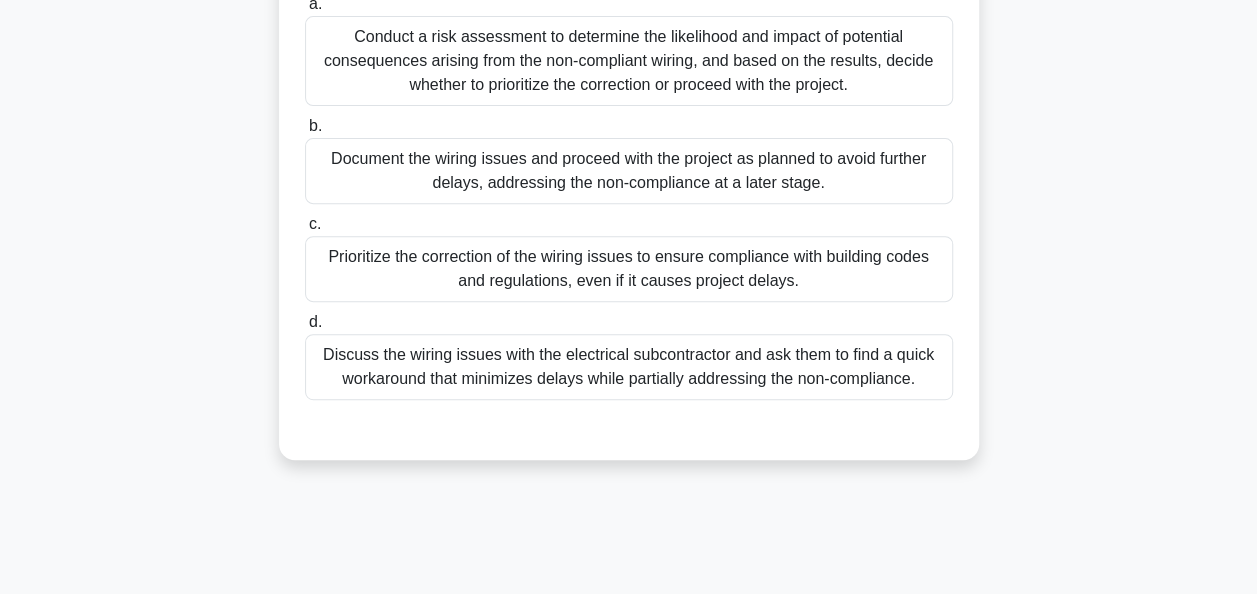 scroll, scrollTop: 286, scrollLeft: 0, axis: vertical 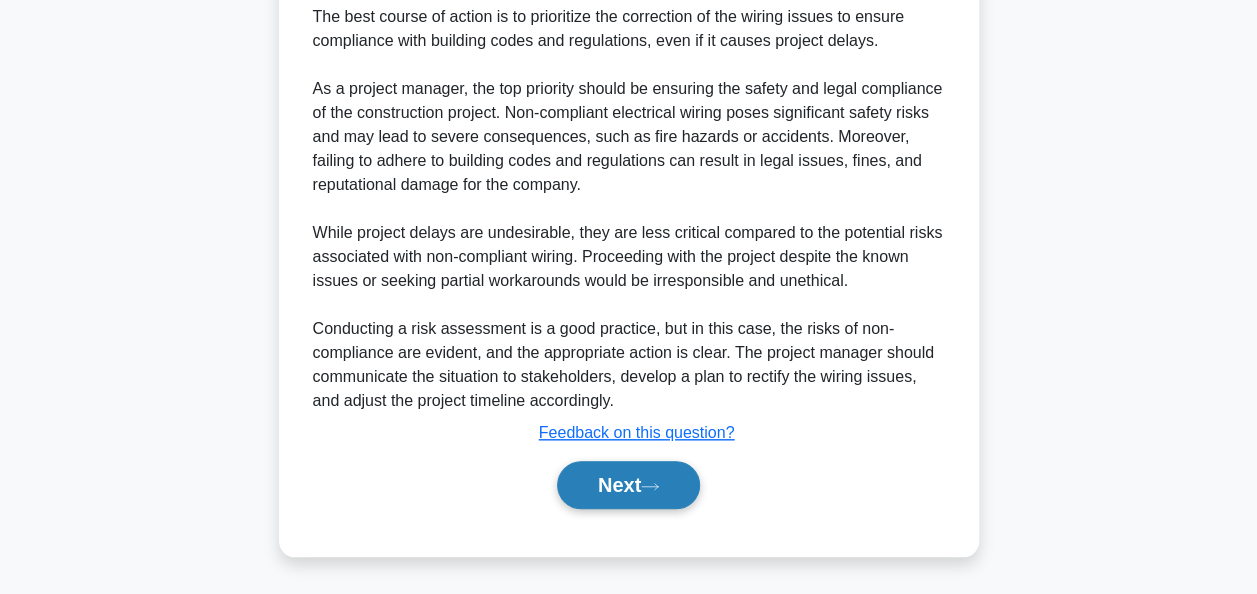 click on "Next" at bounding box center [628, 485] 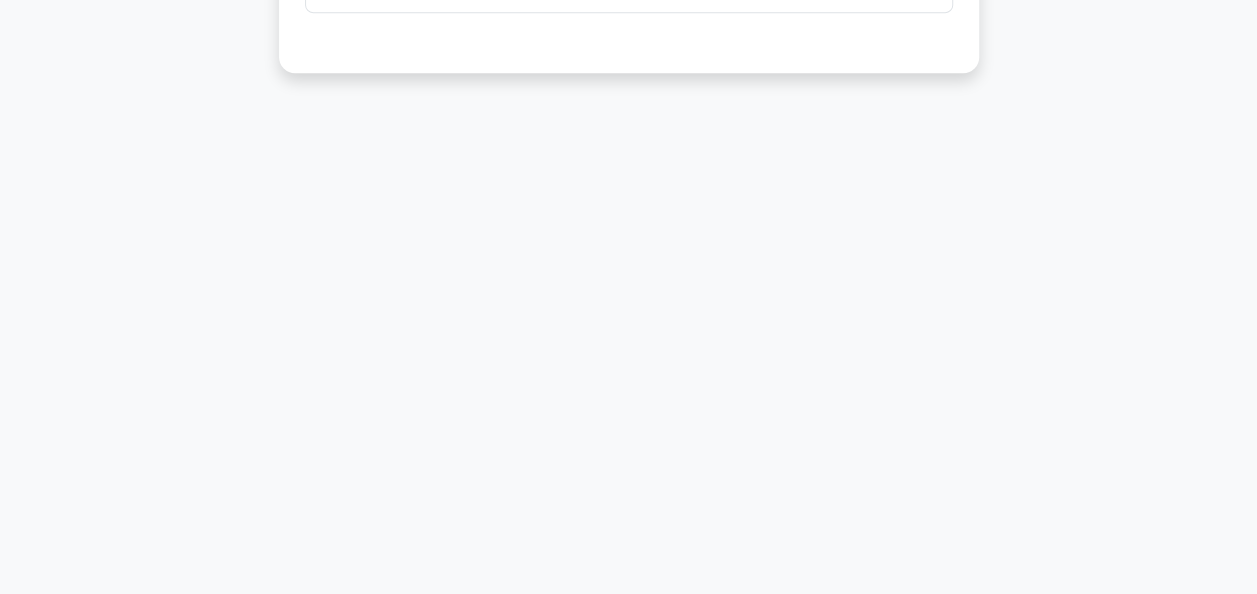scroll, scrollTop: 0, scrollLeft: 0, axis: both 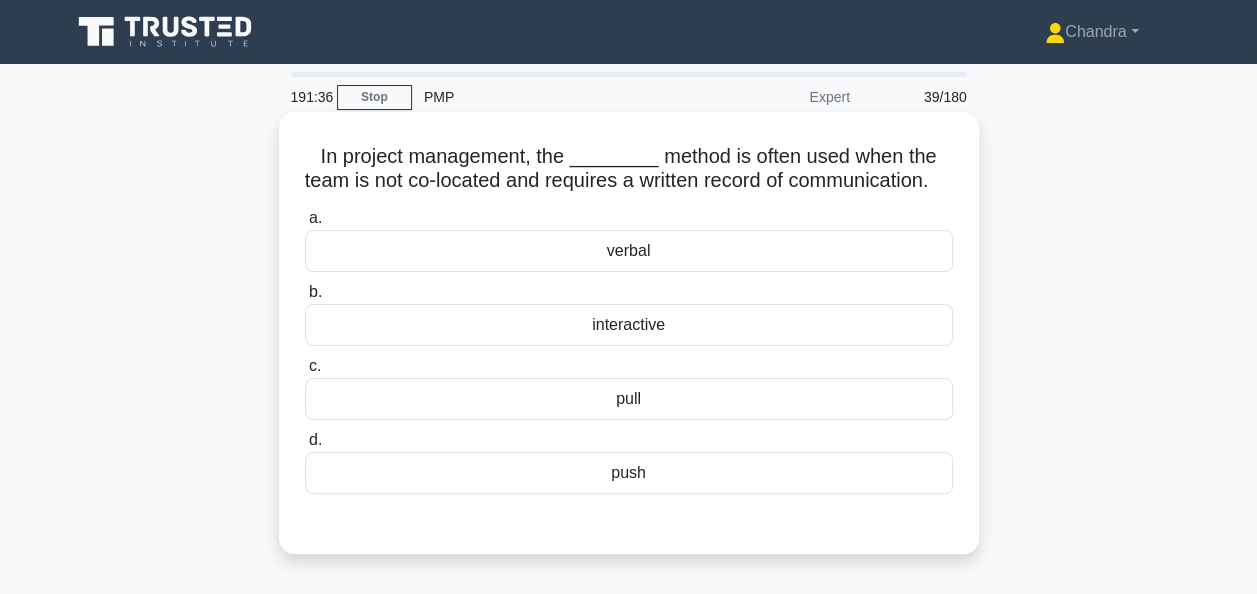 click on "pull" at bounding box center [629, 399] 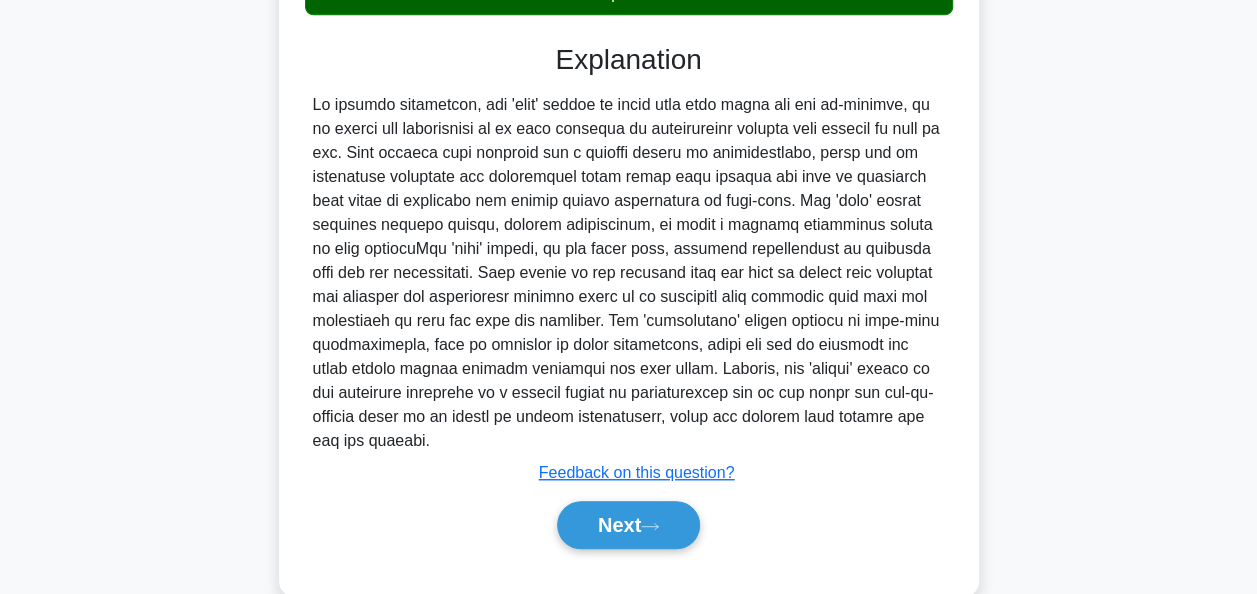 scroll, scrollTop: 543, scrollLeft: 0, axis: vertical 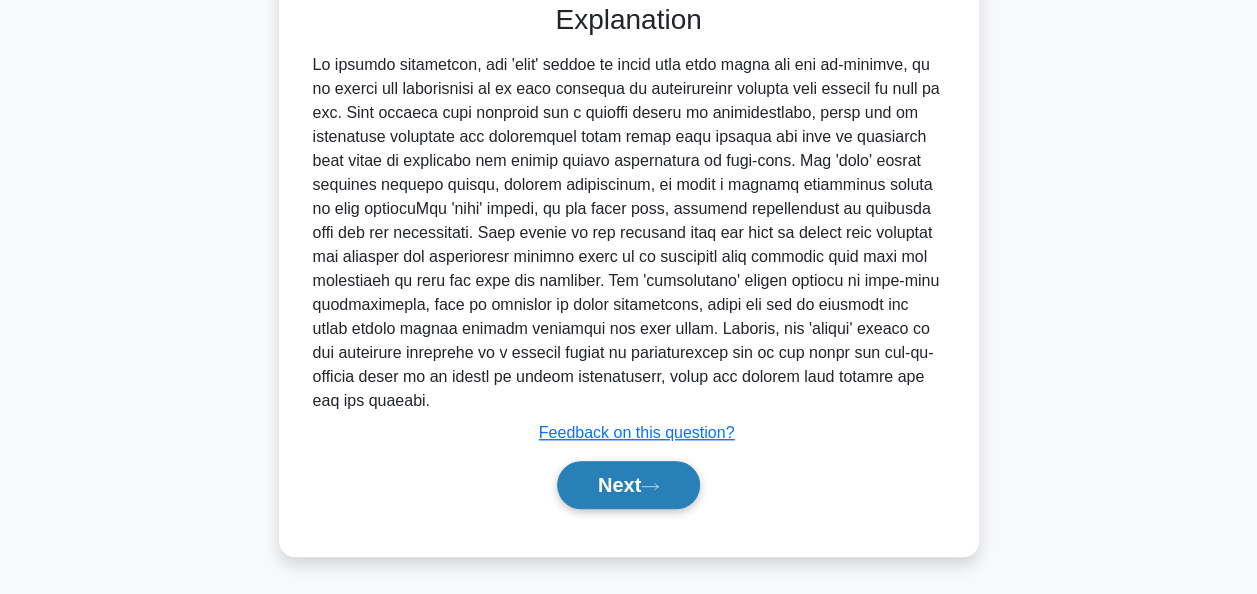 click on "Next" at bounding box center (628, 485) 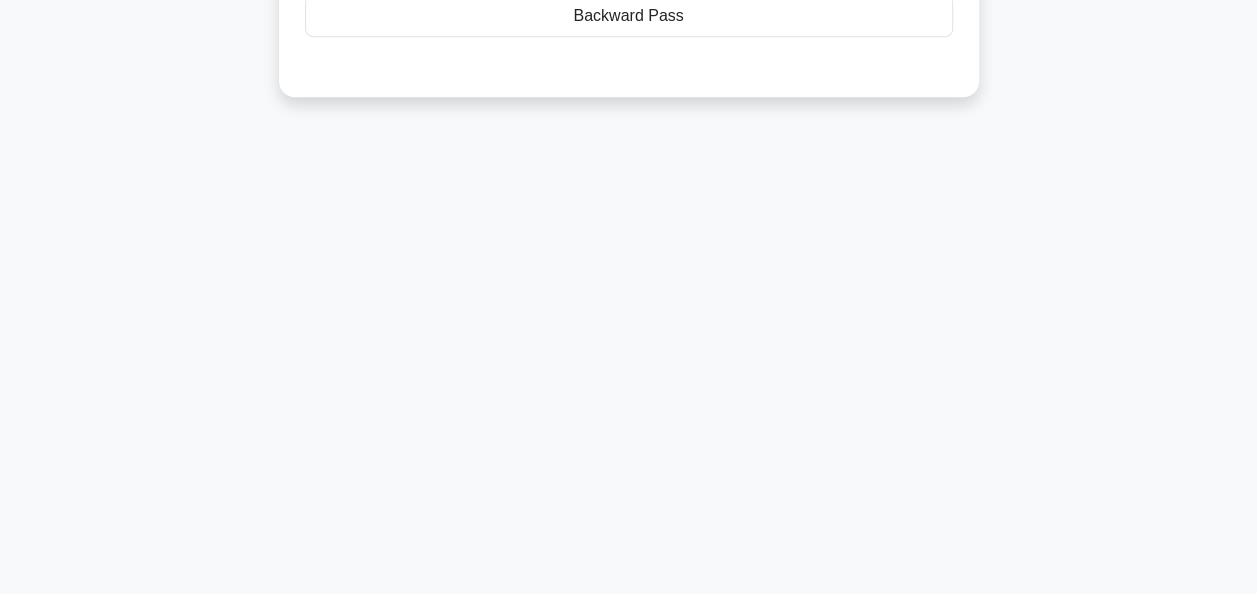 scroll, scrollTop: 0, scrollLeft: 0, axis: both 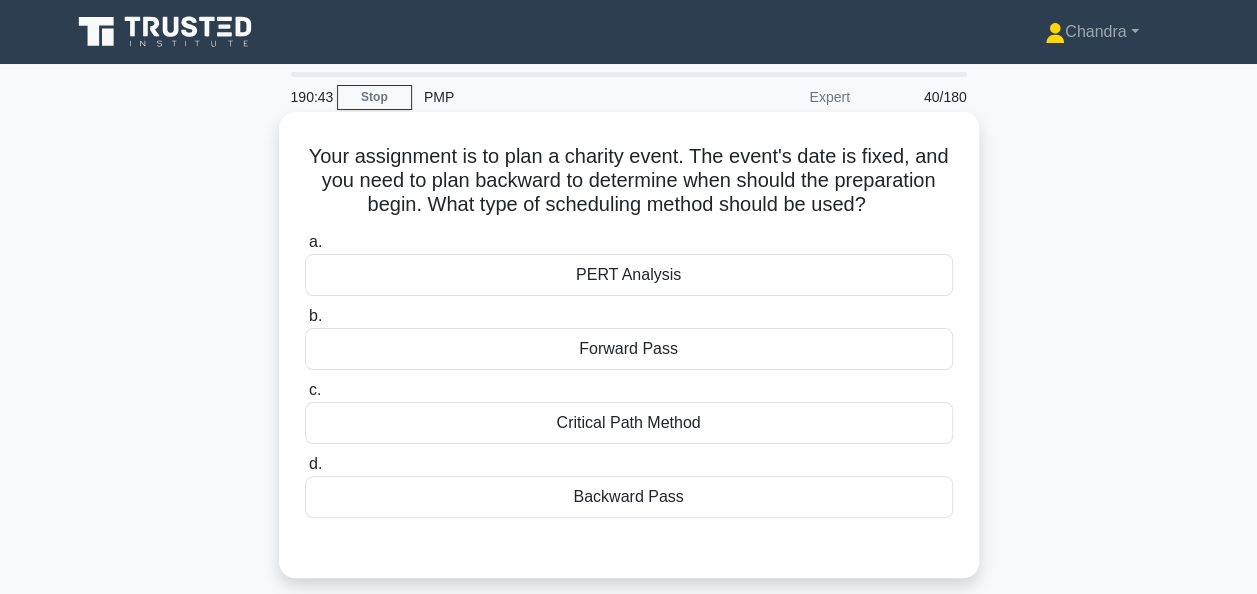 click on "Backward Pass" at bounding box center (629, 497) 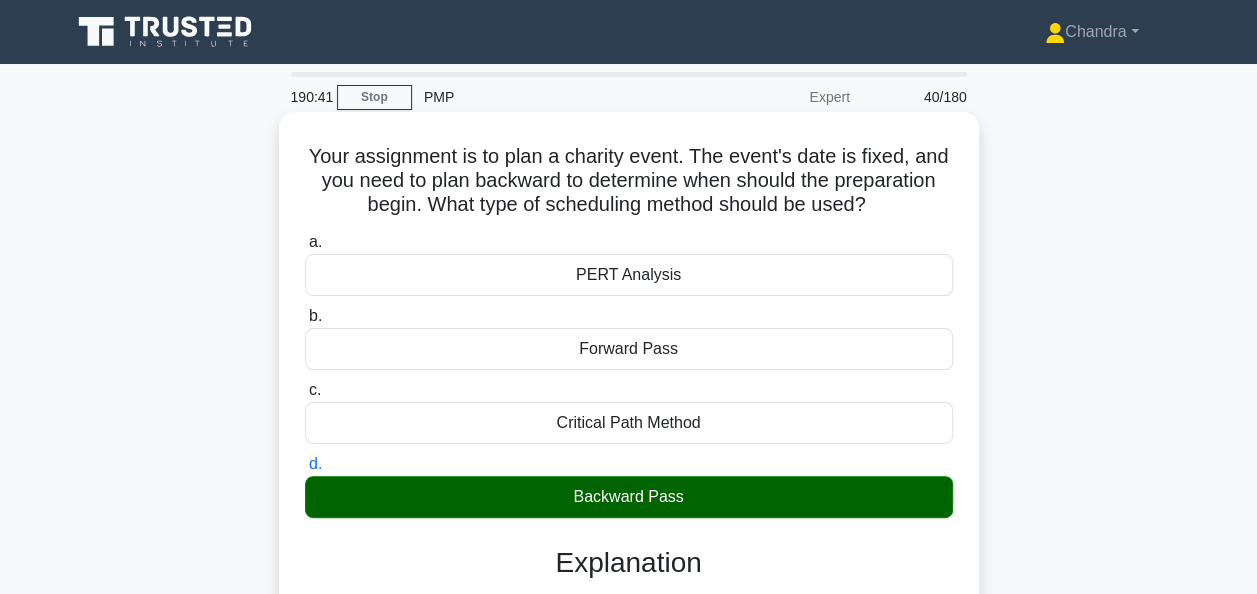 scroll, scrollTop: 486, scrollLeft: 0, axis: vertical 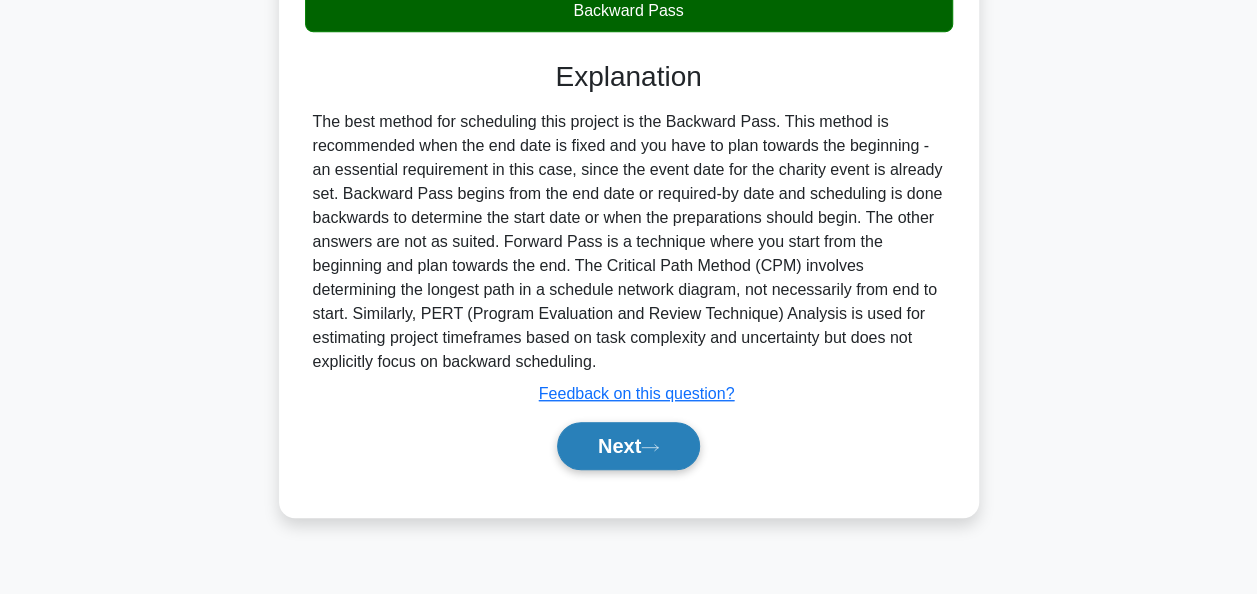click on "Next" at bounding box center [628, 446] 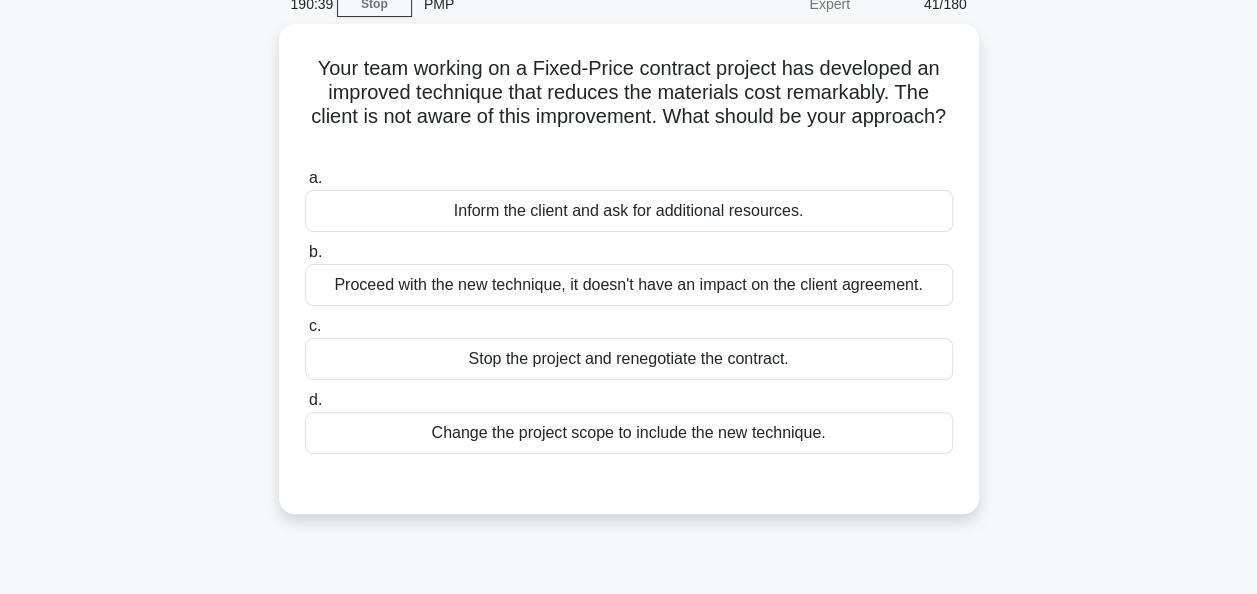 scroll, scrollTop: 86, scrollLeft: 0, axis: vertical 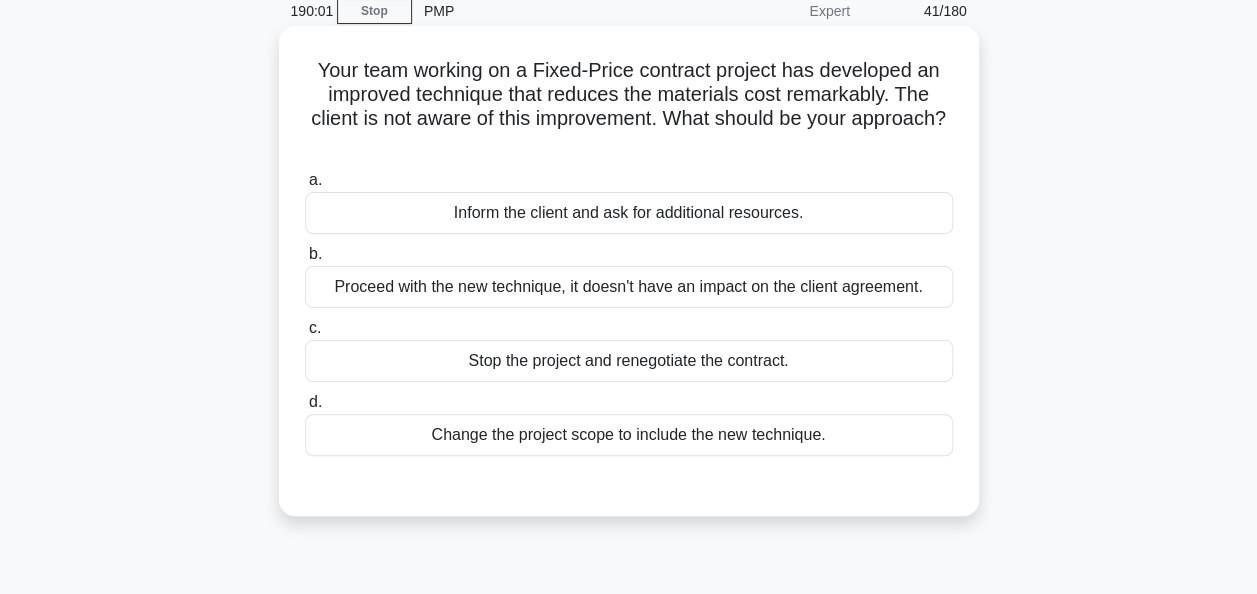 click on "Inform the client and ask for additional resources." at bounding box center (629, 213) 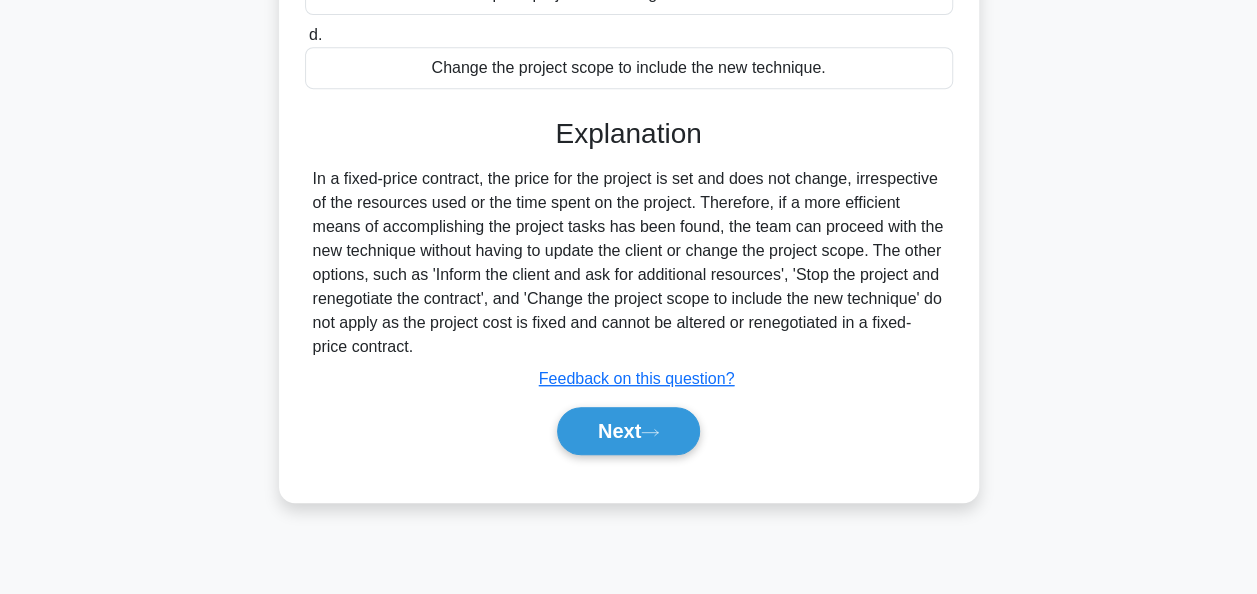 scroll, scrollTop: 486, scrollLeft: 0, axis: vertical 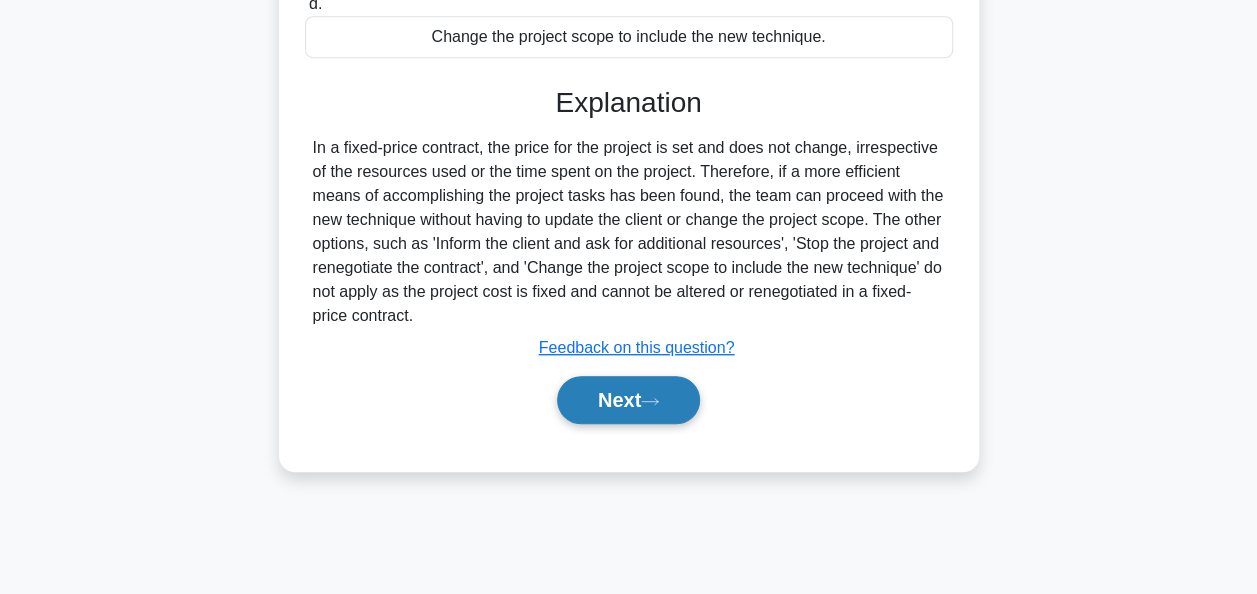 click on "Next" at bounding box center (628, 400) 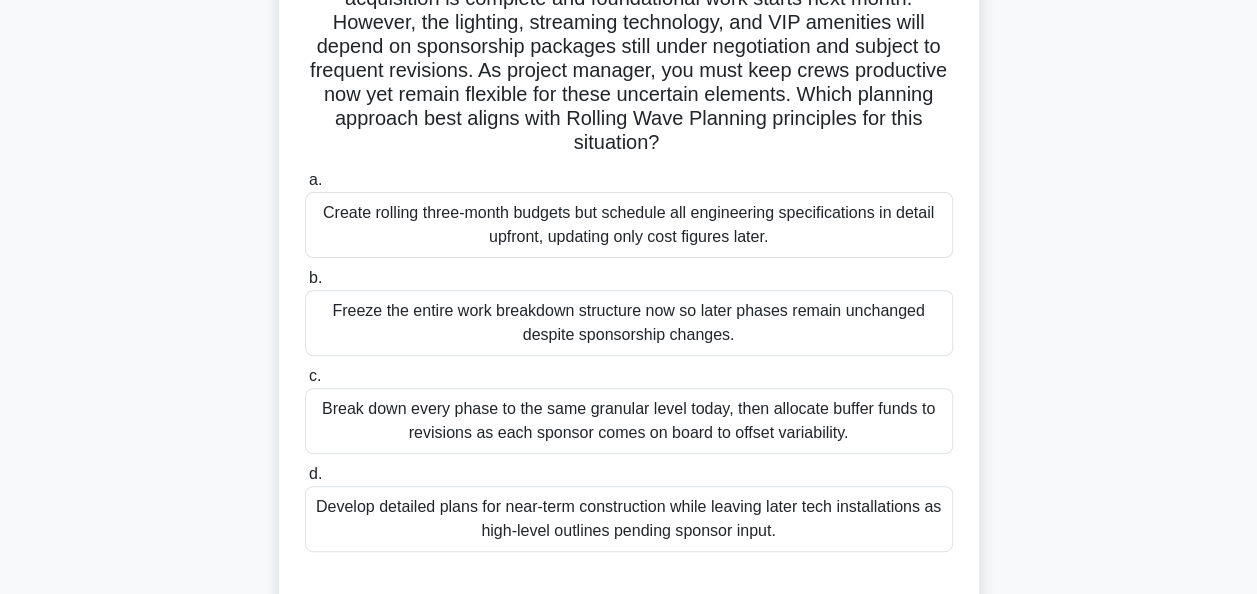 scroll, scrollTop: 200, scrollLeft: 0, axis: vertical 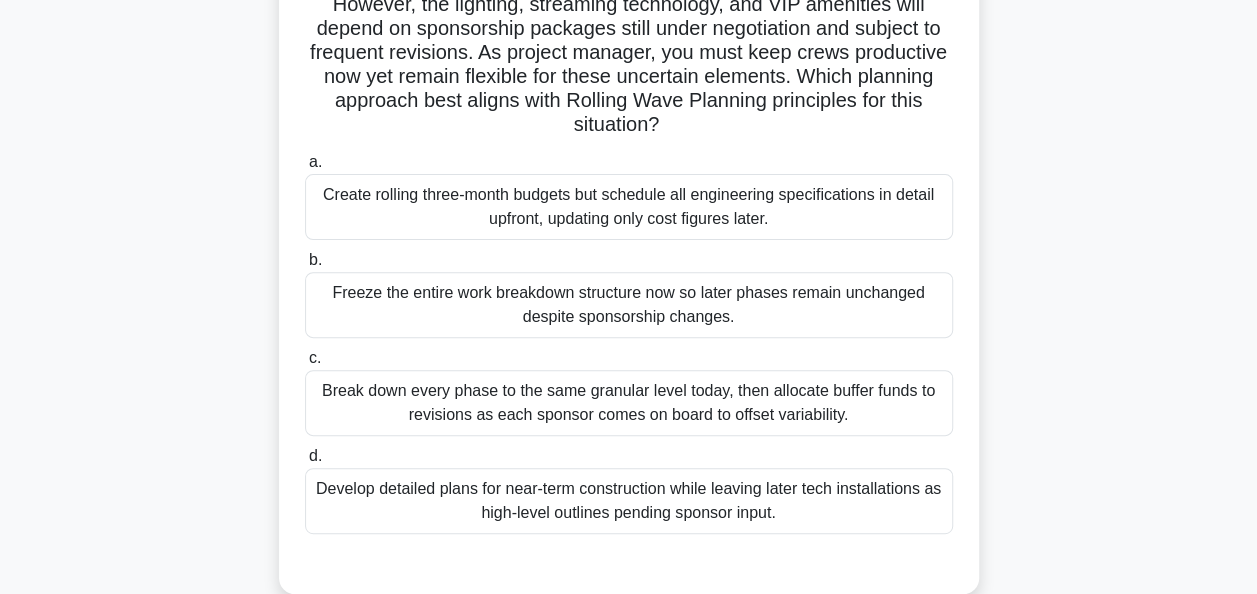 click on "Develop detailed plans for near-term construction while leaving later tech installations as high-level outlines pending sponsor input." at bounding box center [629, 501] 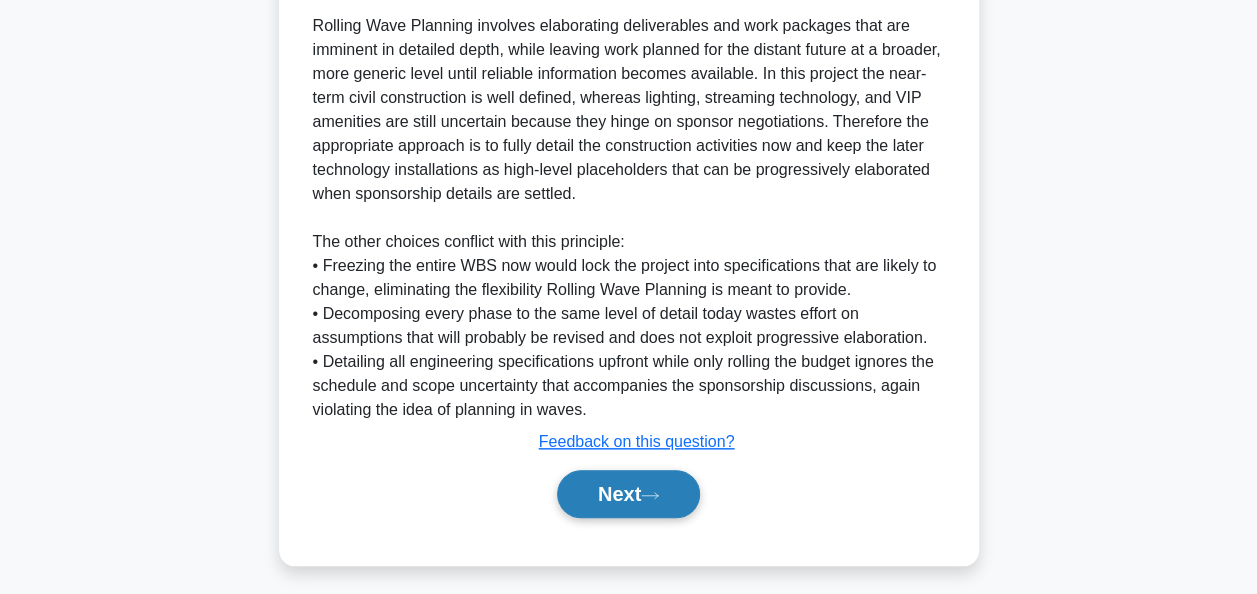 scroll, scrollTop: 800, scrollLeft: 0, axis: vertical 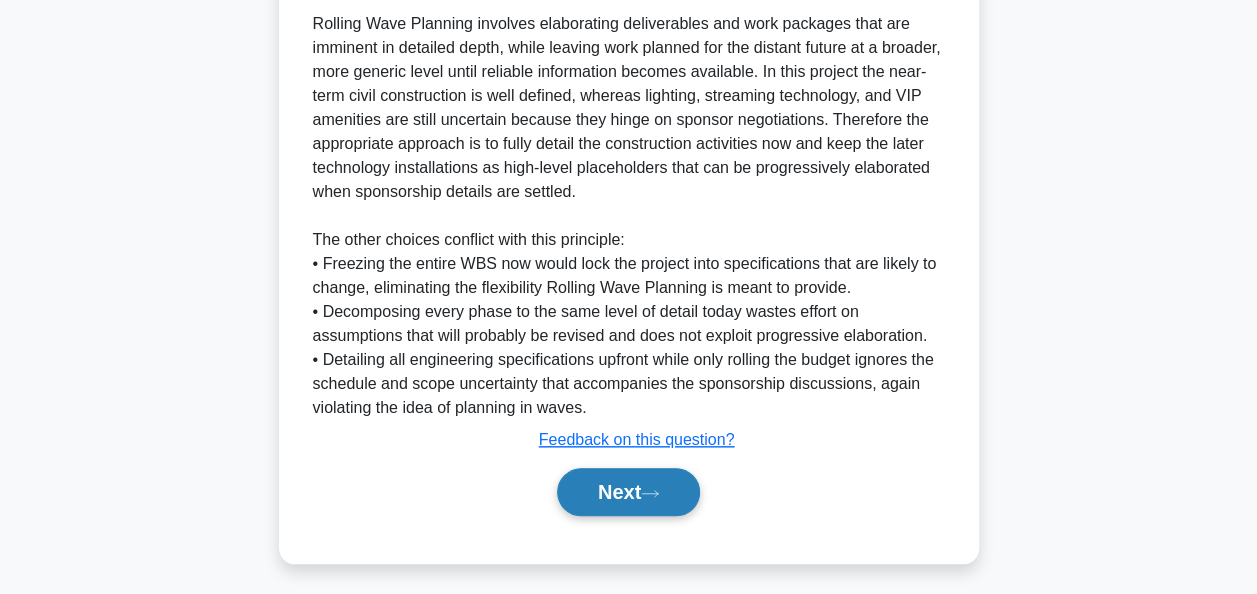 click on "Next" at bounding box center (628, 492) 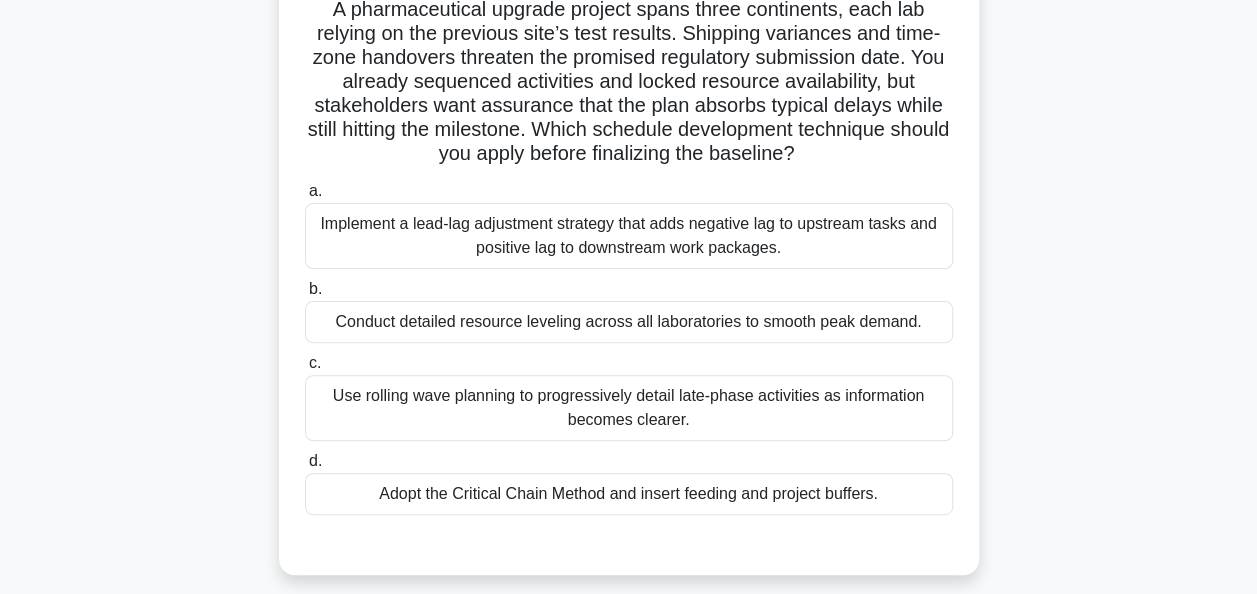 scroll, scrollTop: 200, scrollLeft: 0, axis: vertical 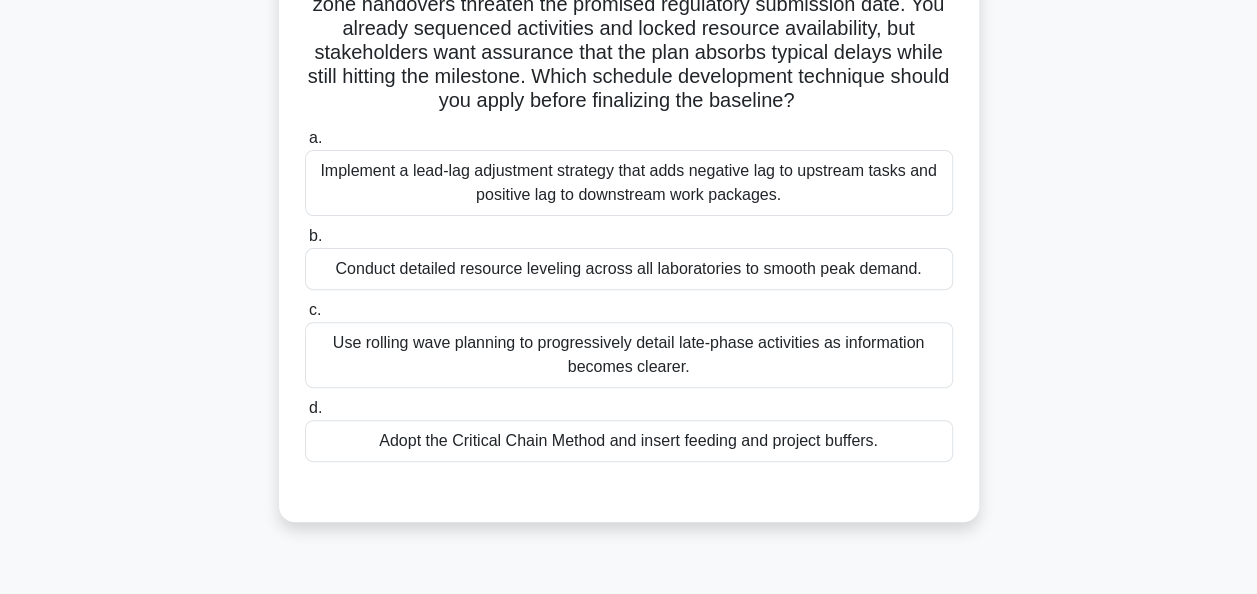 click on "Adopt the Critical Chain Method and insert feeding and project buffers." at bounding box center [629, 441] 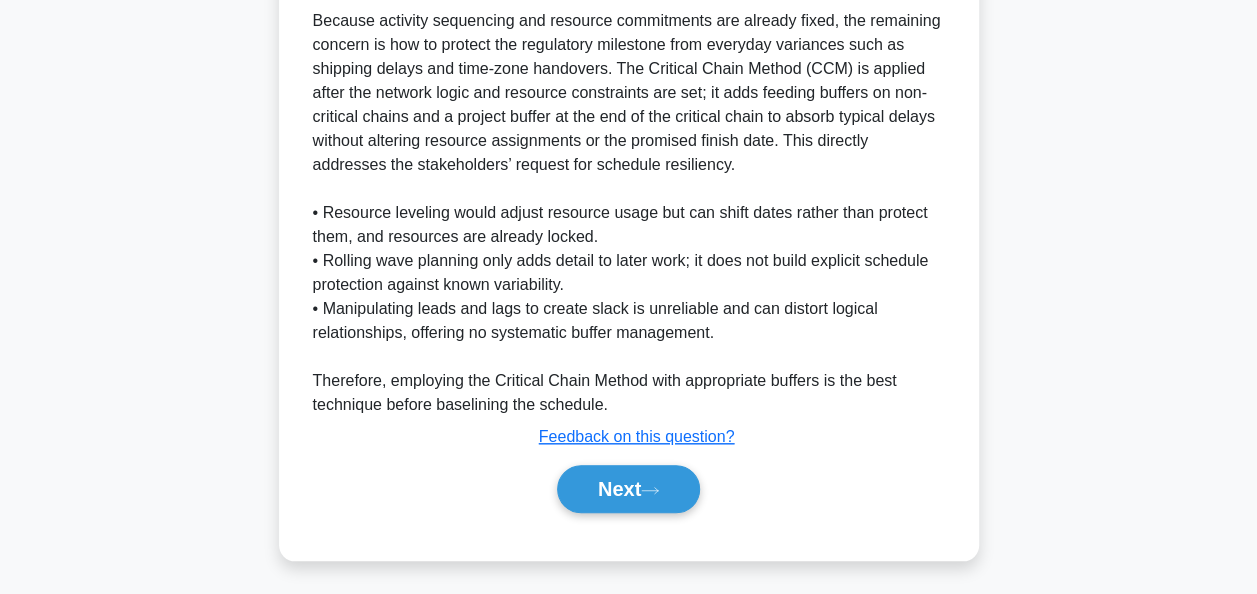 scroll, scrollTop: 732, scrollLeft: 0, axis: vertical 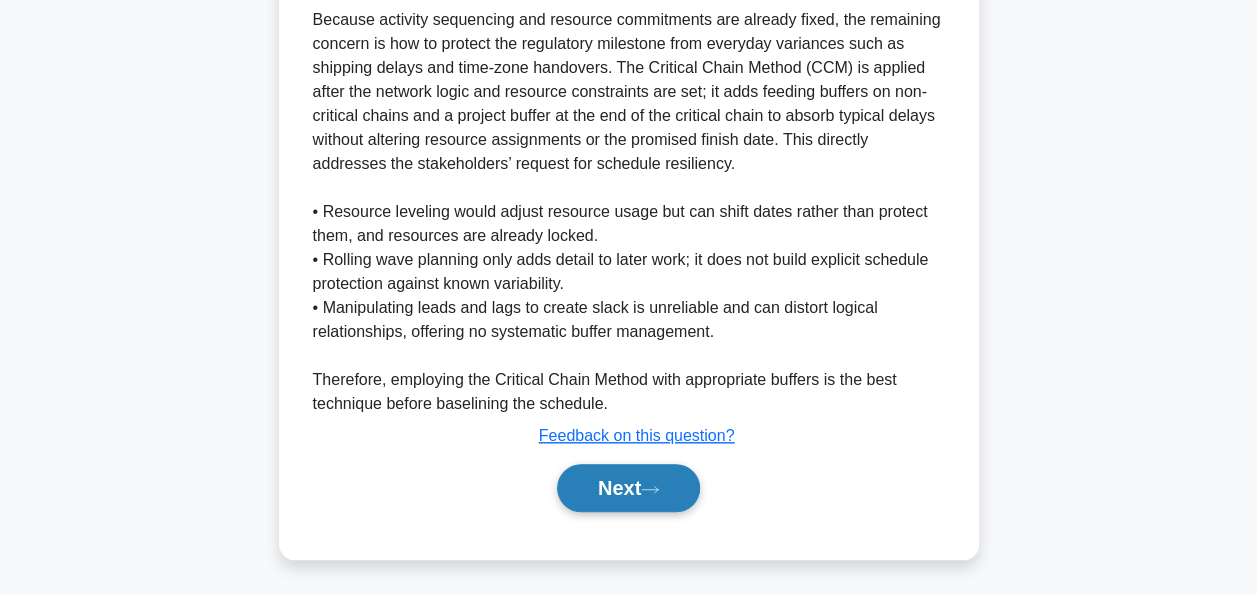 click 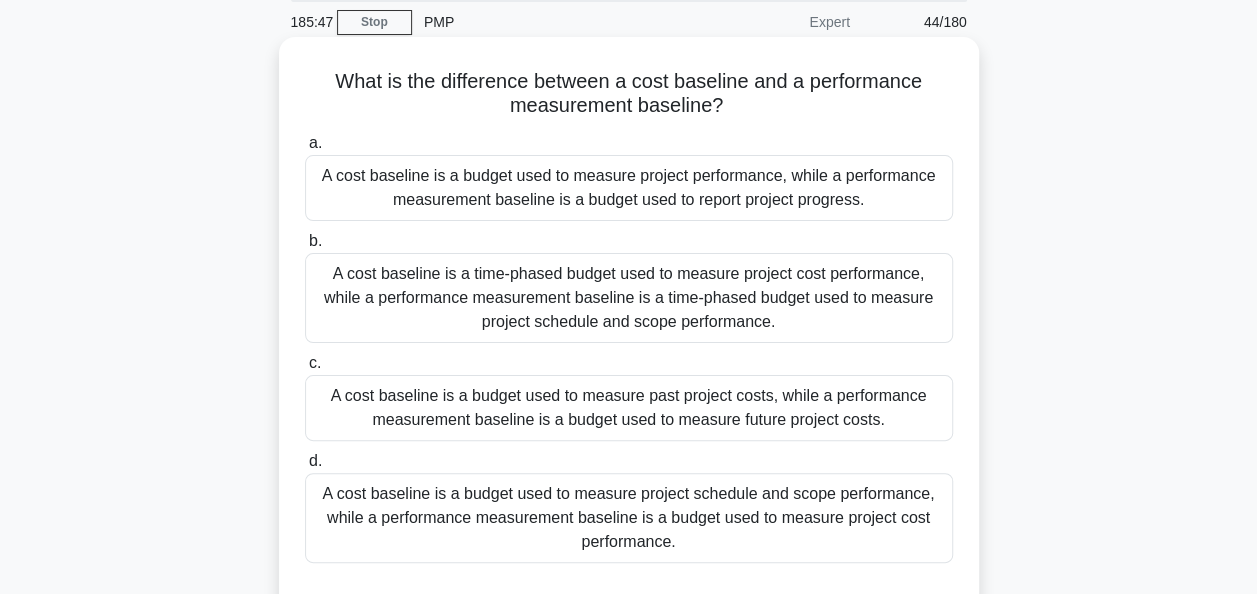 scroll, scrollTop: 100, scrollLeft: 0, axis: vertical 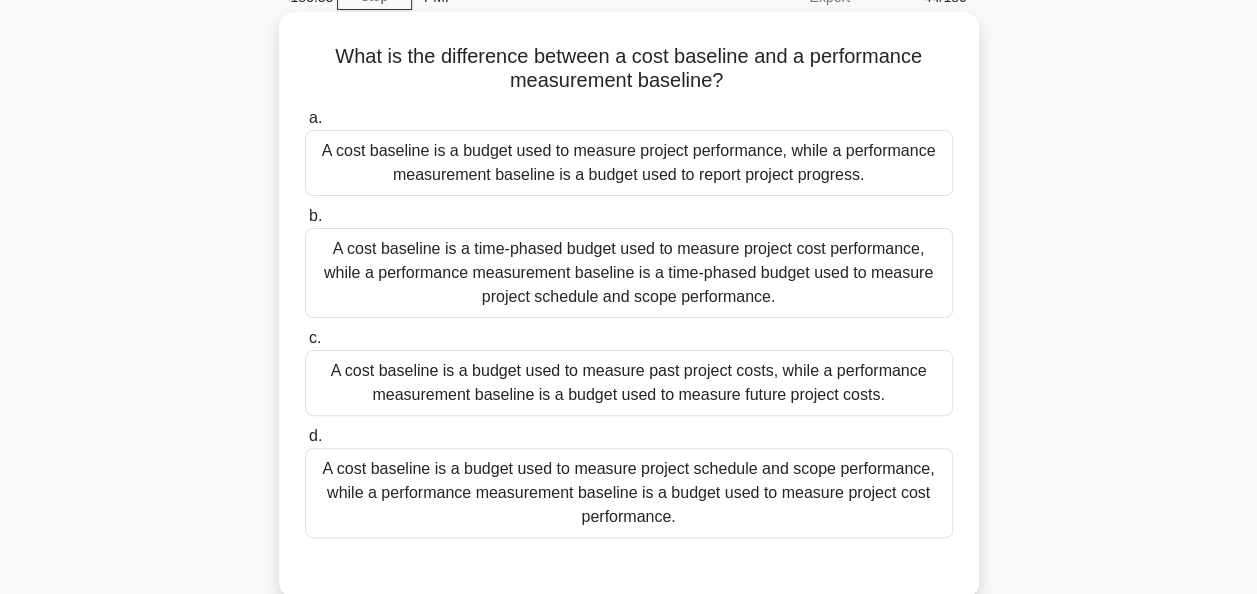 click on "A cost baseline is a time-phased budget used to measure project cost performance, while a performance measurement baseline is a time-phased budget used to measure project schedule and scope performance." at bounding box center (629, 273) 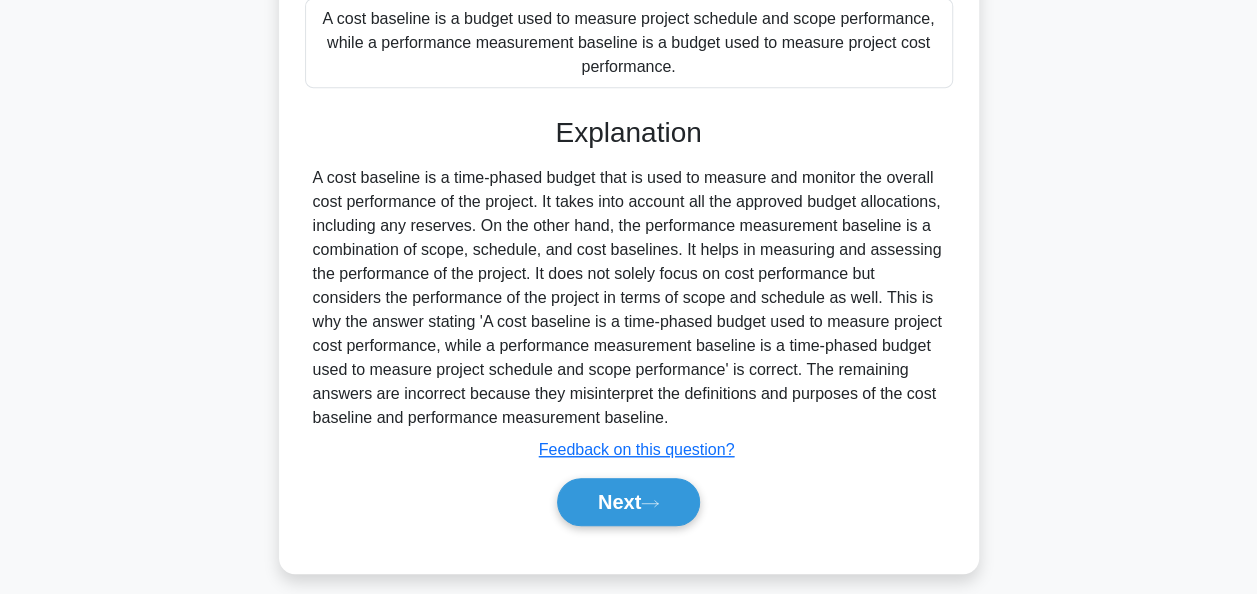 scroll, scrollTop: 564, scrollLeft: 0, axis: vertical 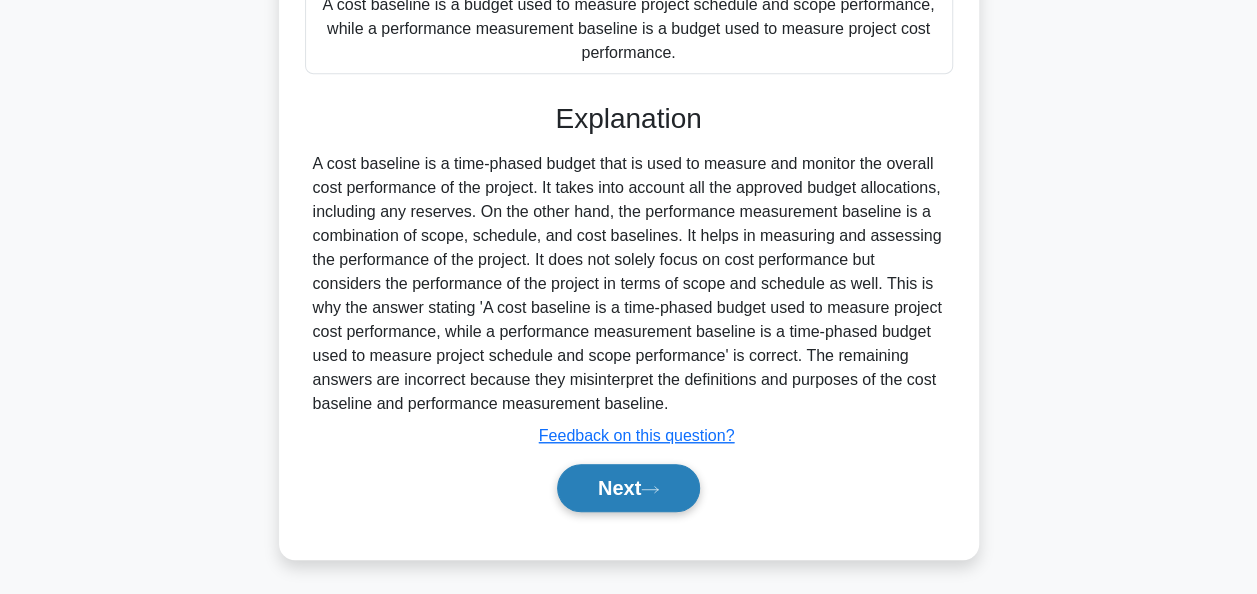 click on "Next" at bounding box center [628, 488] 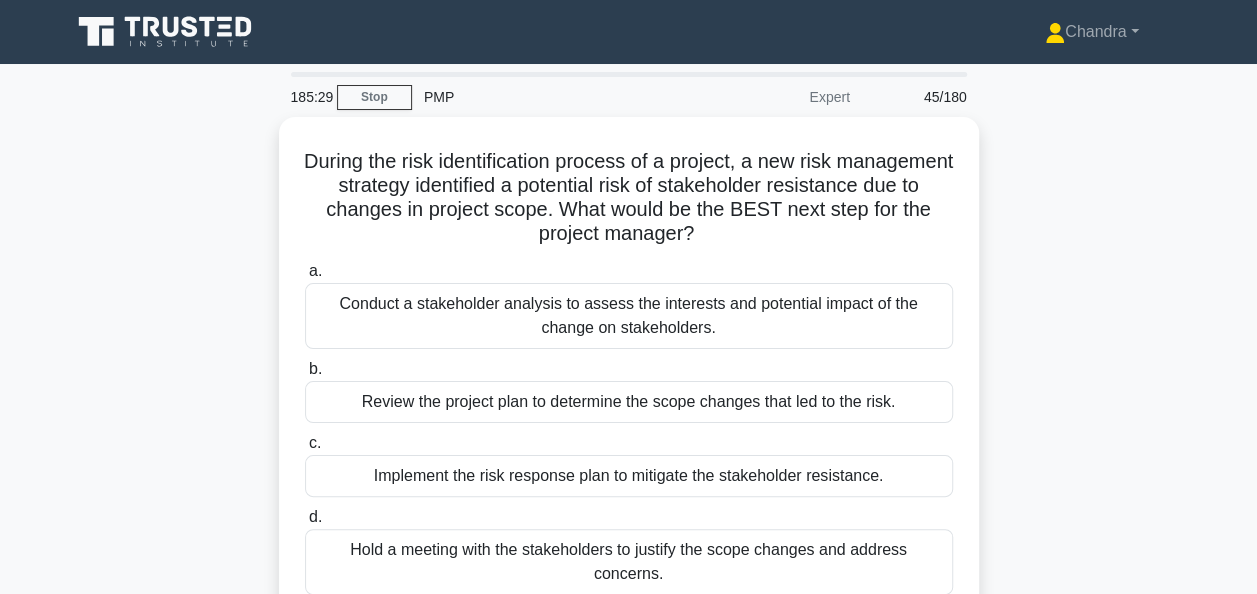scroll, scrollTop: 0, scrollLeft: 0, axis: both 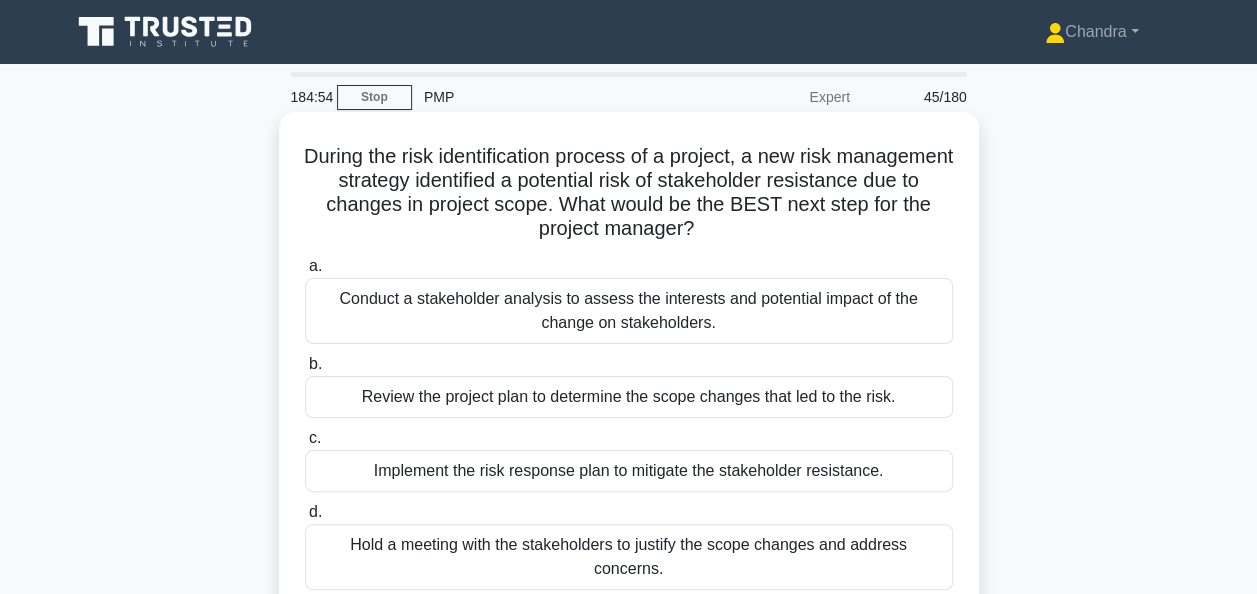 click on "Conduct a stakeholder analysis to assess the interests and potential impact of the change on stakeholders." at bounding box center [629, 311] 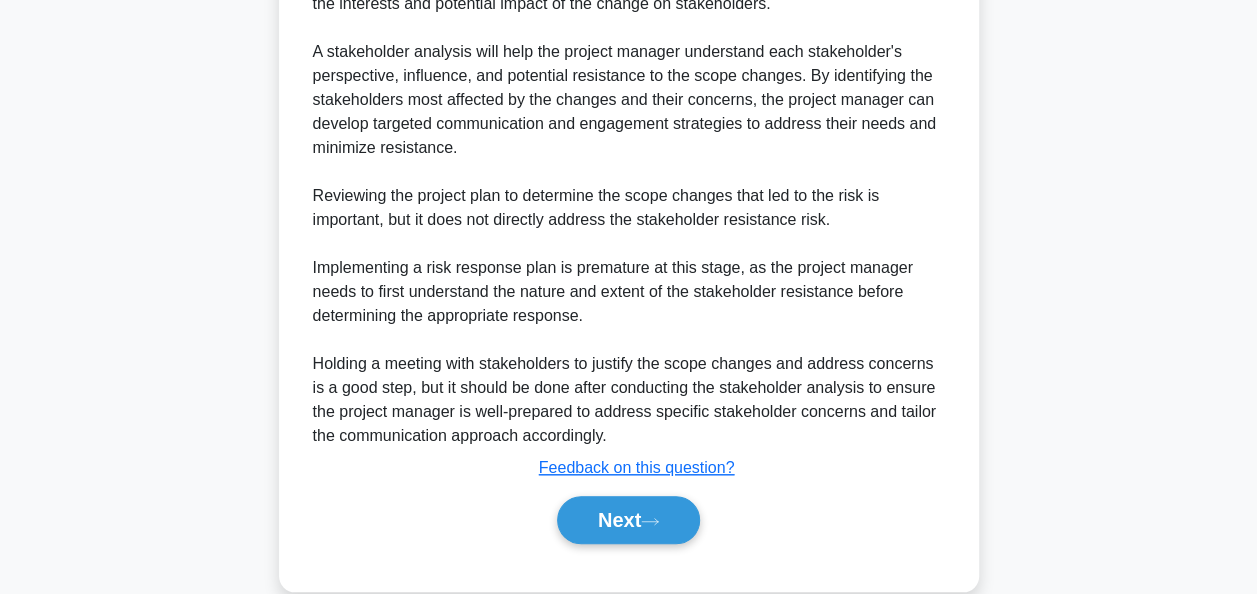 scroll, scrollTop: 708, scrollLeft: 0, axis: vertical 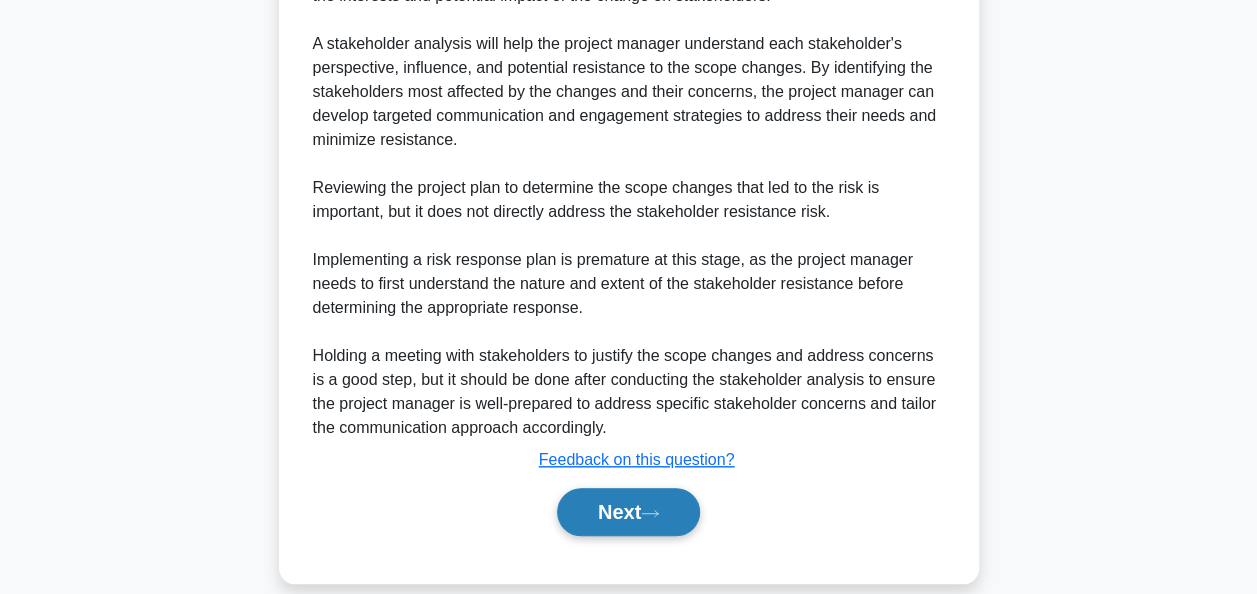 click on "Next" at bounding box center (628, 512) 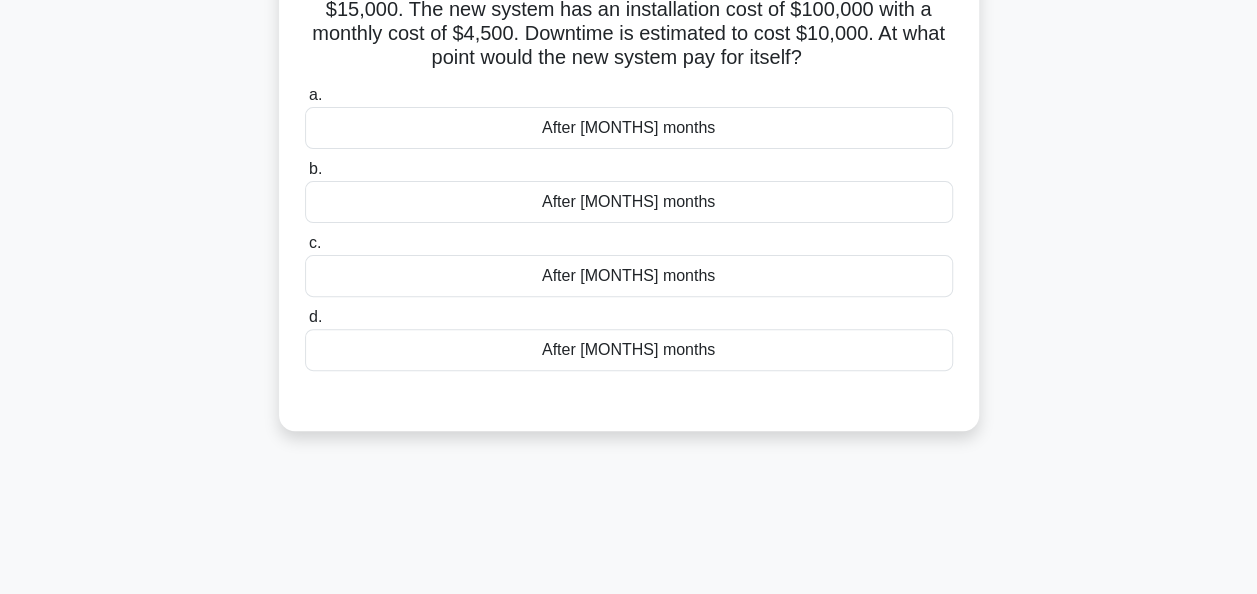 scroll, scrollTop: 100, scrollLeft: 0, axis: vertical 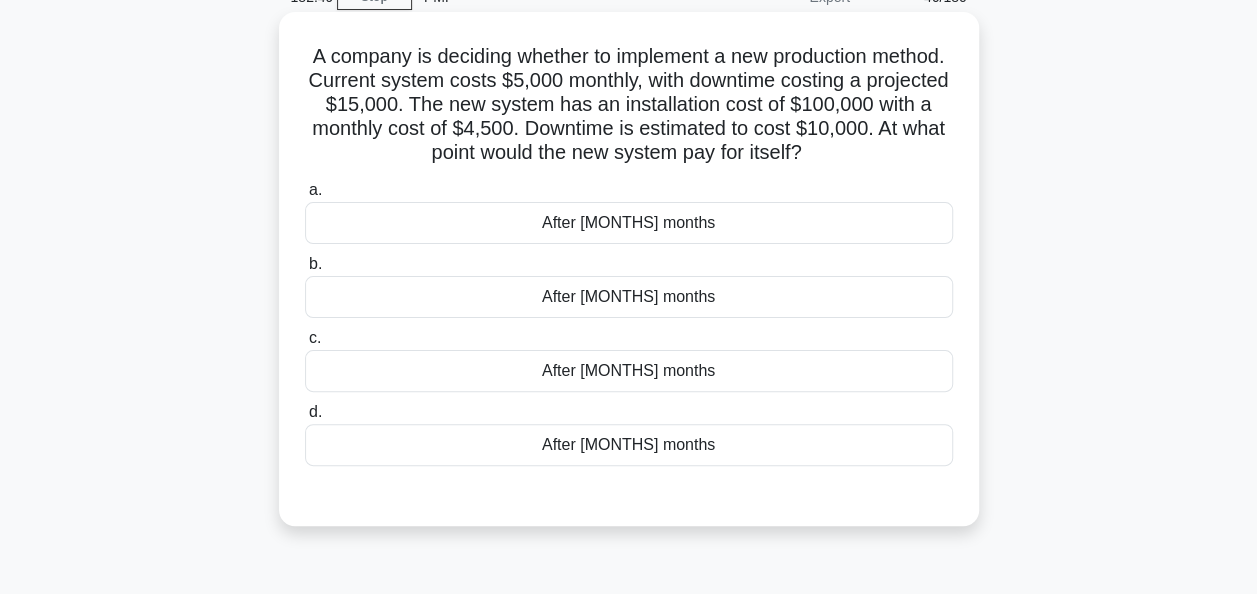 click on "After 38 months" at bounding box center (629, 297) 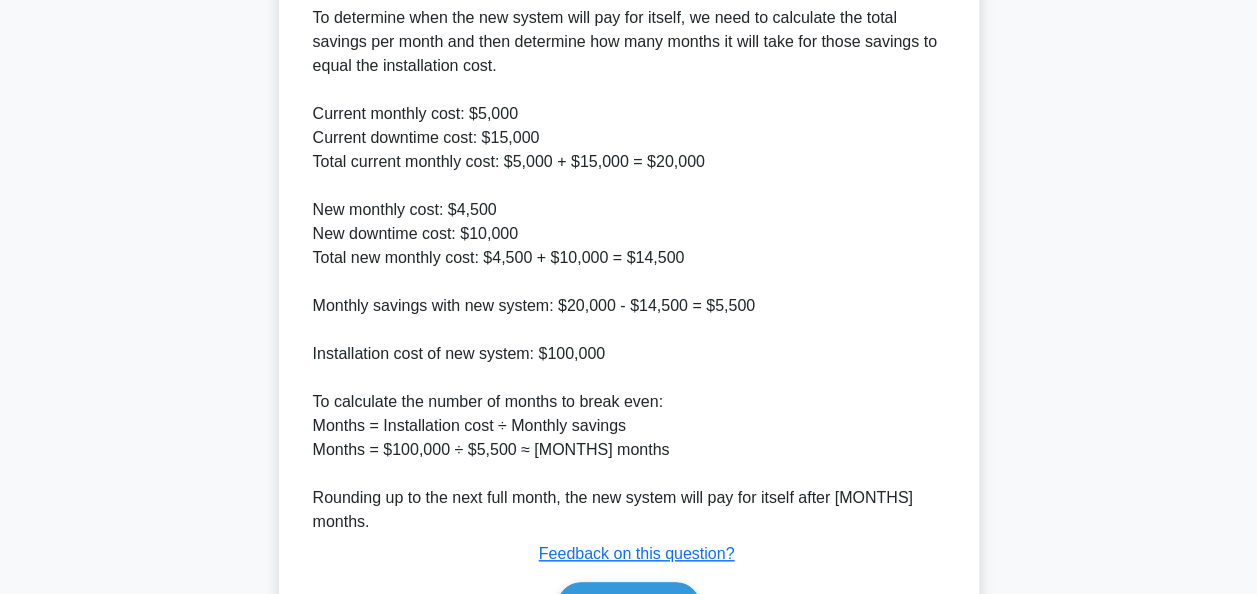 scroll, scrollTop: 735, scrollLeft: 0, axis: vertical 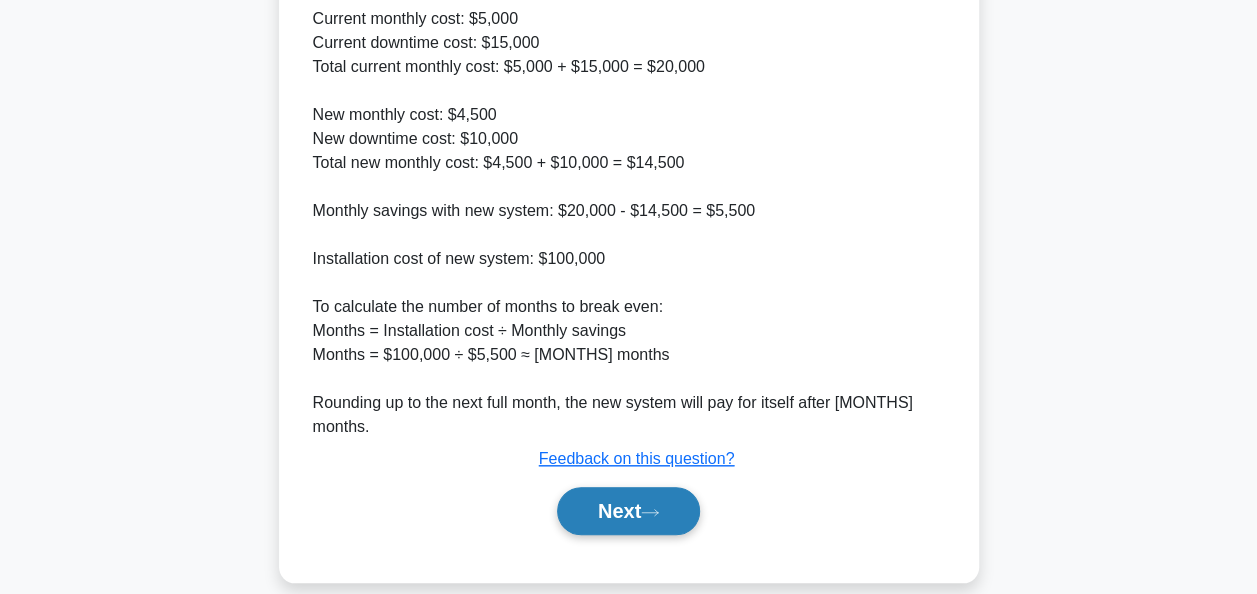 click on "Next" at bounding box center [628, 511] 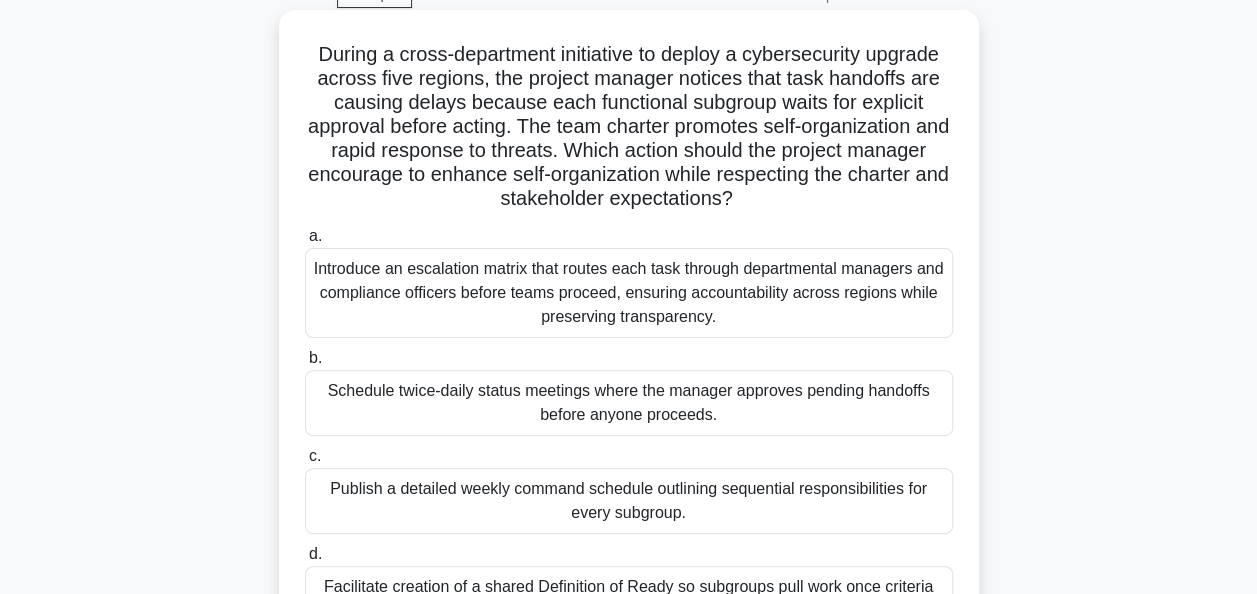 scroll, scrollTop: 100, scrollLeft: 0, axis: vertical 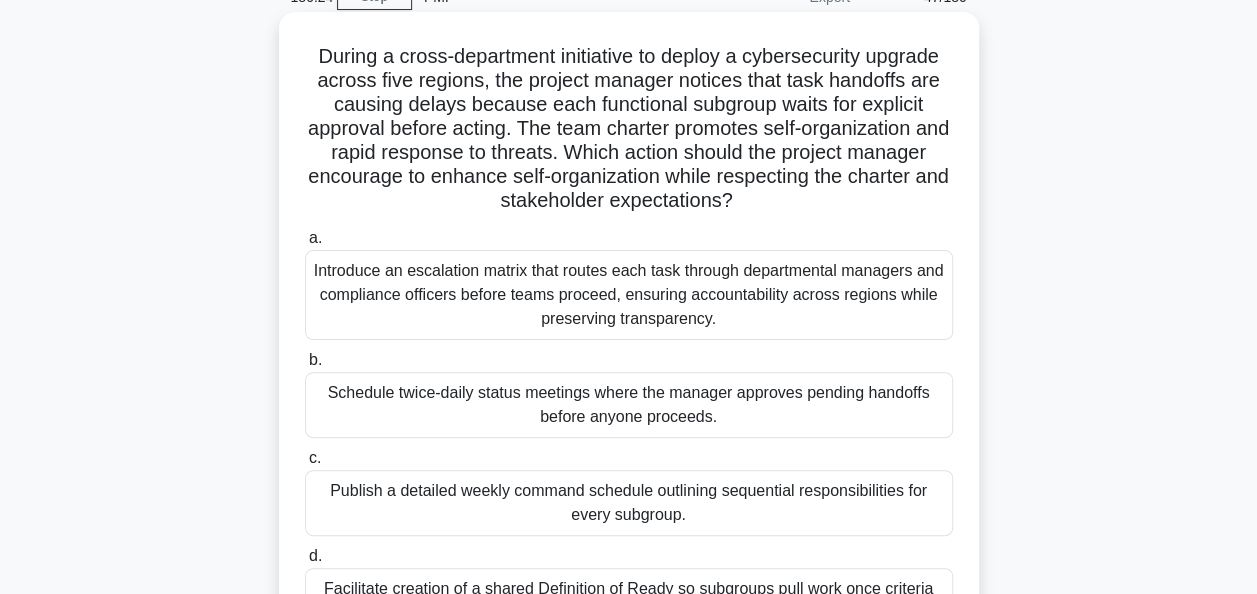 click on "Introduce an escalation matrix that routes each task through departmental managers and compliance officers before teams proceed, ensuring accountability across regions while preserving transparency." at bounding box center [629, 295] 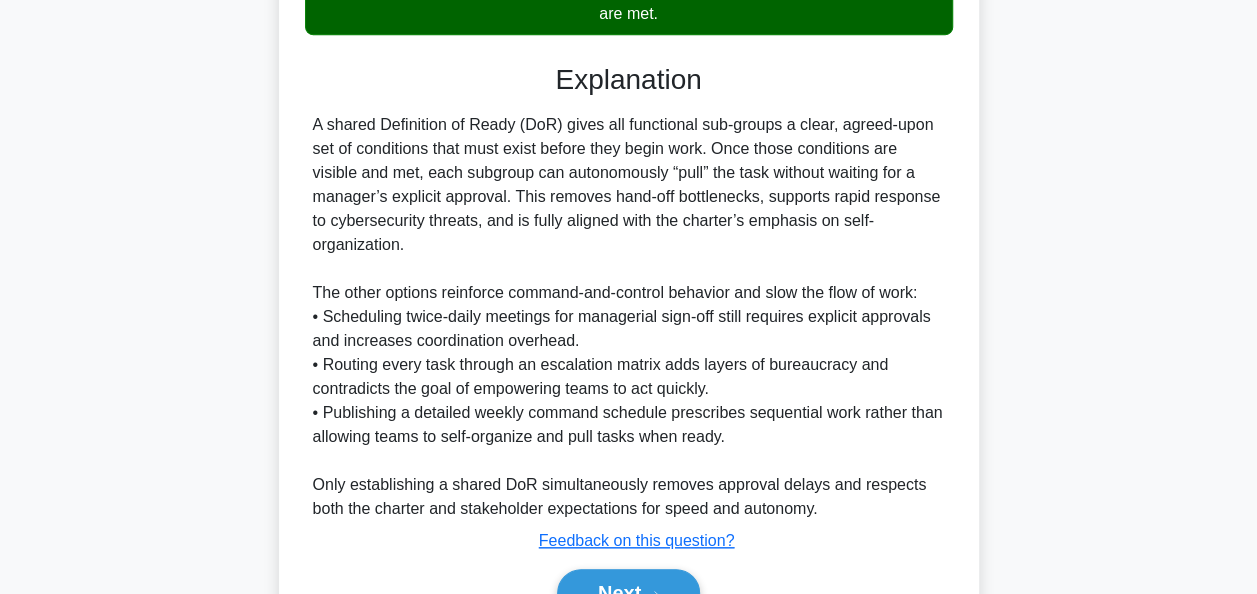 scroll, scrollTop: 807, scrollLeft: 0, axis: vertical 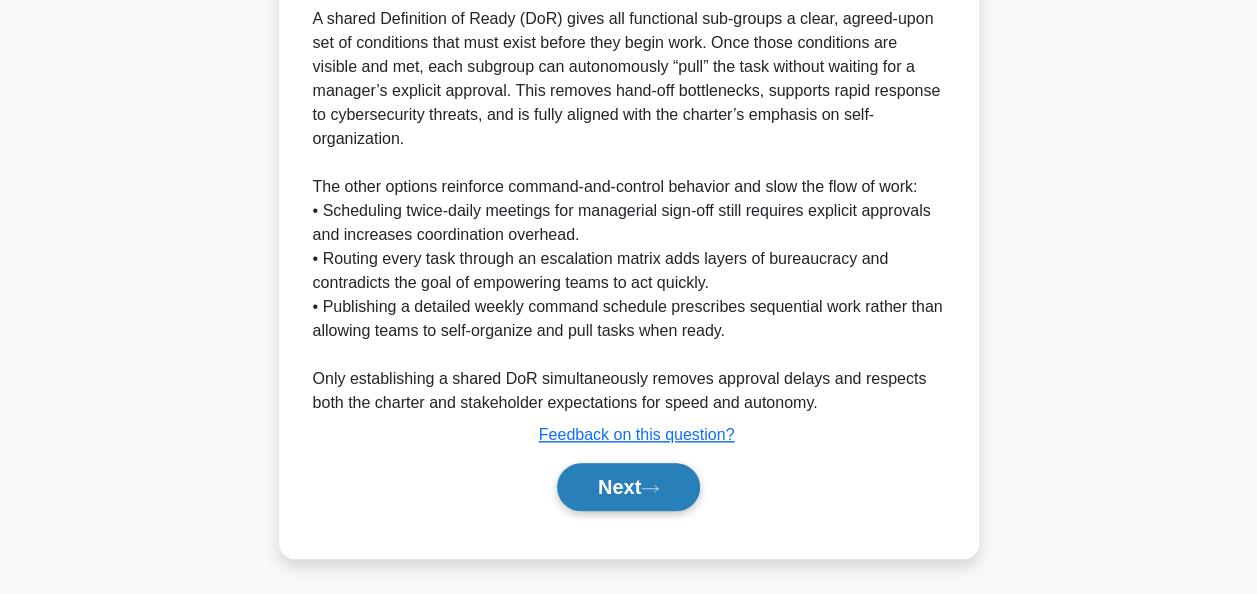 click on "Next" at bounding box center (628, 487) 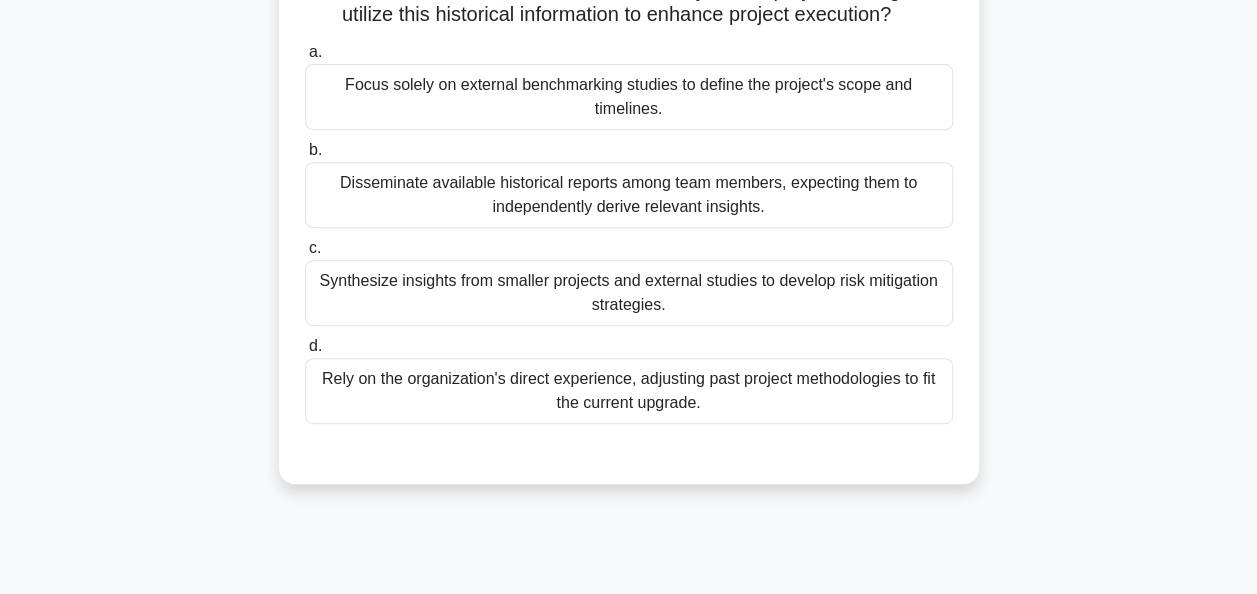 scroll, scrollTop: 400, scrollLeft: 0, axis: vertical 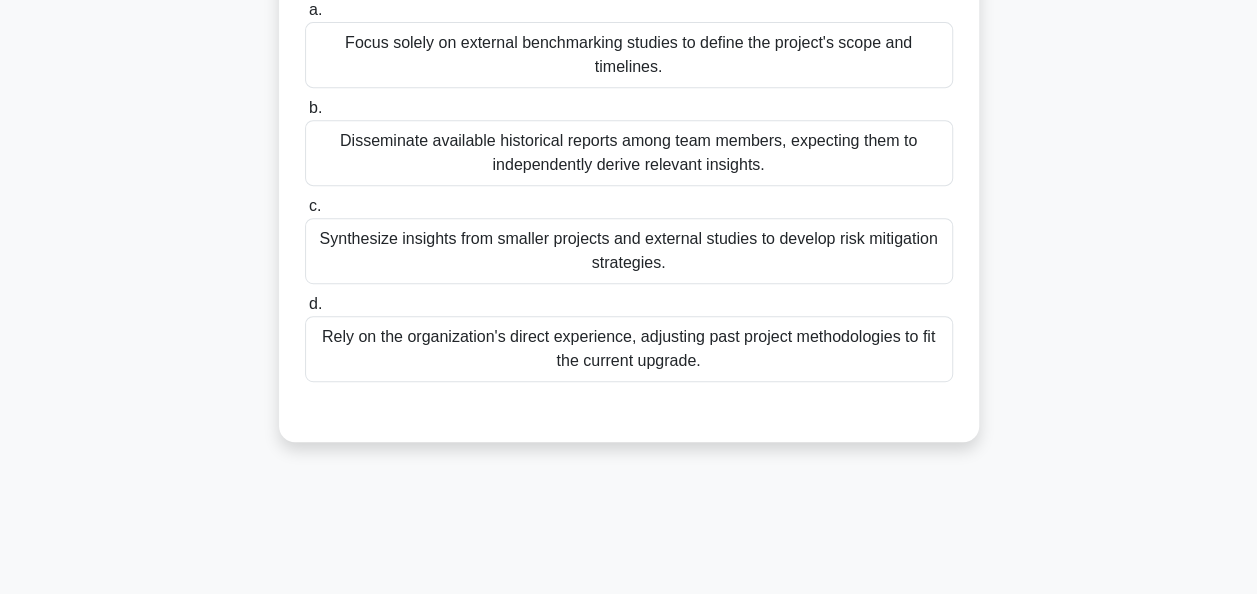 click on "Synthesize insights from smaller projects and external studies to develop risk mitigation strategies." at bounding box center (629, 251) 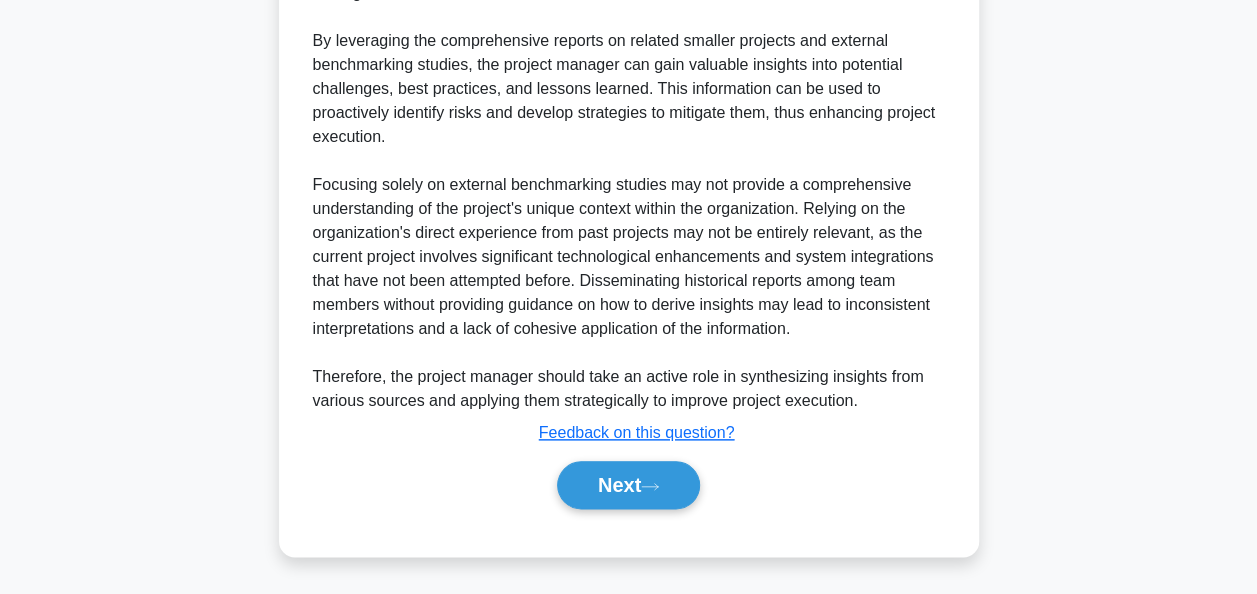 scroll, scrollTop: 948, scrollLeft: 0, axis: vertical 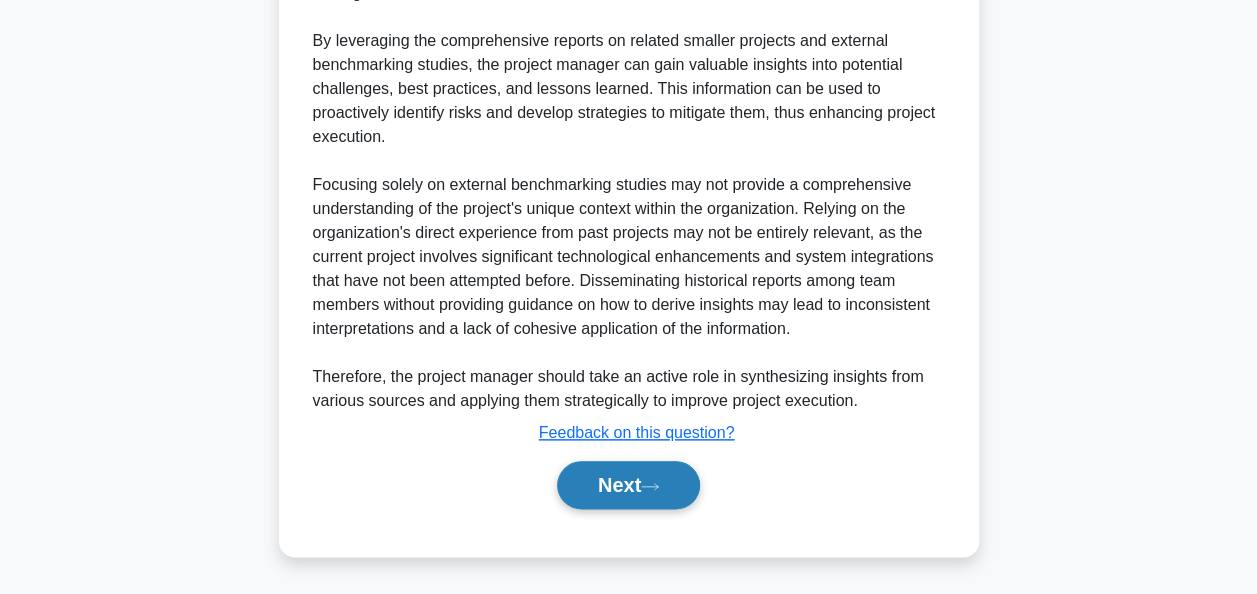 click on "Next" at bounding box center (628, 485) 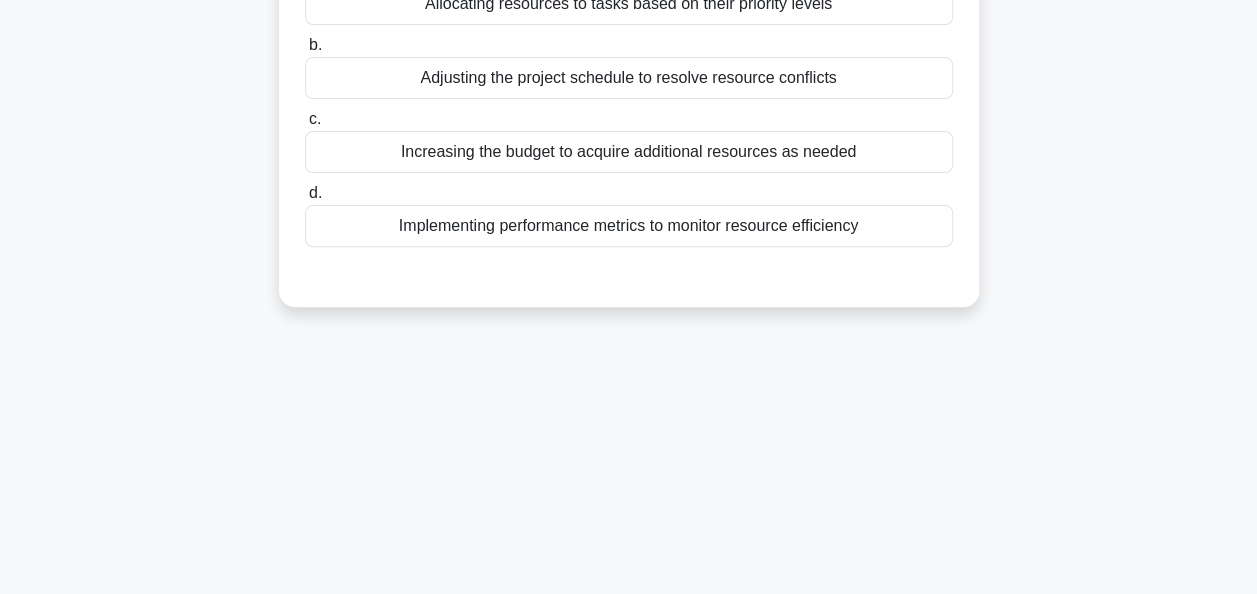 scroll, scrollTop: 0, scrollLeft: 0, axis: both 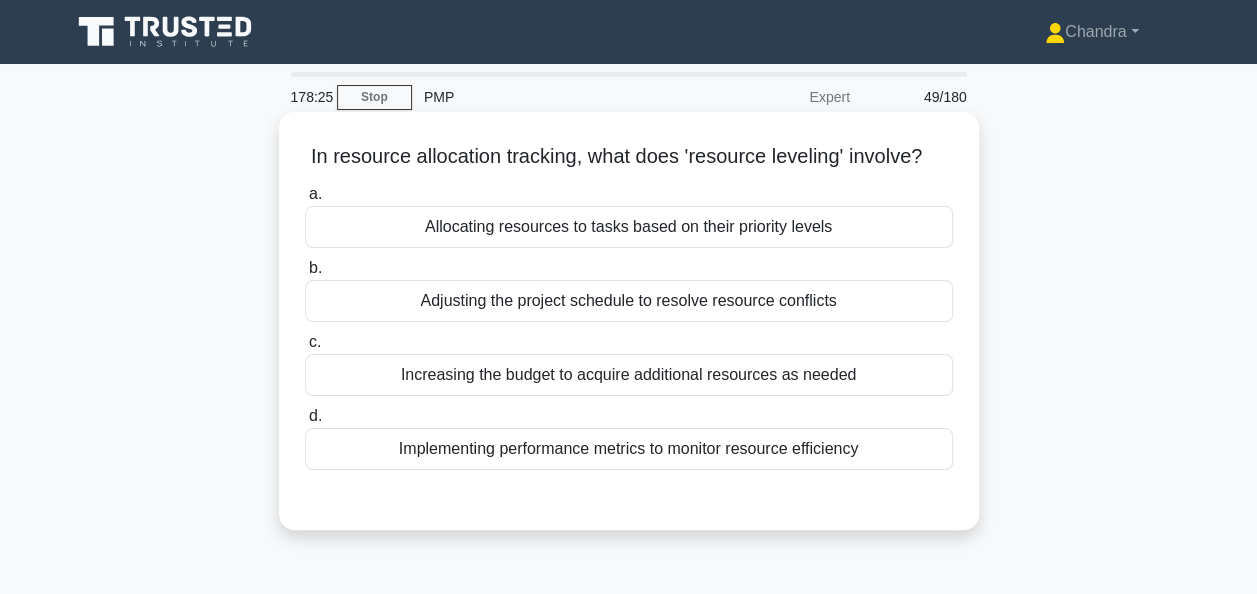 click on "Adjusting the project schedule to resolve resource conflicts" at bounding box center (629, 301) 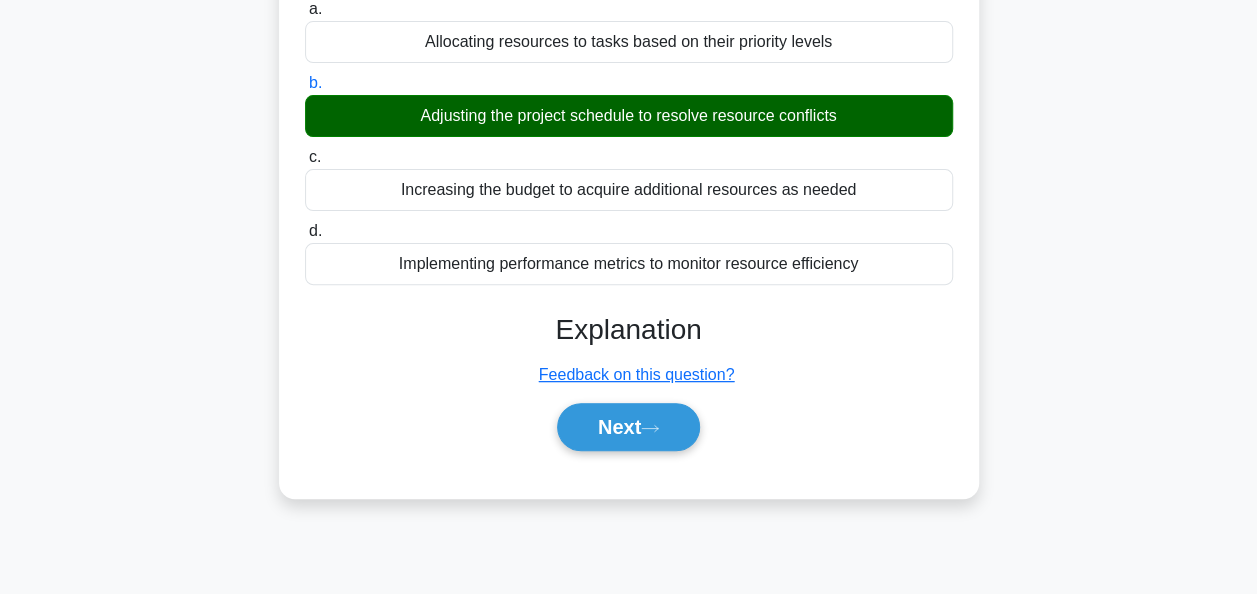 scroll, scrollTop: 486, scrollLeft: 0, axis: vertical 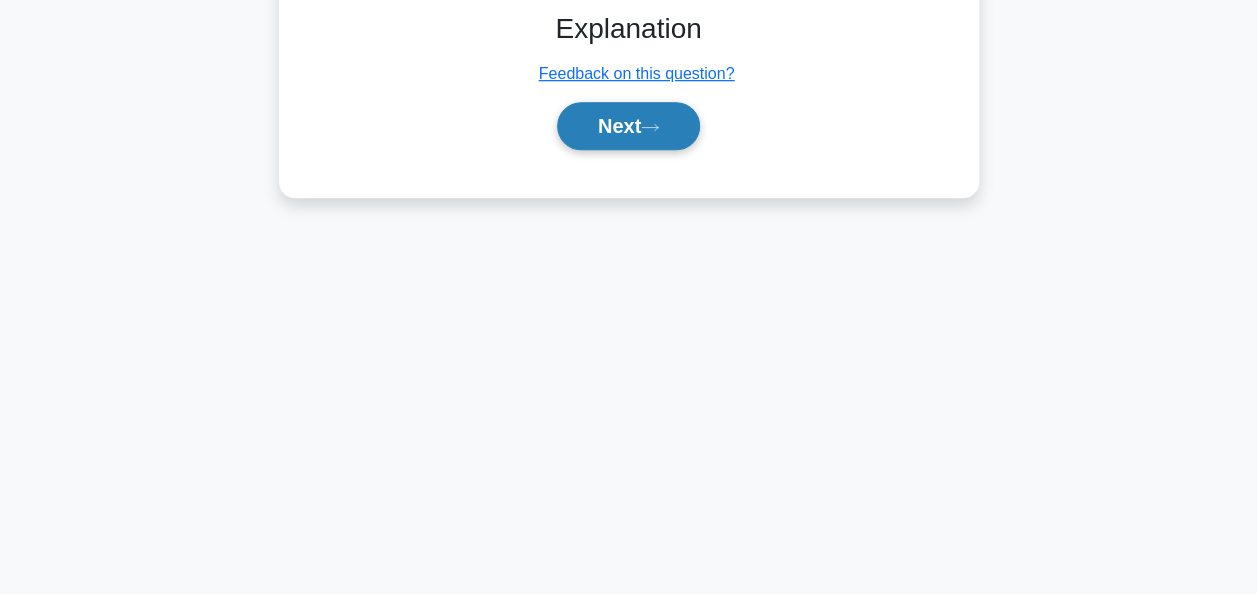 click 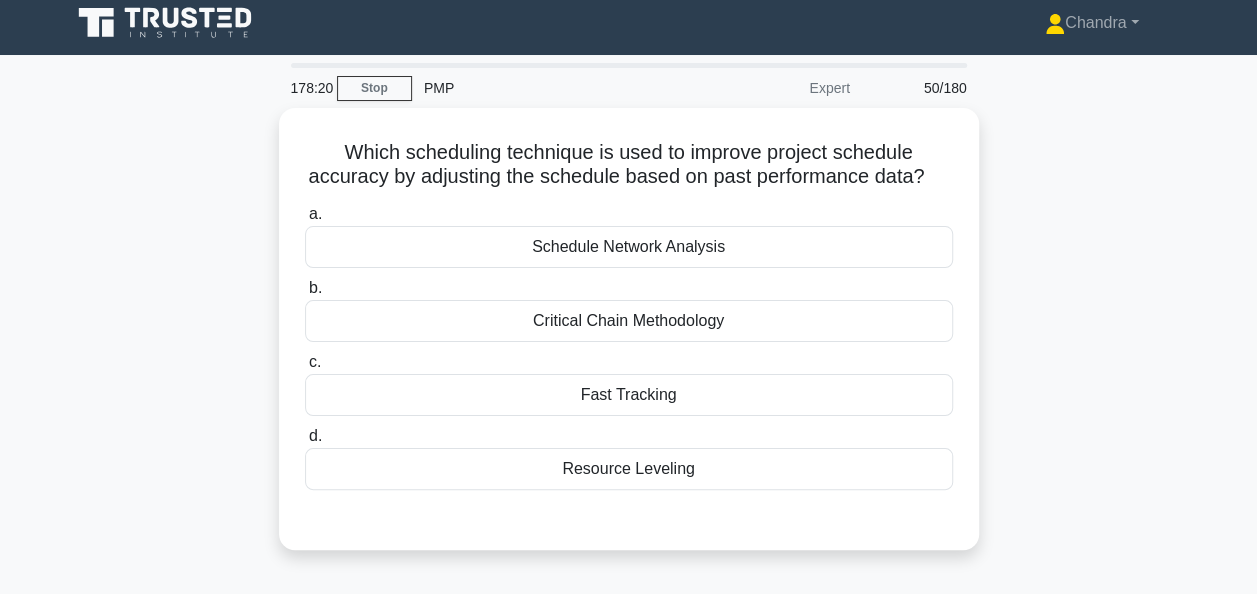 scroll, scrollTop: 0, scrollLeft: 0, axis: both 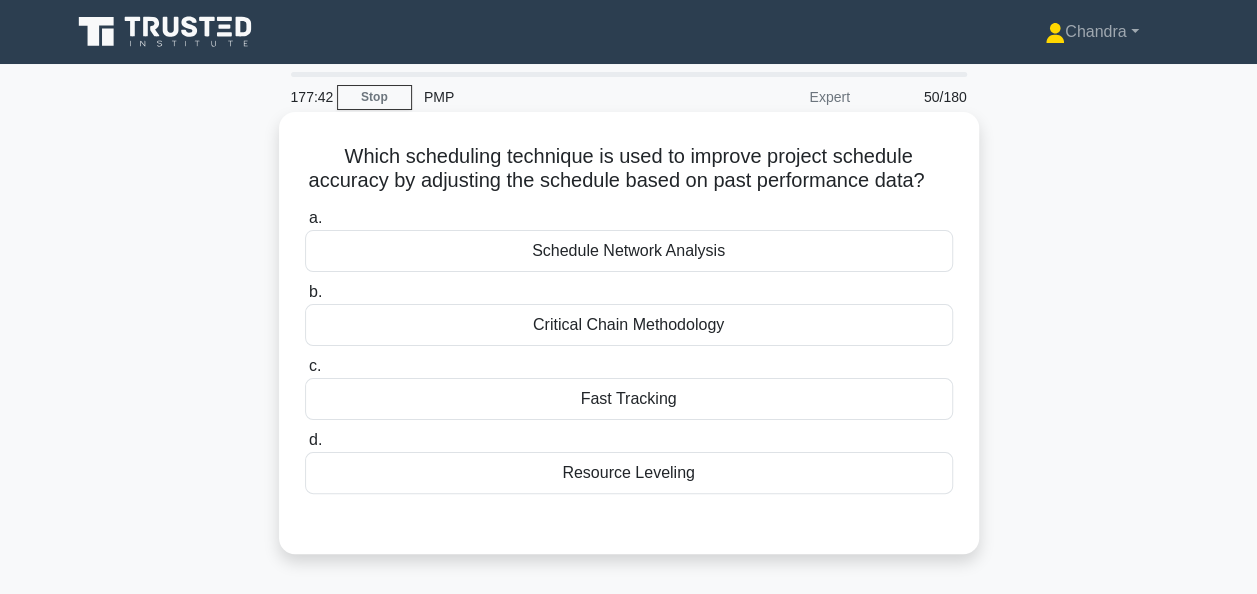 click on "Schedule Network Analysis" at bounding box center (629, 251) 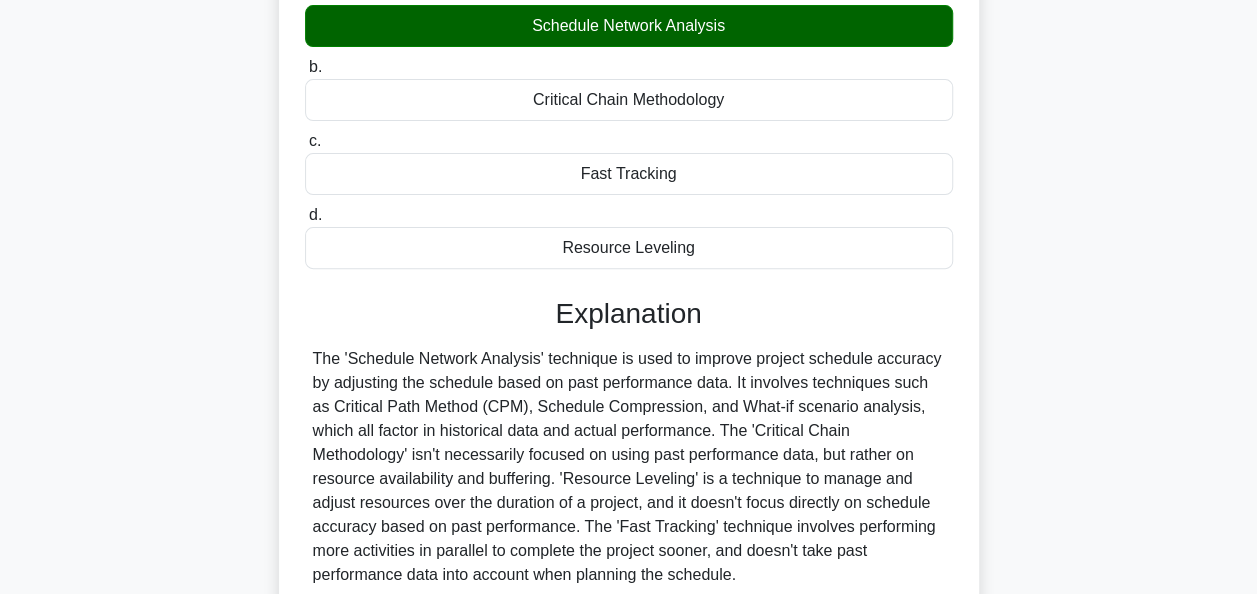 scroll, scrollTop: 486, scrollLeft: 0, axis: vertical 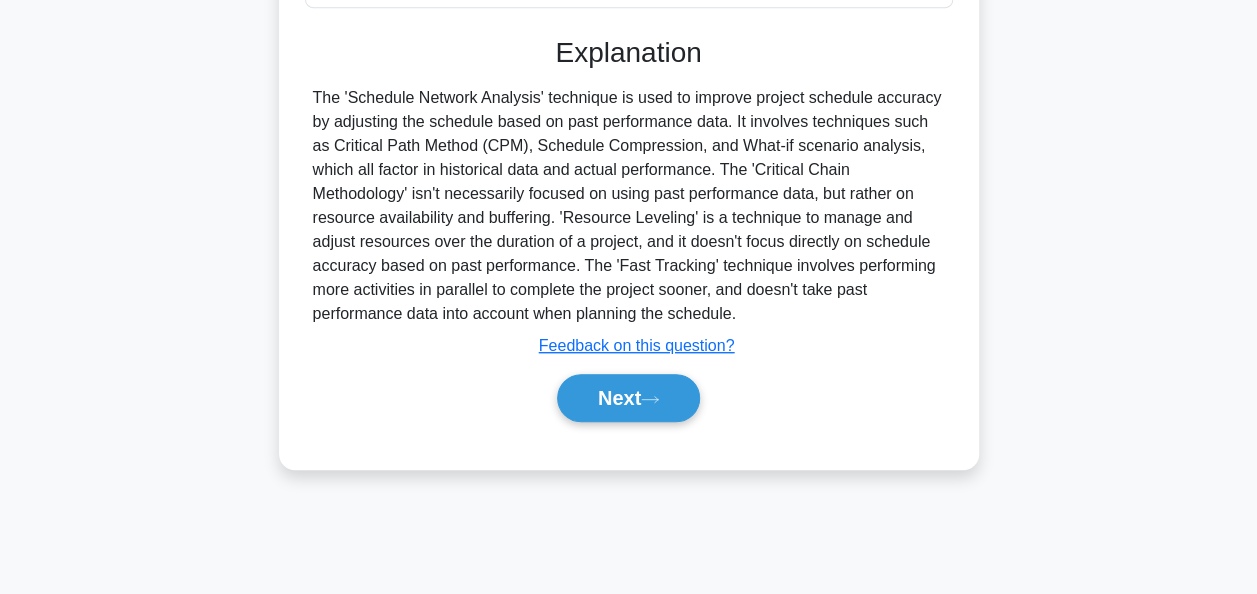 click on "Next" at bounding box center [629, 398] 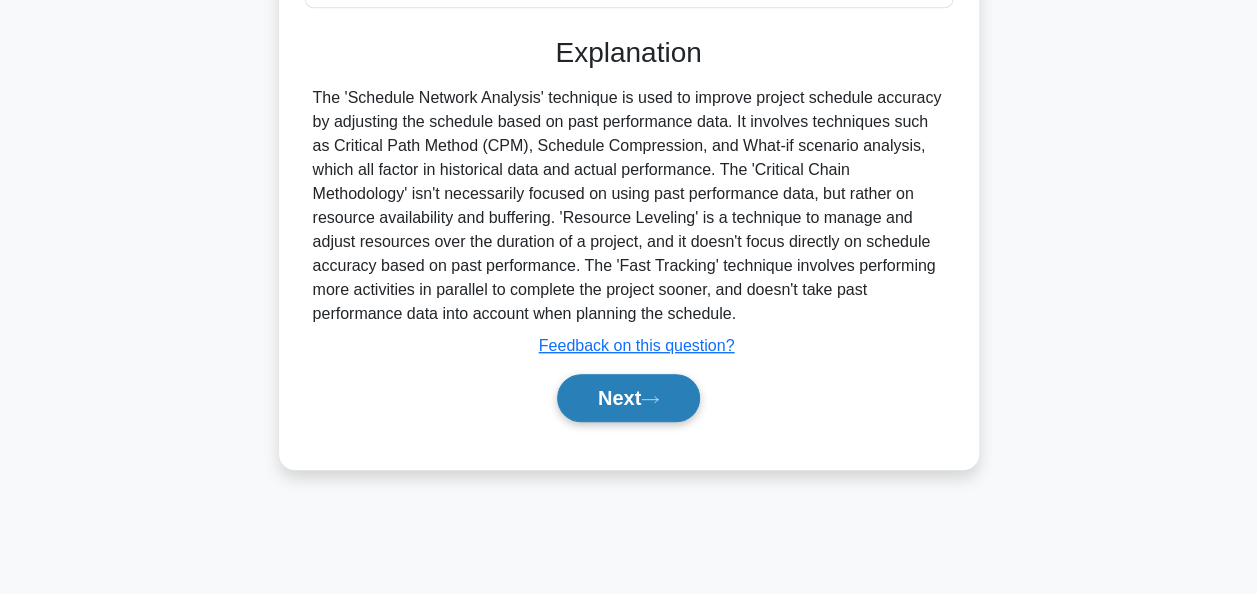 click on "Next" at bounding box center (628, 398) 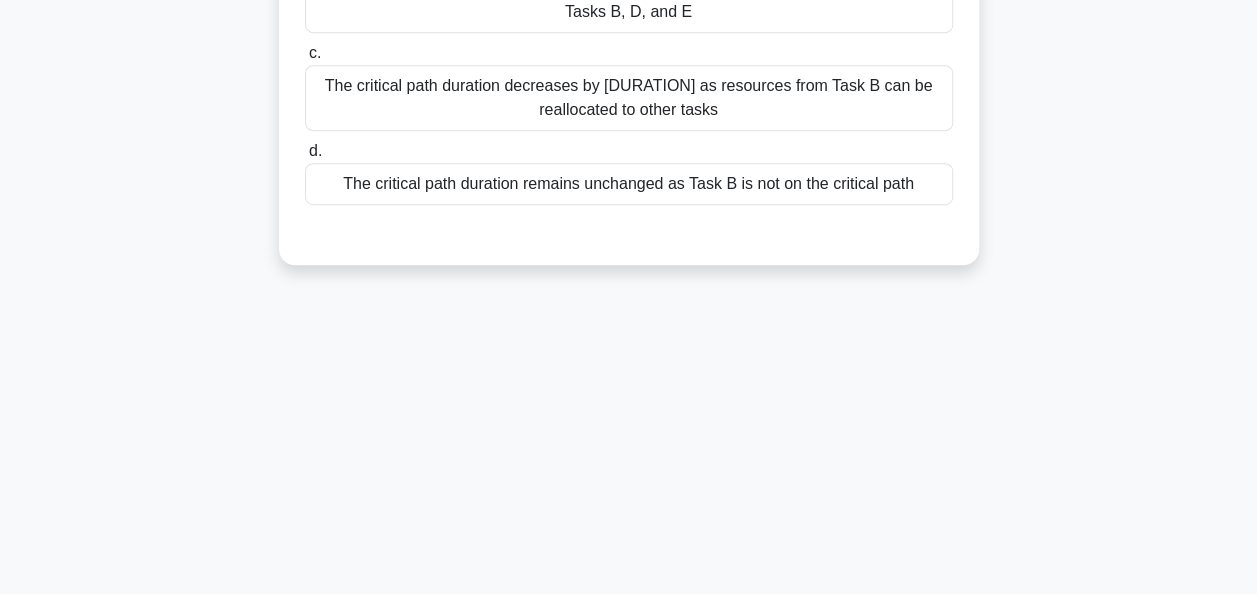 scroll, scrollTop: 0, scrollLeft: 0, axis: both 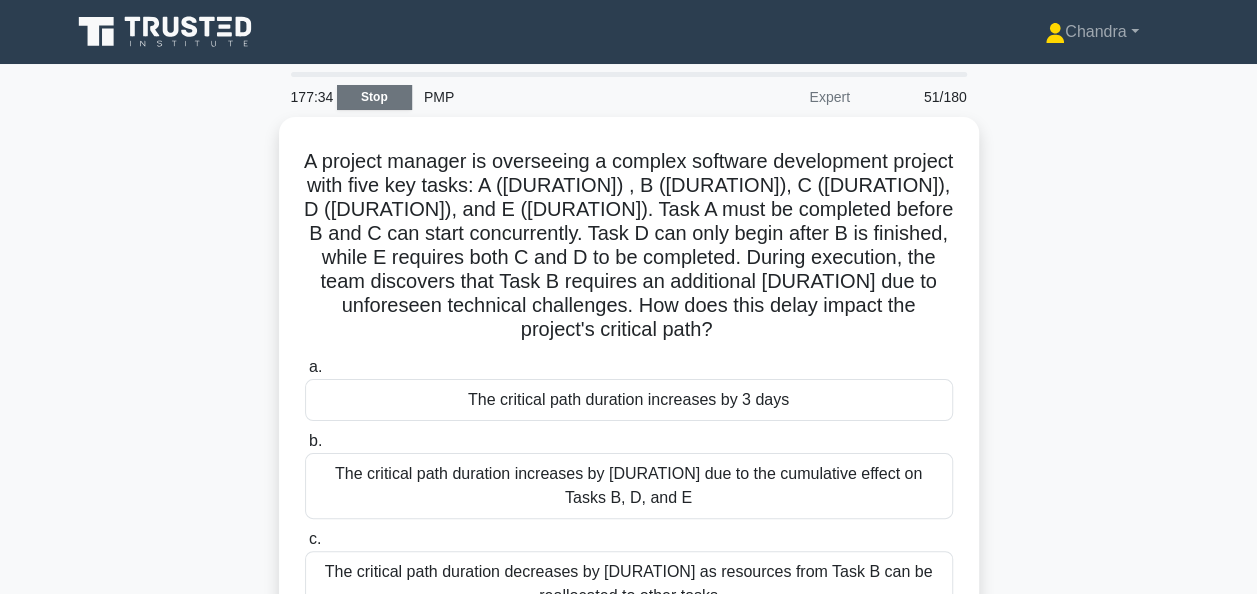 click on "Stop" at bounding box center [374, 97] 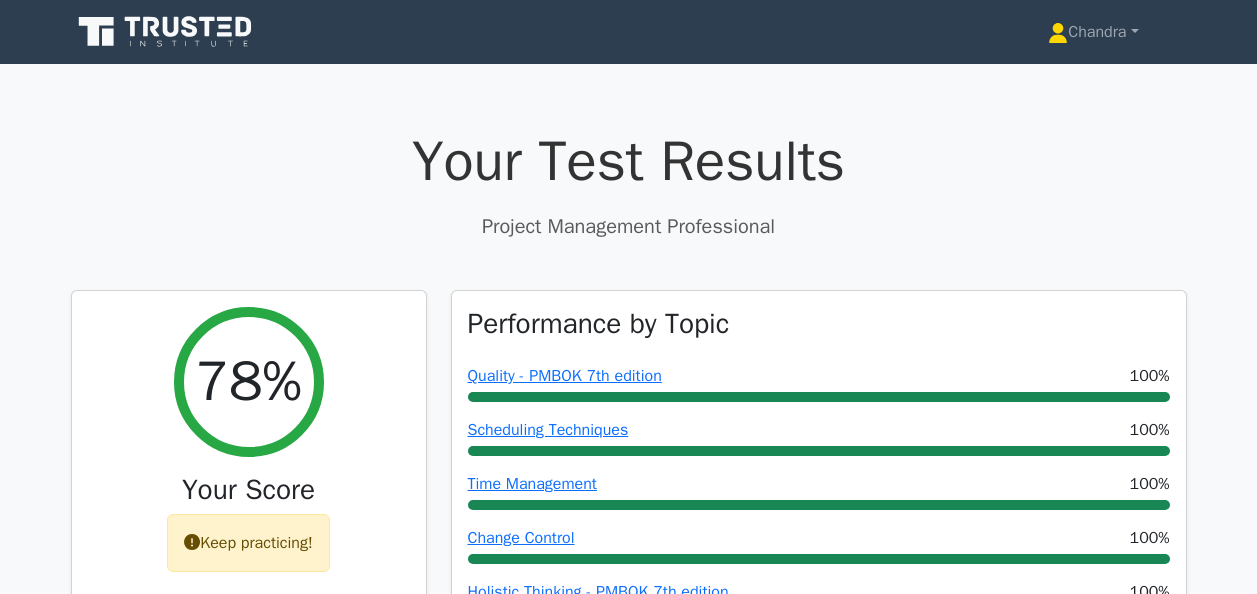 scroll, scrollTop: 0, scrollLeft: 0, axis: both 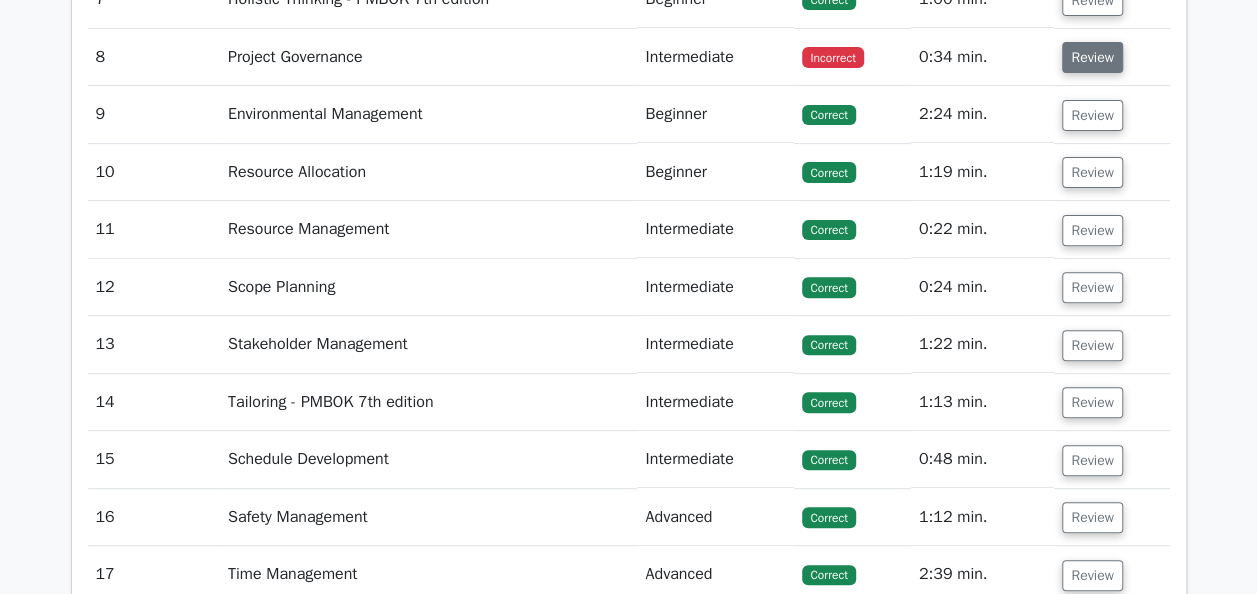 click on "Review" at bounding box center (1092, 57) 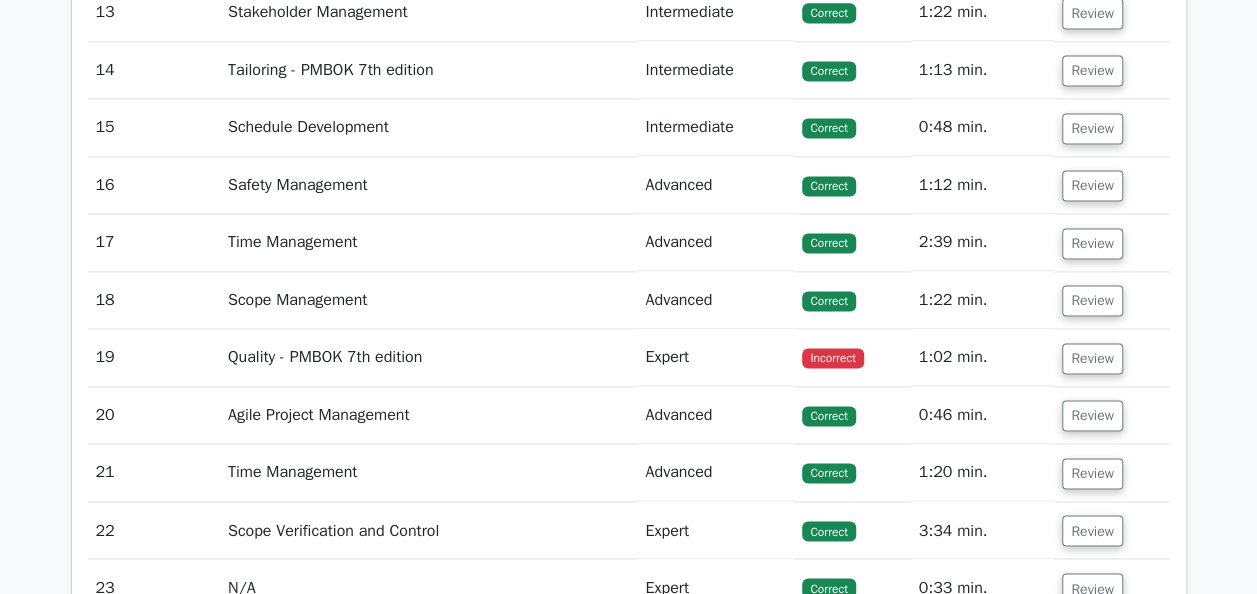 scroll, scrollTop: 5200, scrollLeft: 0, axis: vertical 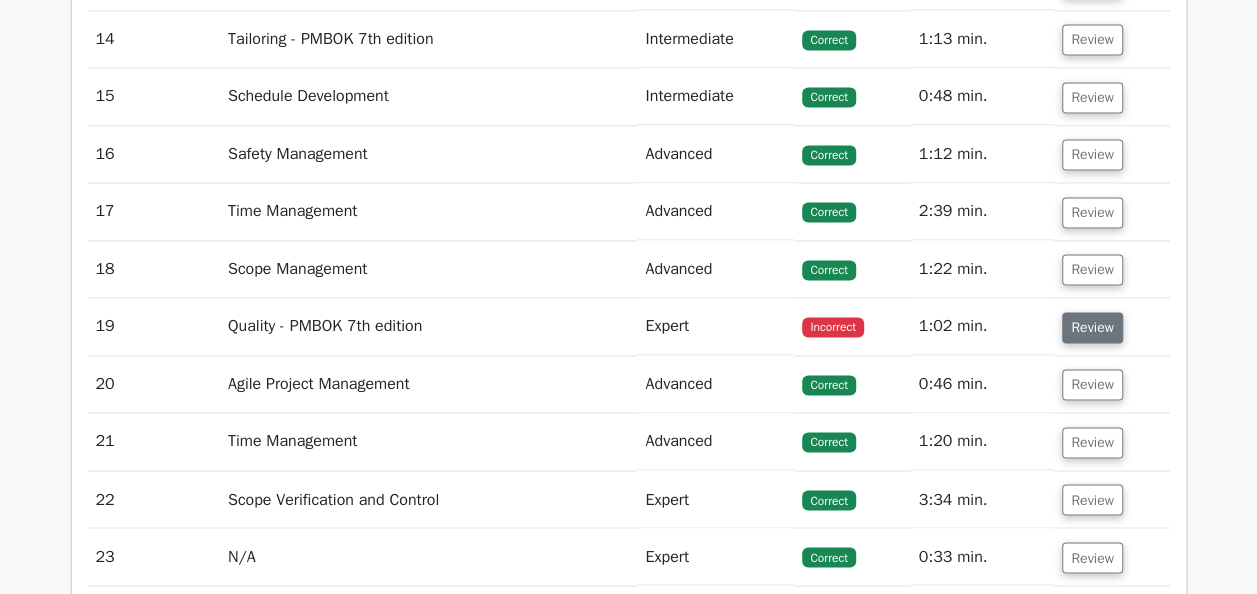 click on "Review" at bounding box center [1092, 327] 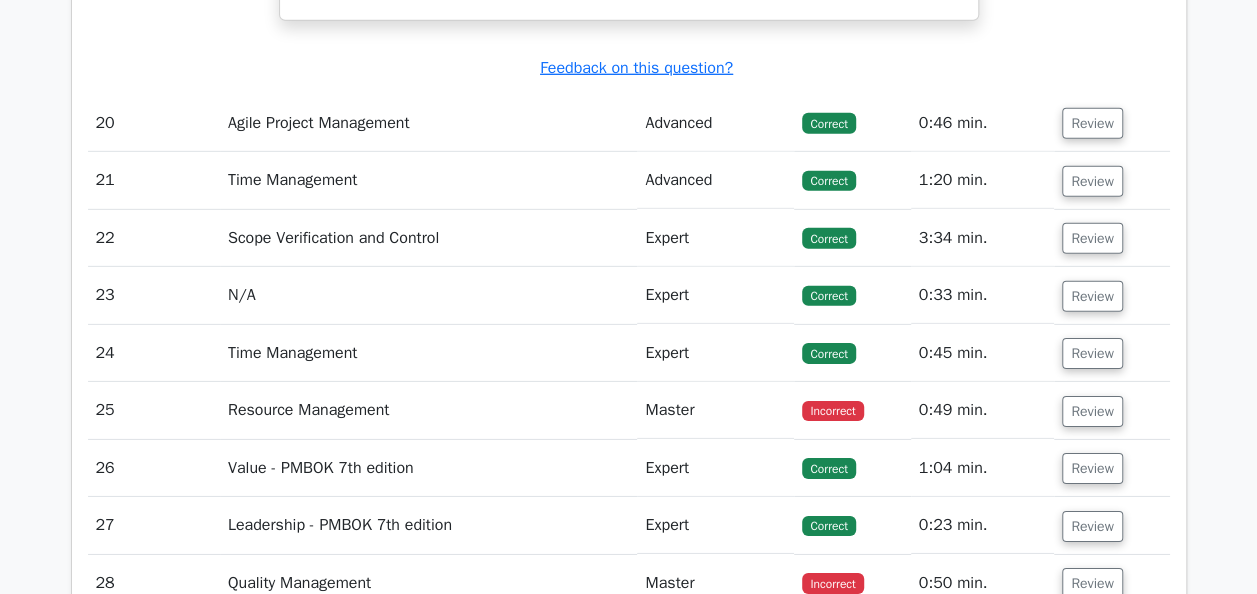 scroll, scrollTop: 6800, scrollLeft: 0, axis: vertical 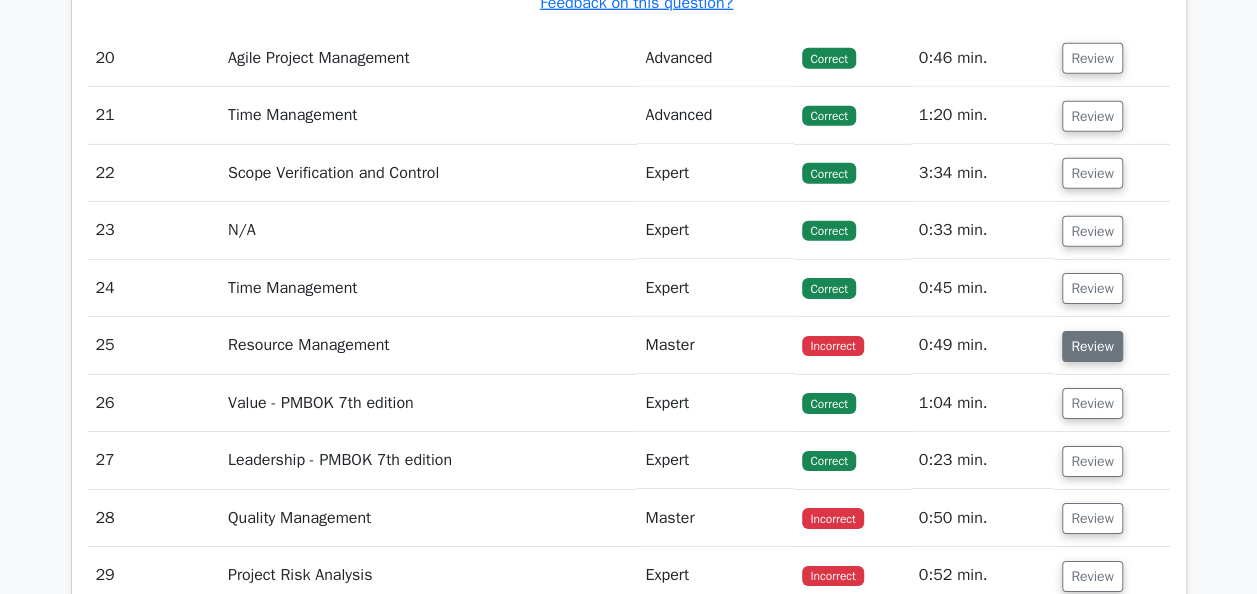 click on "Review" at bounding box center [1092, 346] 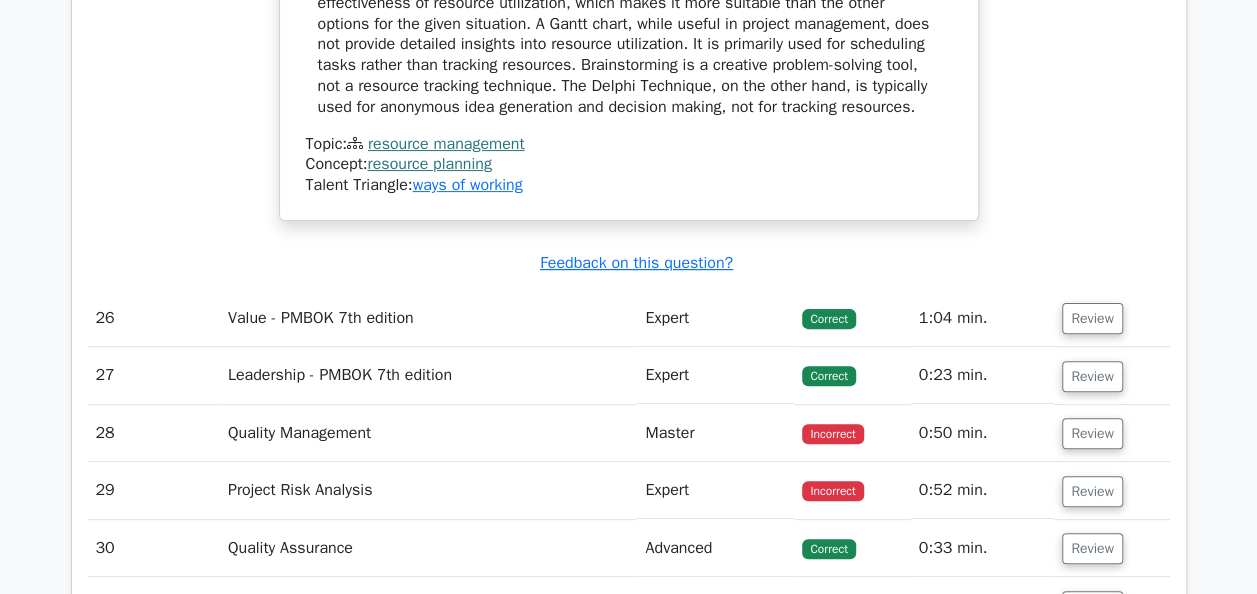 scroll, scrollTop: 7700, scrollLeft: 0, axis: vertical 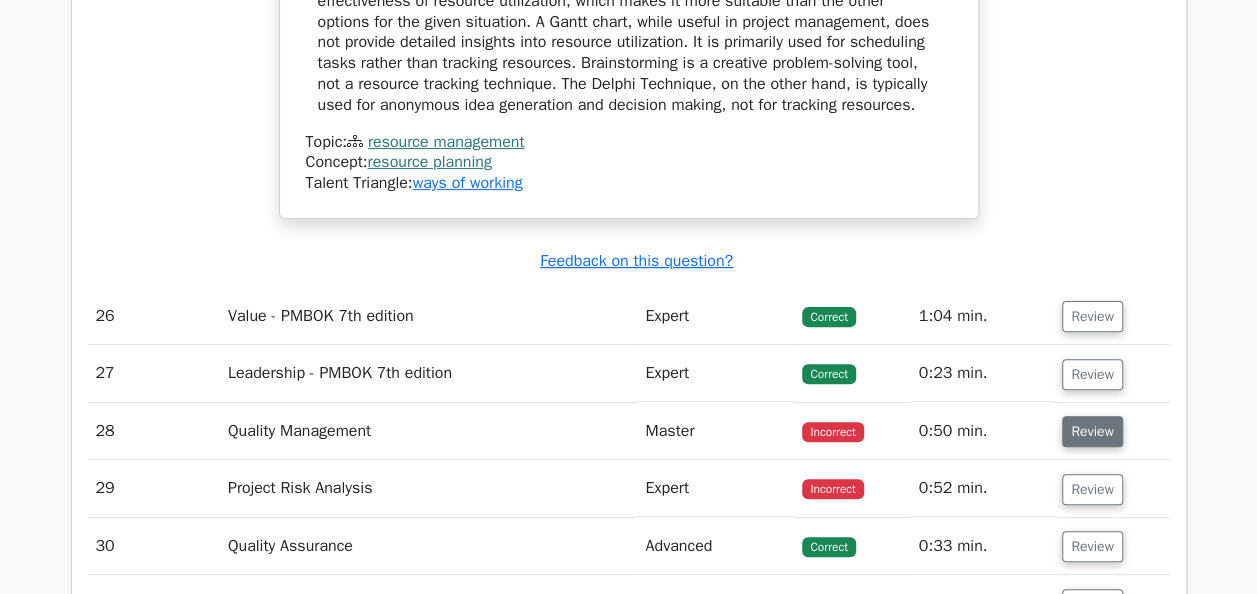 click on "Review" at bounding box center (1092, 431) 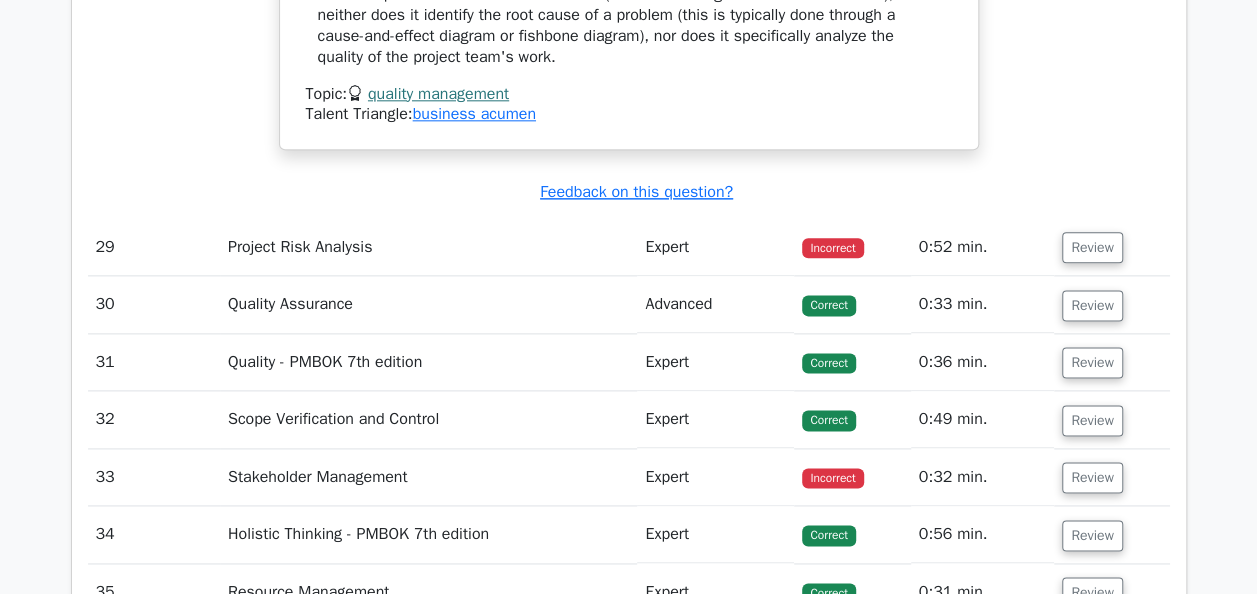 scroll, scrollTop: 8700, scrollLeft: 0, axis: vertical 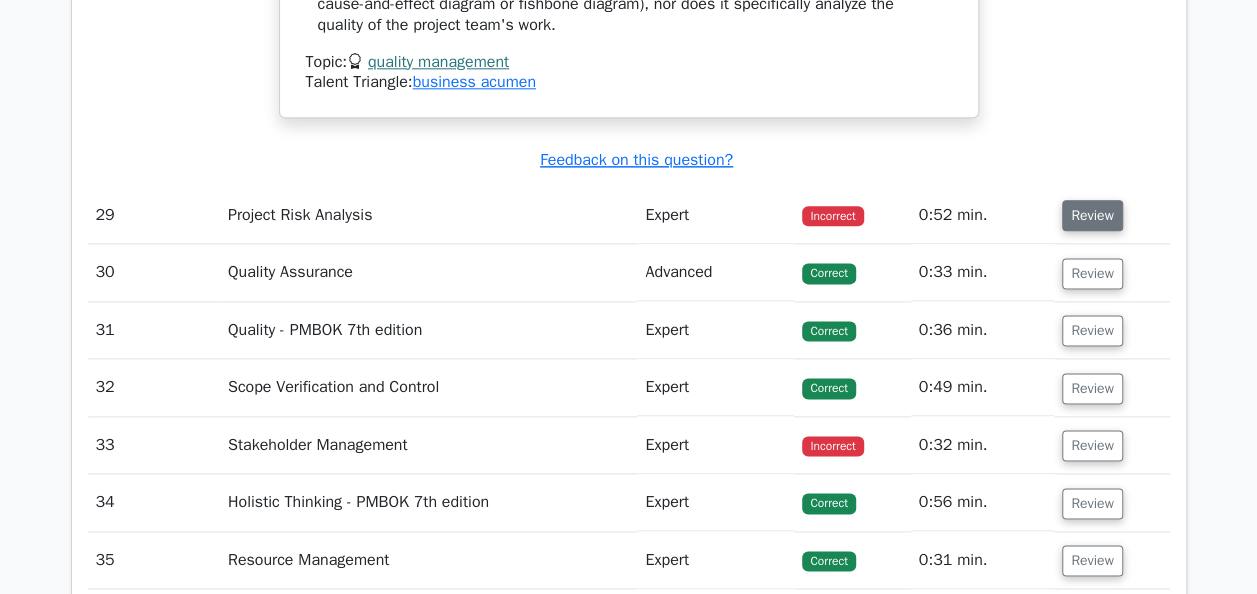 click on "Review" at bounding box center [1092, 215] 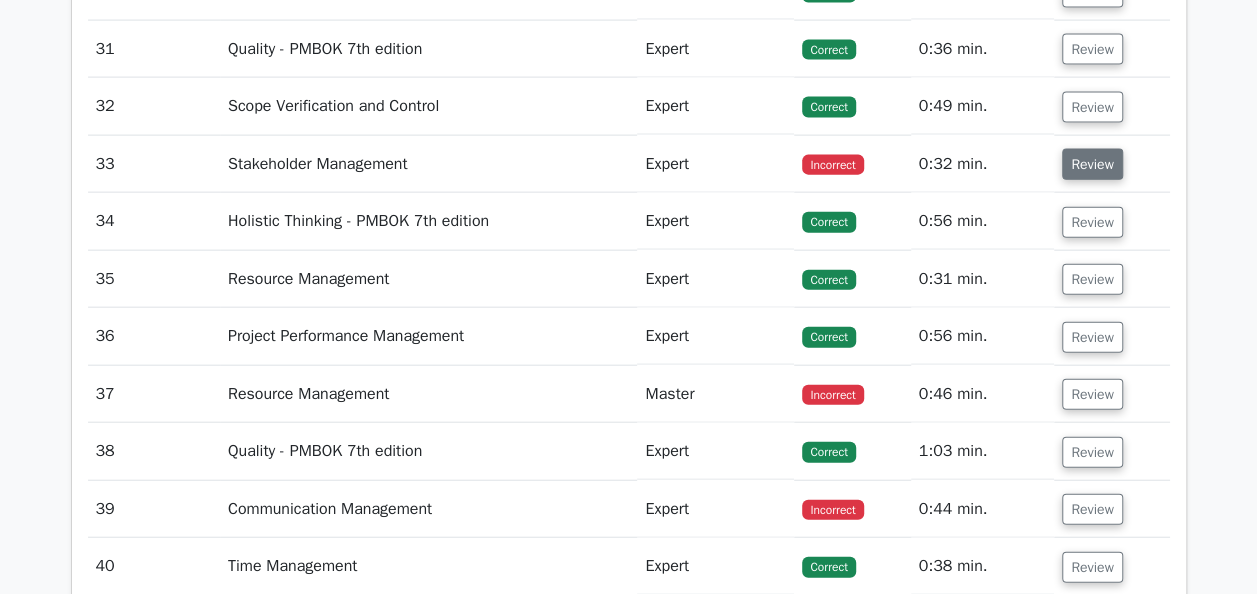 scroll, scrollTop: 9800, scrollLeft: 0, axis: vertical 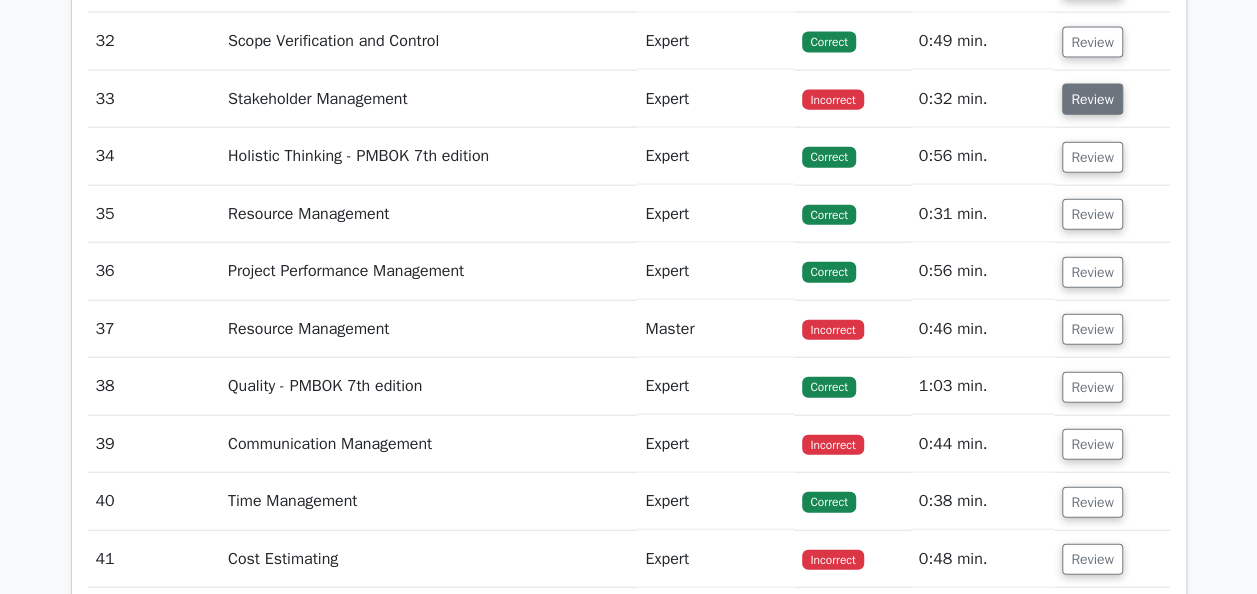 click on "Review" at bounding box center [1092, 99] 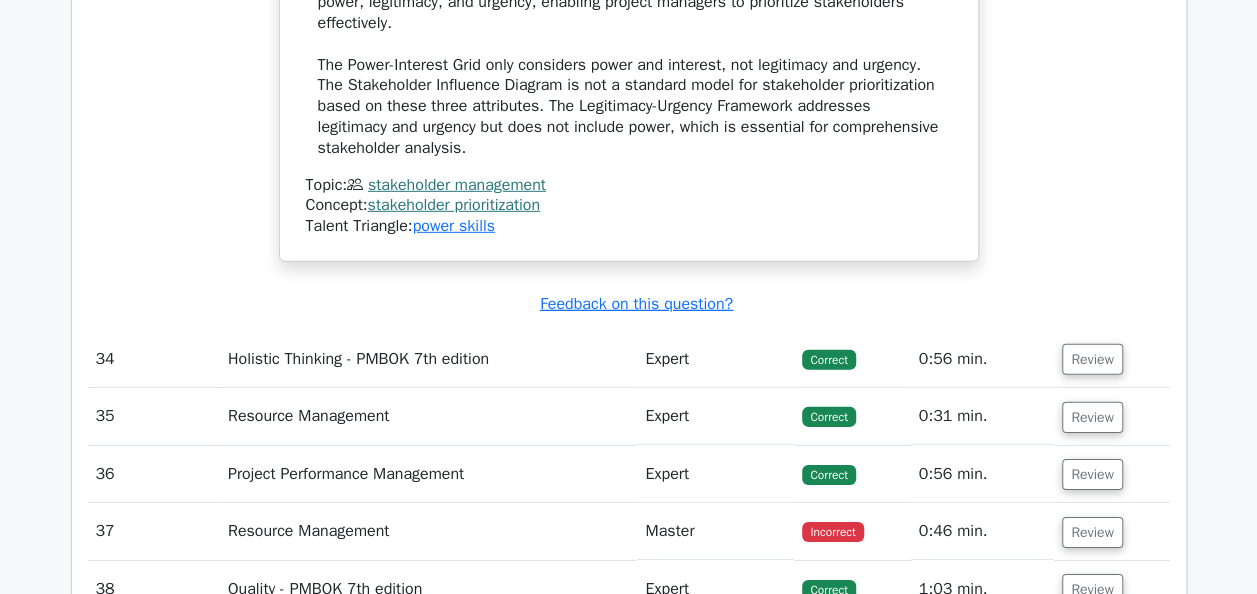scroll, scrollTop: 10500, scrollLeft: 0, axis: vertical 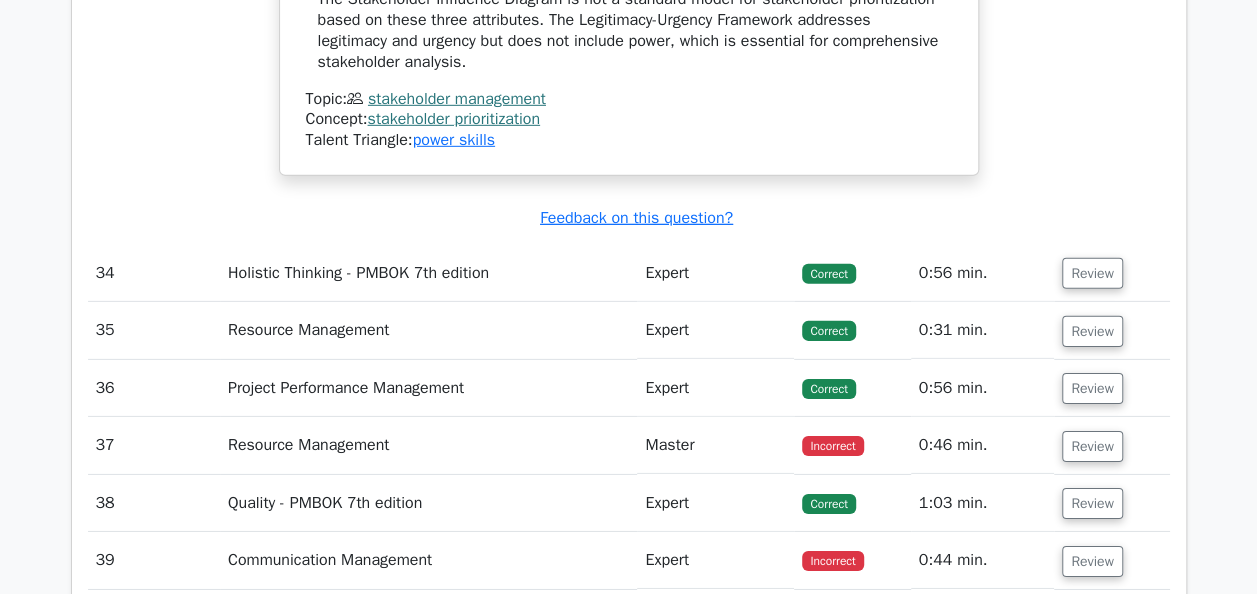 drag, startPoint x: 1090, startPoint y: 415, endPoint x: 517, endPoint y: 392, distance: 573.4614 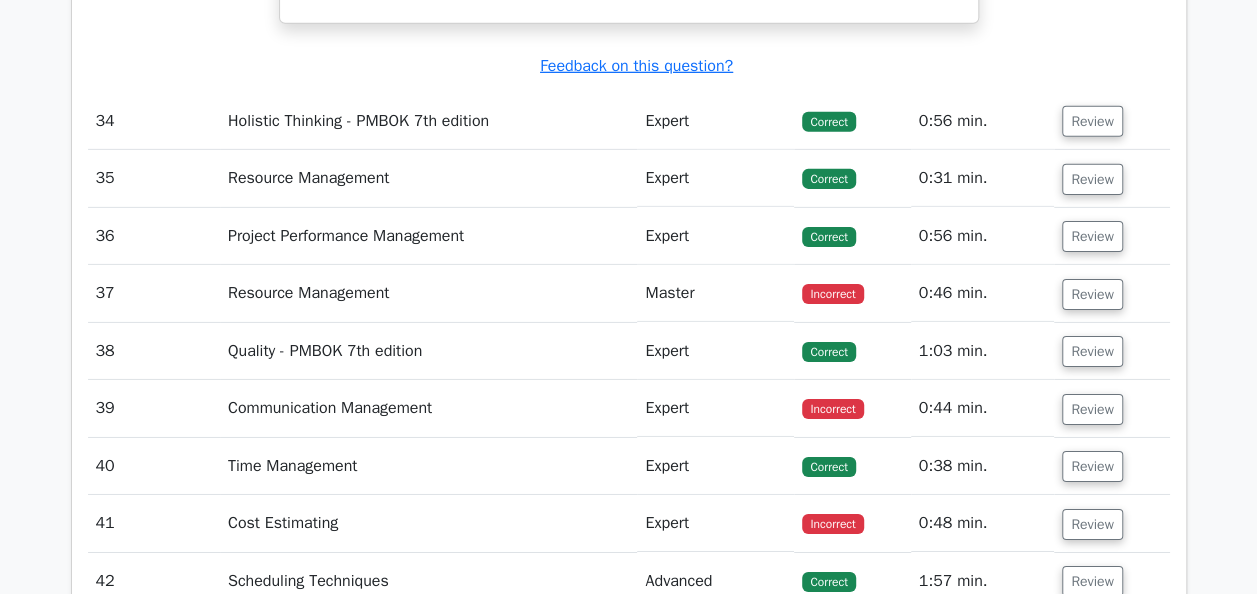 scroll, scrollTop: 10700, scrollLeft: 0, axis: vertical 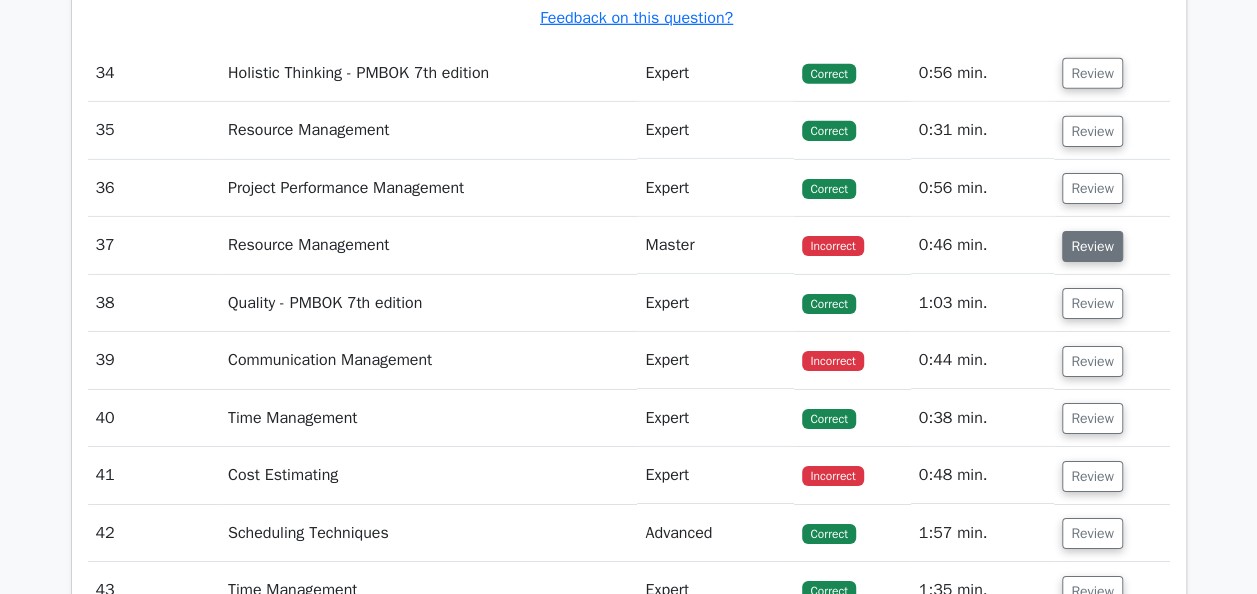 click on "Review" at bounding box center [1092, 246] 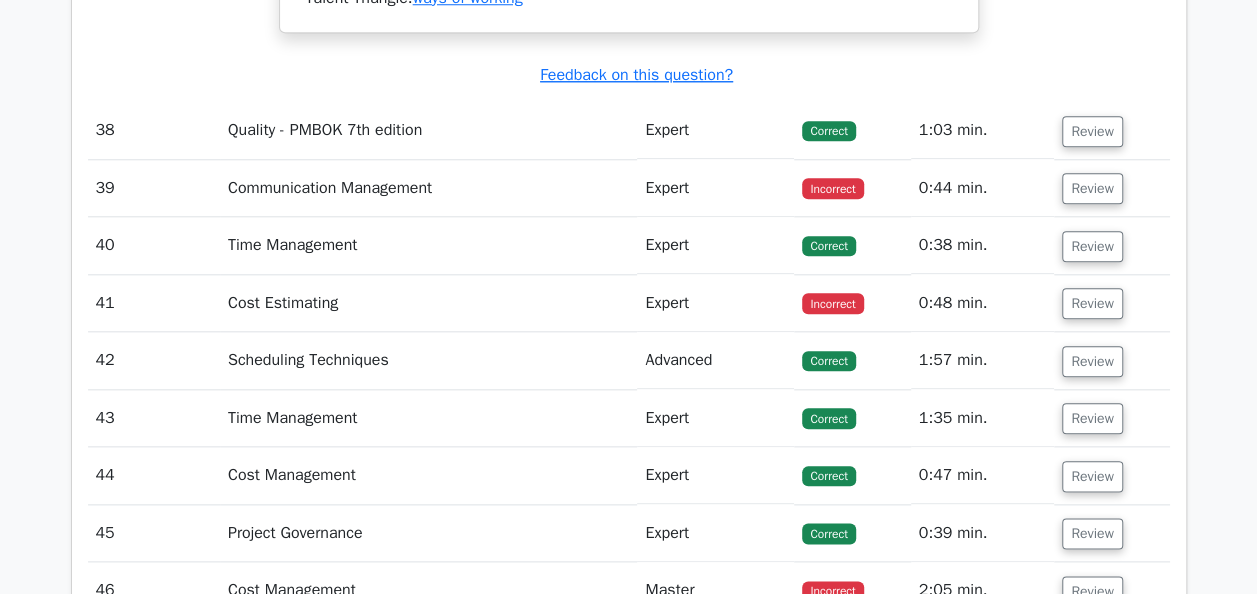 scroll, scrollTop: 12300, scrollLeft: 0, axis: vertical 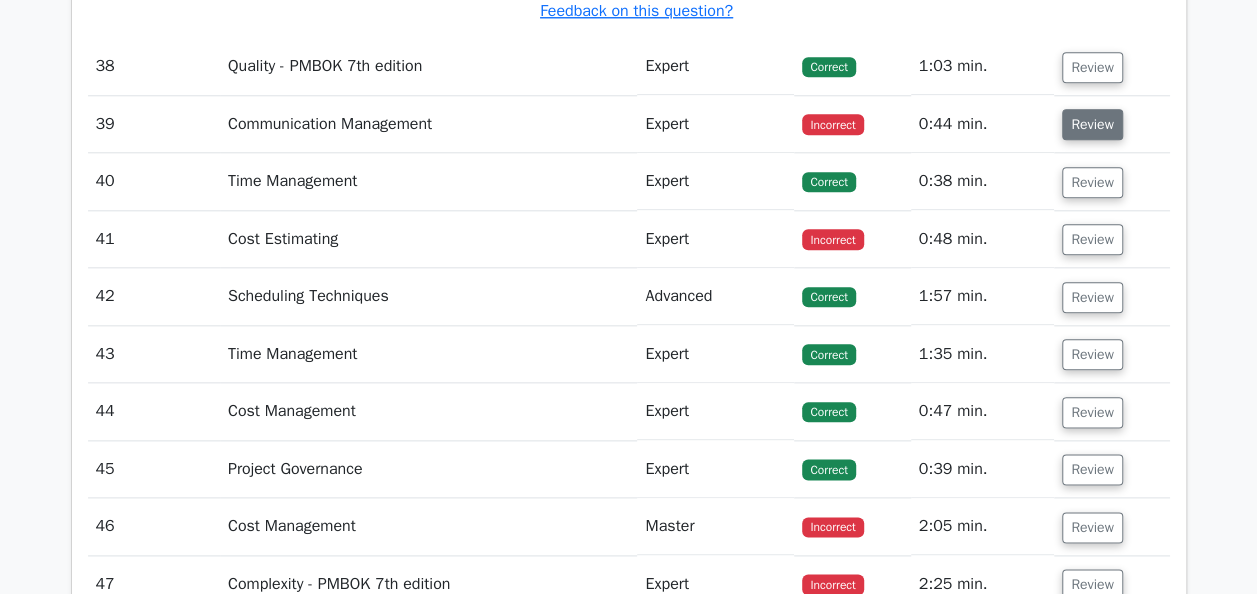click on "Review" at bounding box center [1092, 124] 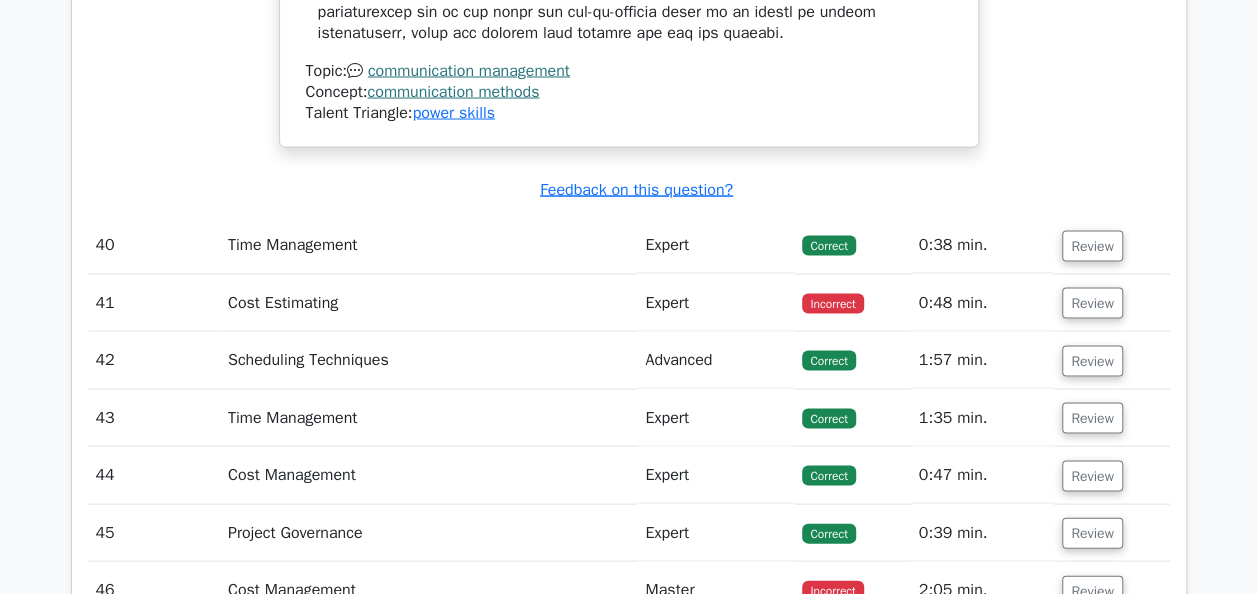 scroll, scrollTop: 13300, scrollLeft: 0, axis: vertical 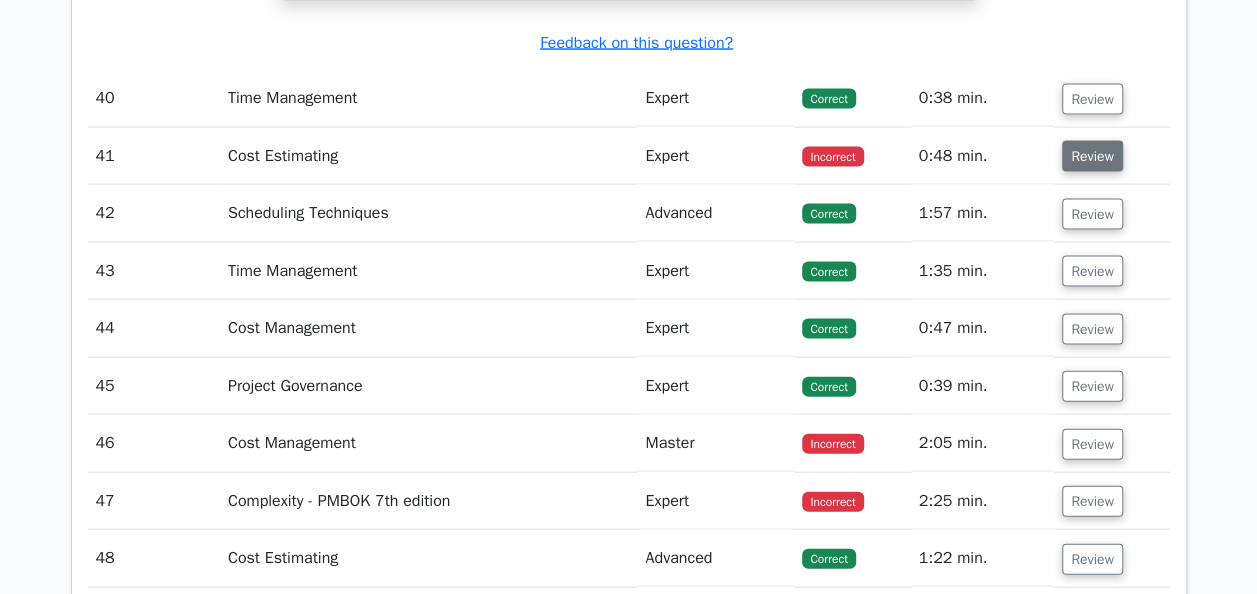 click on "Review" at bounding box center [1092, 156] 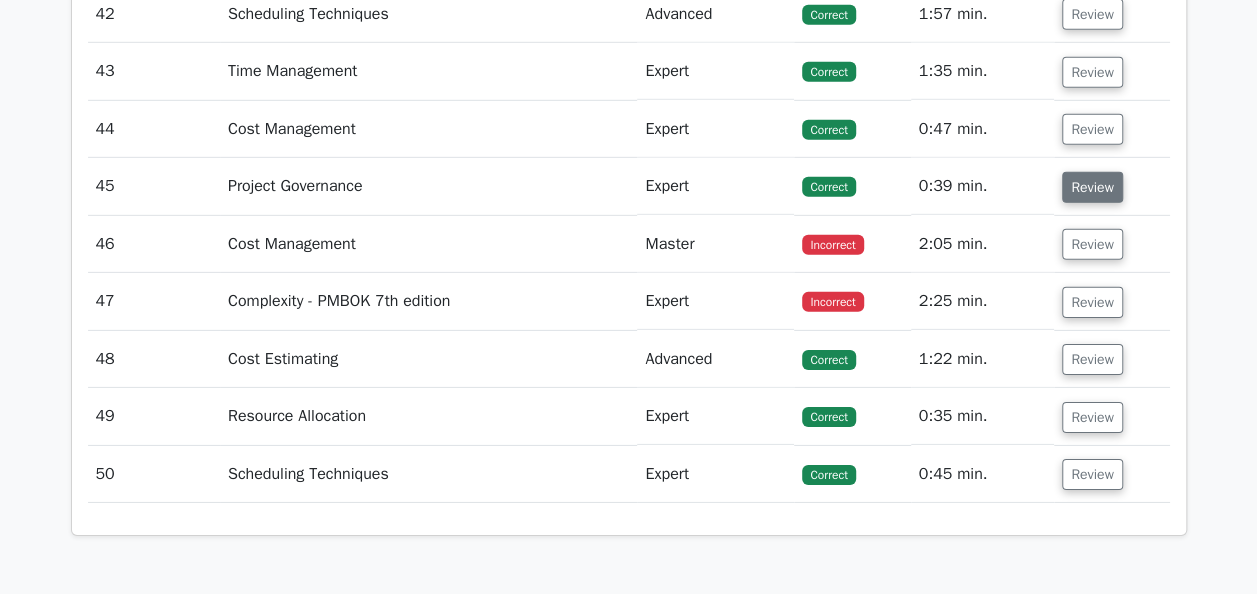 scroll, scrollTop: 14300, scrollLeft: 0, axis: vertical 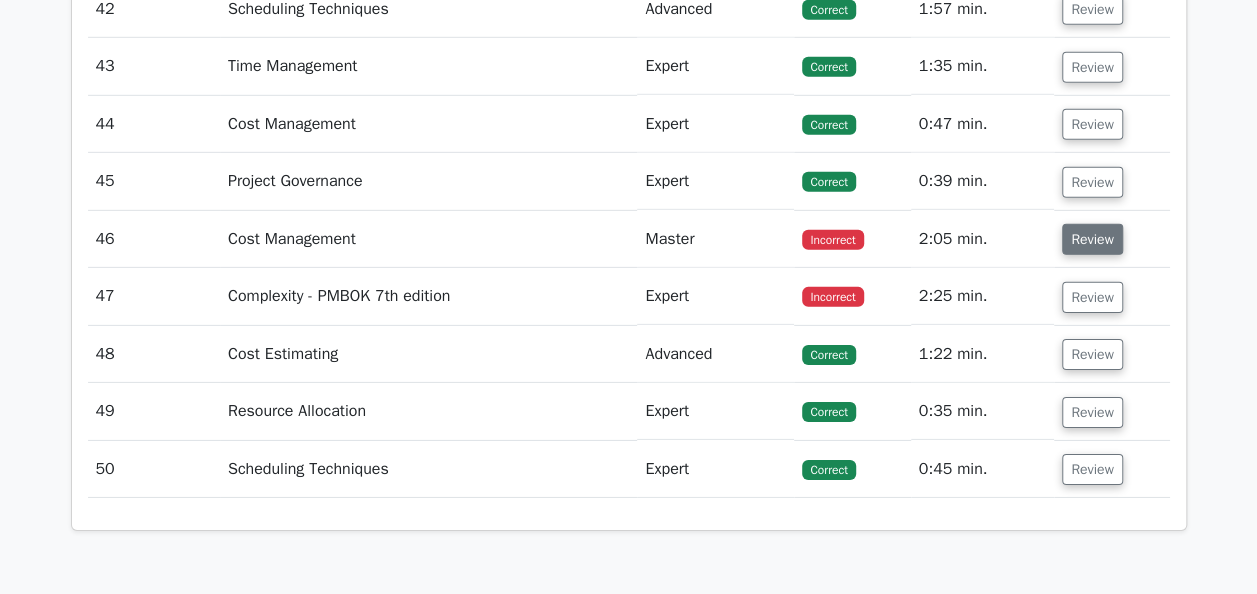 click on "Review" at bounding box center [1092, 239] 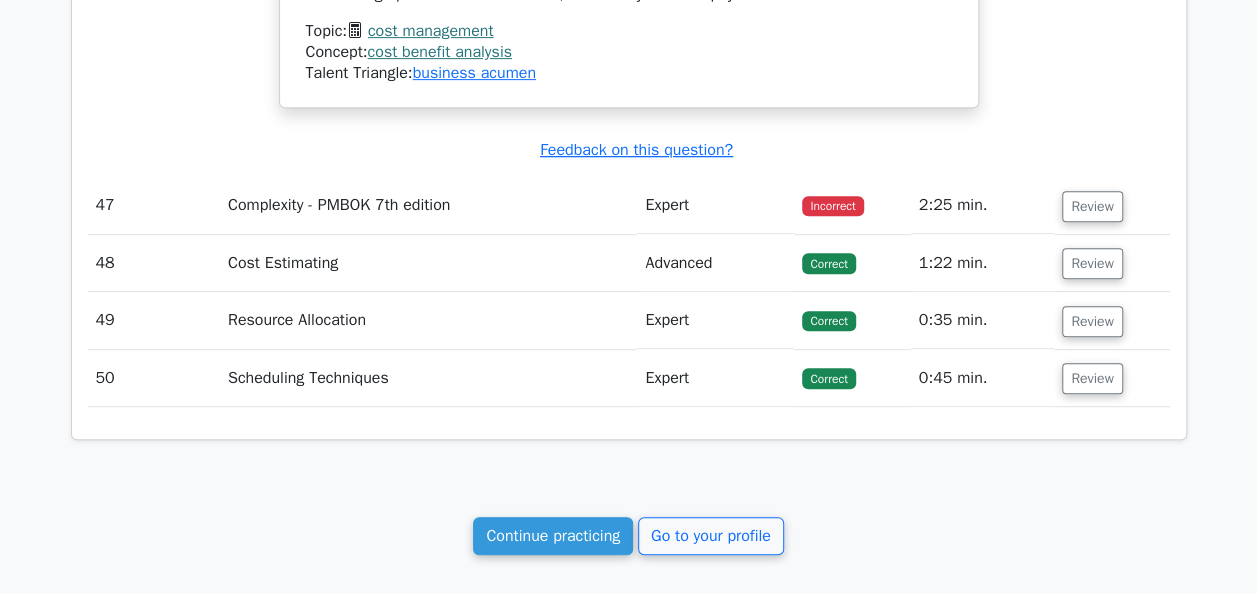 scroll, scrollTop: 15500, scrollLeft: 0, axis: vertical 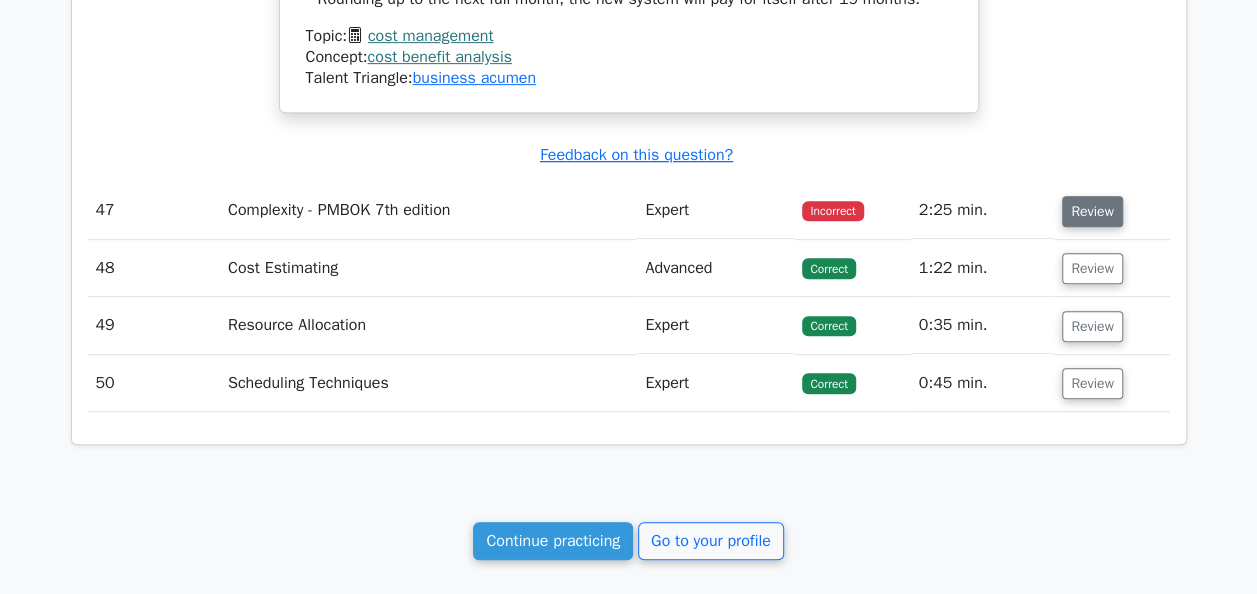 click on "Review" at bounding box center [1092, 211] 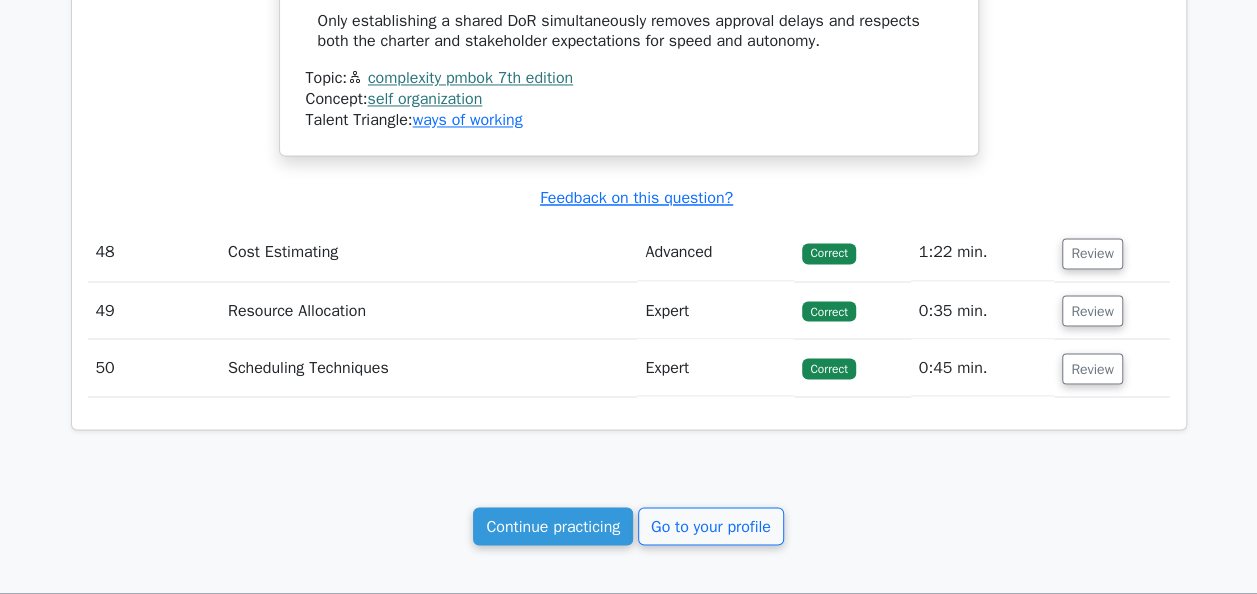 scroll, scrollTop: 16700, scrollLeft: 0, axis: vertical 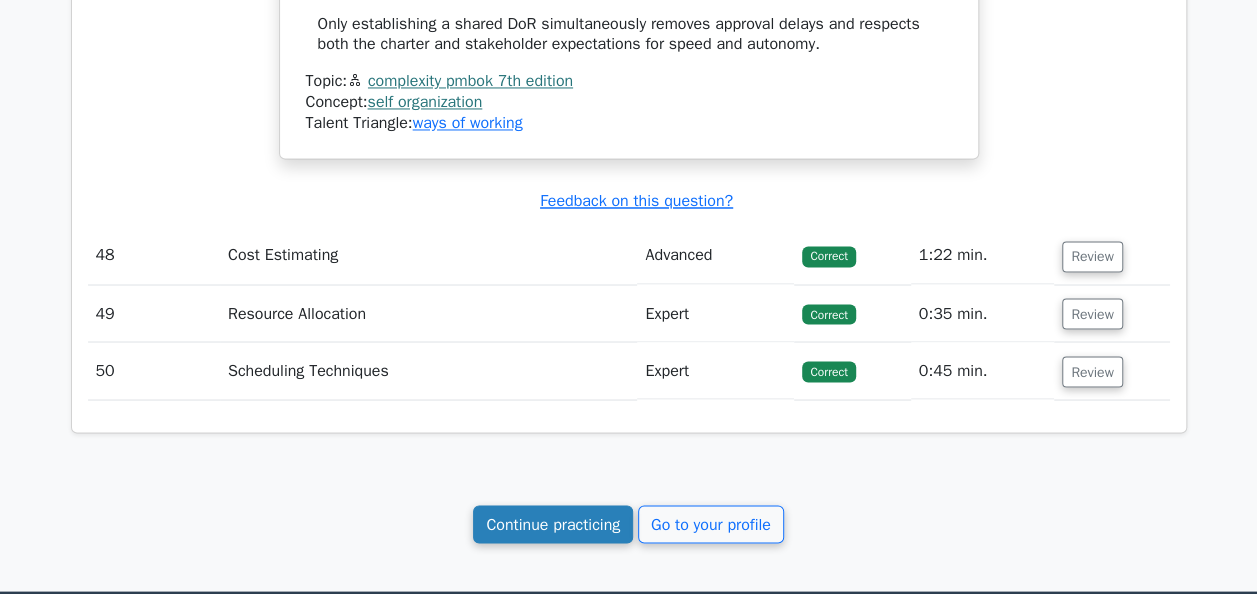 click on "Continue practicing" at bounding box center [553, 524] 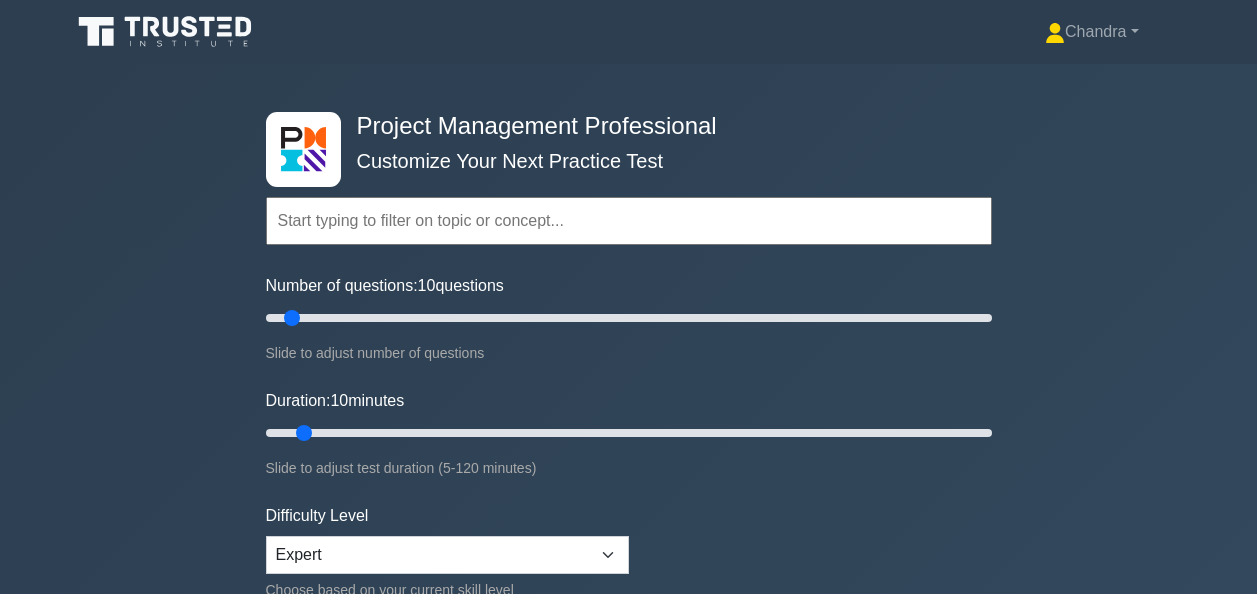 scroll, scrollTop: 0, scrollLeft: 0, axis: both 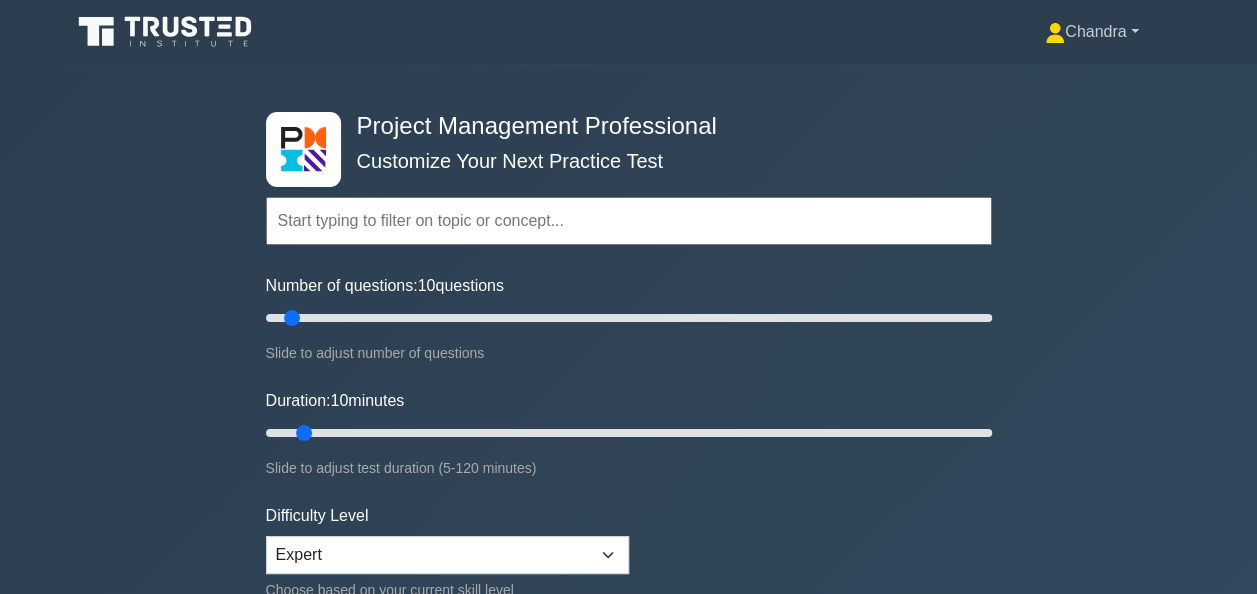 click on "Chandra" at bounding box center [1091, 32] 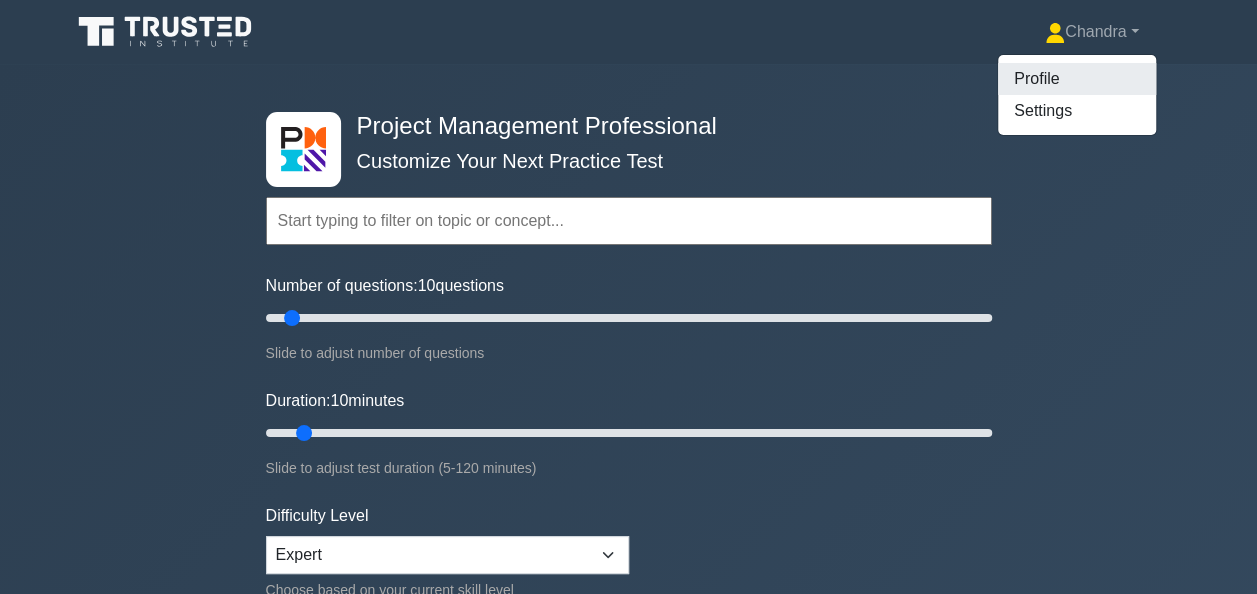 click on "Profile" at bounding box center [1077, 79] 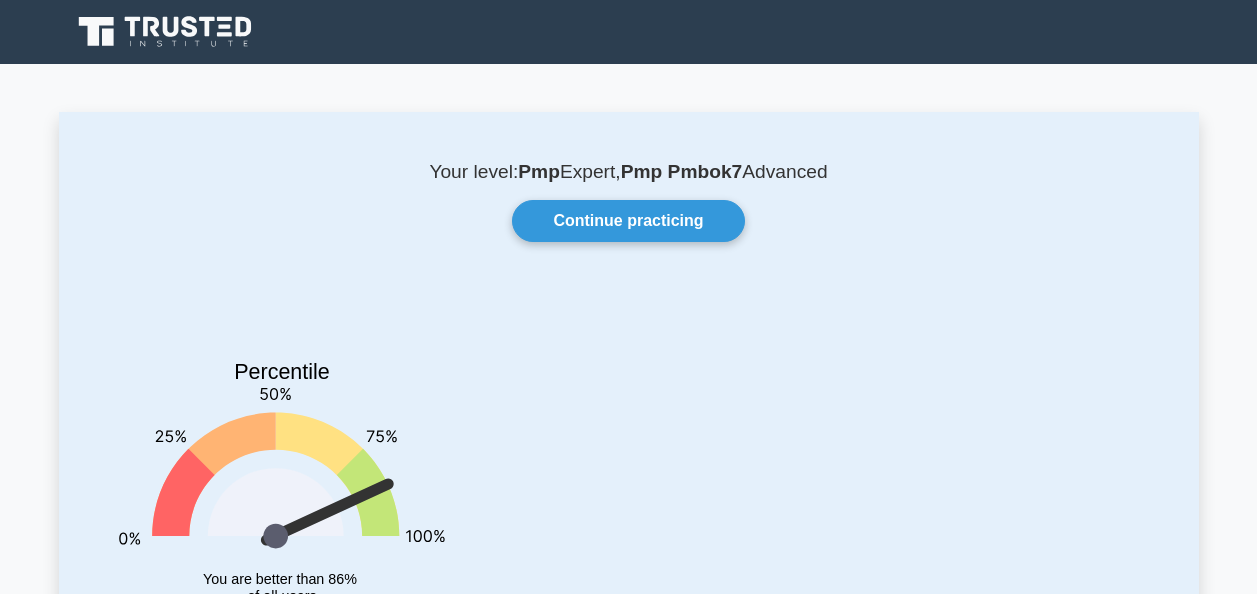 scroll, scrollTop: 0, scrollLeft: 0, axis: both 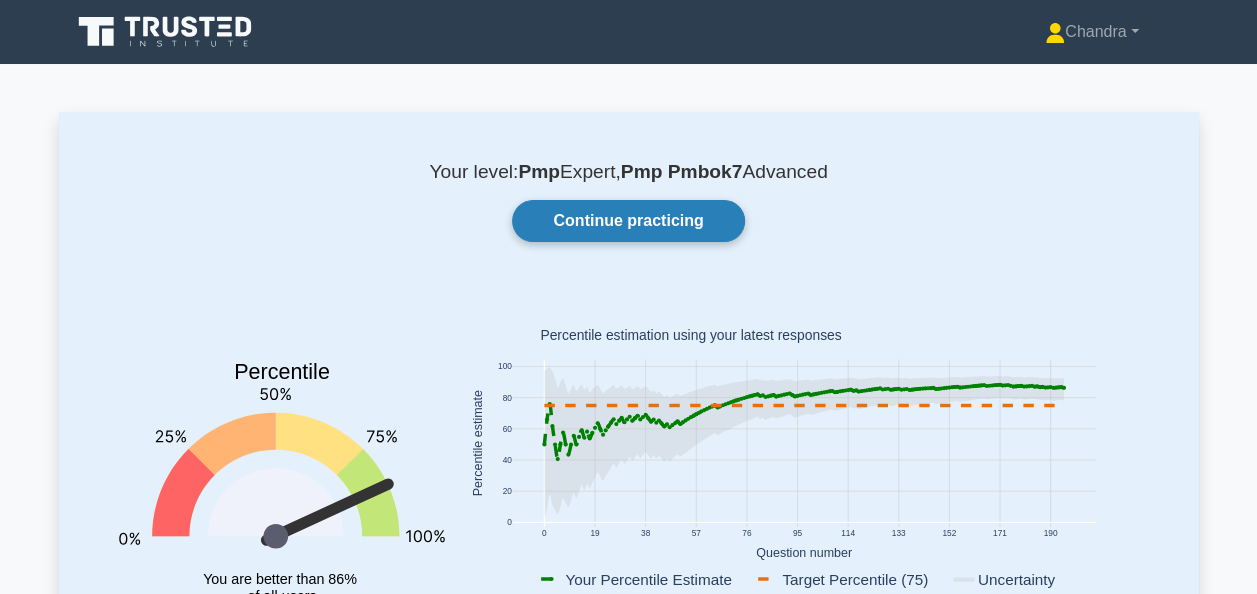 click on "Continue practicing" at bounding box center (628, 221) 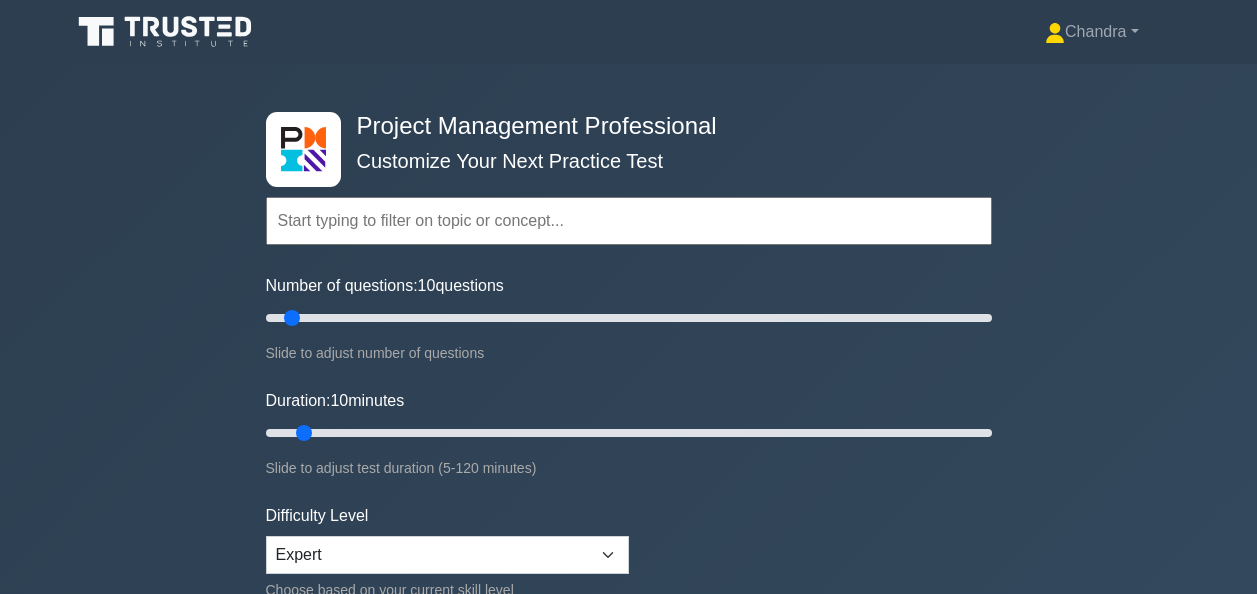 scroll, scrollTop: 0, scrollLeft: 0, axis: both 